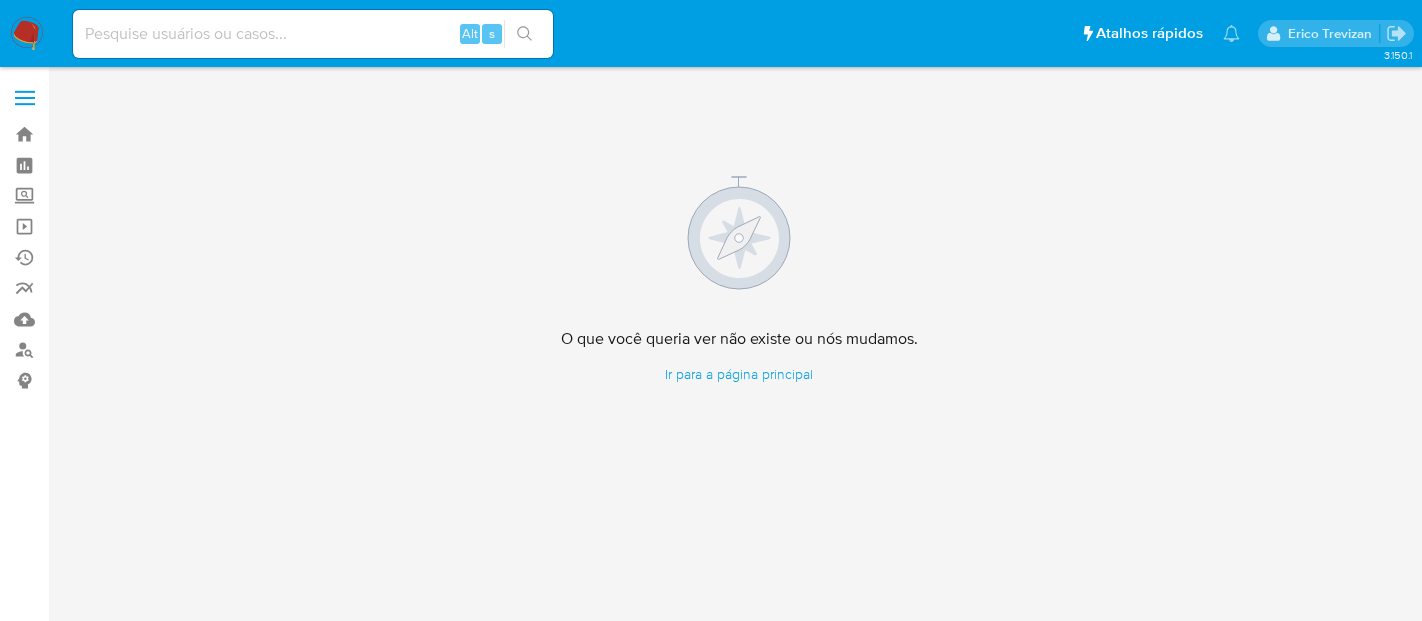 scroll, scrollTop: 0, scrollLeft: 0, axis: both 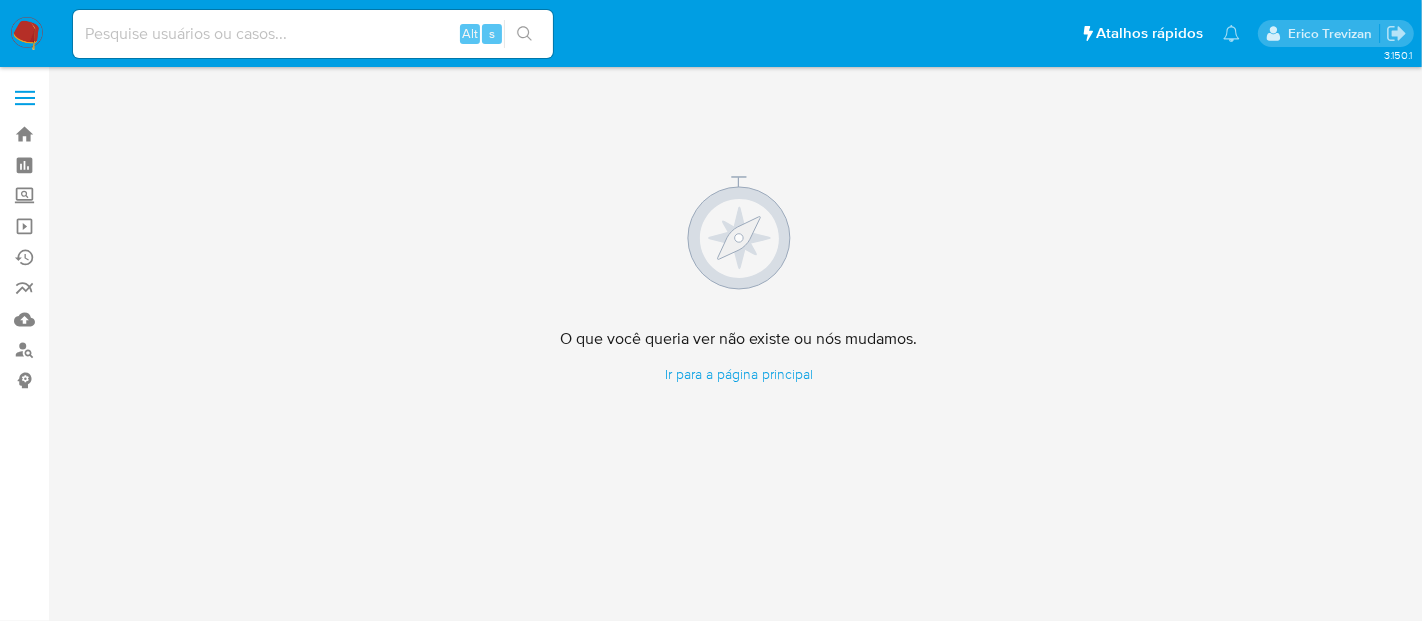 click at bounding box center [27, 34] 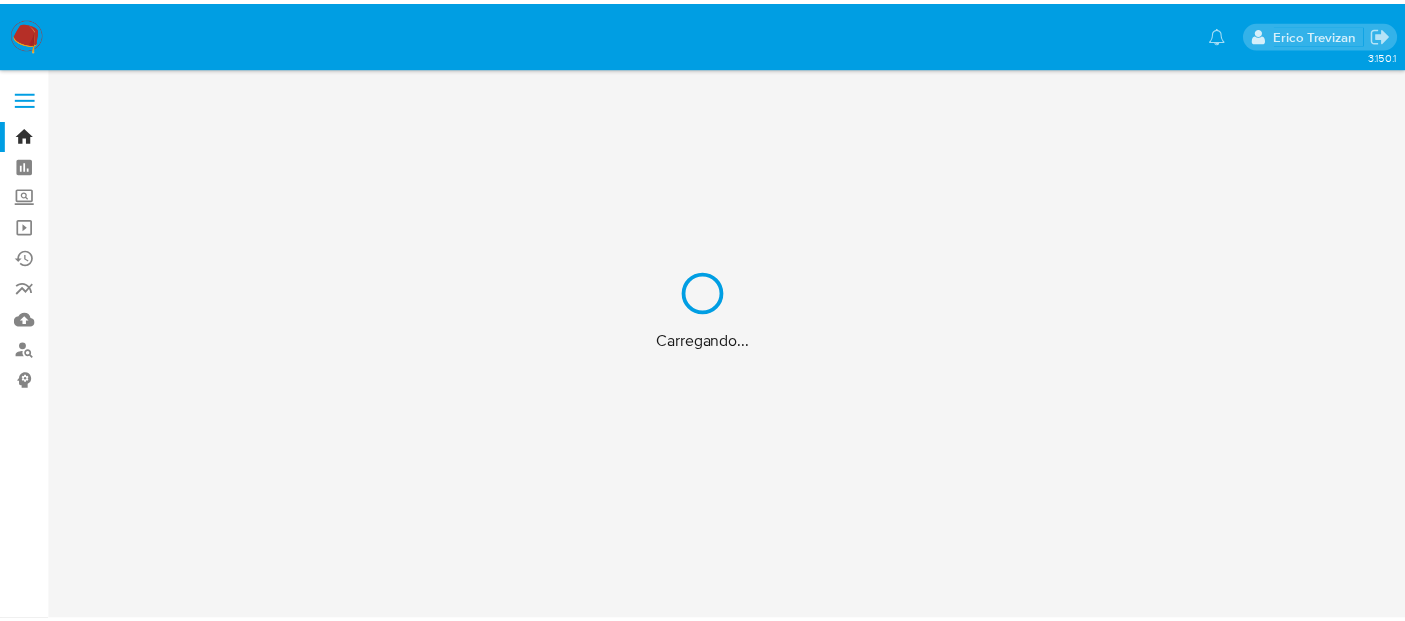 scroll, scrollTop: 0, scrollLeft: 0, axis: both 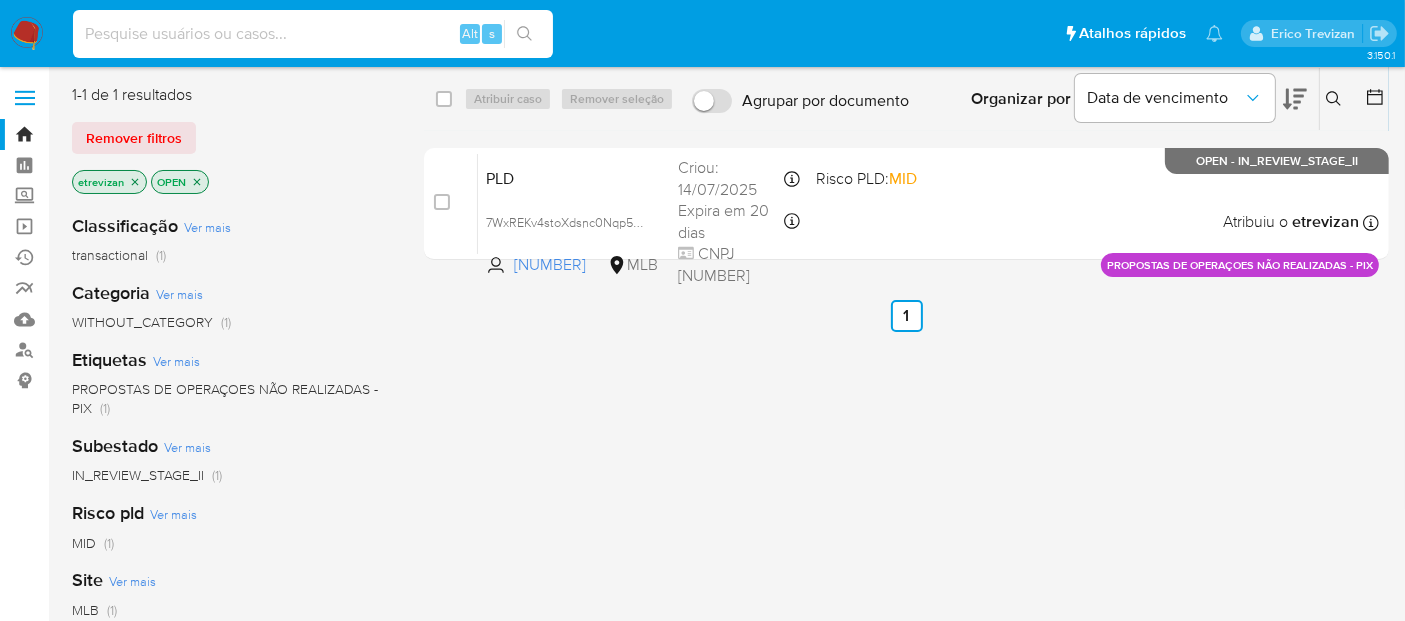 click at bounding box center (313, 34) 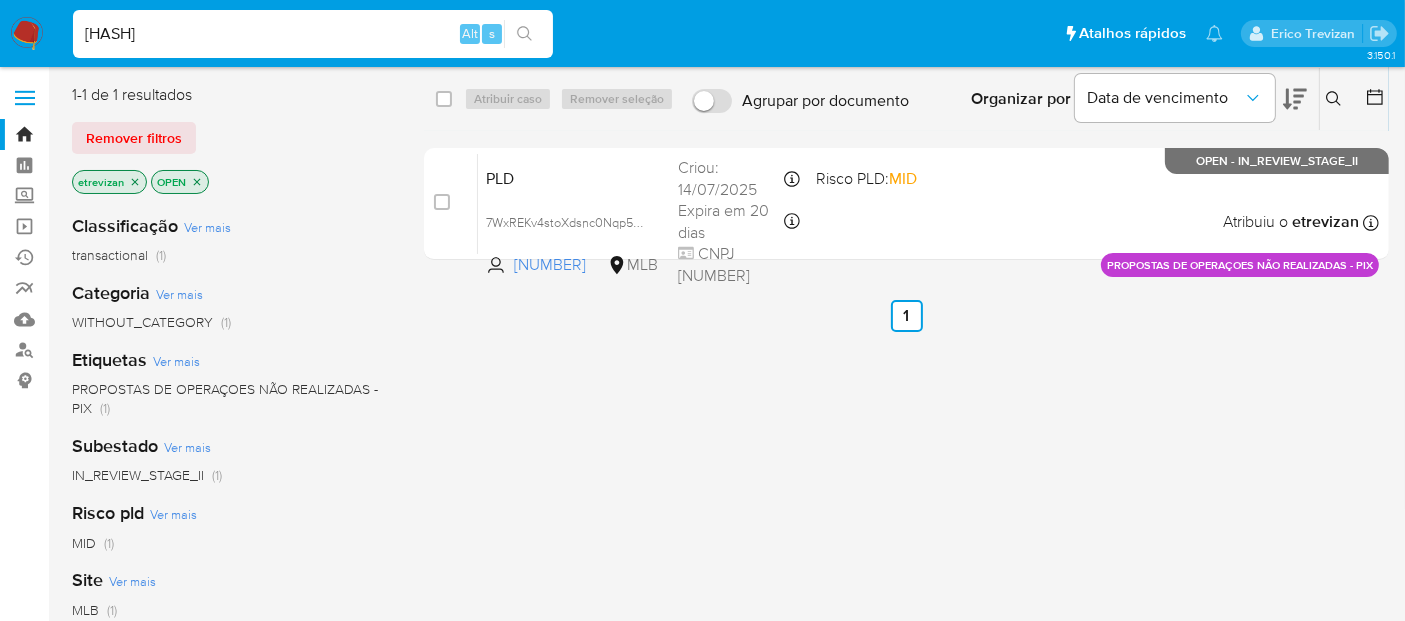 type on "[HASH]" 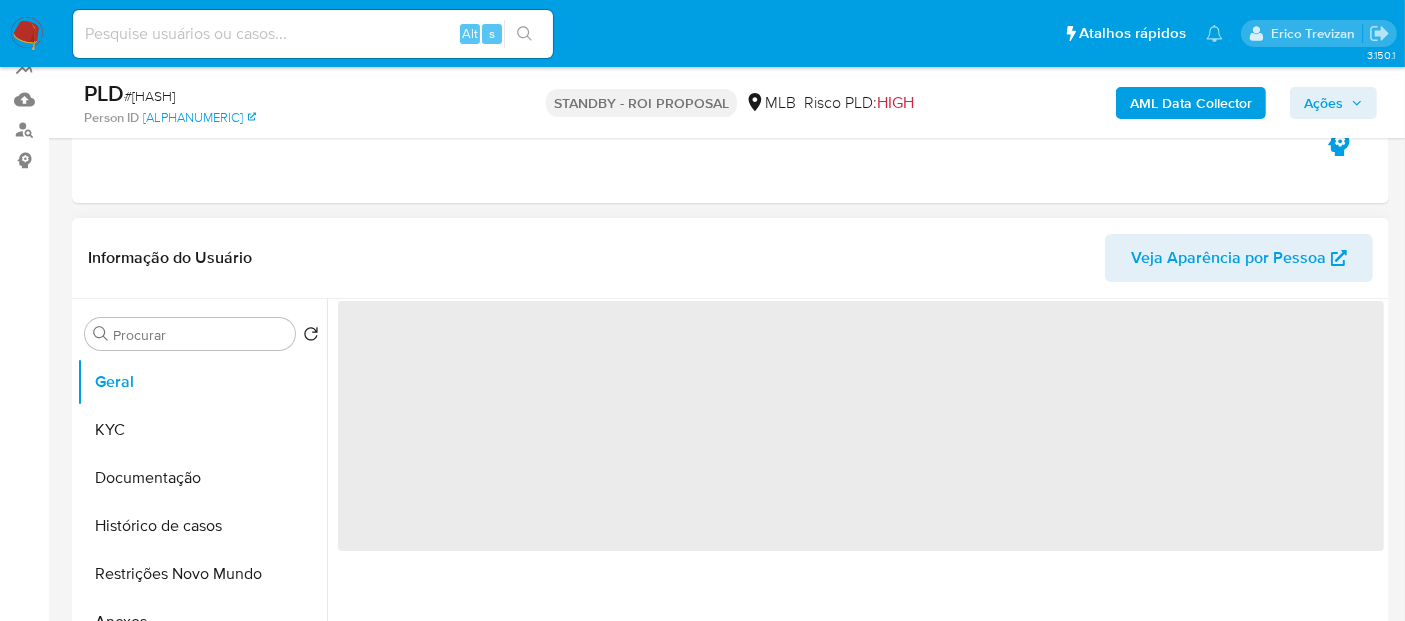 scroll, scrollTop: 222, scrollLeft: 0, axis: vertical 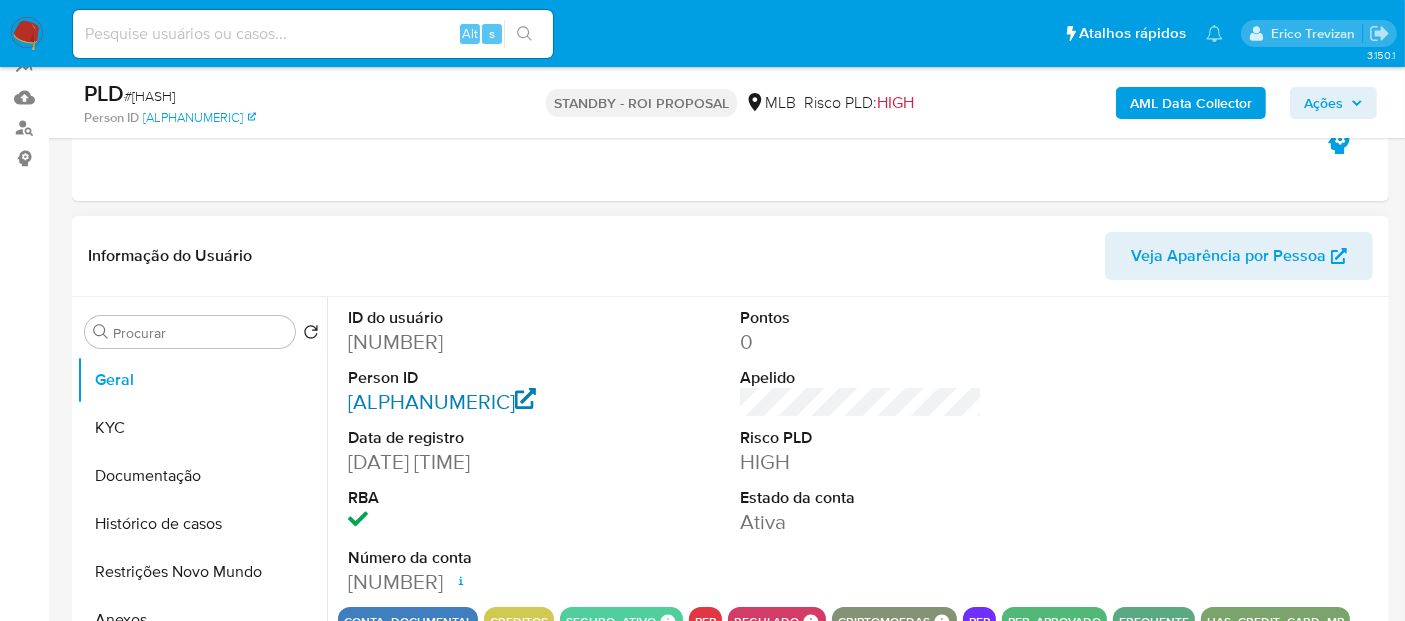 select on "10" 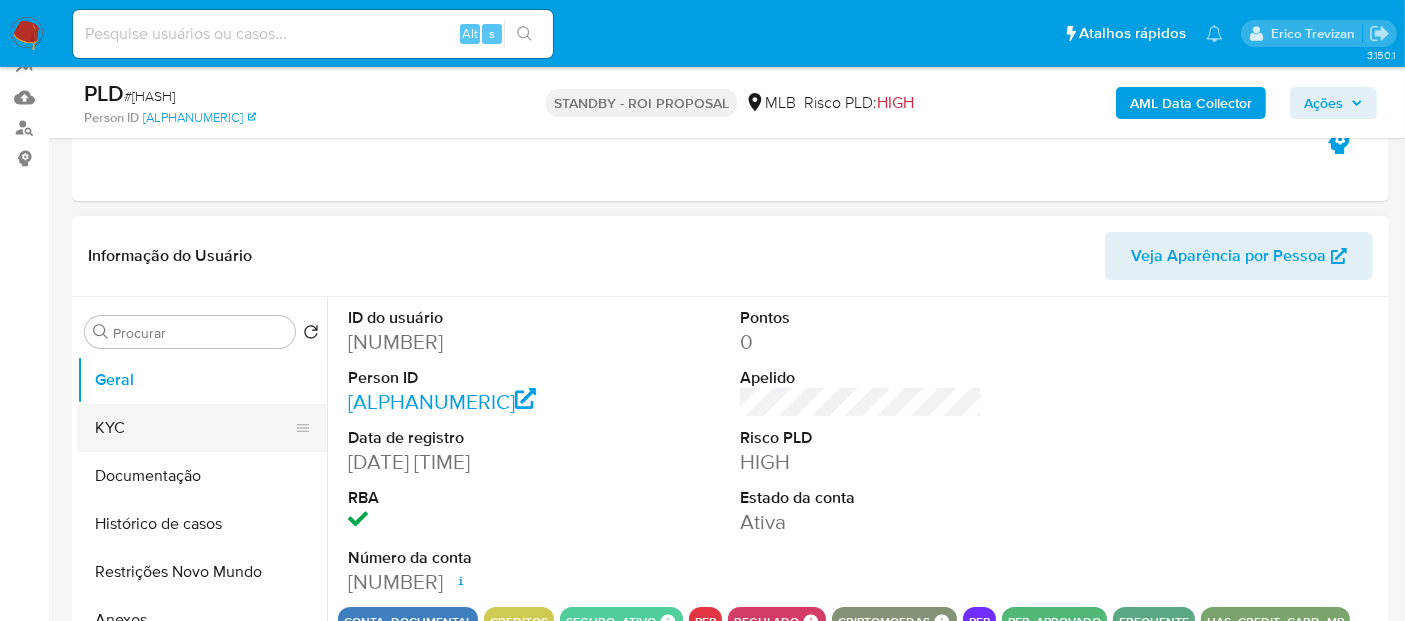 click on "KYC" at bounding box center (194, 428) 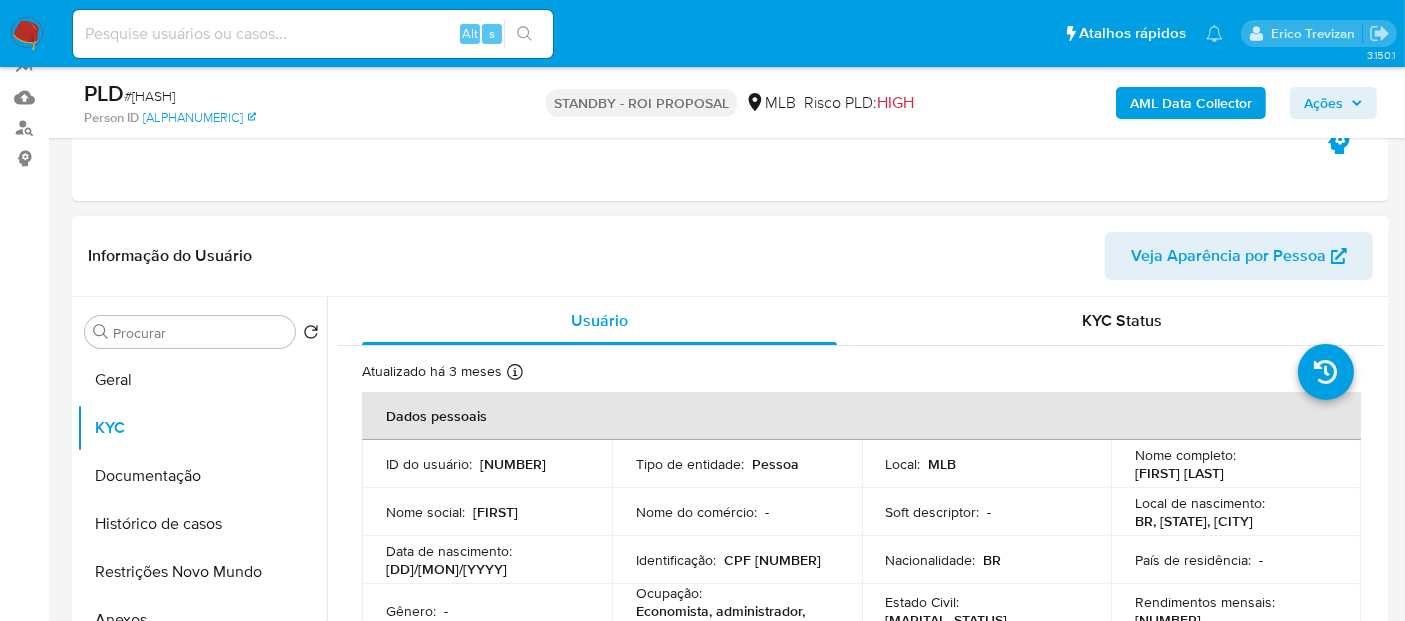 scroll, scrollTop: 111, scrollLeft: 0, axis: vertical 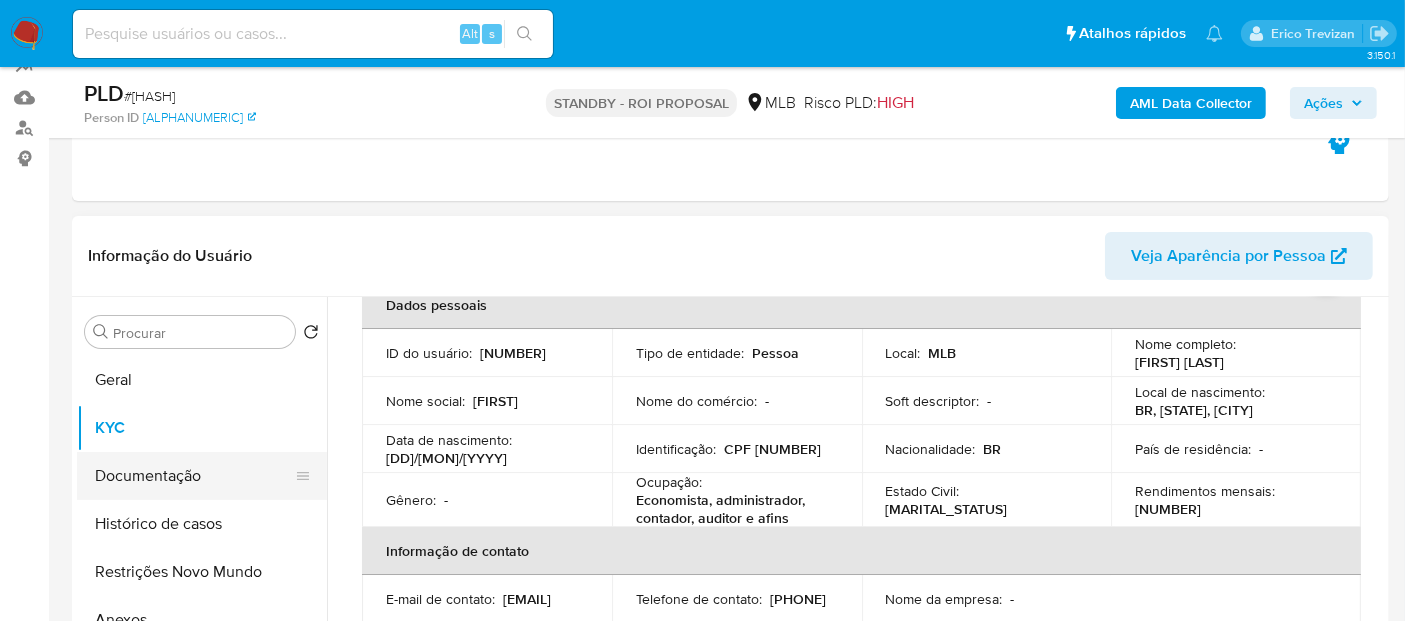 click on "Documentação" at bounding box center [194, 476] 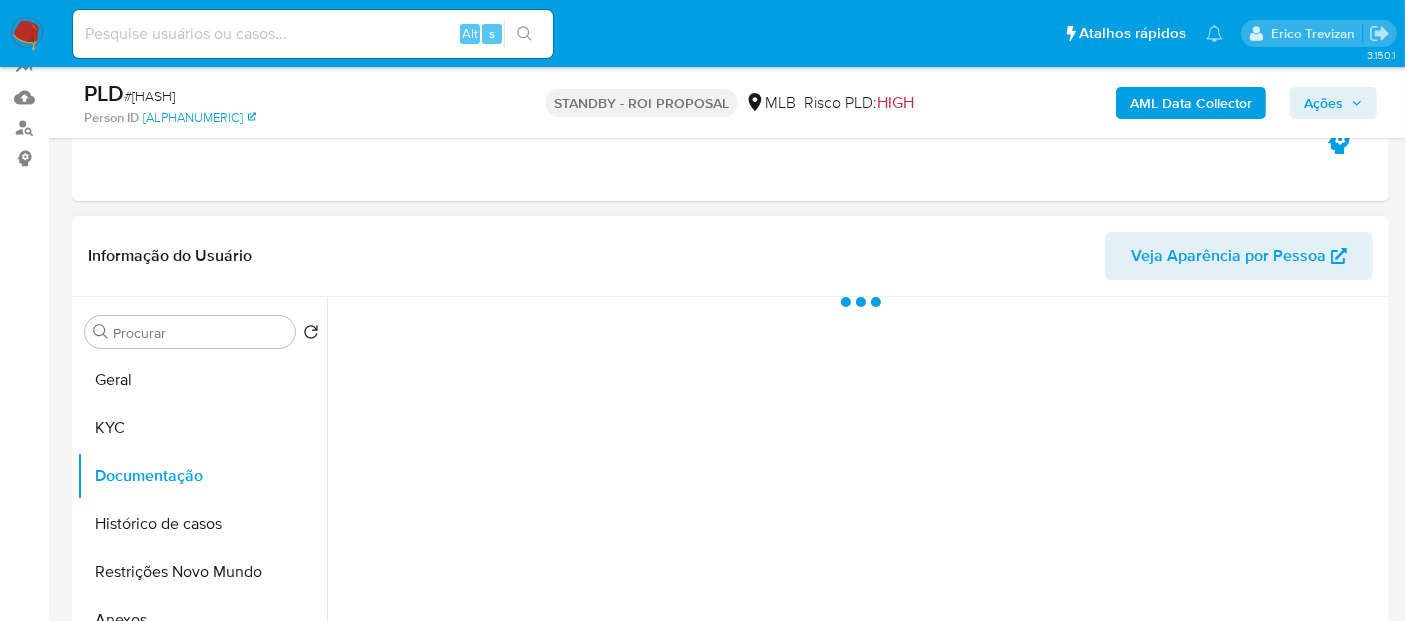 scroll, scrollTop: 0, scrollLeft: 0, axis: both 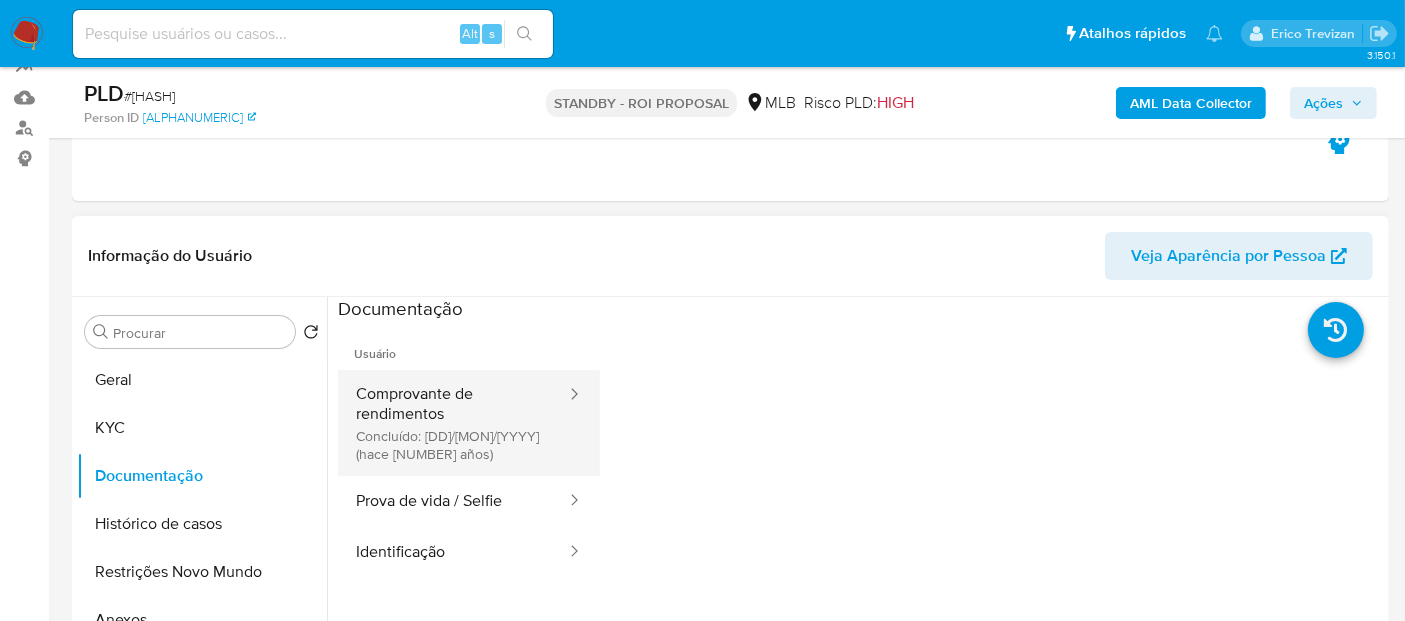 click on "Comprovante de rendimentos Concluído: 03/11/2022 (hace 3 años)" at bounding box center [453, 423] 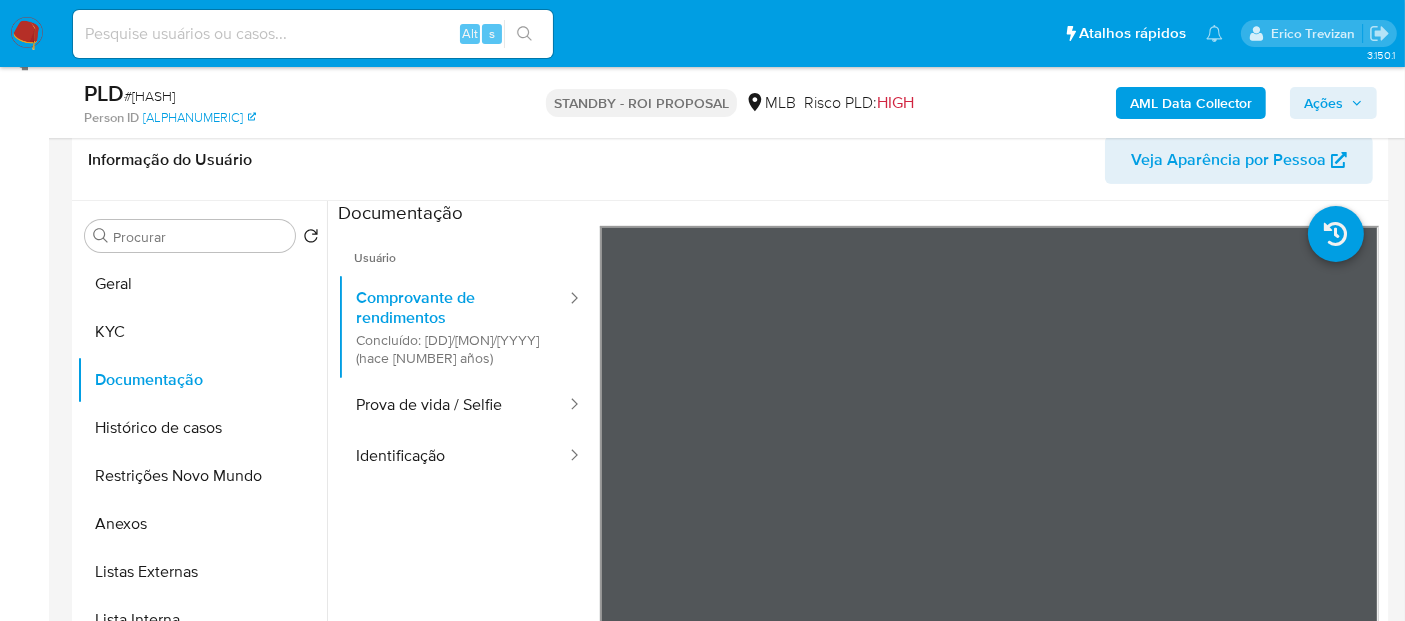 scroll, scrollTop: 327, scrollLeft: 0, axis: vertical 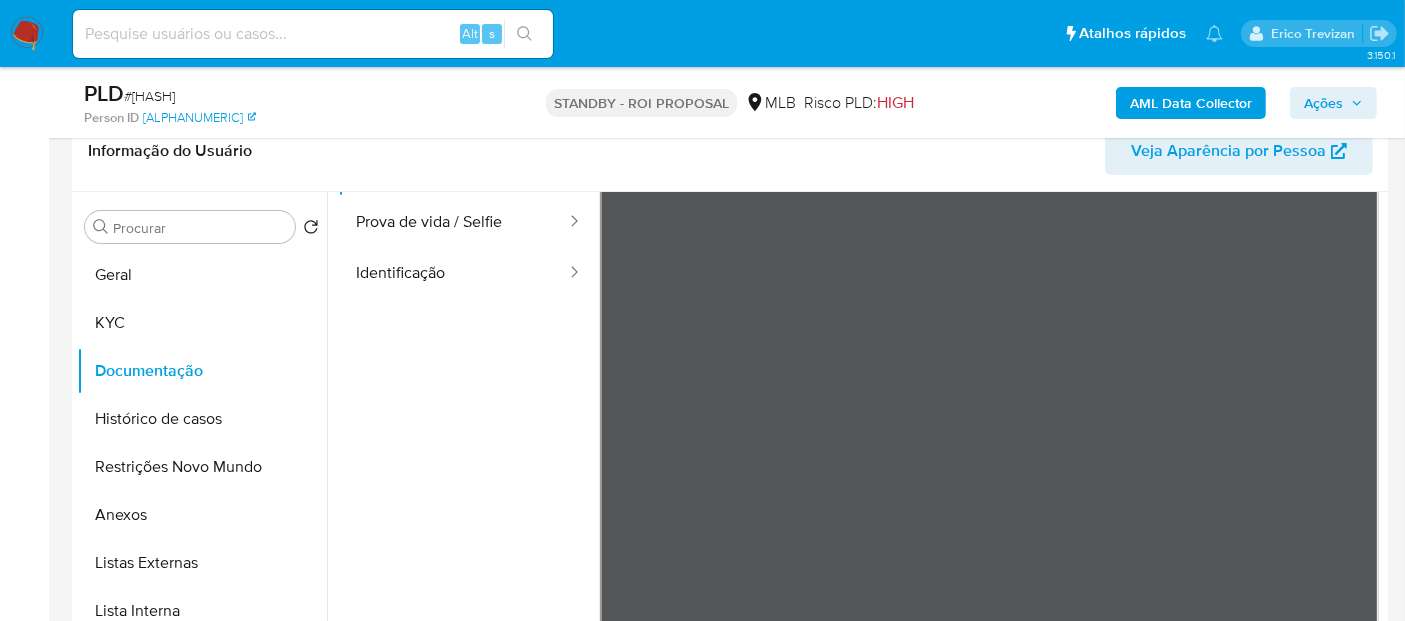 click at bounding box center (313, 34) 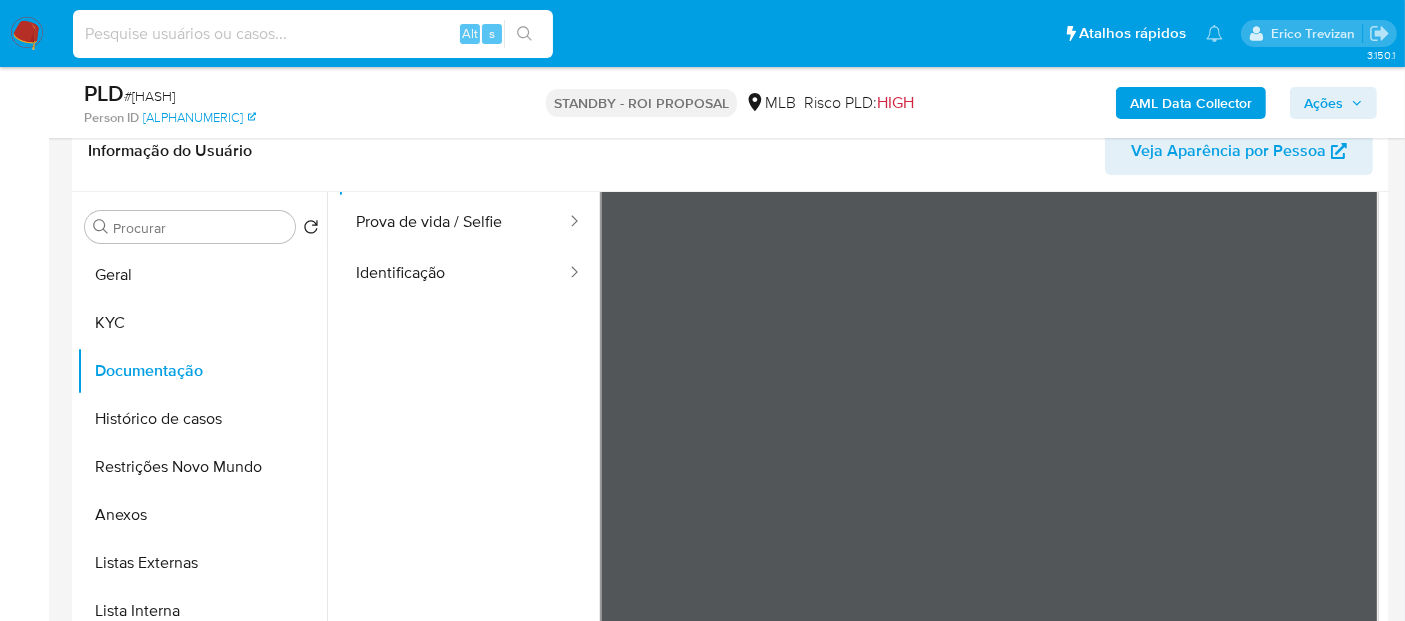 paste on "IEqmpdzcj2zT5Xdu11Uqjmc0" 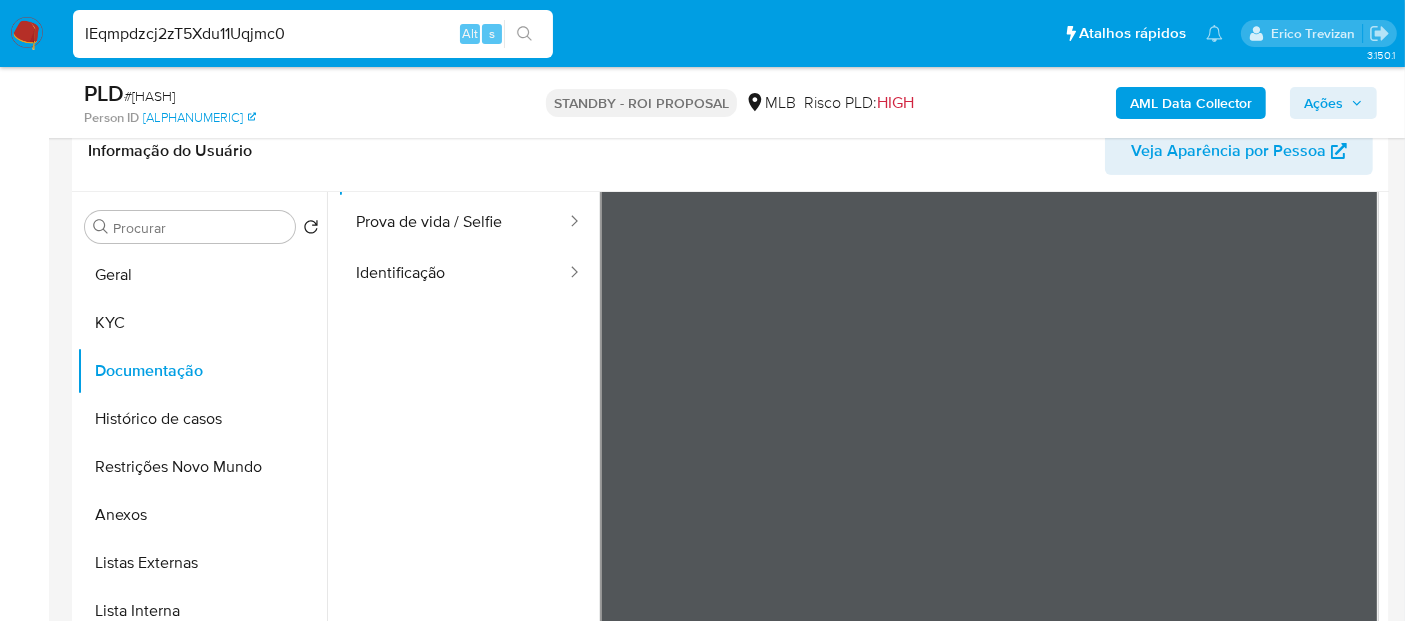 type on "IEqmpdzcj2zT5Xdu11Uqjmc0" 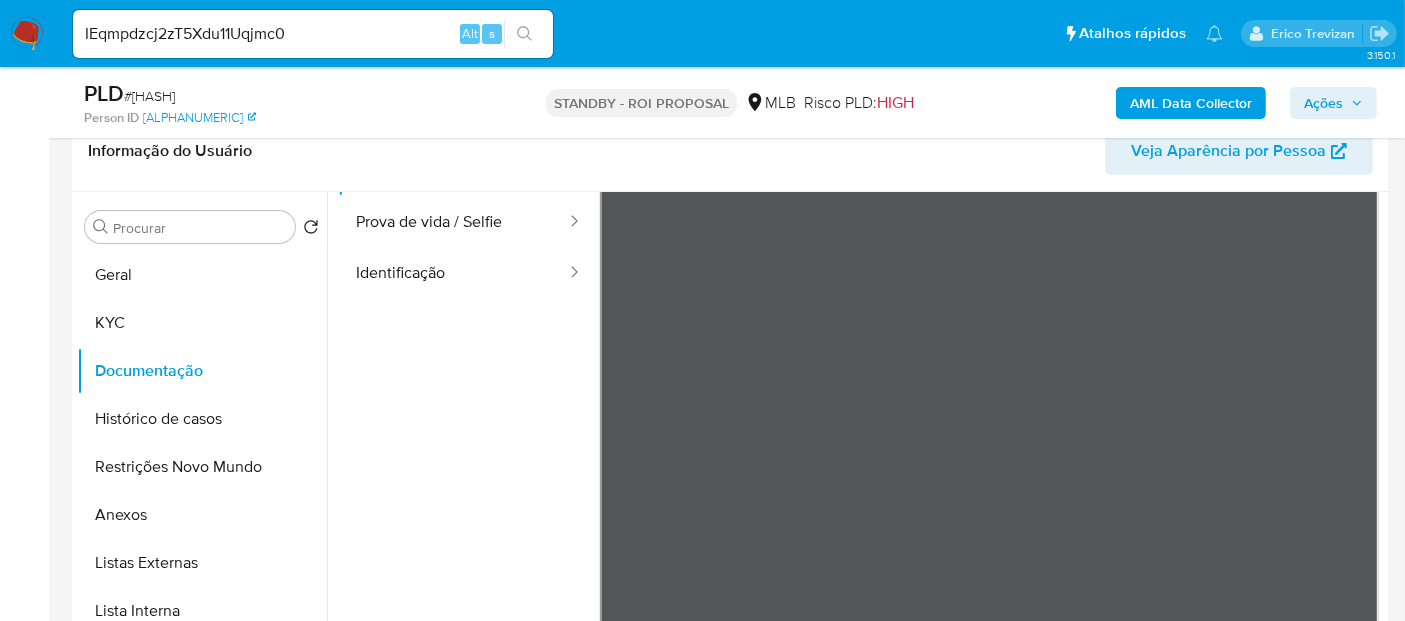 click at bounding box center [524, 34] 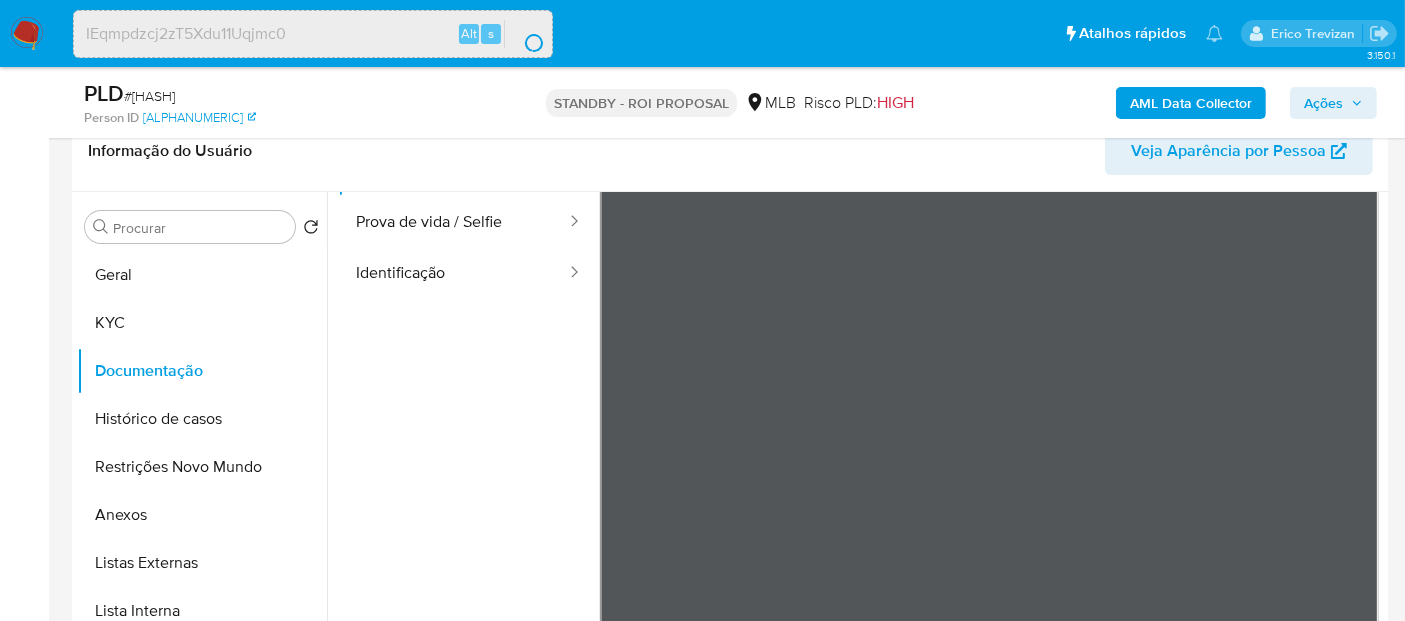 scroll, scrollTop: 0, scrollLeft: 0, axis: both 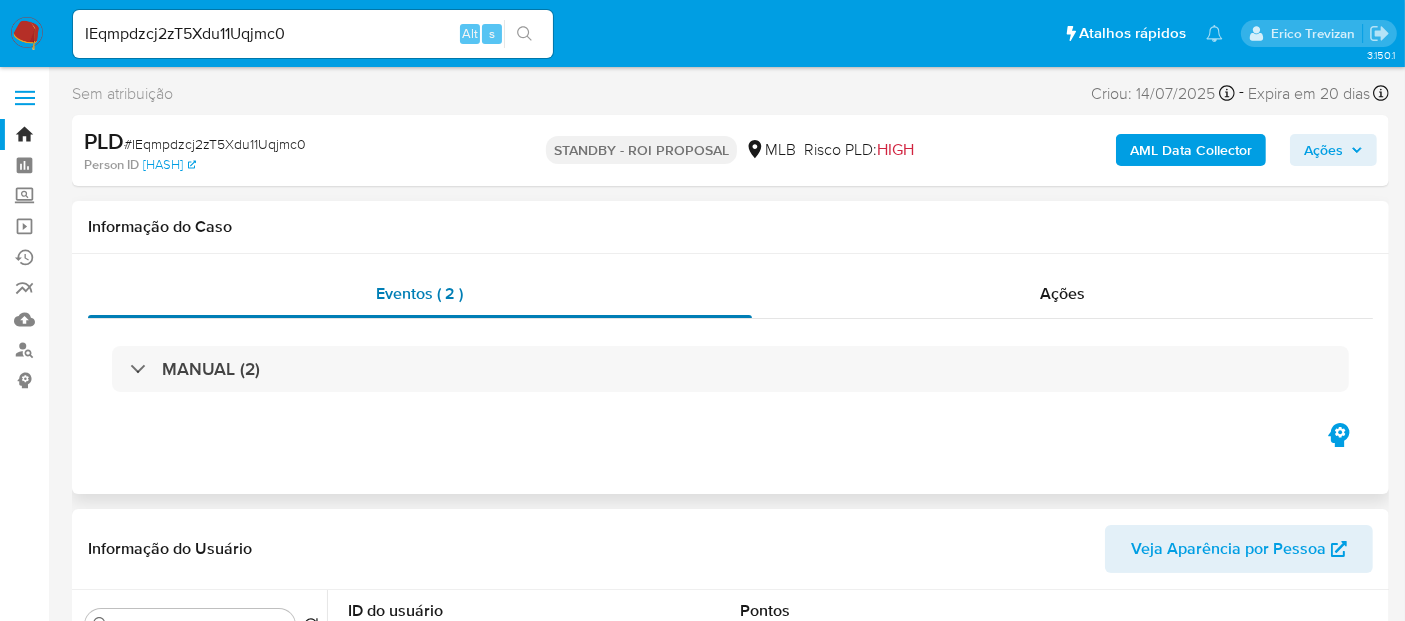 select on "10" 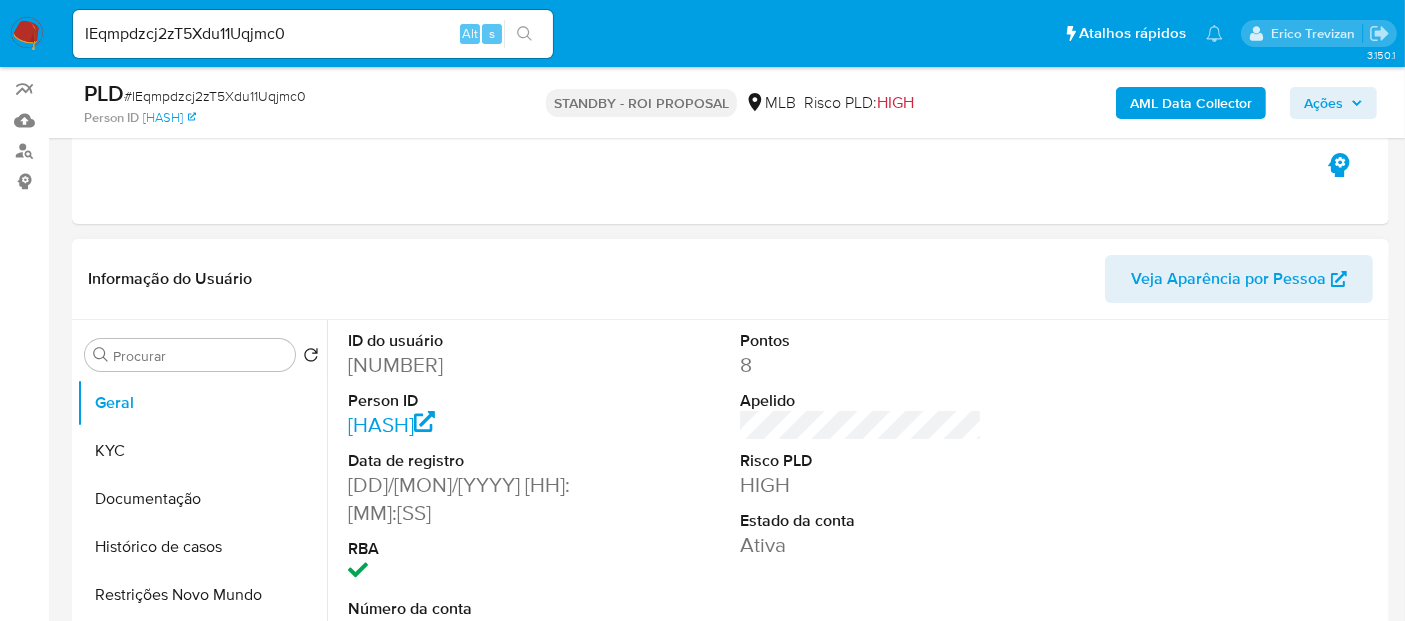 scroll, scrollTop: 333, scrollLeft: 0, axis: vertical 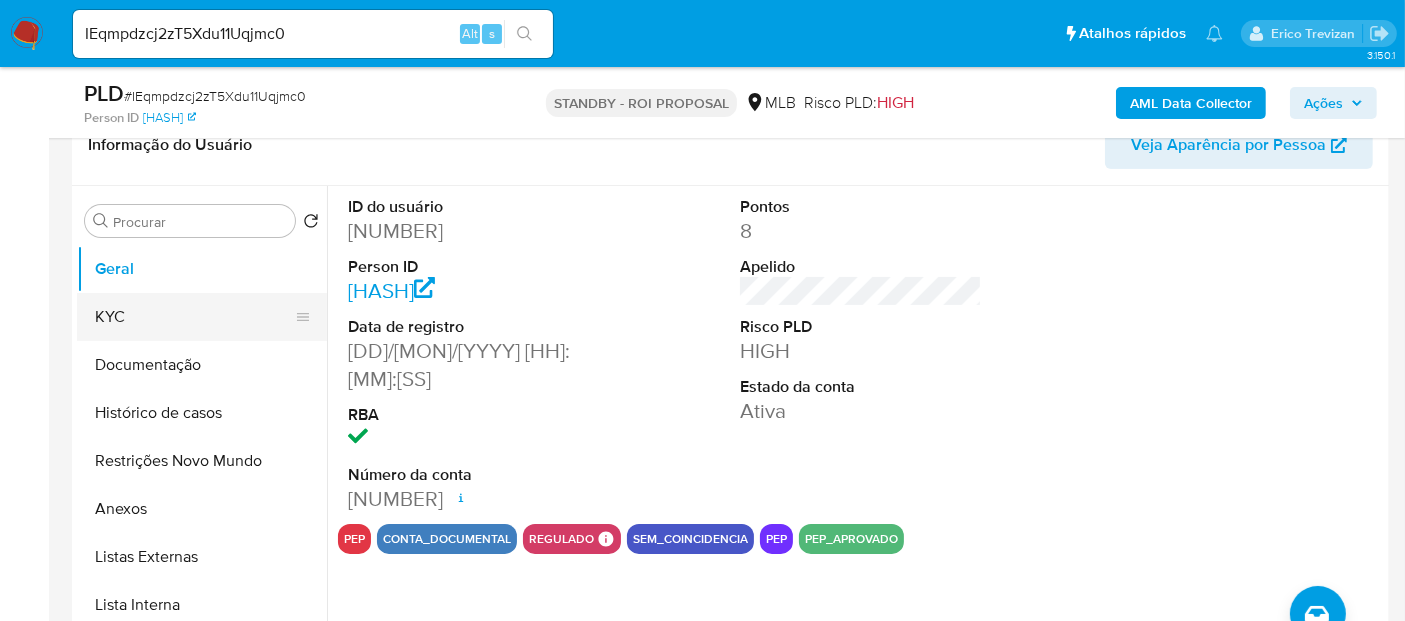 click on "KYC" at bounding box center [194, 317] 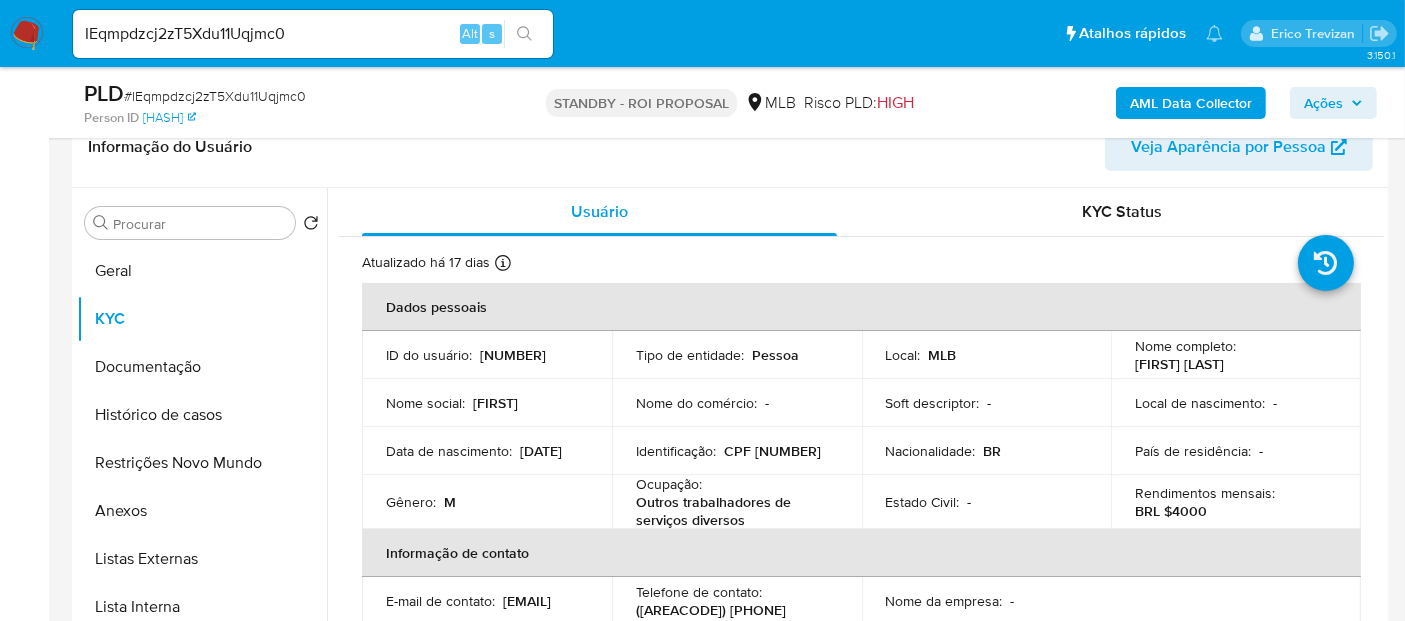scroll, scrollTop: 444, scrollLeft: 0, axis: vertical 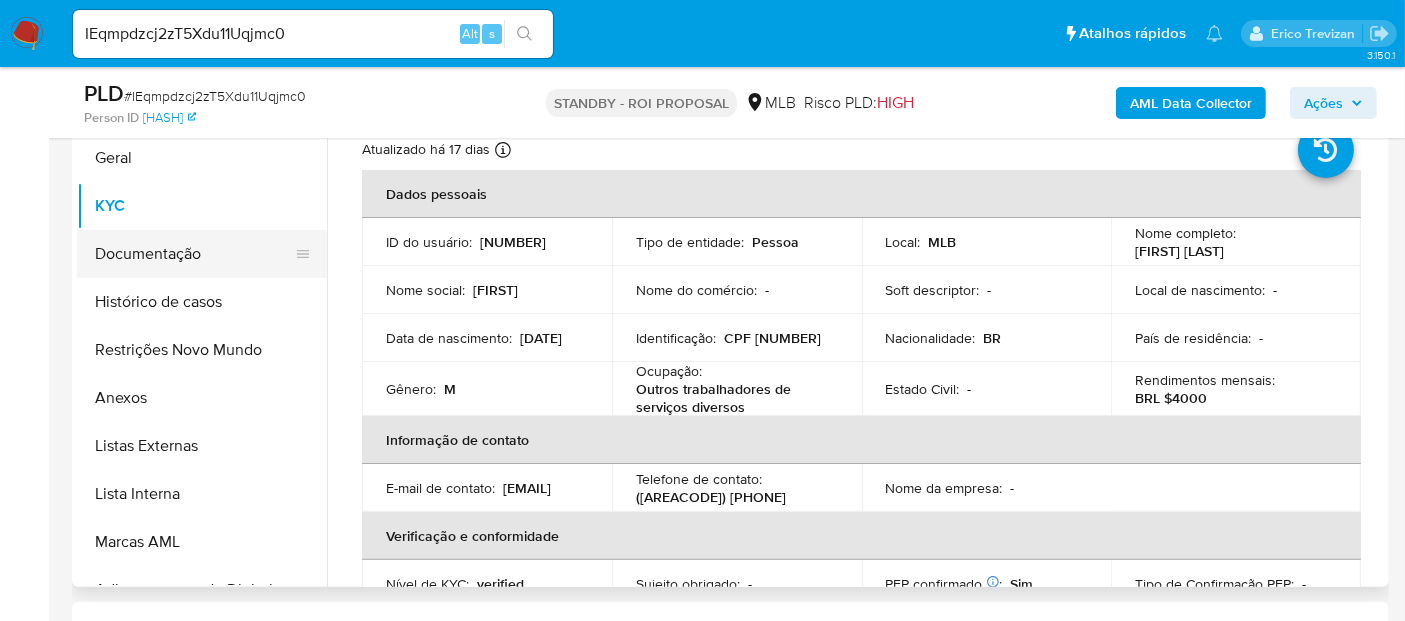 click on "Documentação" at bounding box center (194, 254) 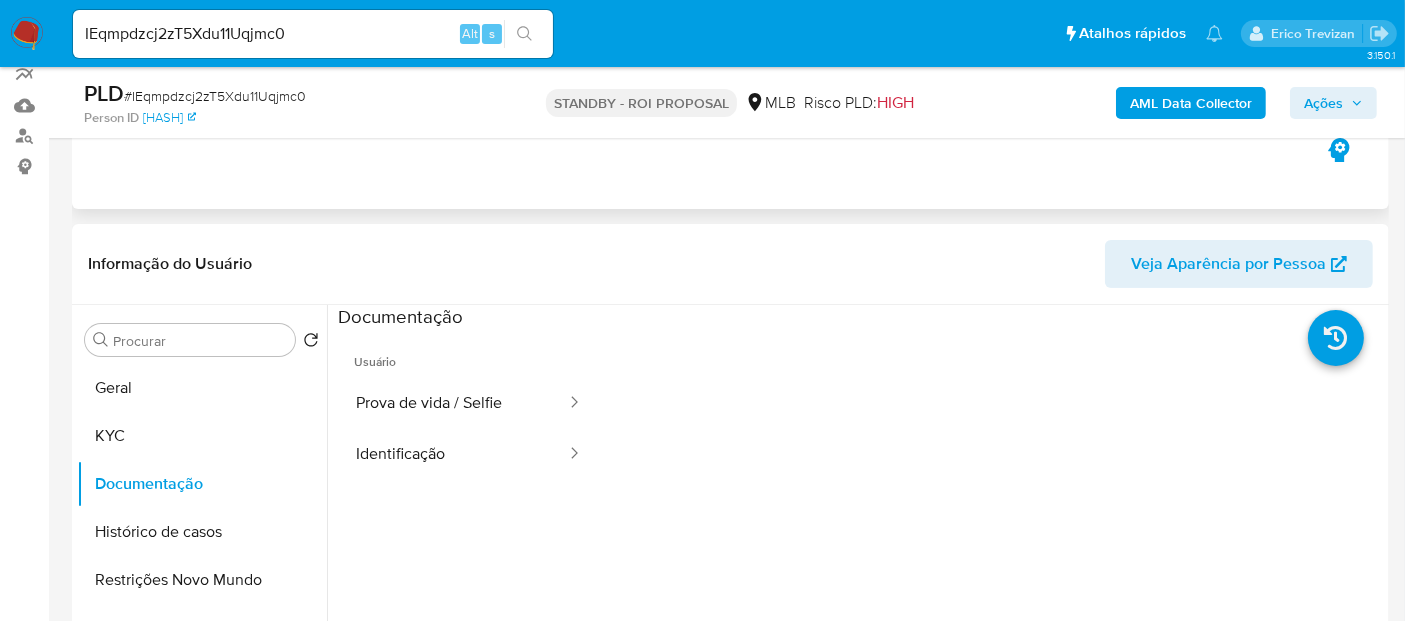 scroll, scrollTop: 111, scrollLeft: 0, axis: vertical 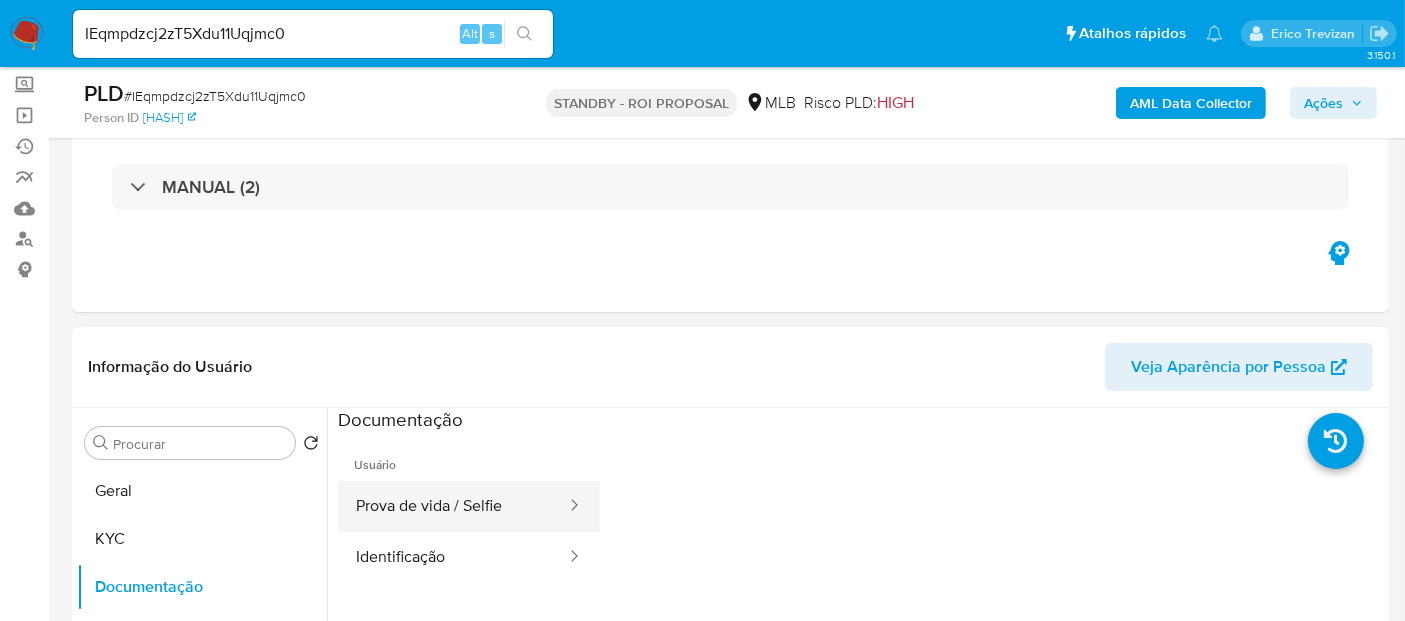 drag, startPoint x: 410, startPoint y: 507, endPoint x: 420, endPoint y: 511, distance: 10.770329 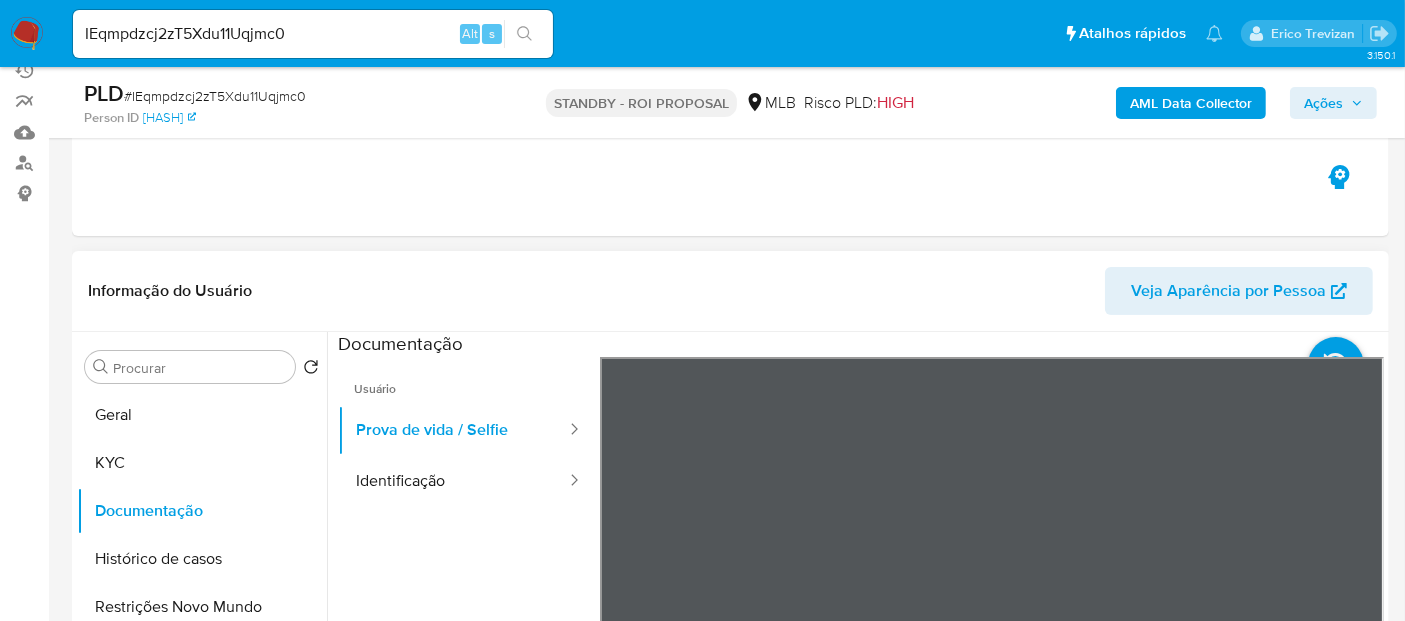 scroll, scrollTop: 222, scrollLeft: 0, axis: vertical 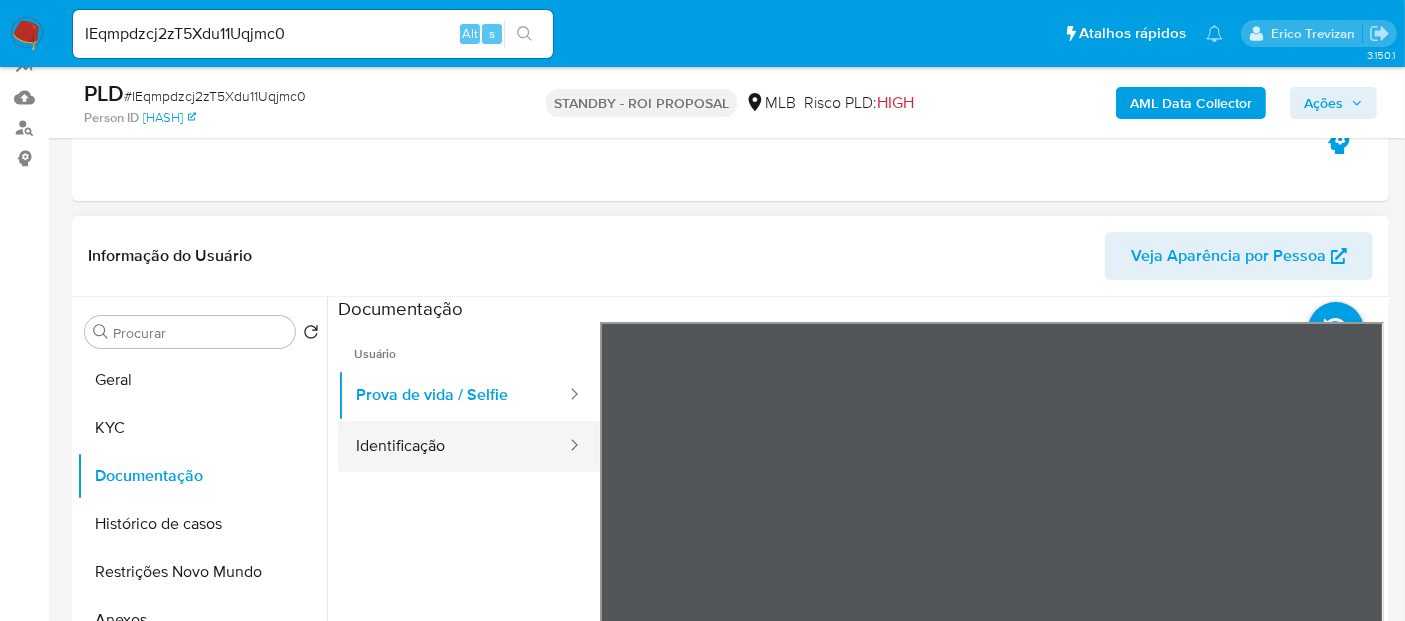 drag, startPoint x: 424, startPoint y: 430, endPoint x: 595, endPoint y: 432, distance: 171.01169 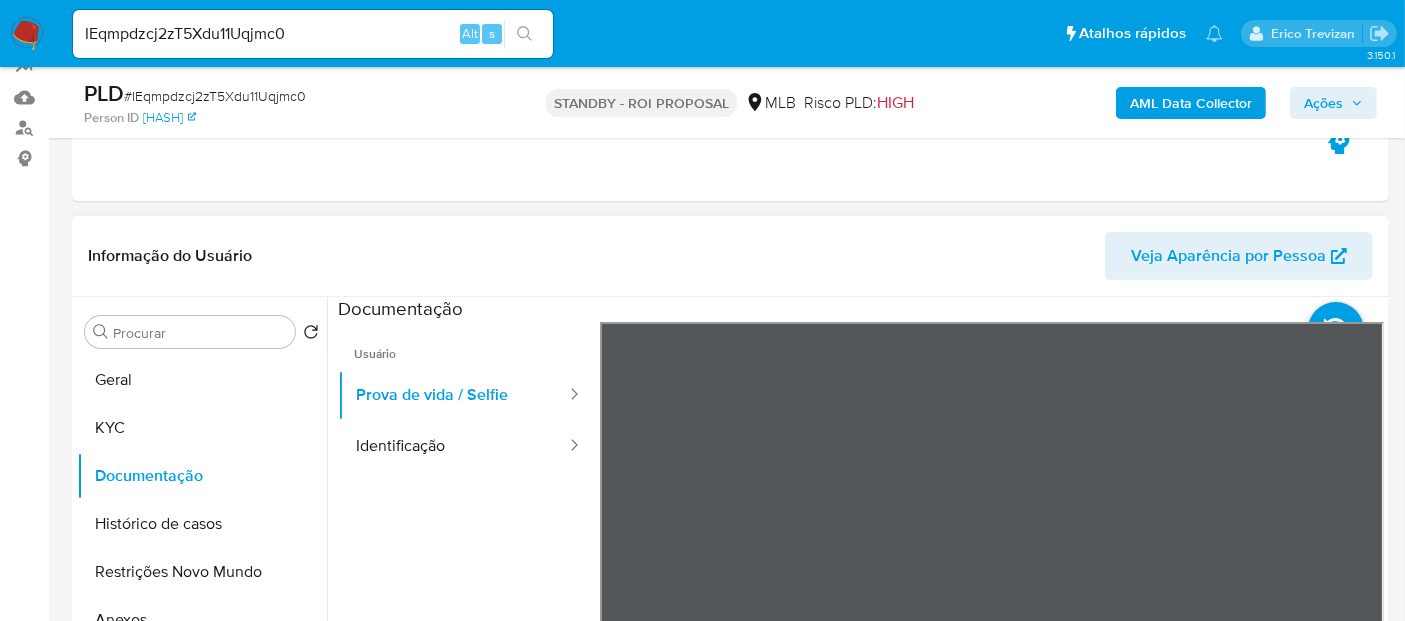 click on "Identificação" at bounding box center (453, 446) 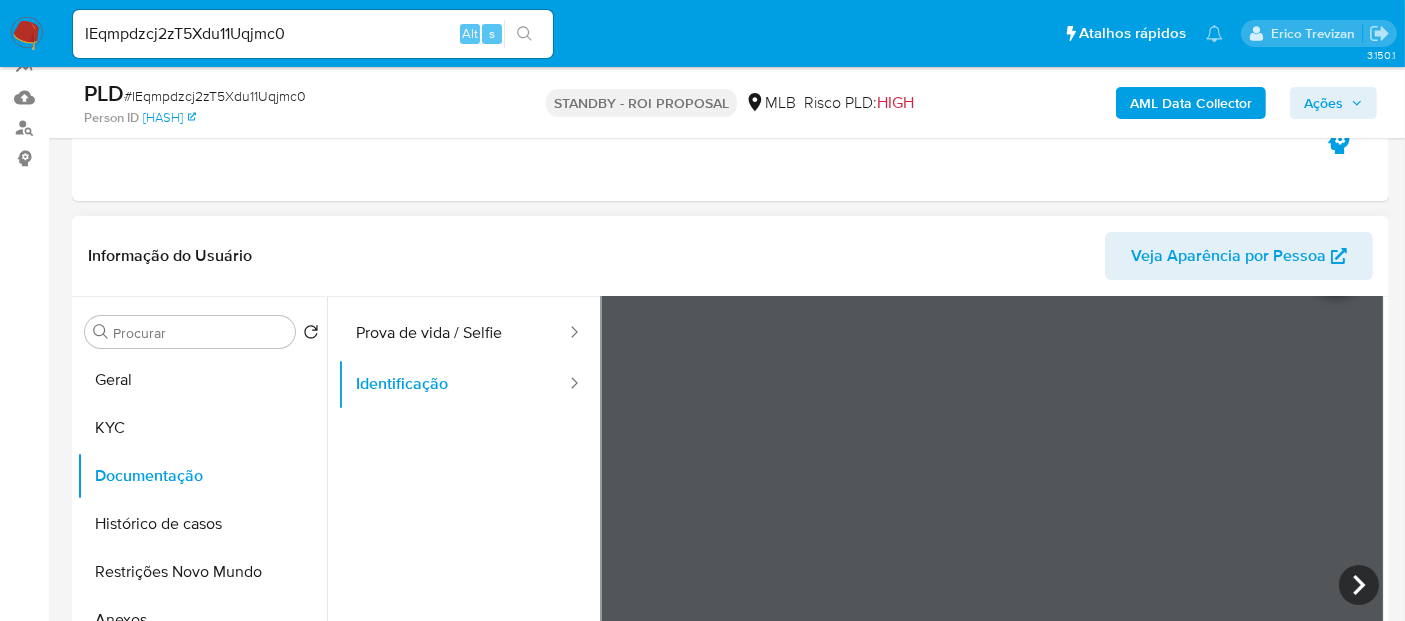 scroll, scrollTop: 111, scrollLeft: 0, axis: vertical 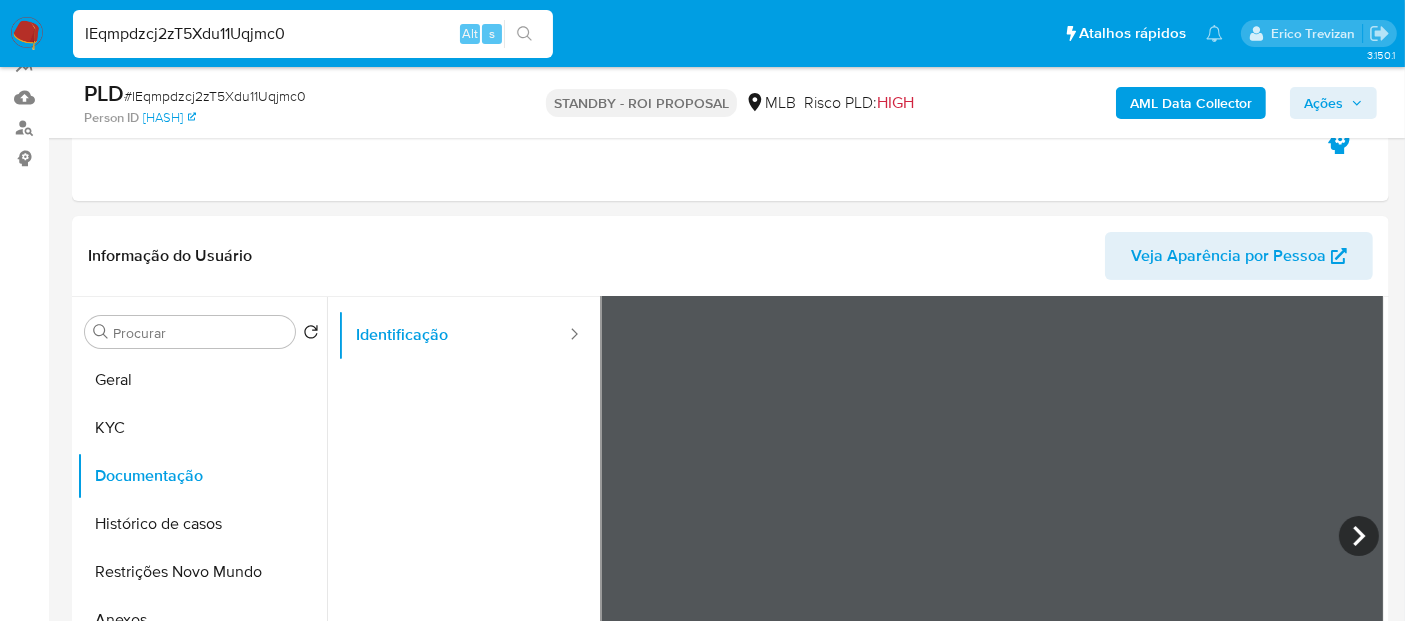 drag, startPoint x: 319, startPoint y: 29, endPoint x: 0, endPoint y: 61, distance: 320.601 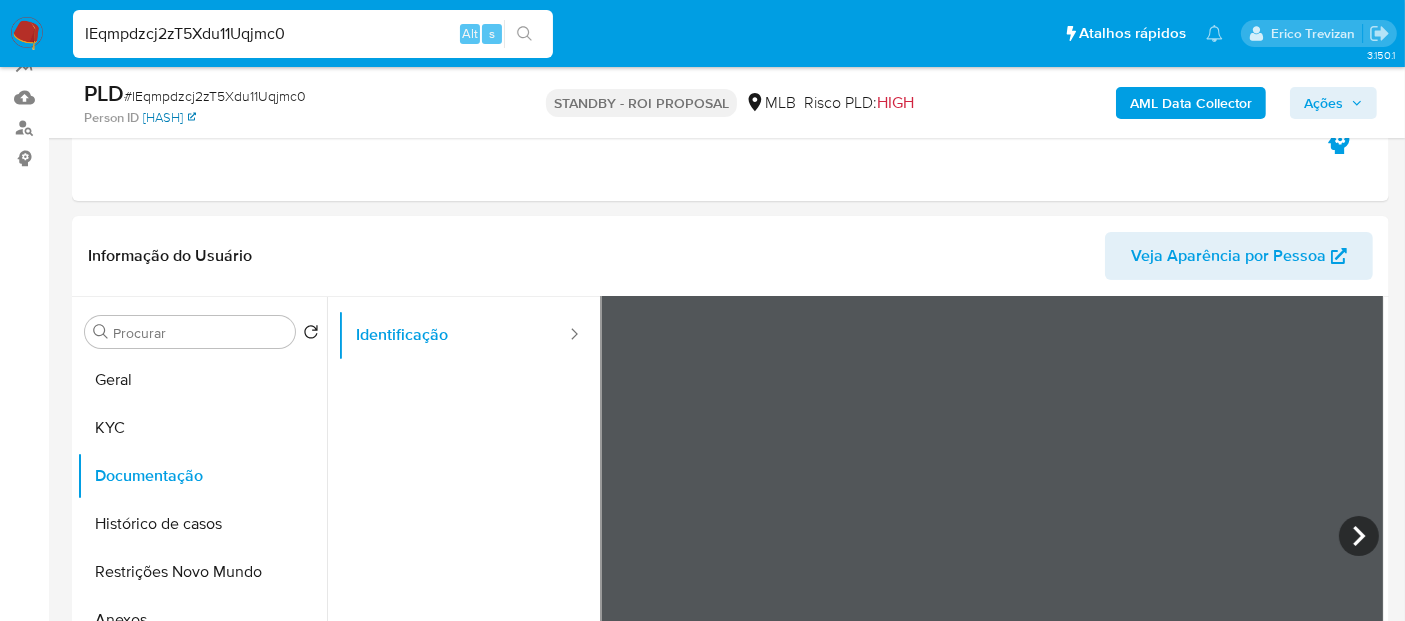 paste on "1b7BDhHuwzPqI1ltb0q1kq9a" 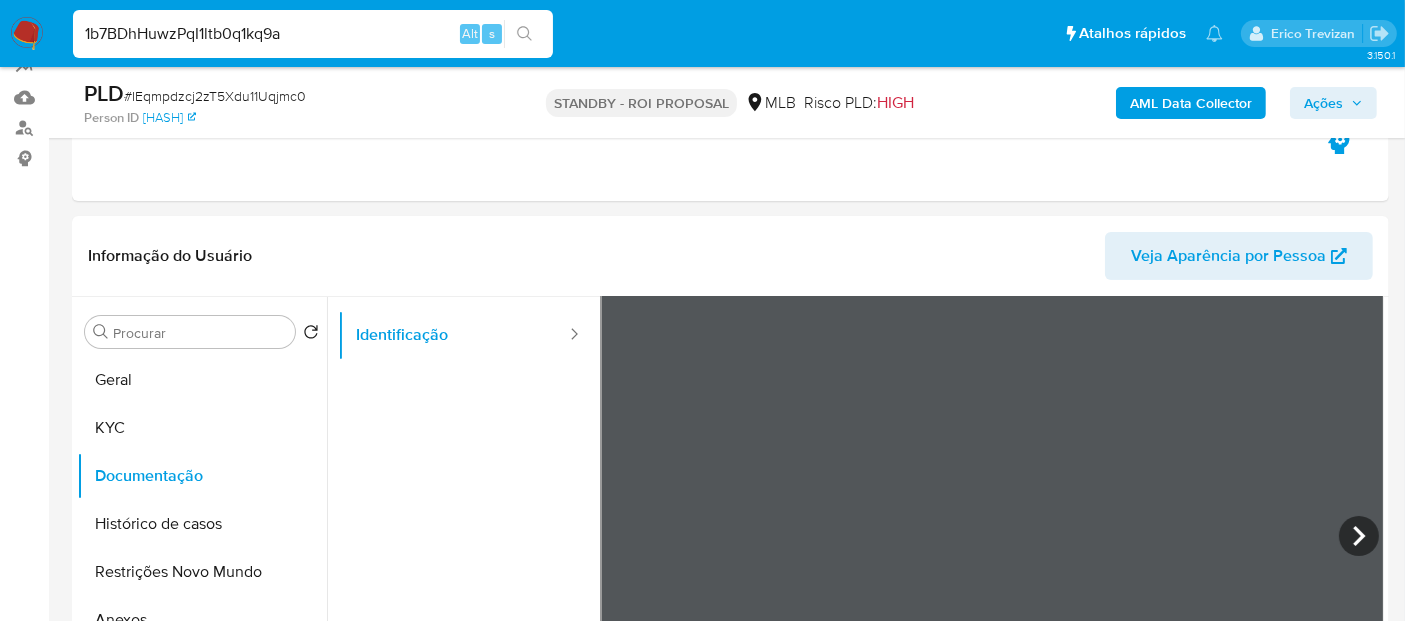 type on "1b7BDhHuwzPqI1ltb0q1kq9a" 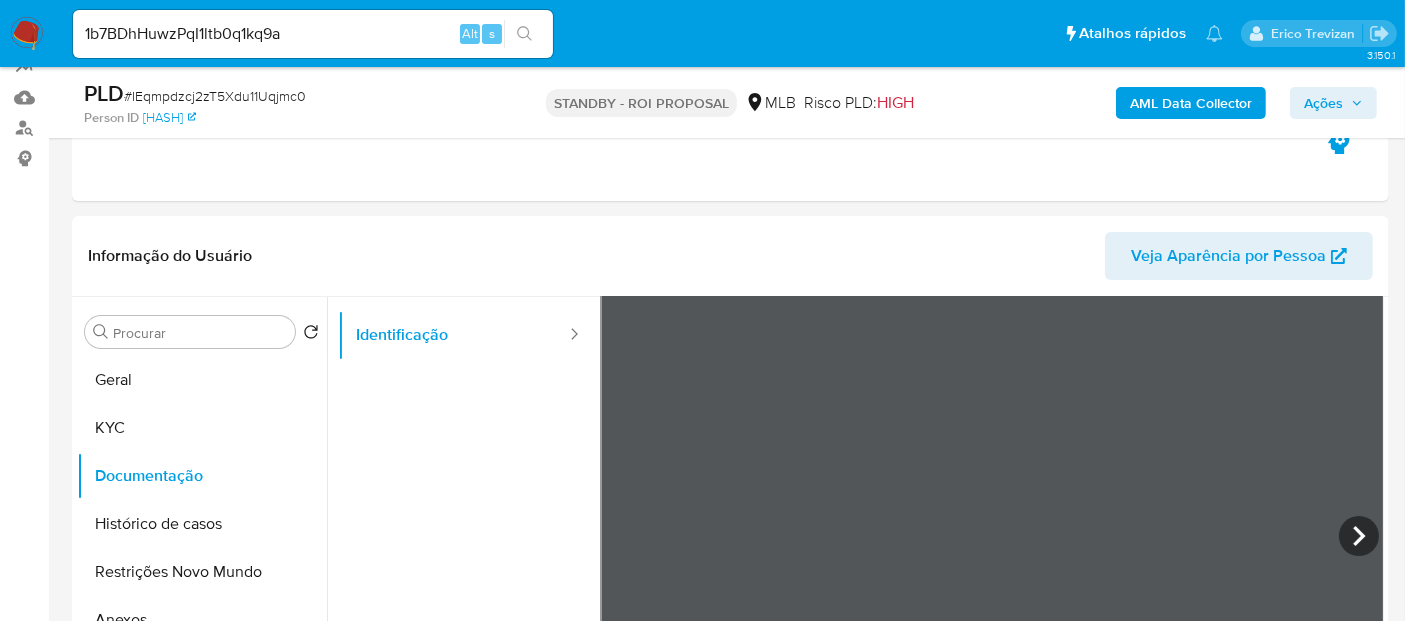 scroll, scrollTop: 0, scrollLeft: 0, axis: both 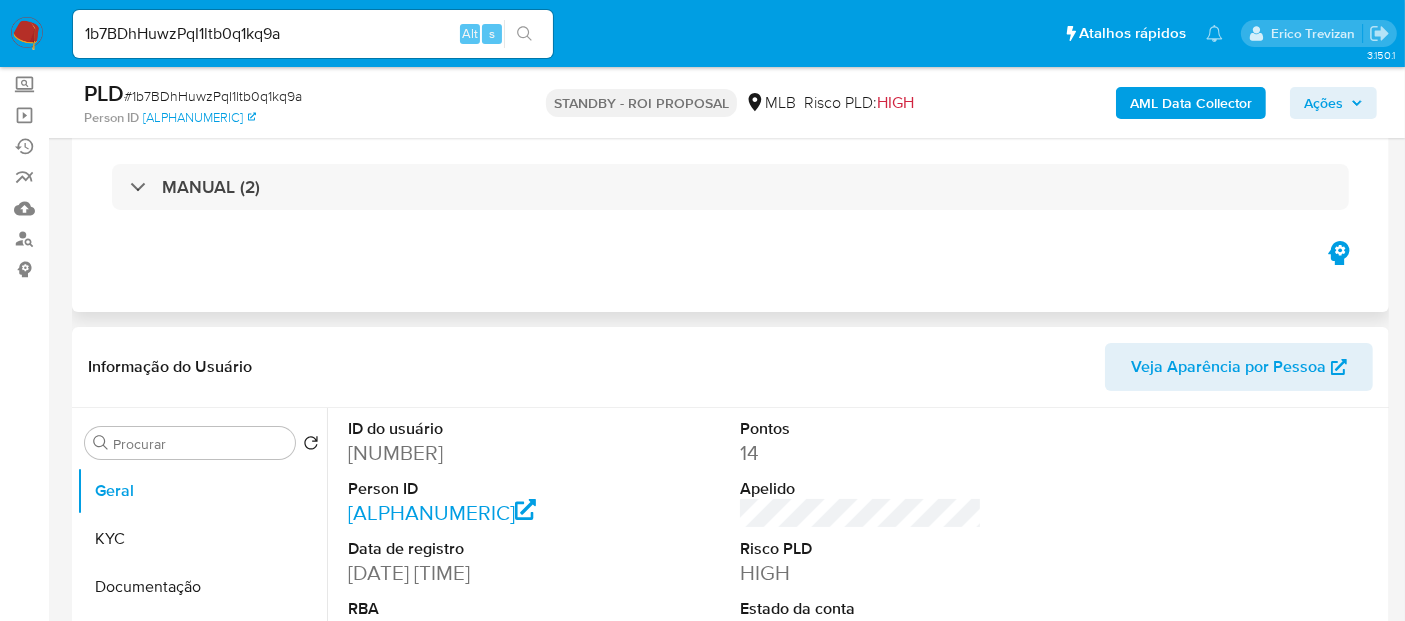 select on "10" 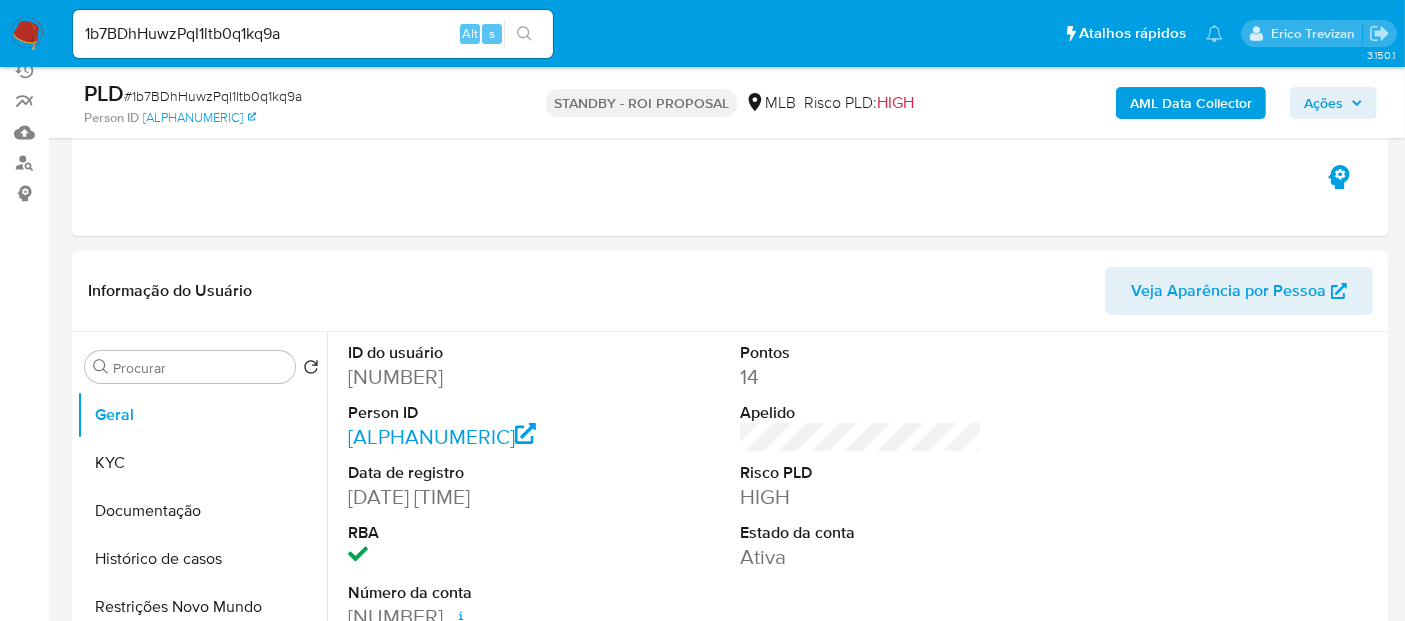 scroll, scrollTop: 222, scrollLeft: 0, axis: vertical 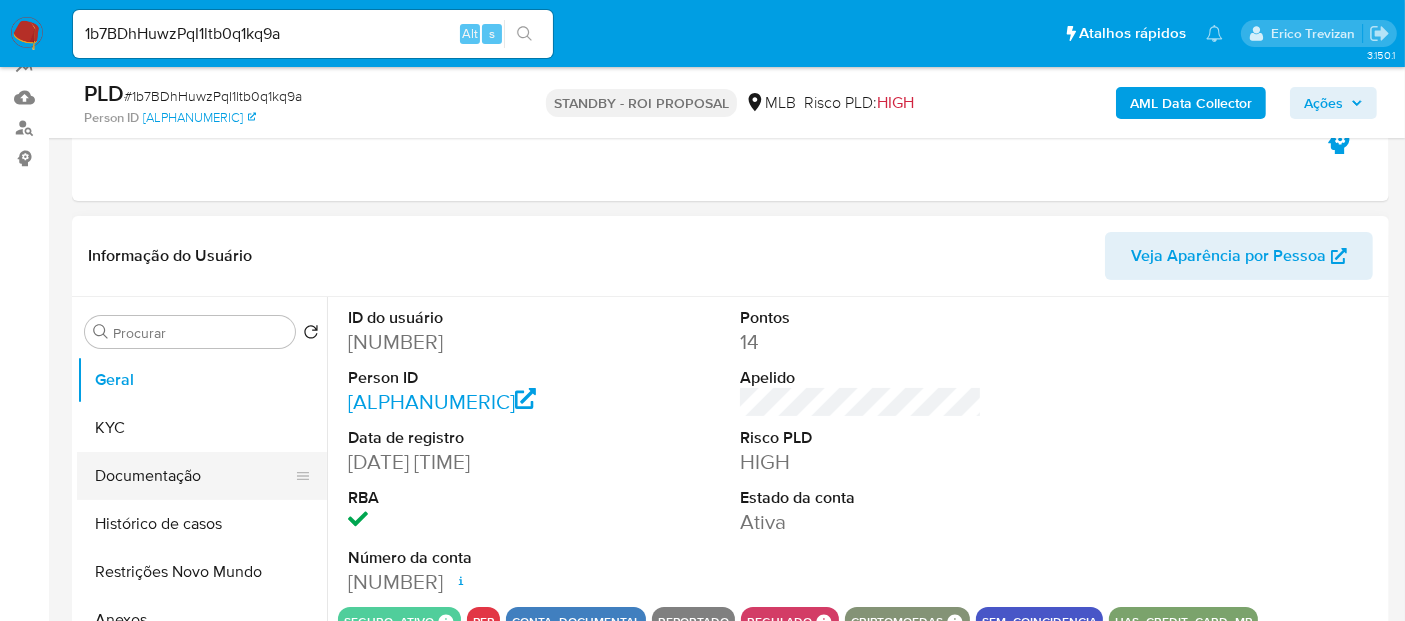 drag, startPoint x: 148, startPoint y: 474, endPoint x: 164, endPoint y: 476, distance: 16.124516 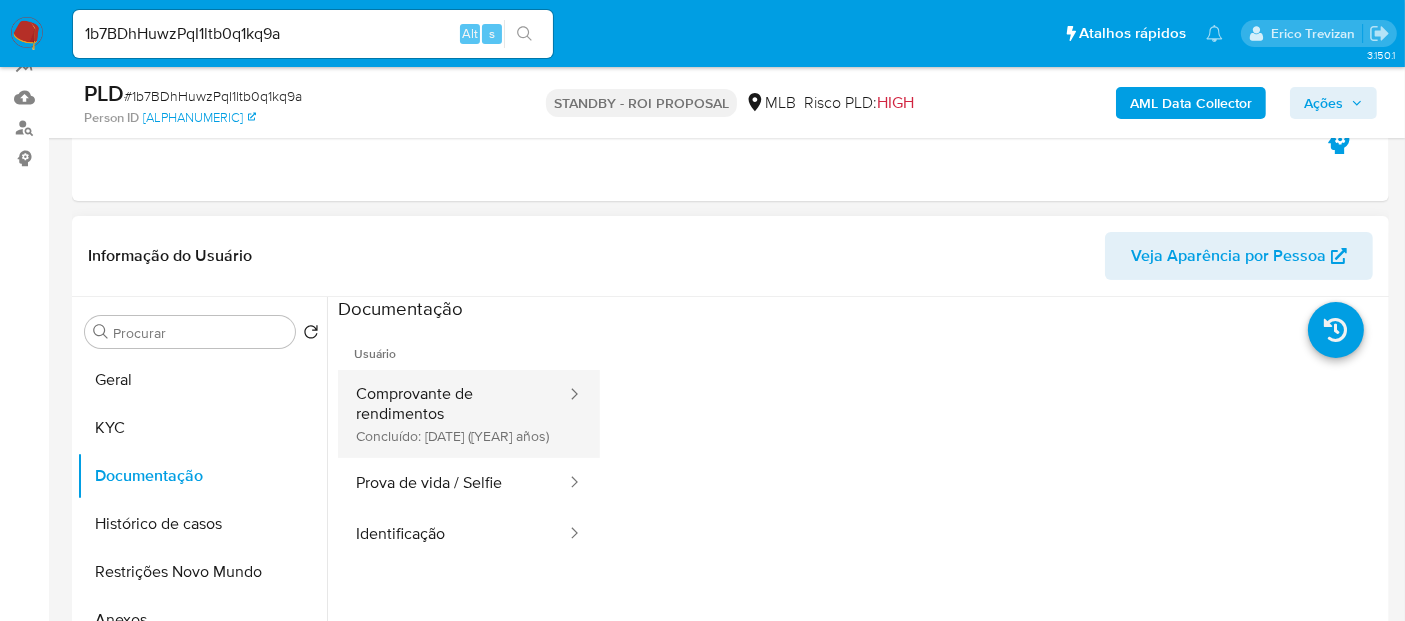 click on "Comprovante de rendimentos Concluído: 05/12/2022 (hace 3 años)" at bounding box center (453, 414) 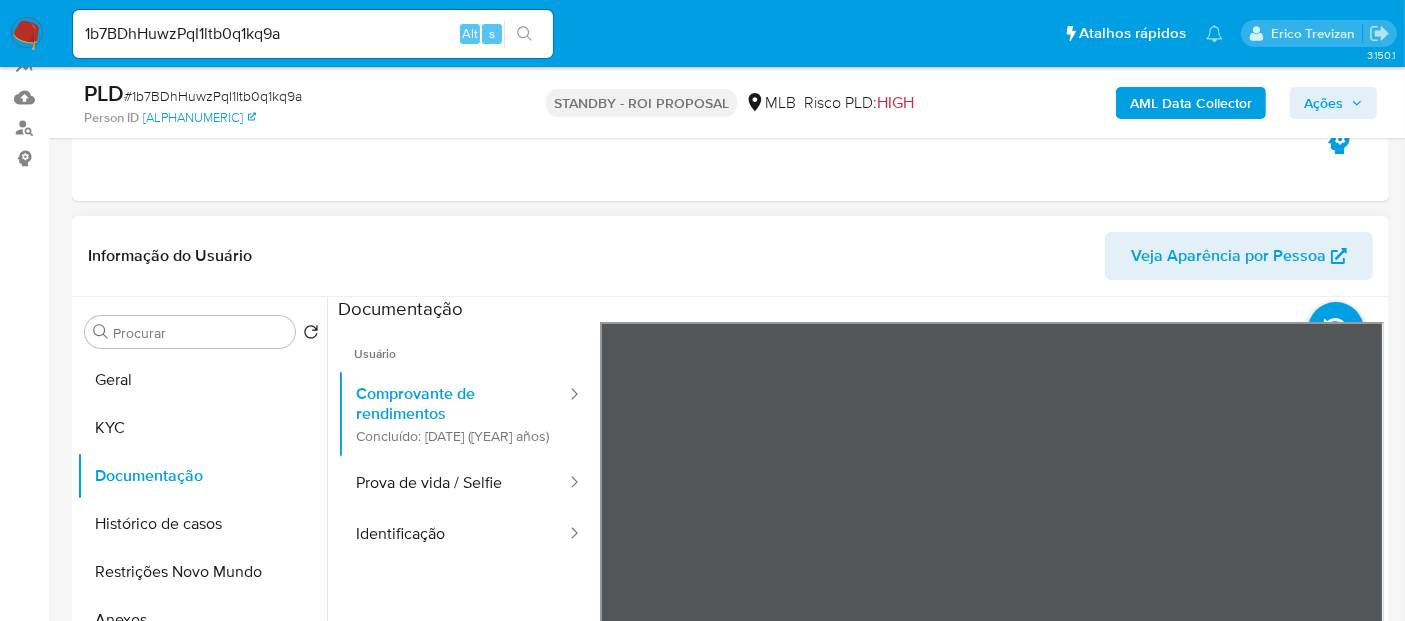 click on "Sem atribuição   Asignado el: 14/07/2025 15:35:29 Criou: 14/07/2025   Criou: 14/07/2025 15:35:29 - Expira em 20 dias   Expira em 28/08/2025 15:35:30 PLD # 1b7BDhHuwzPqI1ltb0q1kq9a Person ID 8643e551107932d52425d7e1369ac368 STANDBY - ROI PROPOSAL  MLB Risco PLD:  HIGH AML Data Collector Ações Informação do Caso Eventos ( 2 ) Ações MANUAL (2) Informação do Usuário Veja Aparência por Pessoa Procurar   Retornar ao pedido padrão Geral KYC Documentação Histórico de casos Restrições Novo Mundo Anexos Listas Externas Lista Interna Marcas AML Adiantamentos de Dinheiro Cartões Contas Bancárias Dados Modificados Detalhe da geolocalização Devices Geolocation Dispositivos Point Empréstimos Endereços Fecha Compliant Financiamento de Veículos Histórico de Risco PLD Histórico de conversas IV Challenges Insurtech Items Perfis Relacionados Contatos Histórico CX Soluções Bate-papo Id Estado Data de criação Origem Processo • 338515422 closed 02/09/2024 03:35:14 Site ODR PNR - Contradictorio - XD" at bounding box center [730, 1568] 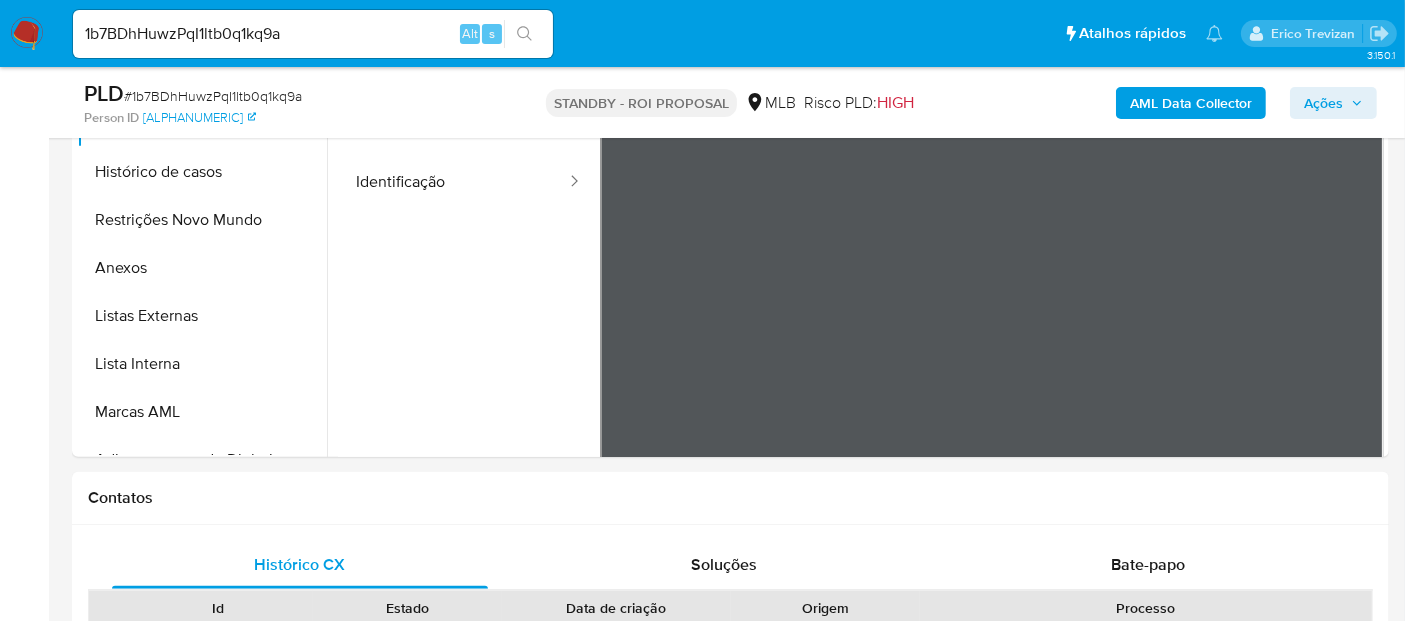 scroll, scrollTop: 448, scrollLeft: 0, axis: vertical 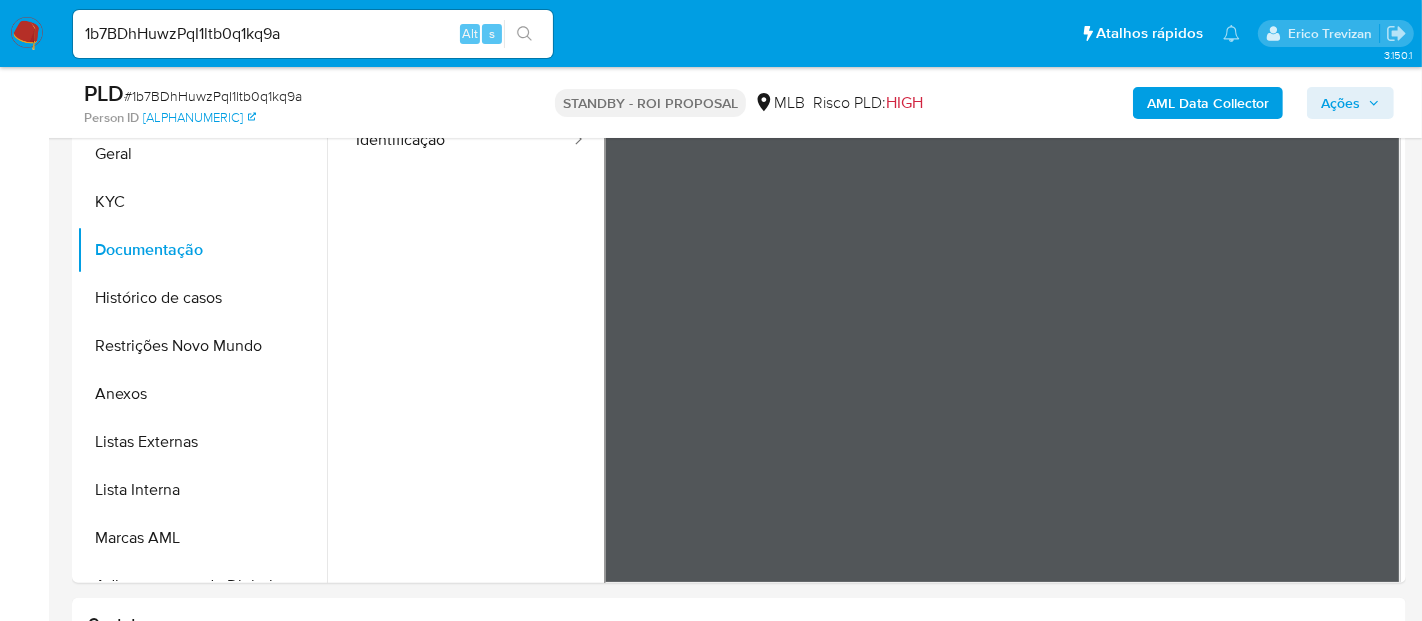 click on "Pausado Ver notificaciones 1b7BDhHuwzPqI1ltb0q1kq9a Alt s Atalhos rápidos   Presiona las siguientes teclas para acceder a algunas de las funciones Pesquisar caso ou usuário Alt s Voltar para casa Alt h Adicione um comentário Alt c Adicionar um anexo Alt a Erico Trevizan Bandeja Painel Screening Pesquisa em Listas Watchlist Ferramentas Operações em massa Ejecuções automáticas relatórios Mulan Localizador de pessoas Consolidado 3.150.1 Sem atribuição   Asignado el: 14/07/2025 15:35:29 Criou: 14/07/2025   Criou: 14/07/2025 15:35:29 - Expira em 20 dias   Expira em 28/08/2025 15:35:30 PLD # 1b7BDhHuwzPqI1ltb0q1kq9a Person ID 8643e551107932d52425d7e1369ac368 STANDBY - ROI PROPOSAL  MLB Risco PLD:  HIGH AML Data Collector Ações Informação do Caso Eventos ( 2 ) Ações MANUAL (2) Informação do Usuário Veja Aparência por Pessoa Procurar   Retornar ao pedido padrão Geral KYC Documentação Histórico de casos Restrições Novo Mundo Anexos Listas Externas Lista Interna Marcas AML Cartões Endereços" at bounding box center (711, 1315) 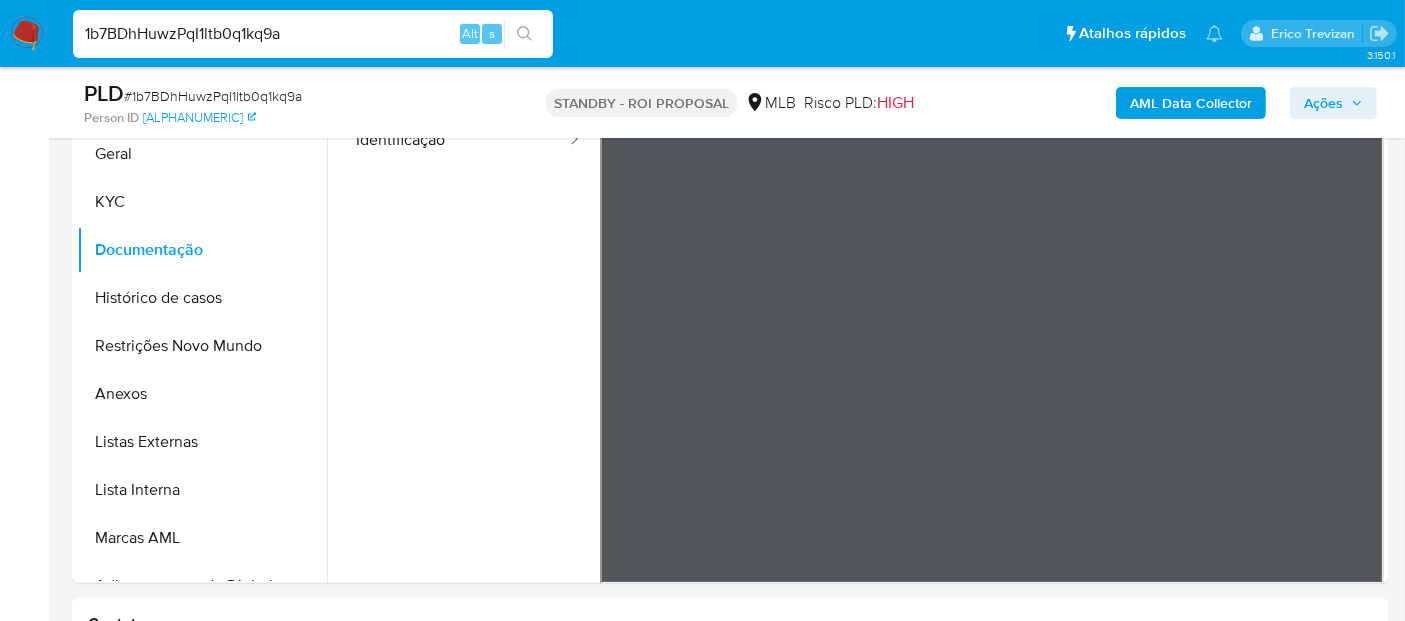 drag, startPoint x: 353, startPoint y: 31, endPoint x: 0, endPoint y: 32, distance: 353.0014 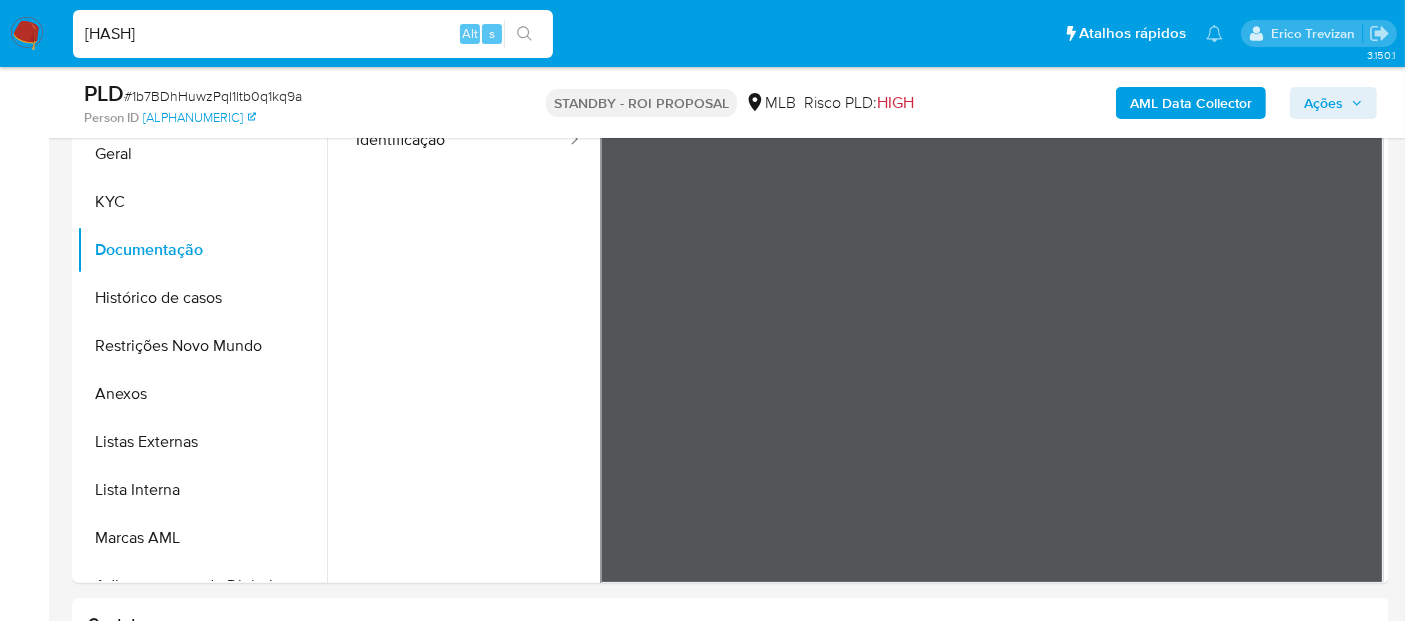 type on "wWvY05tmL2fsJYWtCbiRYlml" 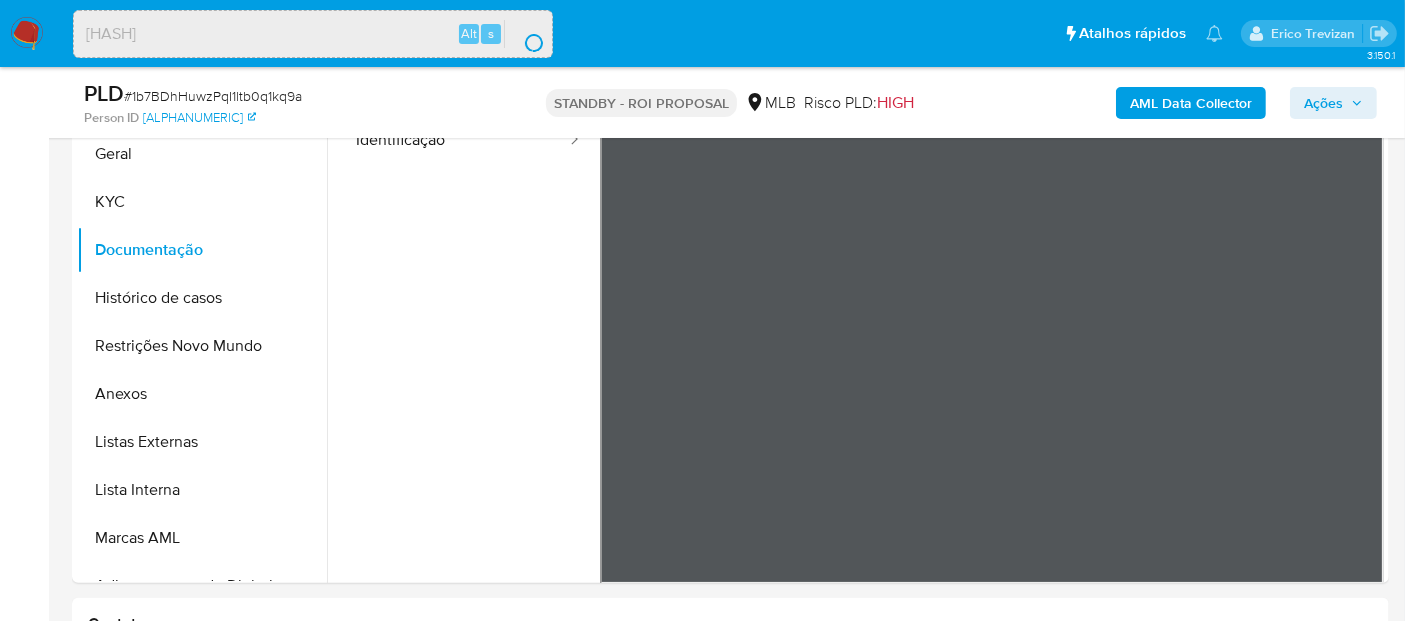 scroll, scrollTop: 0, scrollLeft: 0, axis: both 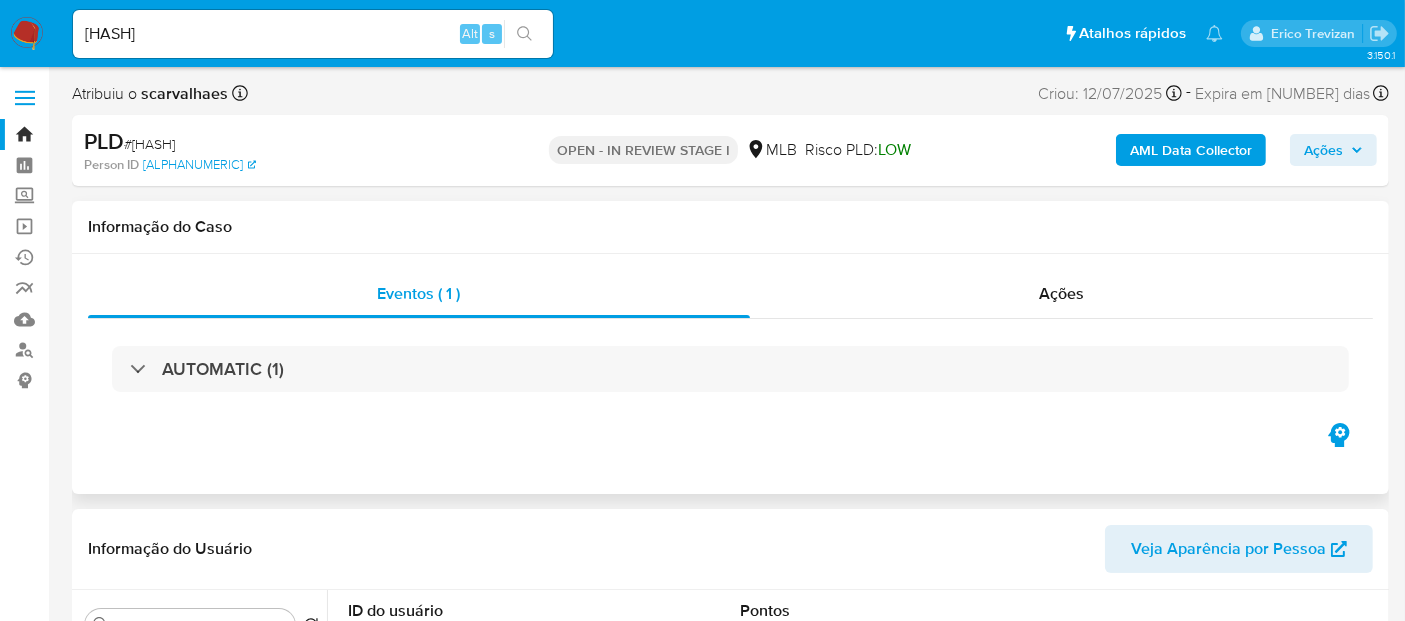 select on "10" 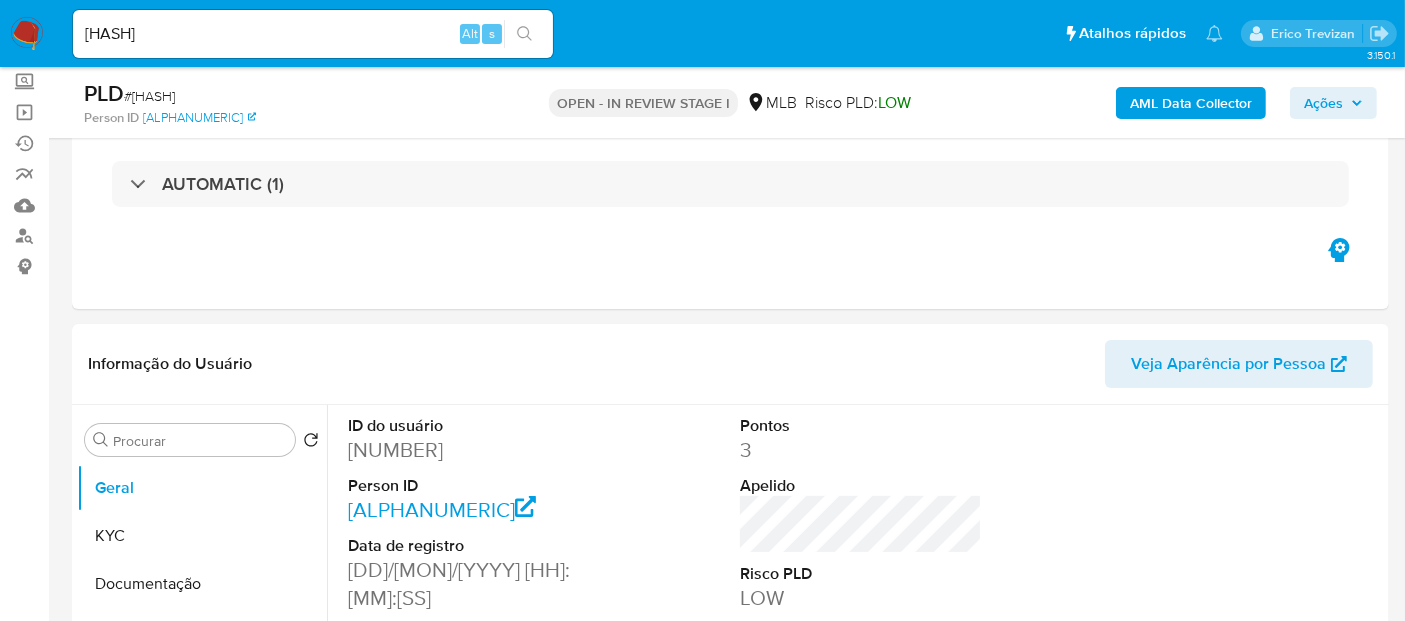 scroll, scrollTop: 333, scrollLeft: 0, axis: vertical 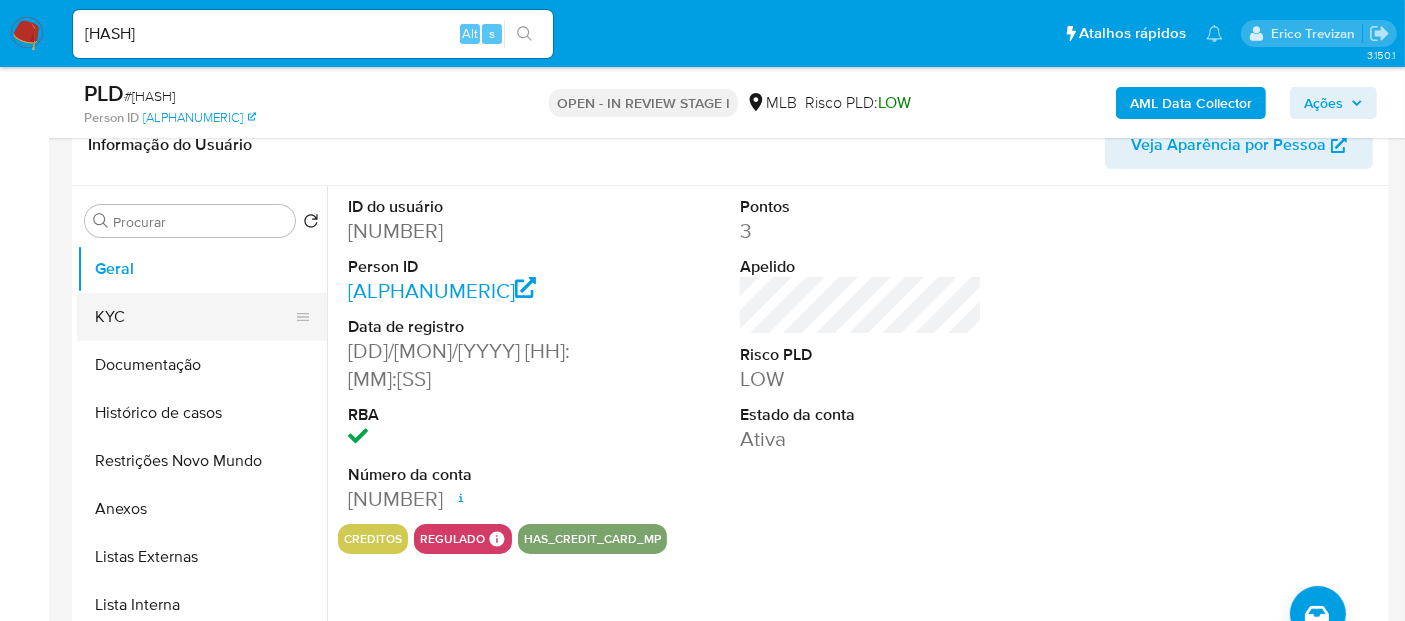 click on "KYC" at bounding box center [194, 317] 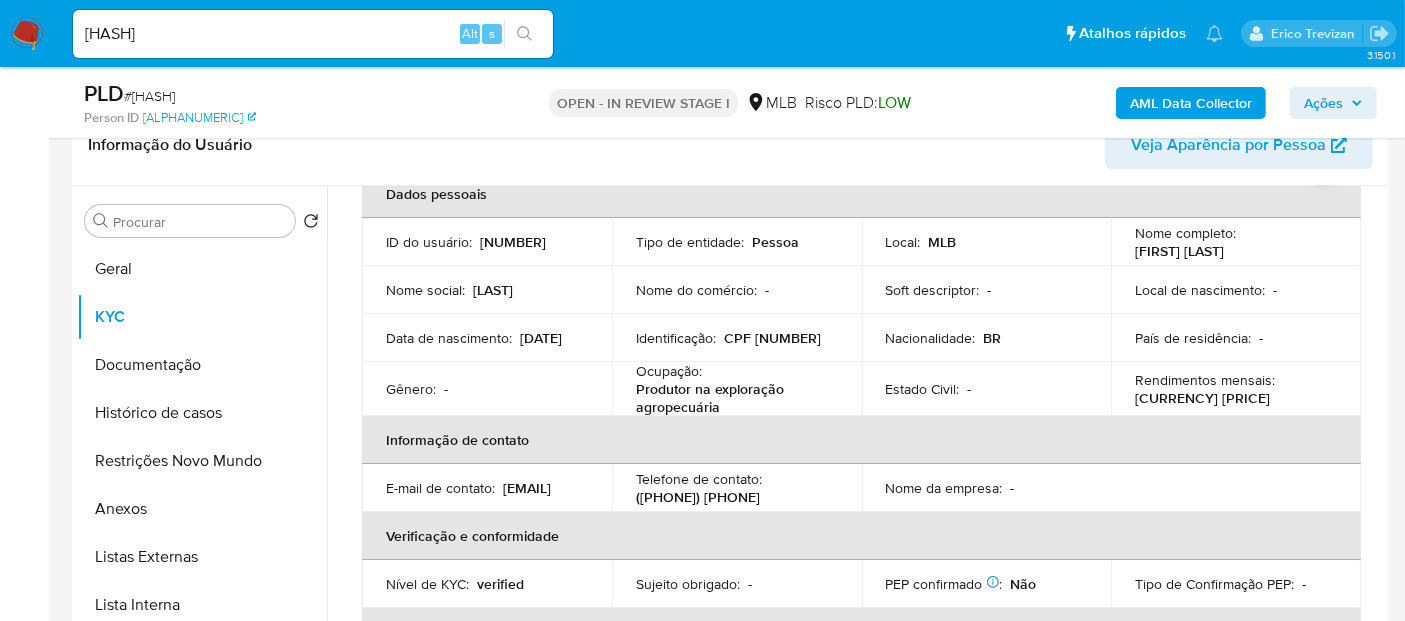 scroll, scrollTop: 0, scrollLeft: 0, axis: both 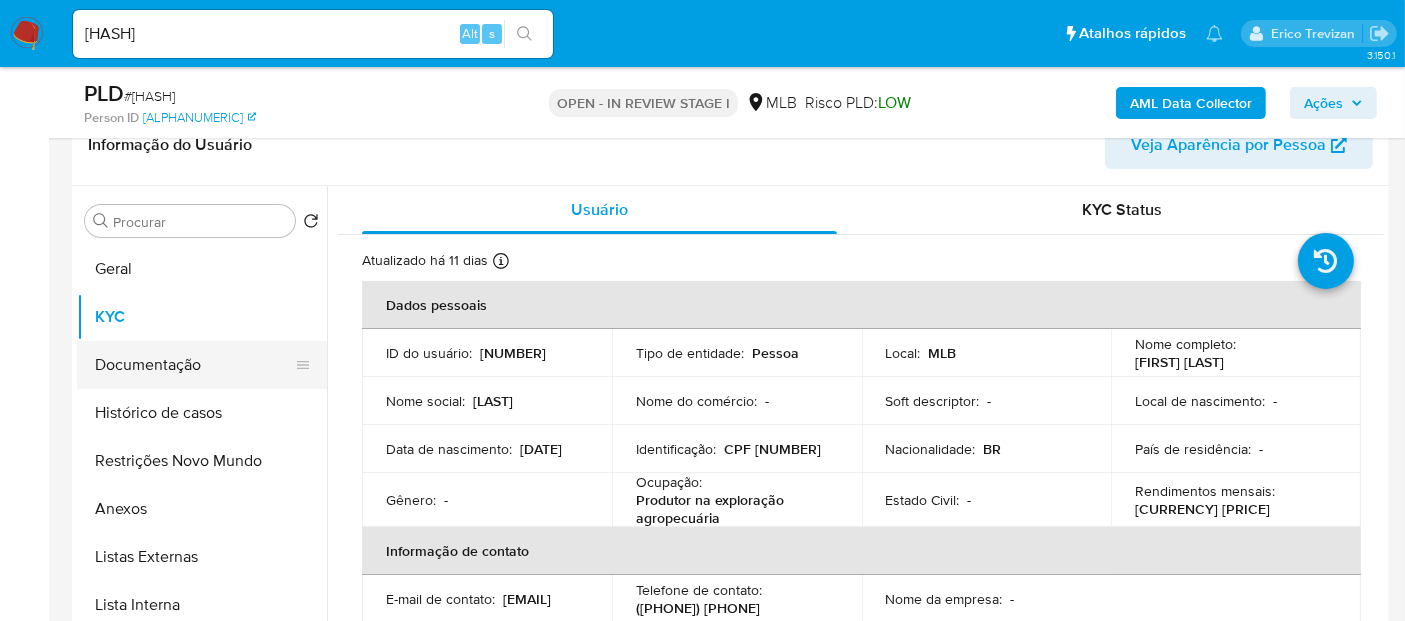 click on "Documentação" at bounding box center [194, 365] 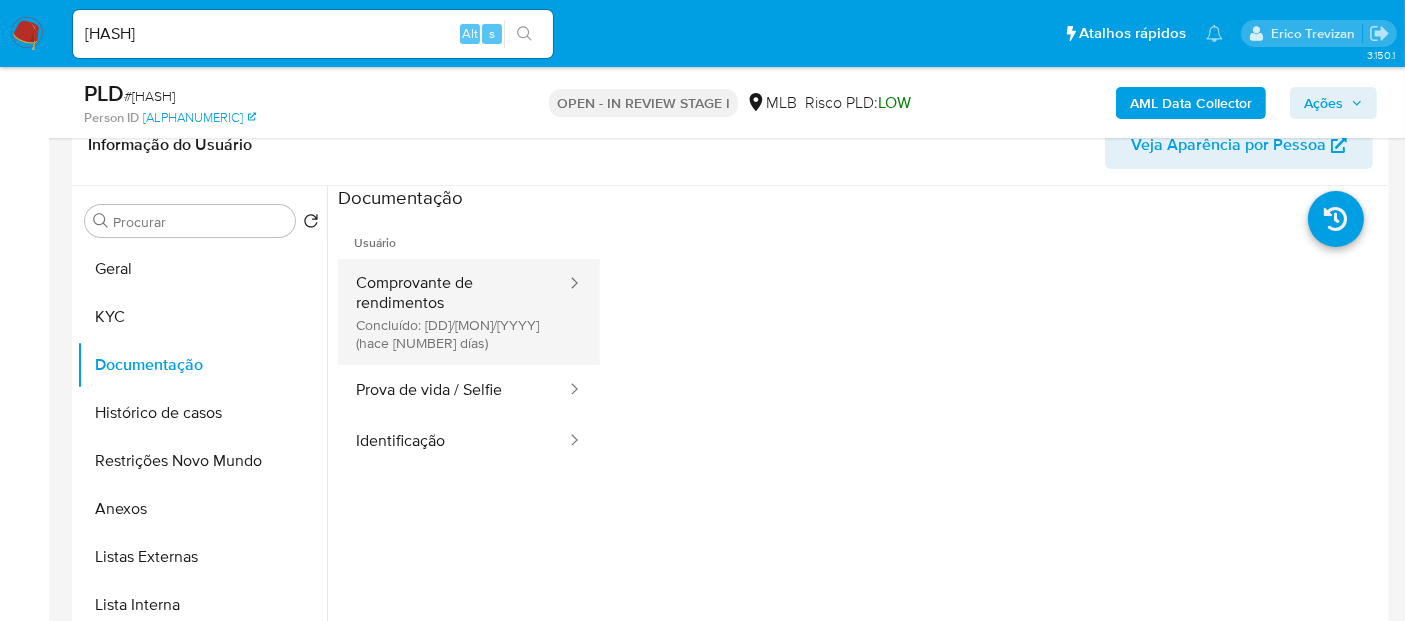 click on "Comprovante de rendimentos Concluído: 28/07/2025 (hace 11 días)" at bounding box center [453, 312] 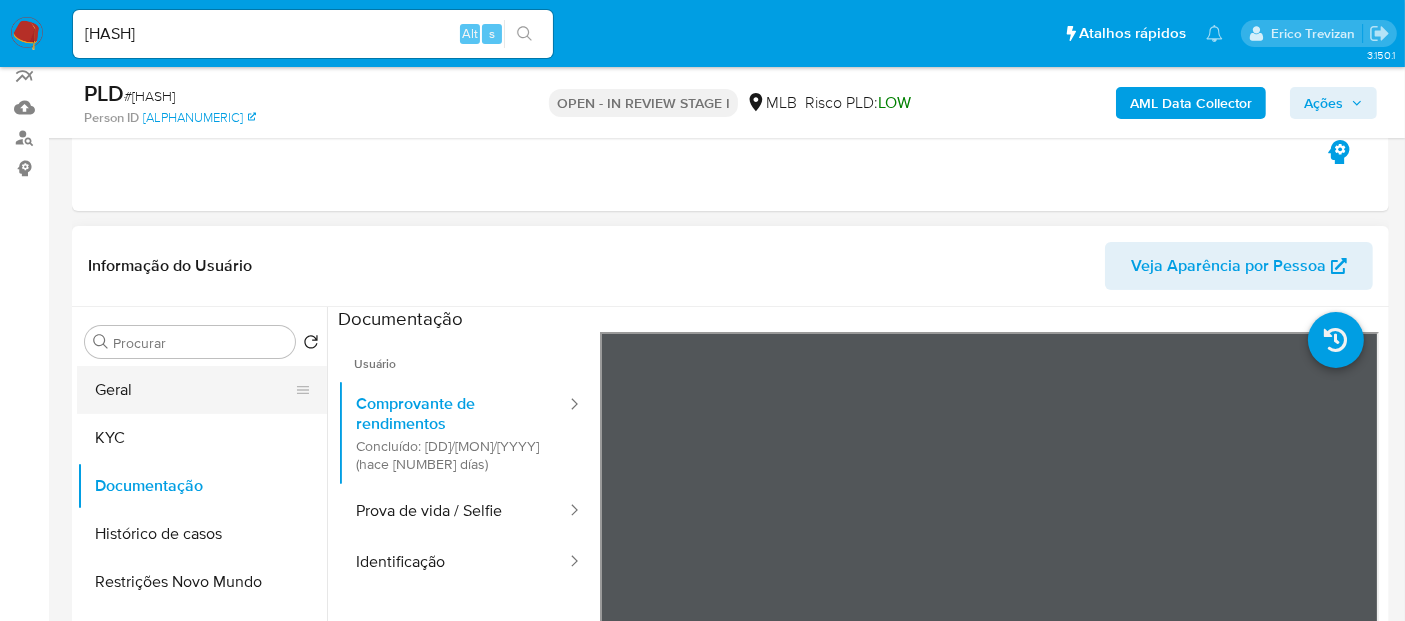 scroll, scrollTop: 0, scrollLeft: 0, axis: both 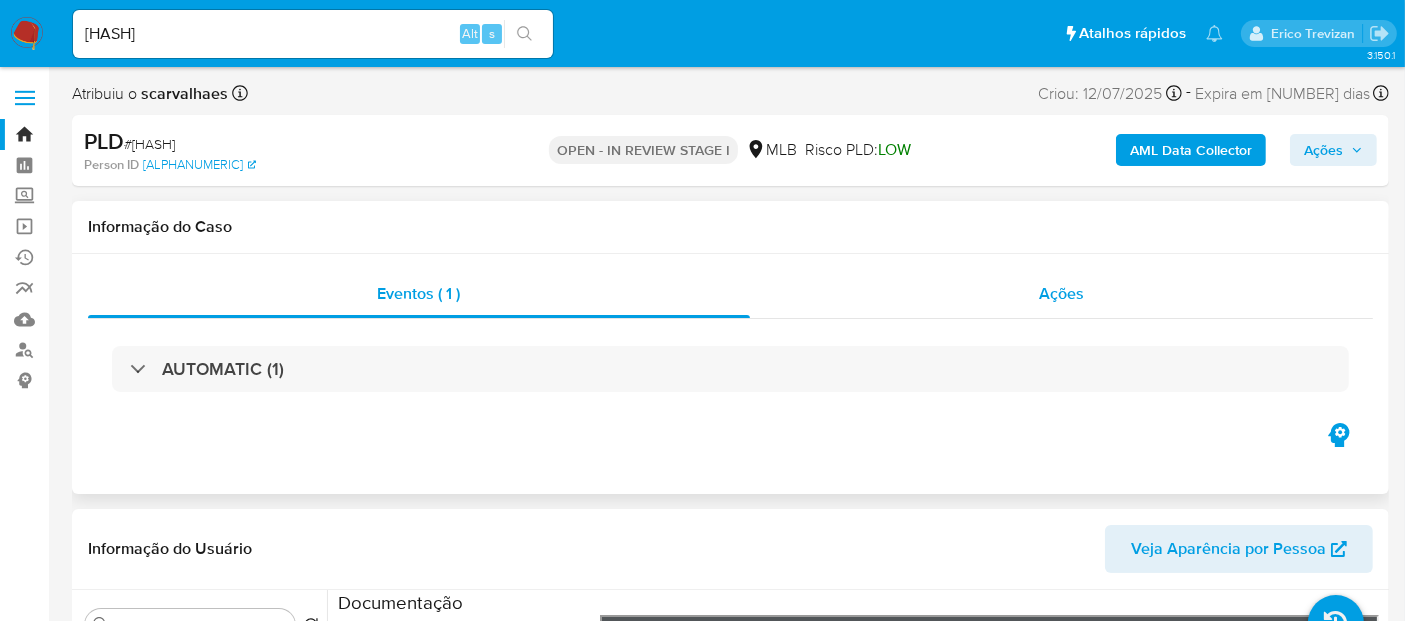 click on "Ações" at bounding box center [1062, 294] 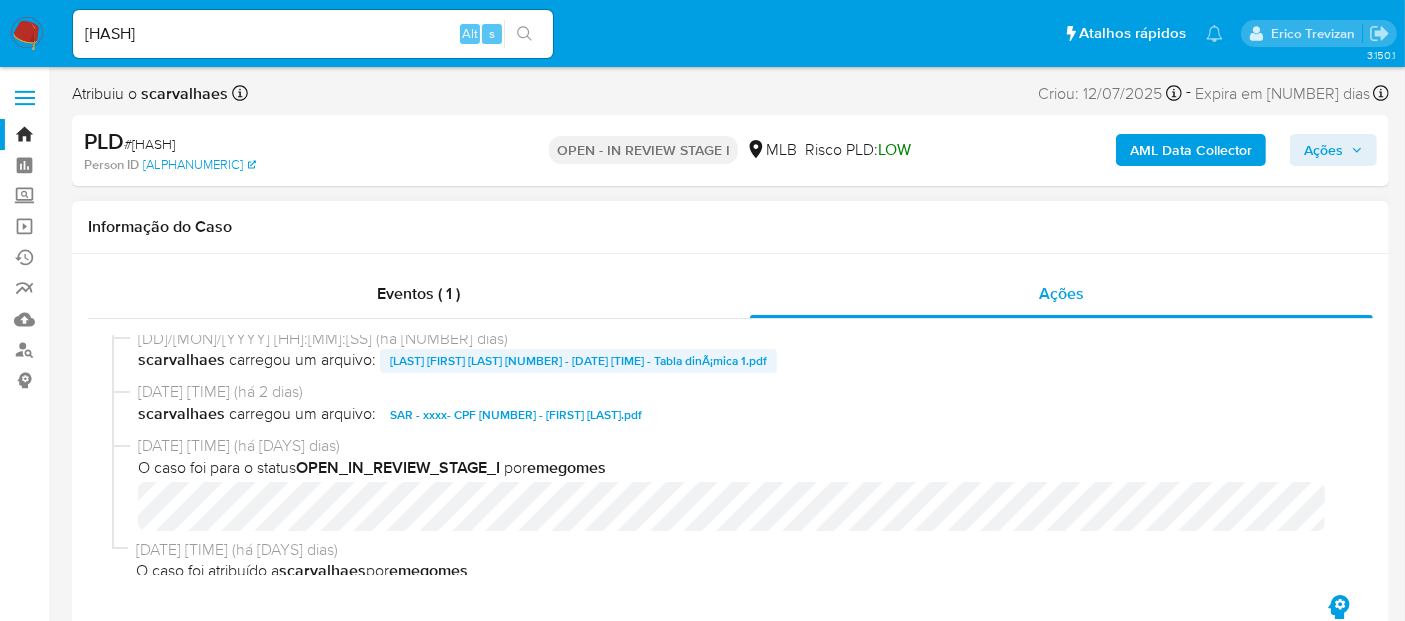 scroll, scrollTop: 0, scrollLeft: 0, axis: both 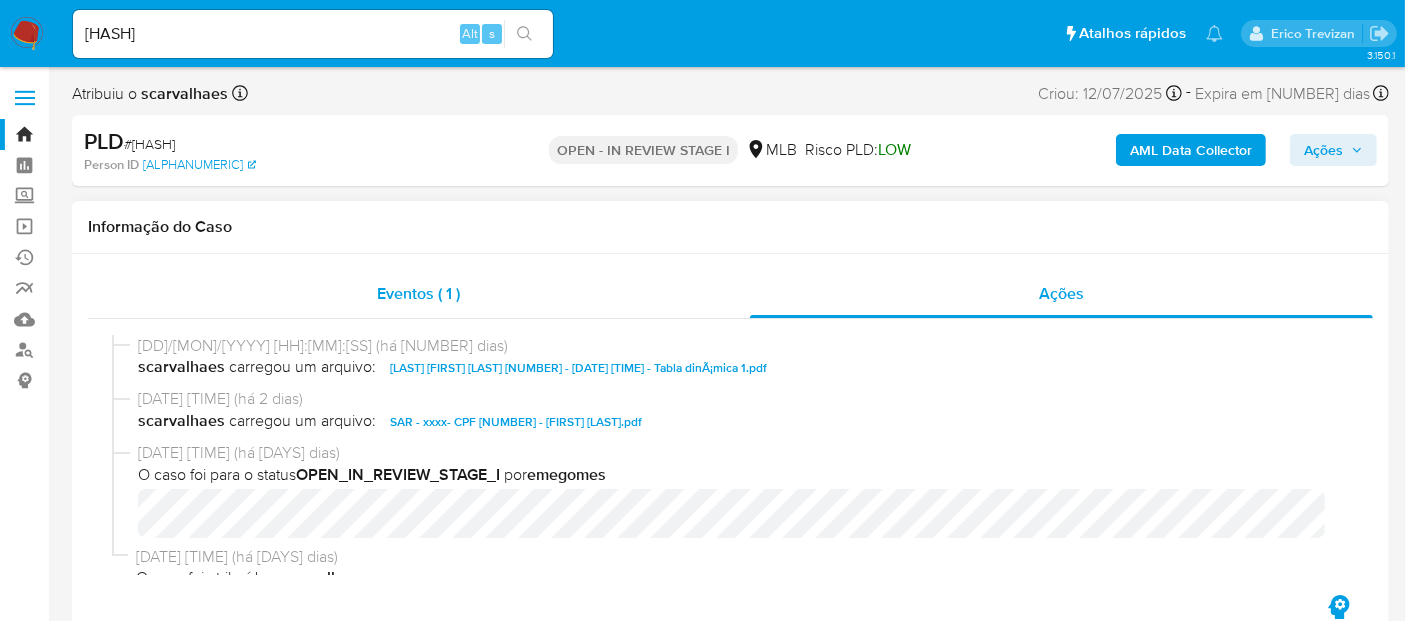 drag, startPoint x: 416, startPoint y: 288, endPoint x: 480, endPoint y: 287, distance: 64.00781 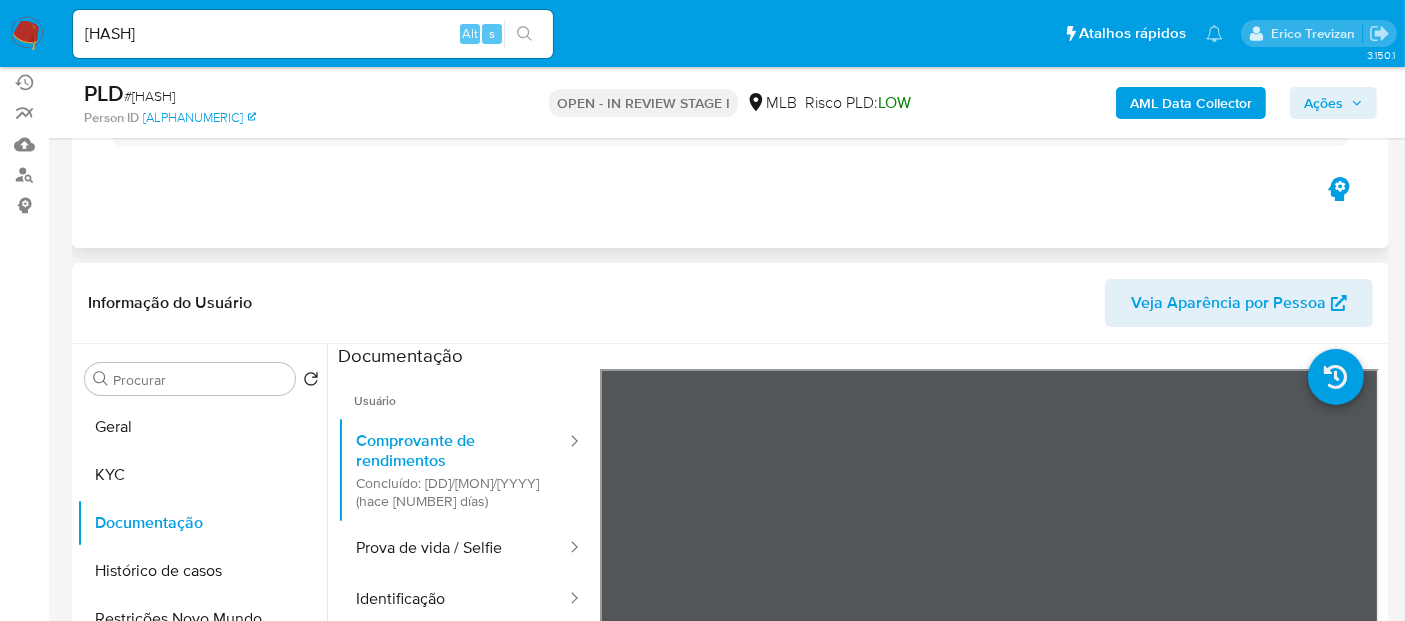 scroll, scrollTop: 222, scrollLeft: 0, axis: vertical 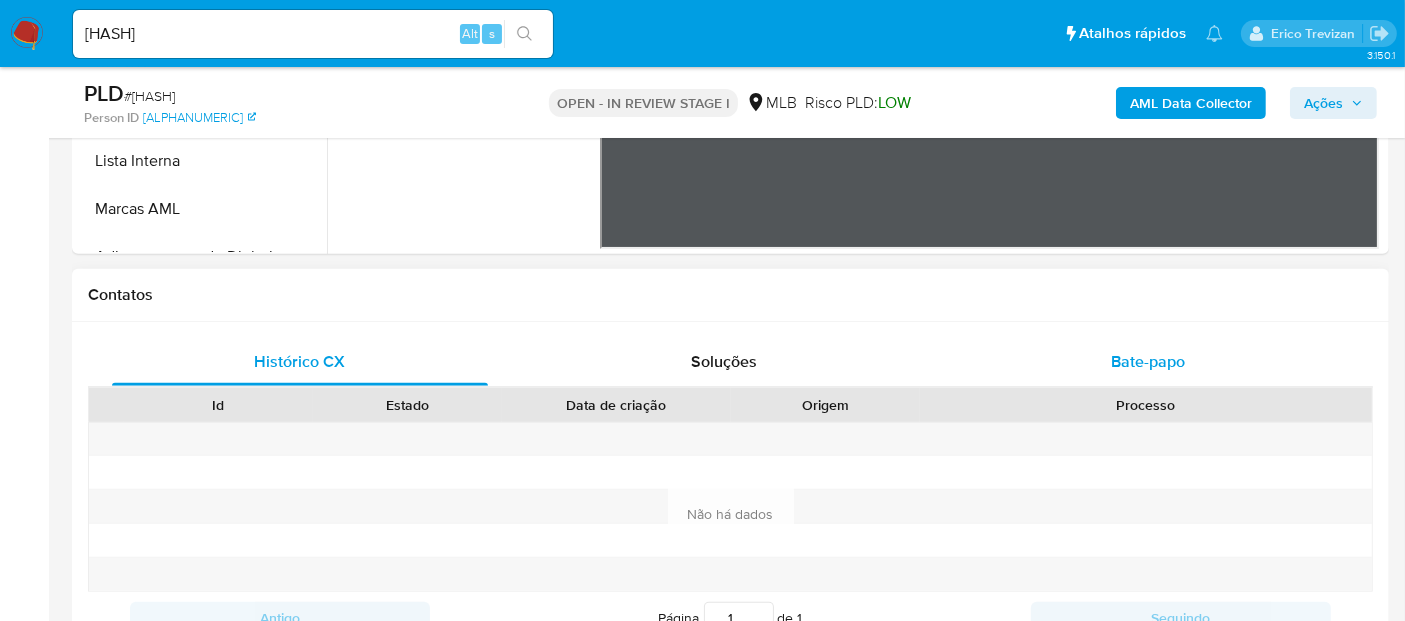 click on "Bate-papo" at bounding box center (1148, 361) 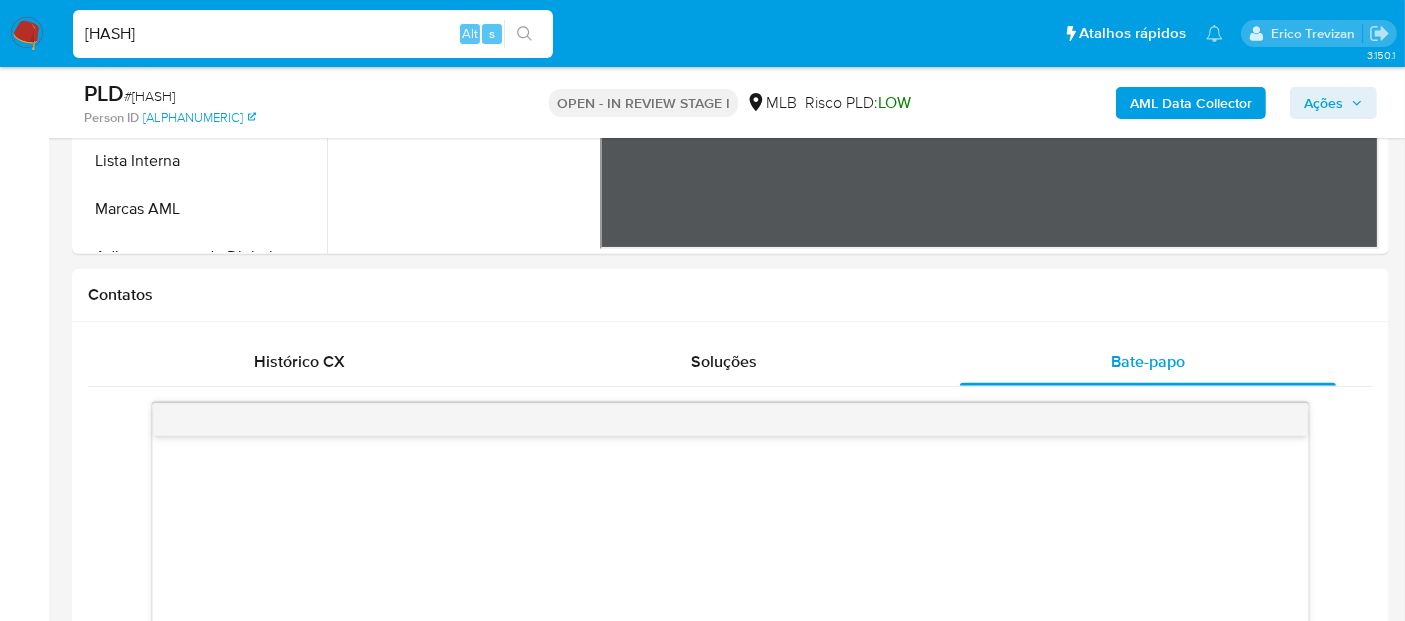drag, startPoint x: 332, startPoint y: 33, endPoint x: 0, endPoint y: 33, distance: 332 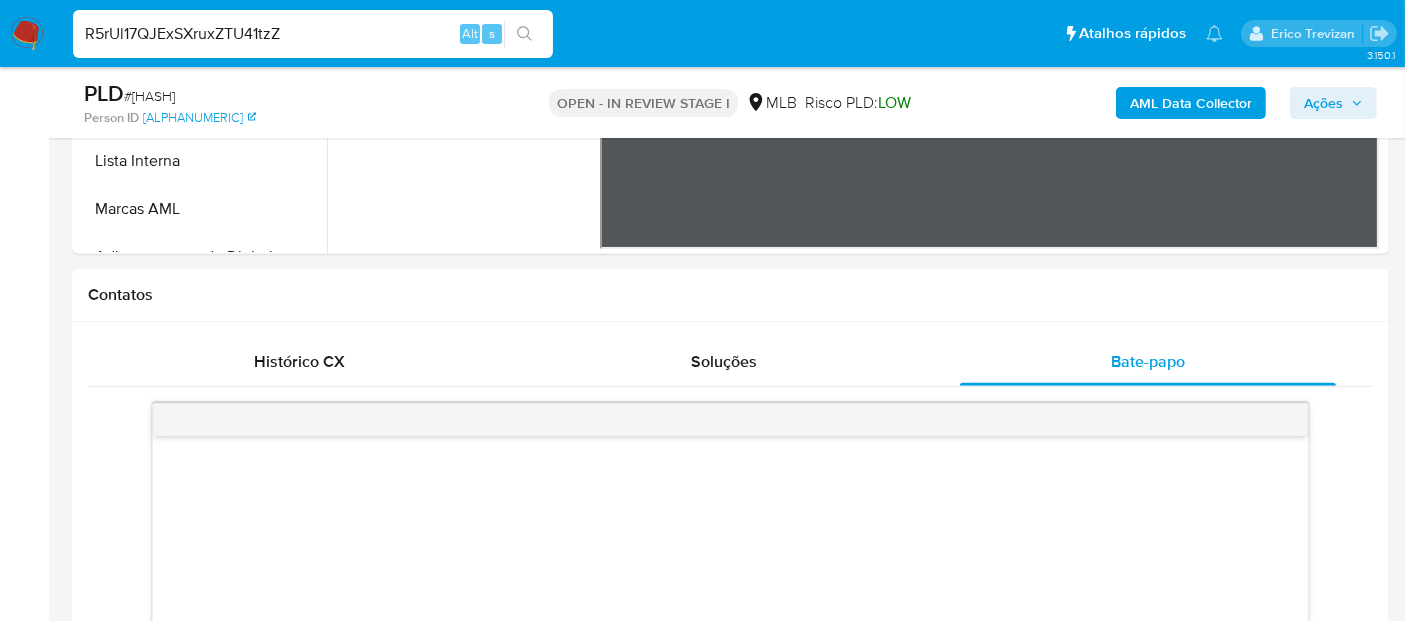 type on "R5rUl17QJExSXruxZTU41tzZ" 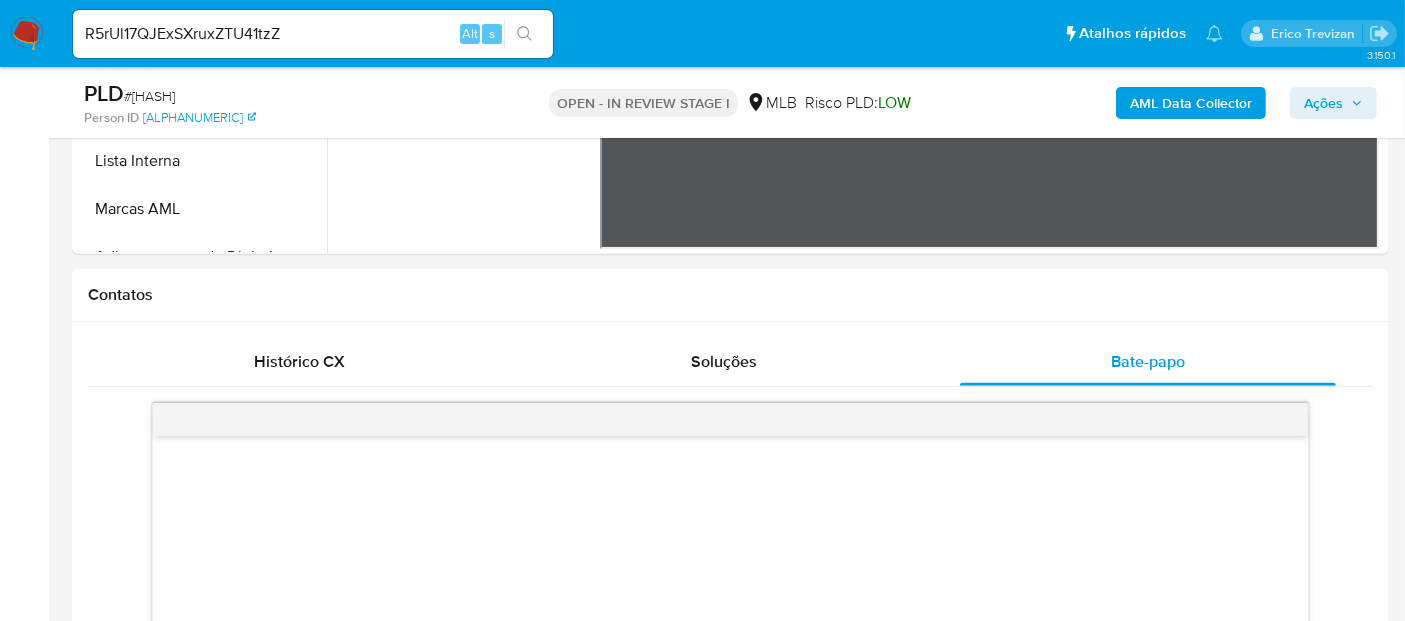 click 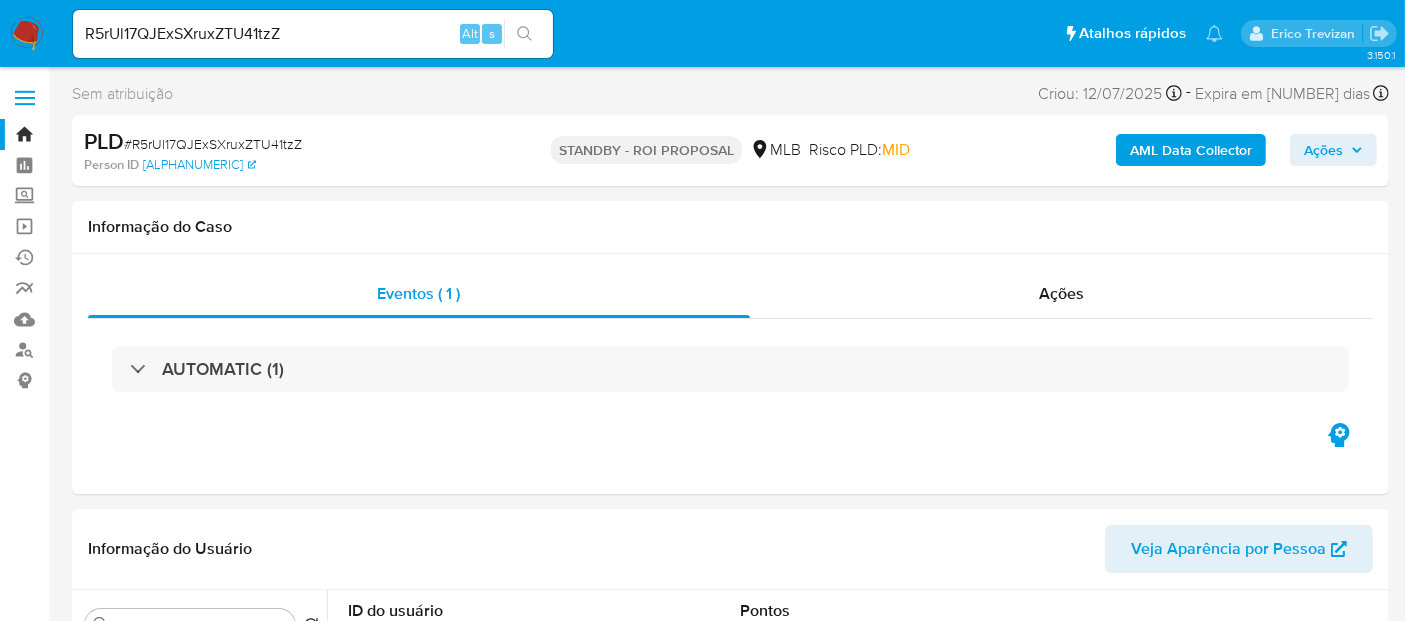 select on "10" 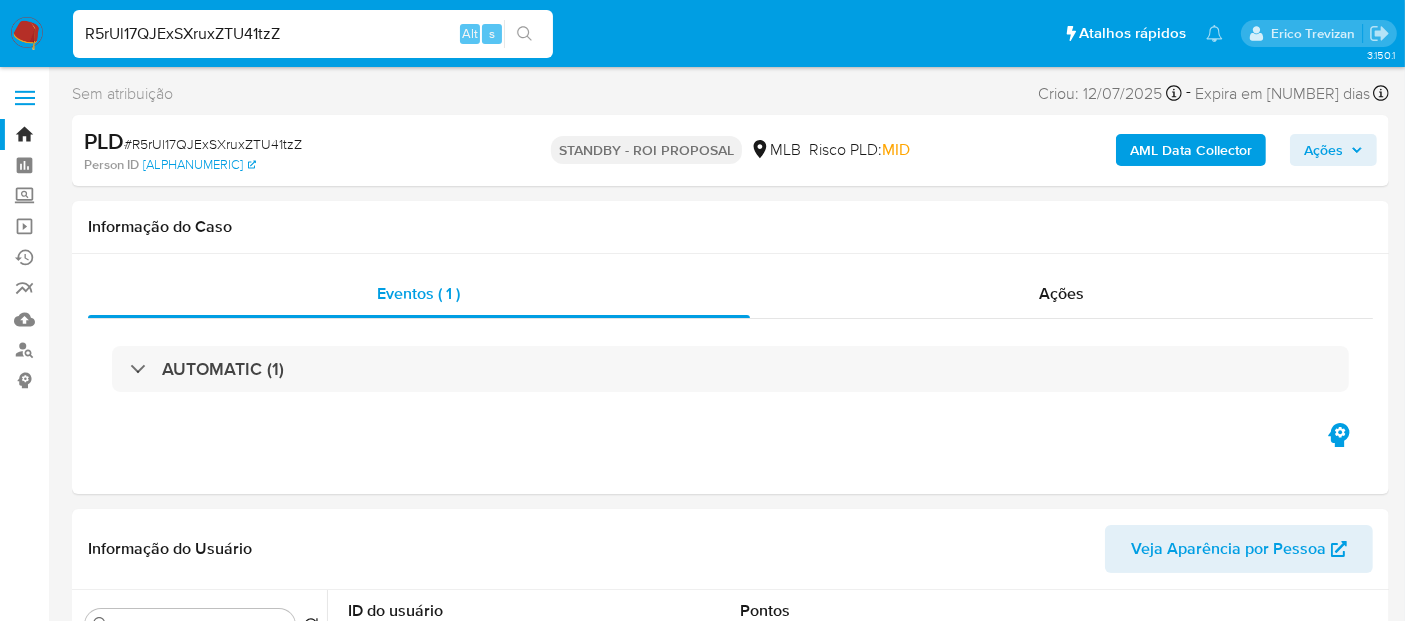 drag, startPoint x: 314, startPoint y: 39, endPoint x: 0, endPoint y: 118, distance: 323.78543 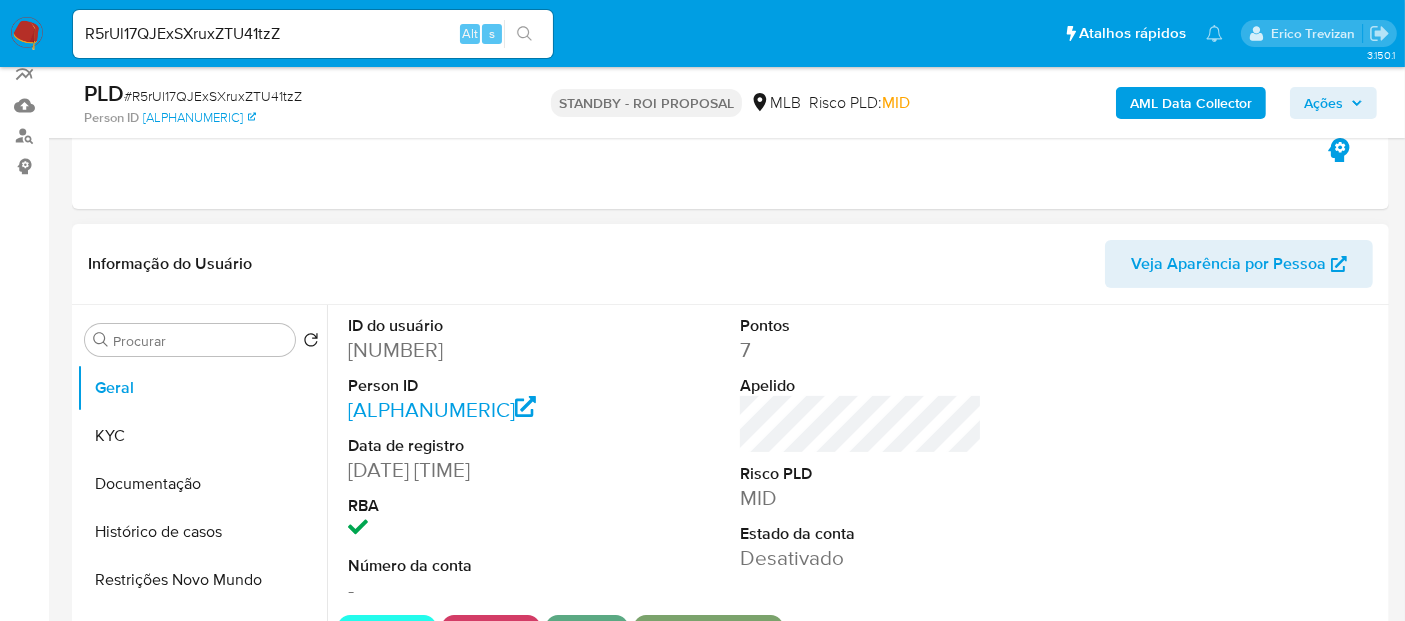 scroll, scrollTop: 222, scrollLeft: 0, axis: vertical 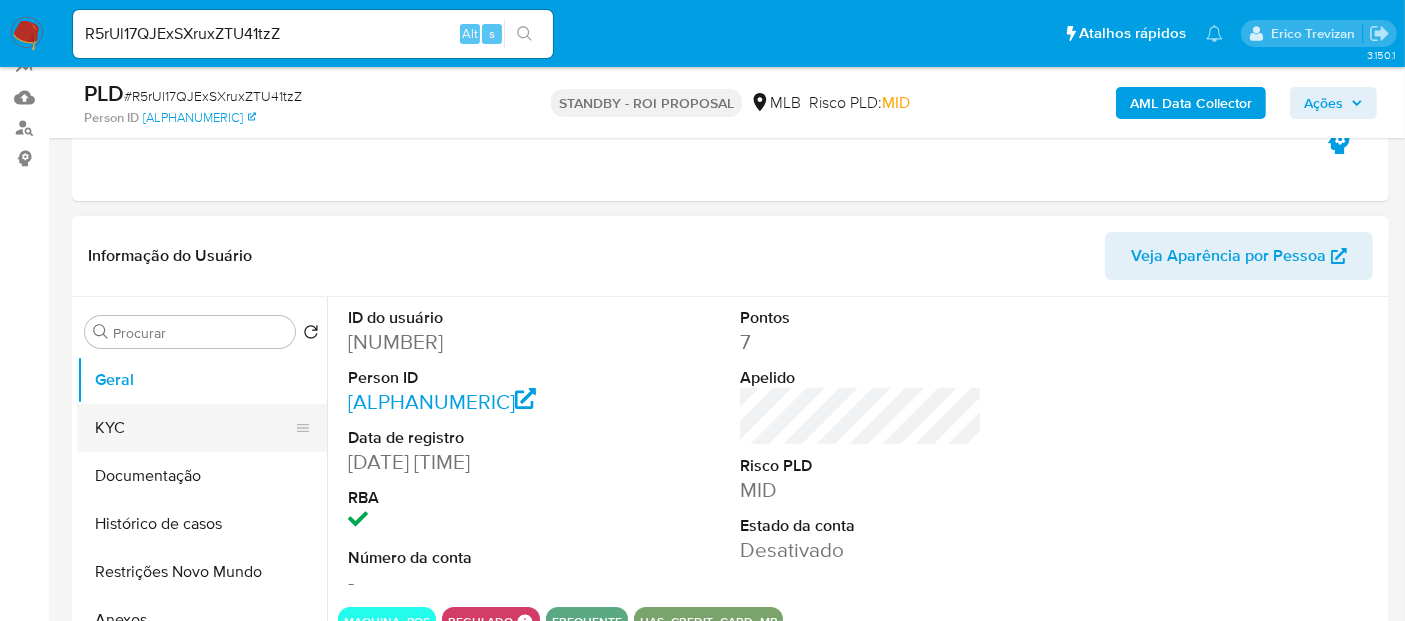 click on "KYC" at bounding box center [194, 428] 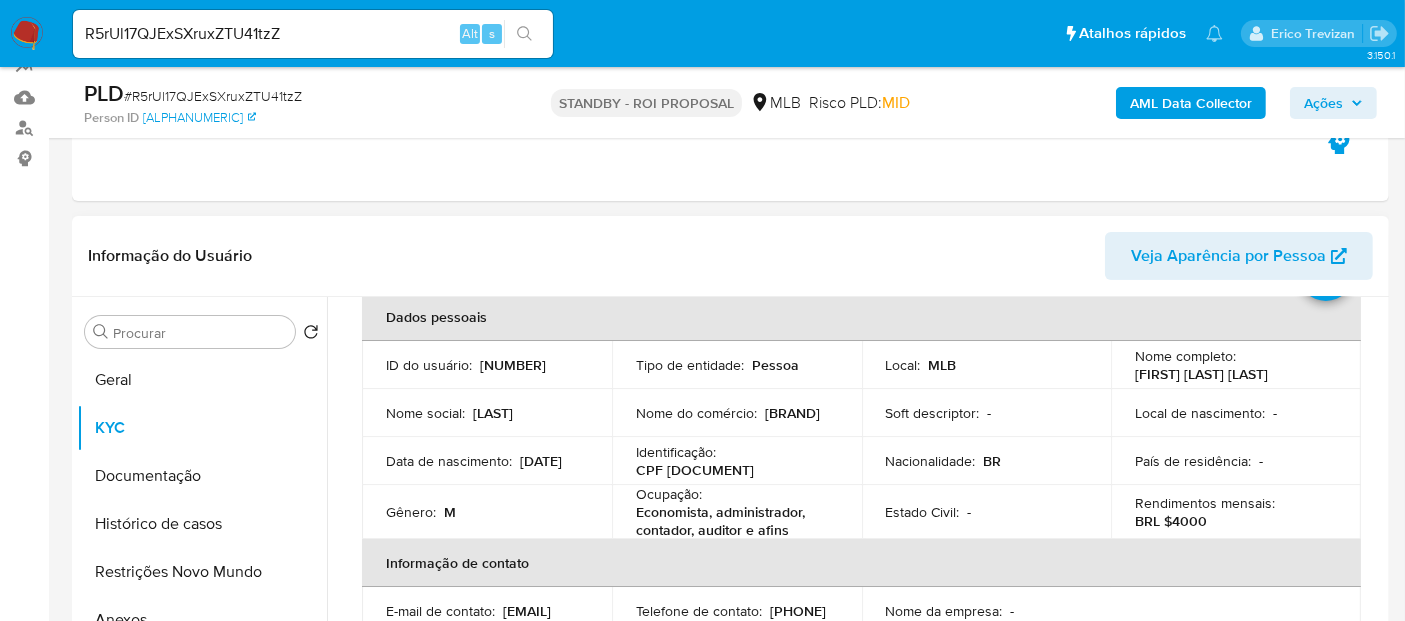 scroll, scrollTop: 222, scrollLeft: 0, axis: vertical 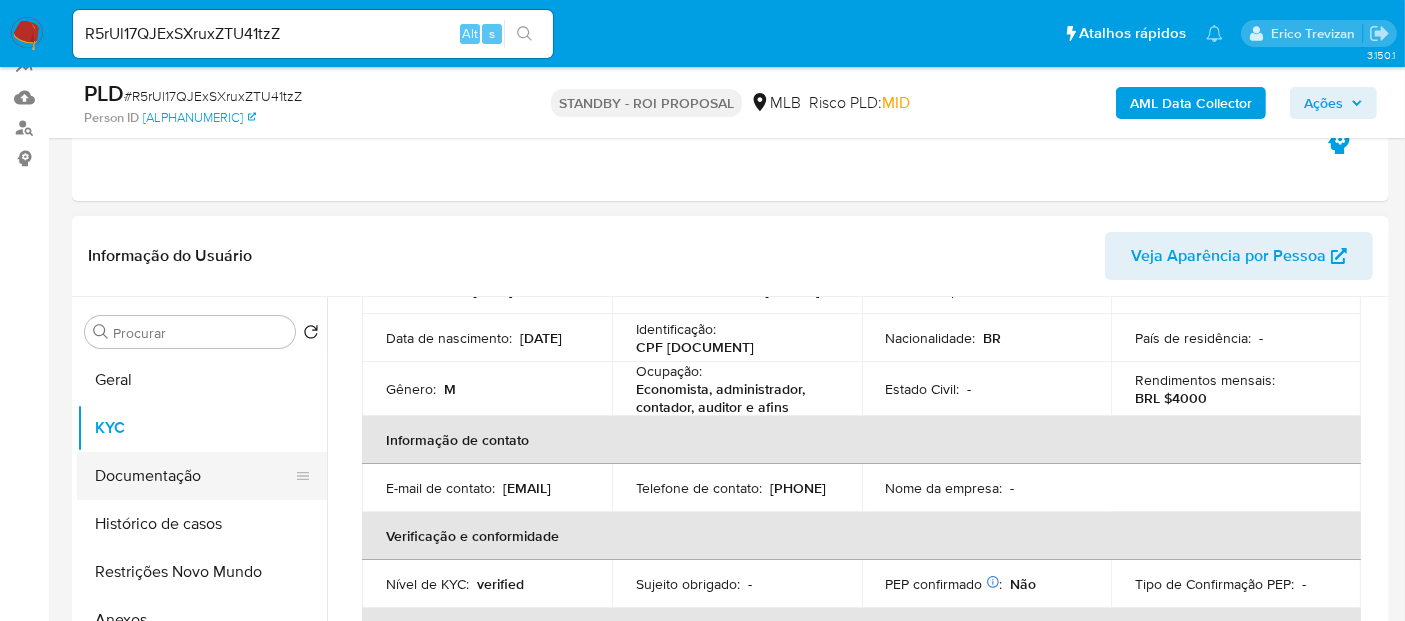 drag, startPoint x: 158, startPoint y: 475, endPoint x: 179, endPoint y: 475, distance: 21 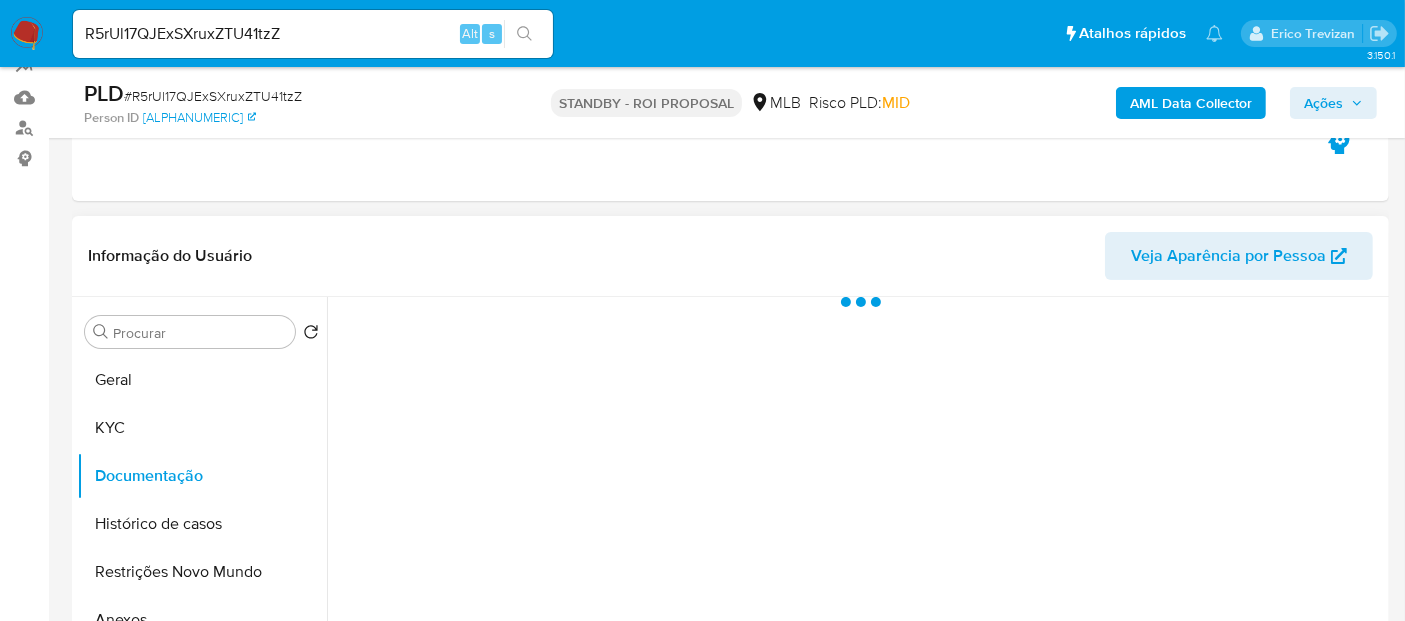 scroll, scrollTop: 0, scrollLeft: 0, axis: both 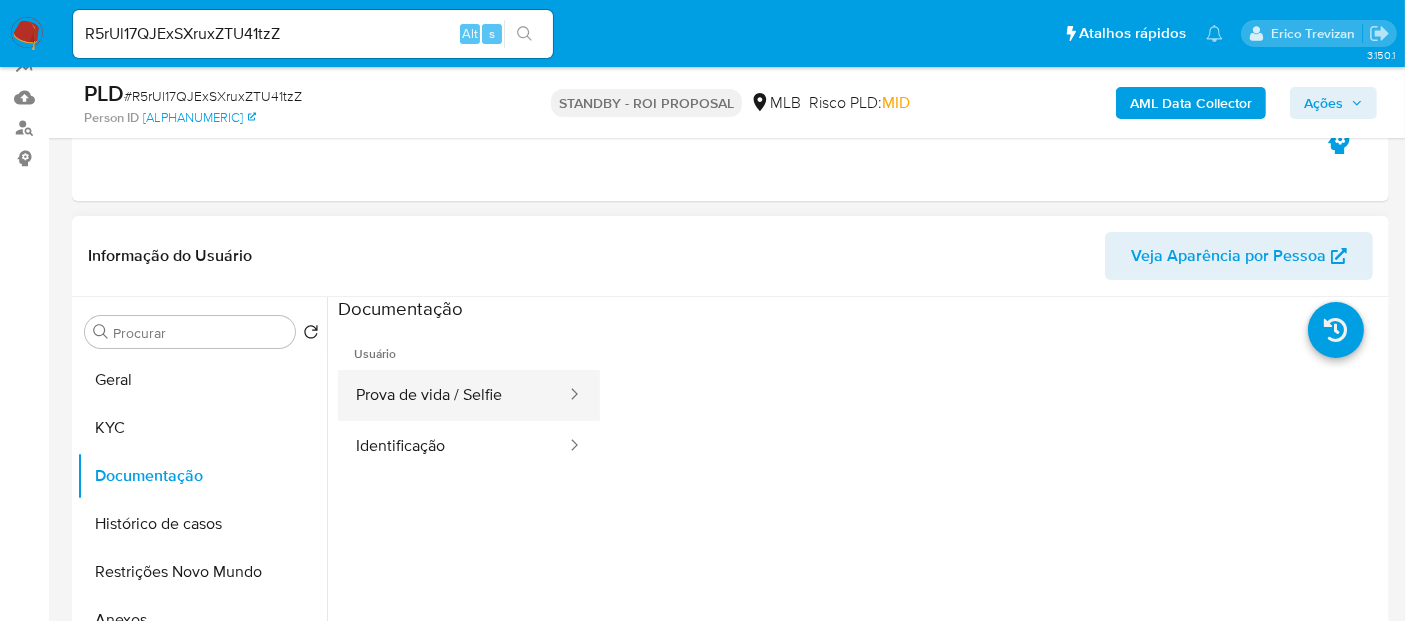click on "Prova de vida / Selfie" at bounding box center [453, 395] 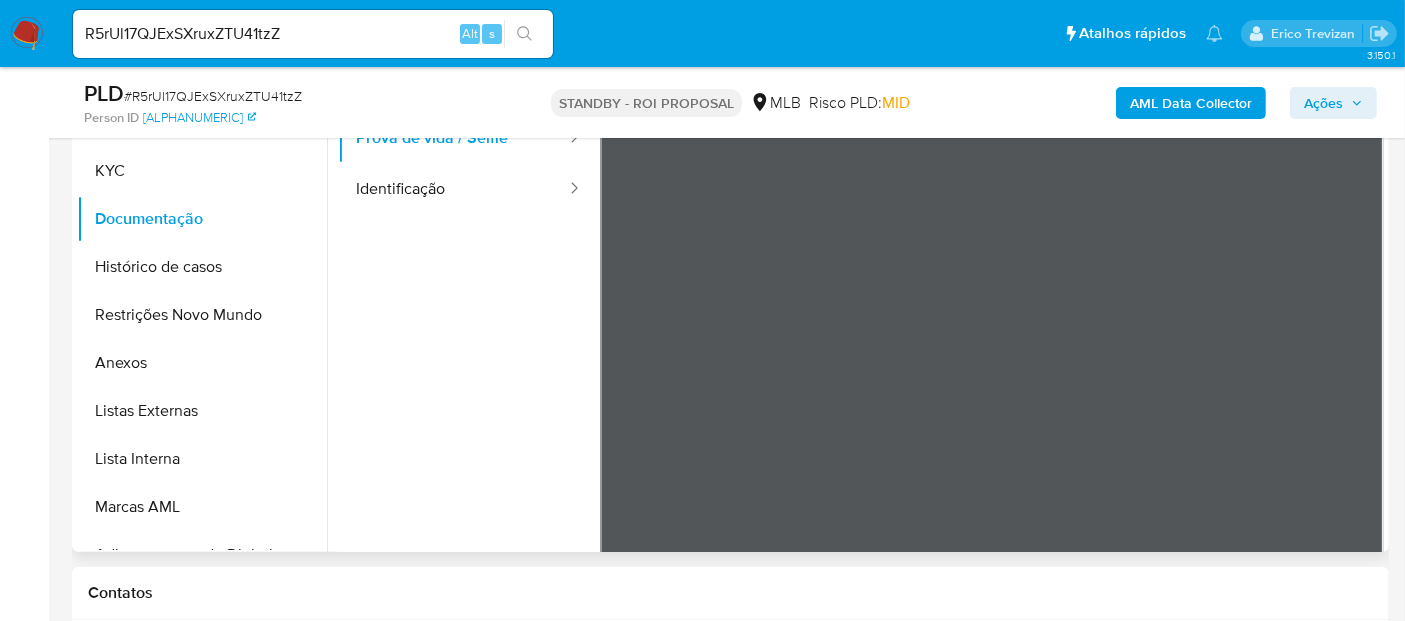 scroll, scrollTop: 321, scrollLeft: 0, axis: vertical 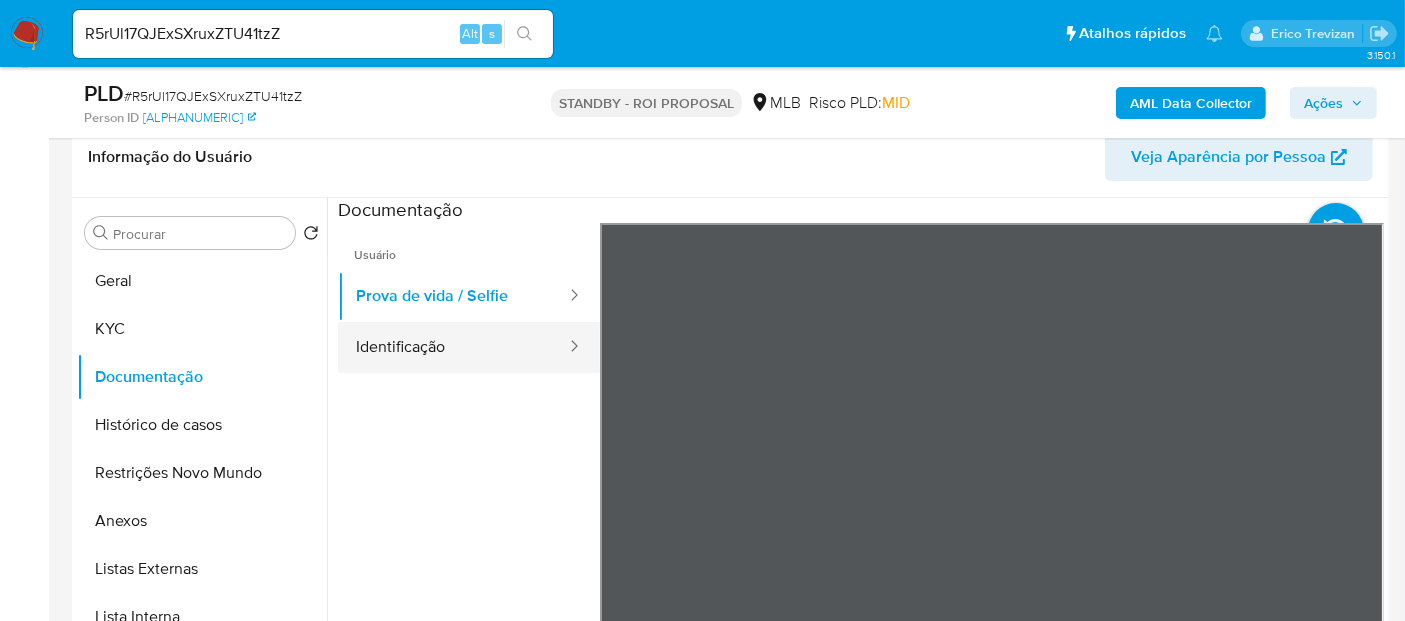 click on "Identificação" at bounding box center [453, 347] 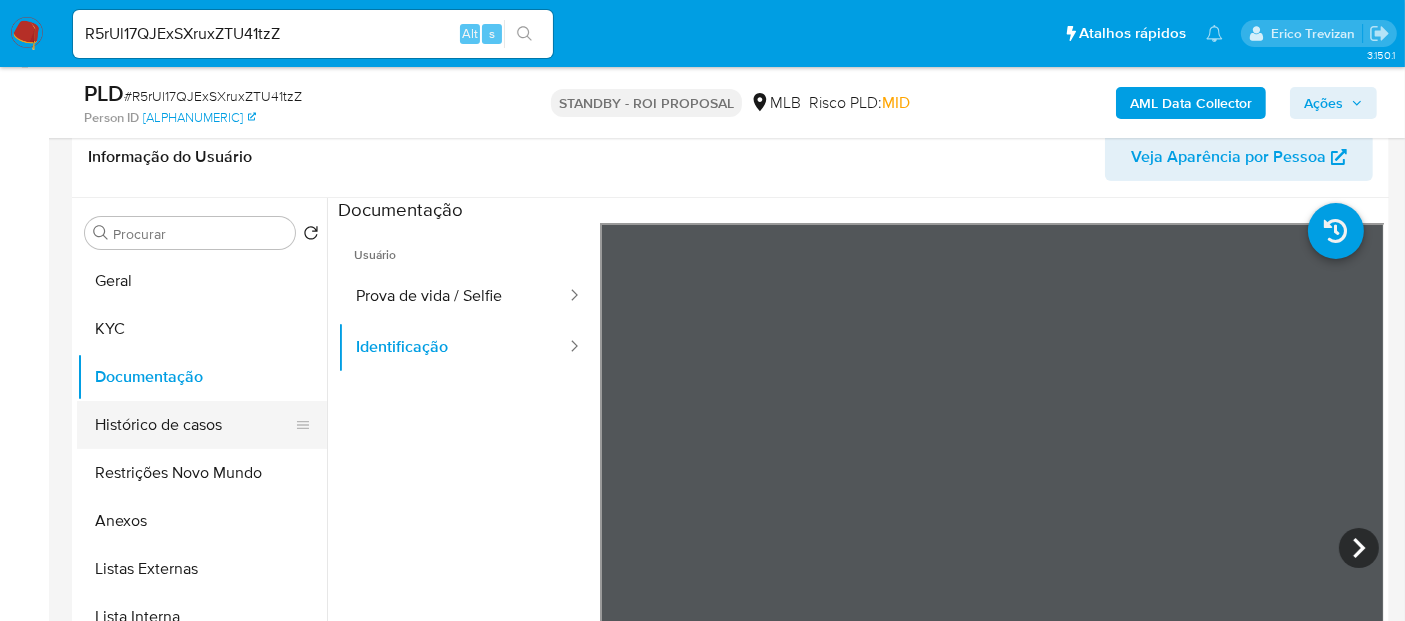 click on "Histórico de casos" at bounding box center (194, 425) 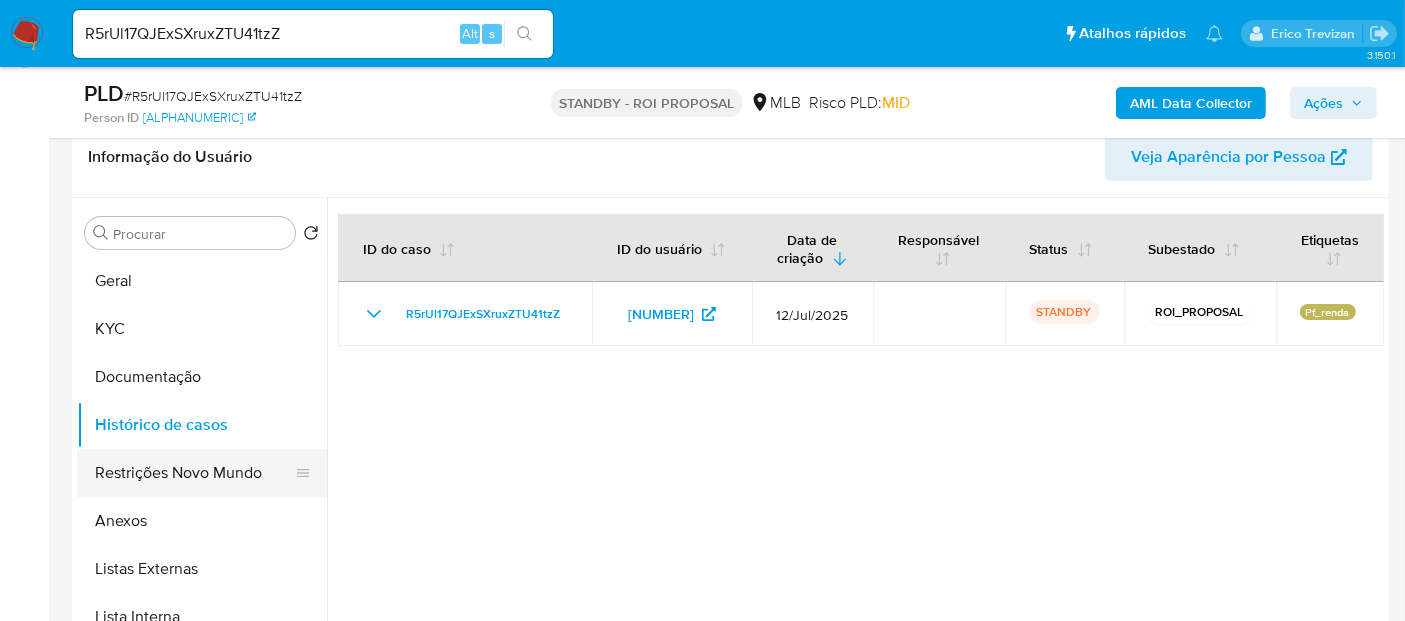 click on "Restrições Novo Mundo" at bounding box center [194, 473] 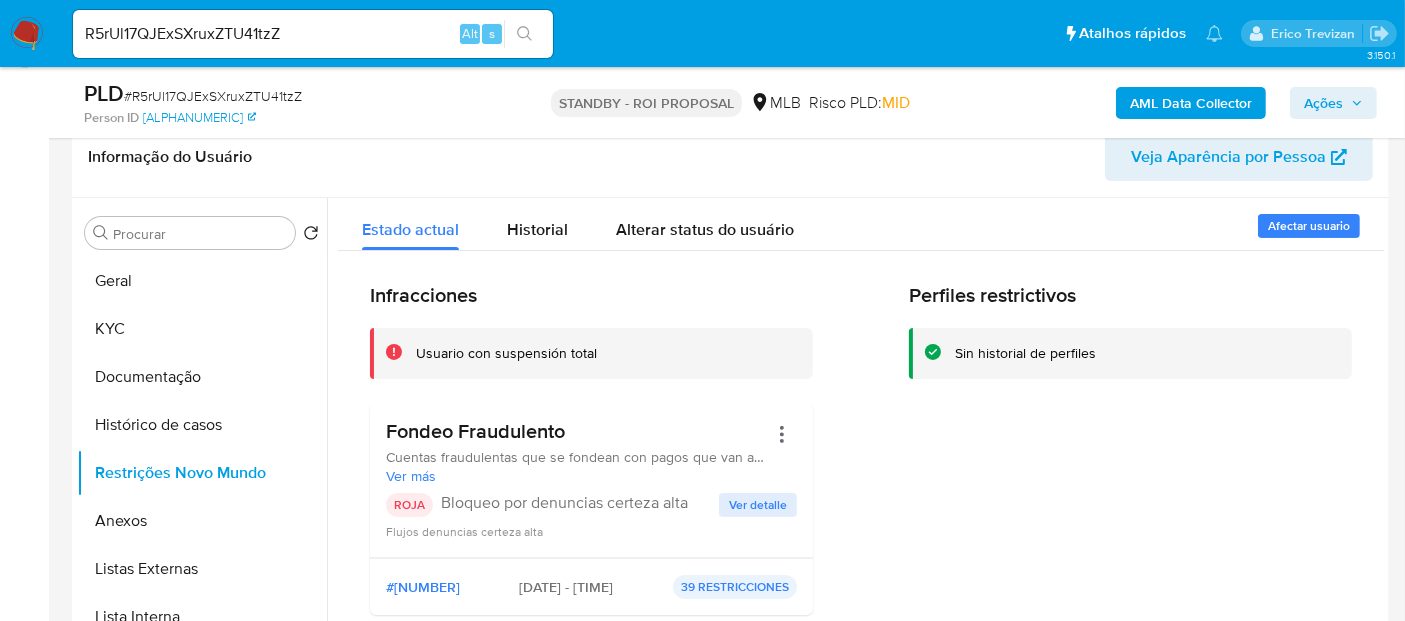 click on "Ver detalle" at bounding box center [758, 505] 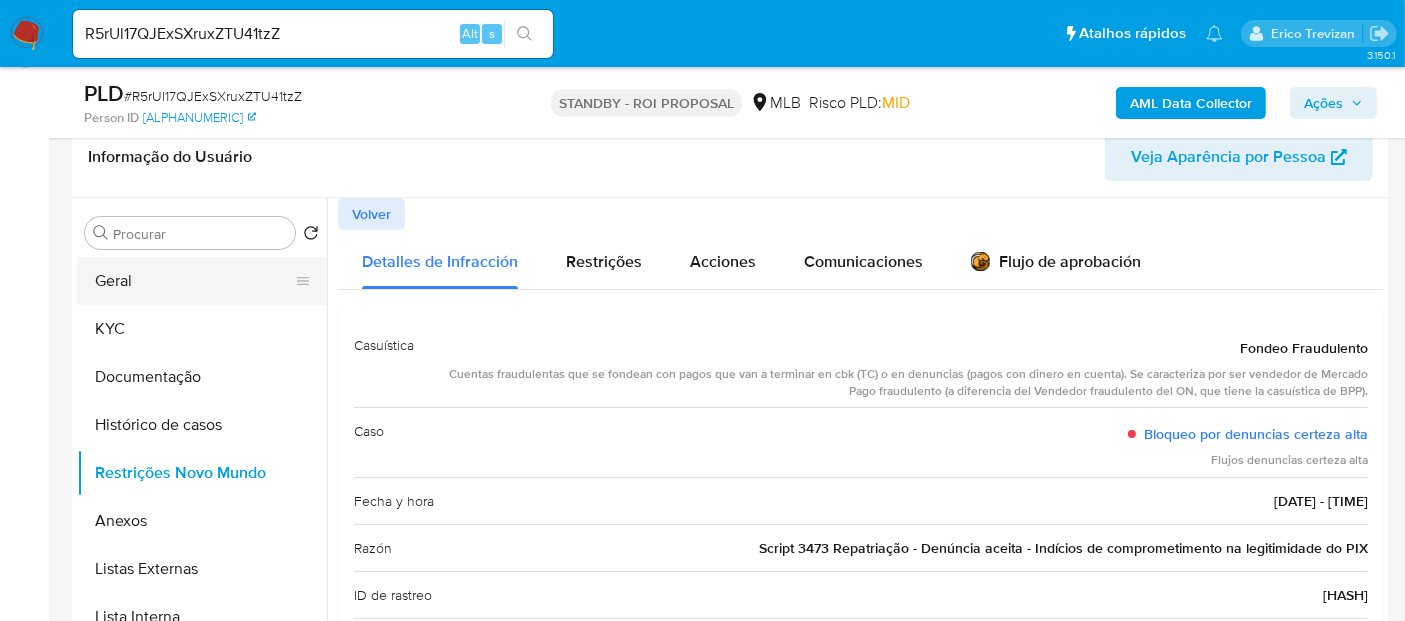 click on "Geral" at bounding box center [194, 281] 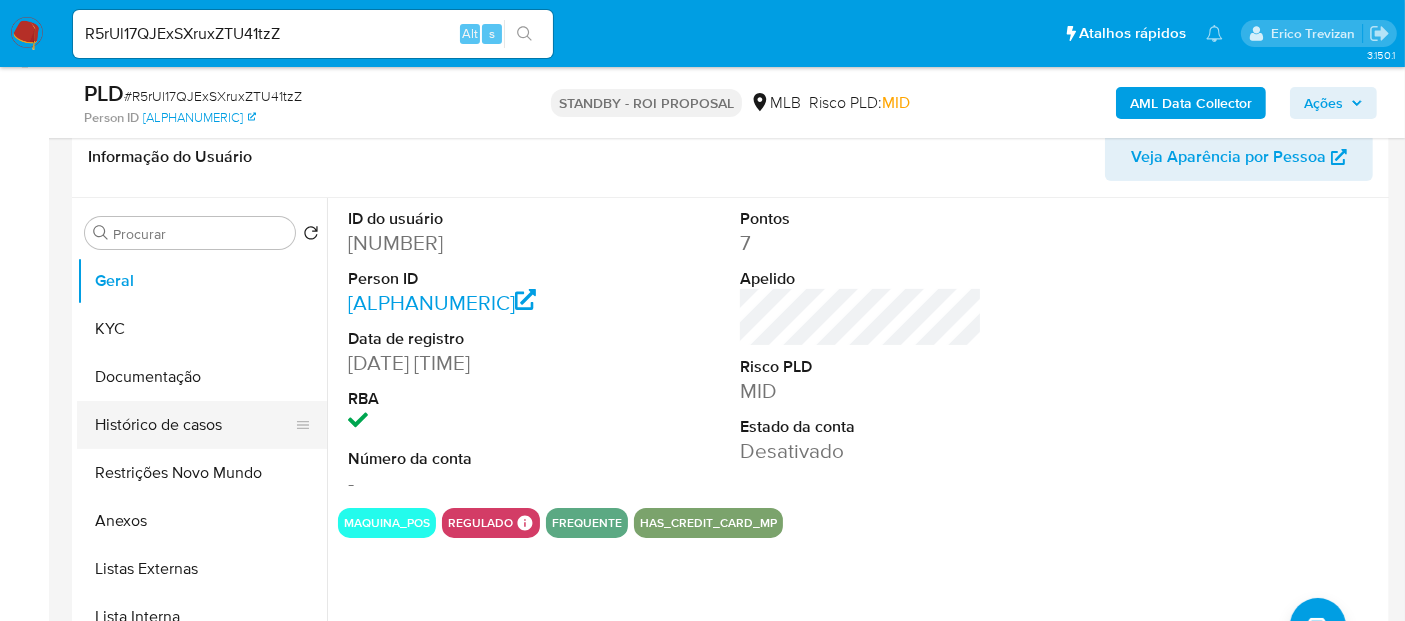 click on "Histórico de casos" at bounding box center (194, 425) 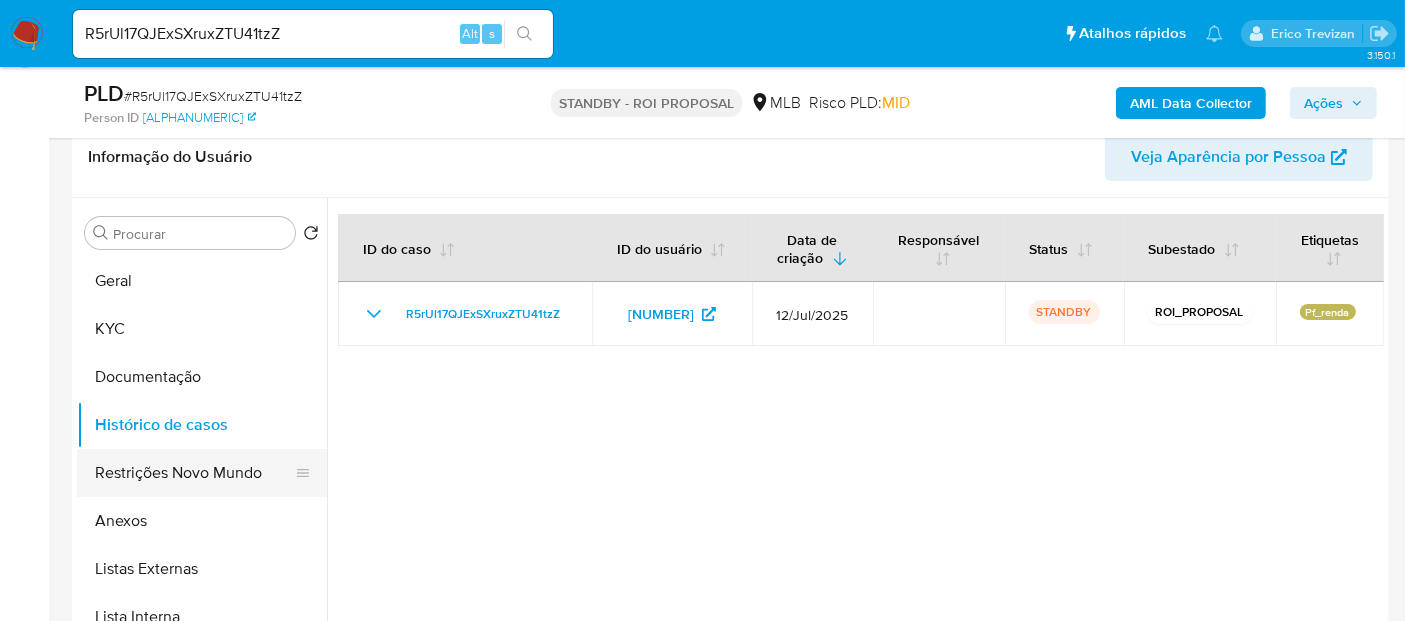 click on "Restrições Novo Mundo" at bounding box center [194, 473] 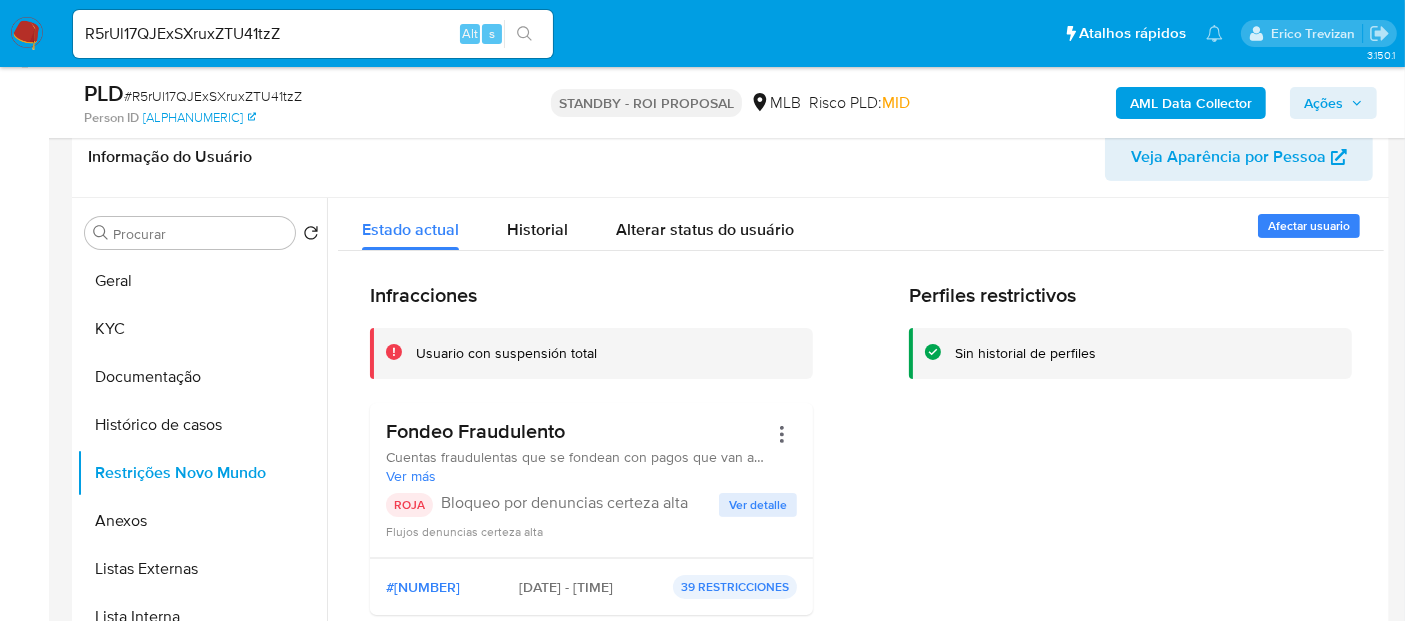 click on "Ver detalle" at bounding box center [758, 505] 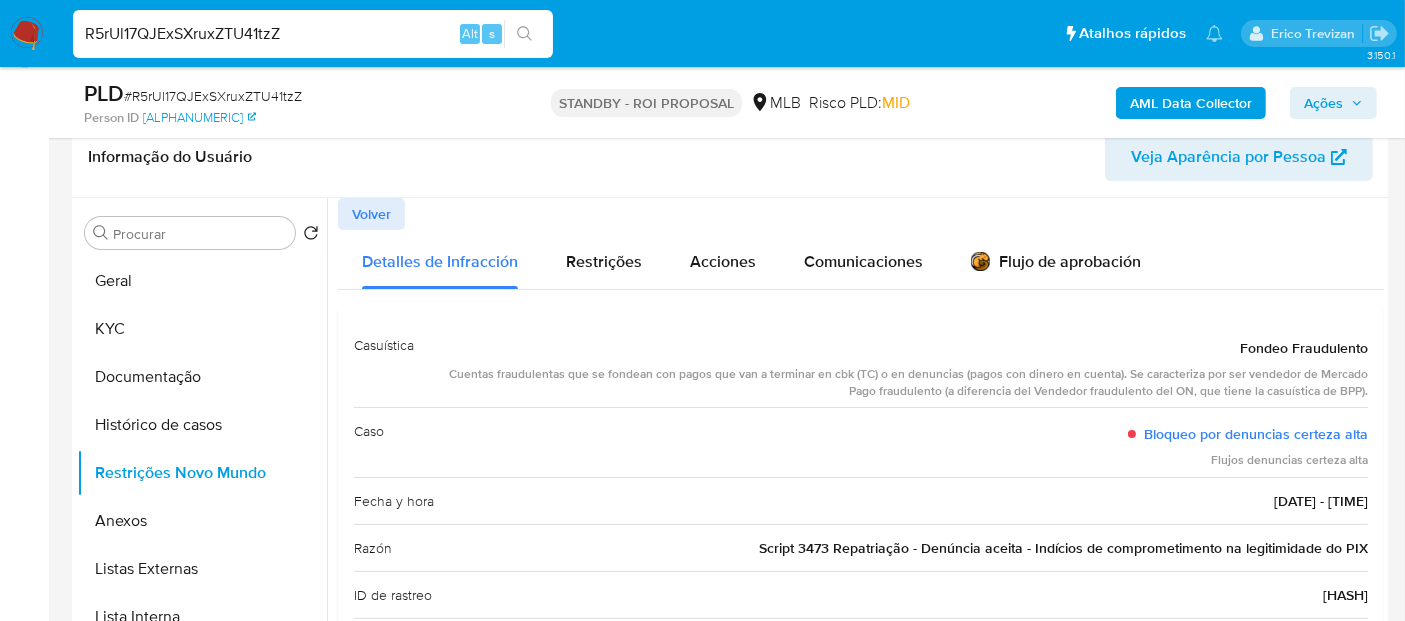 drag, startPoint x: 290, startPoint y: 30, endPoint x: 0, endPoint y: 66, distance: 292.22595 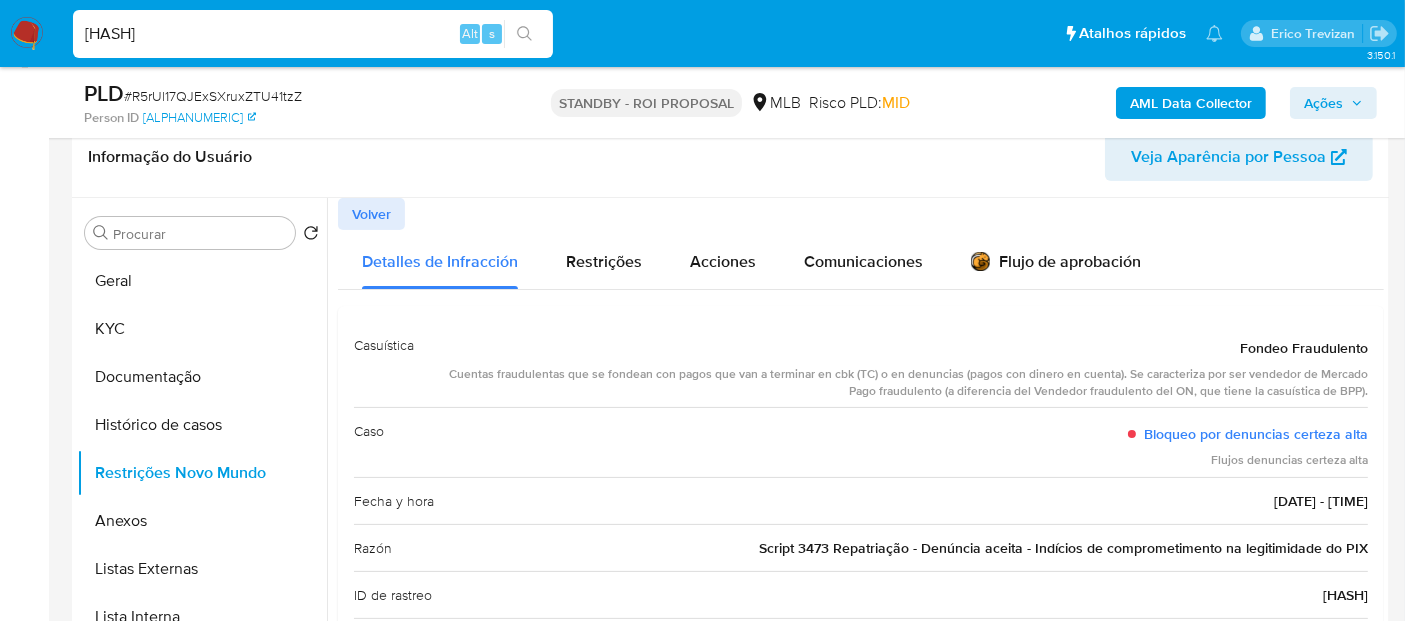 type on "wWvY05tmL2fsJYWtCbiRYlml" 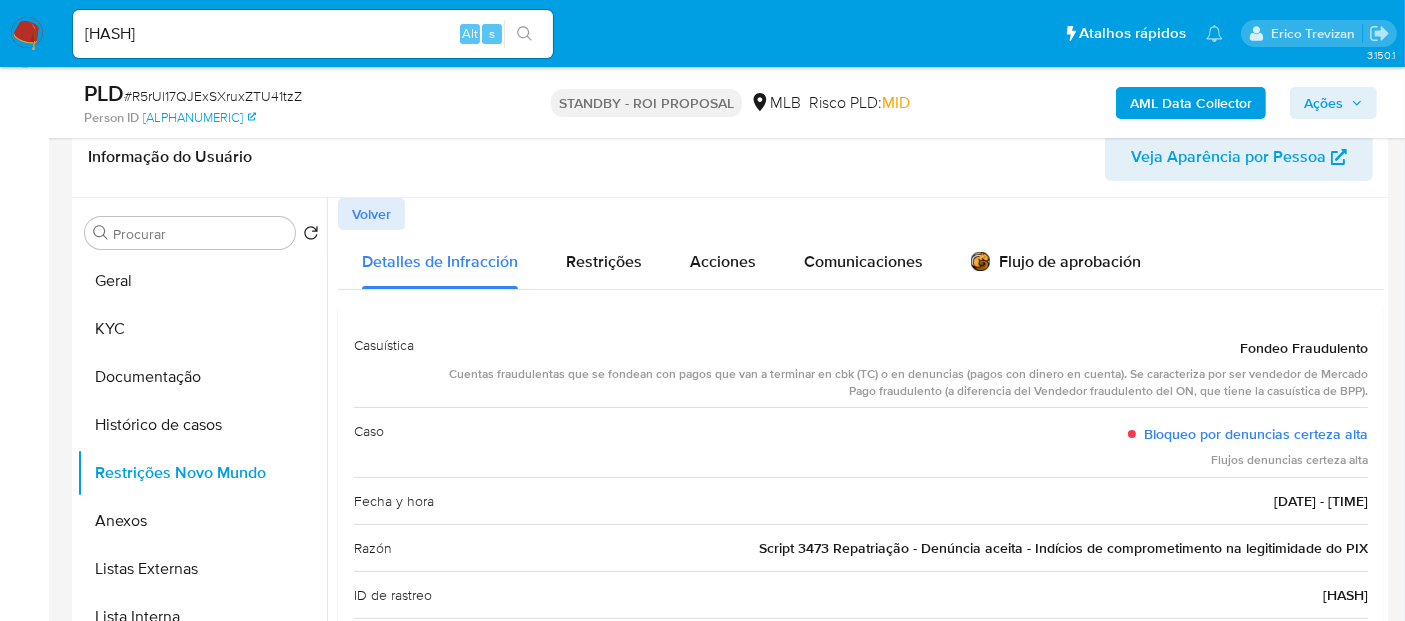 scroll, scrollTop: 0, scrollLeft: 0, axis: both 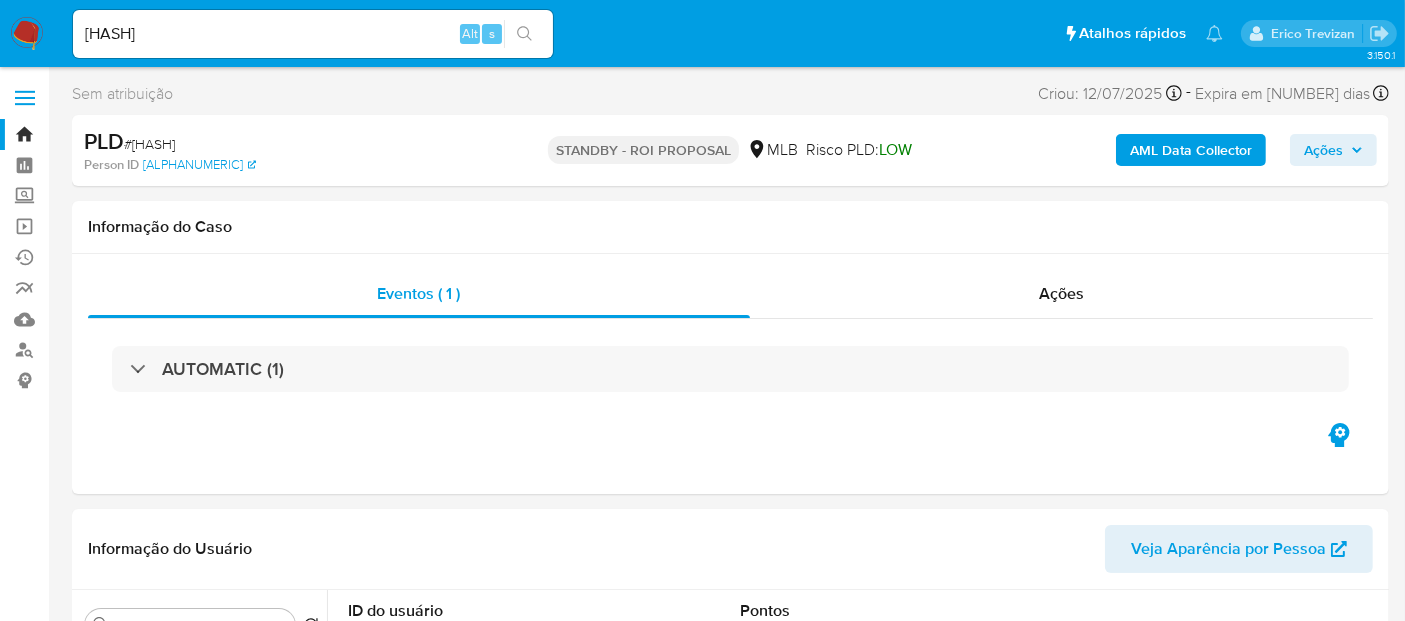 select on "10" 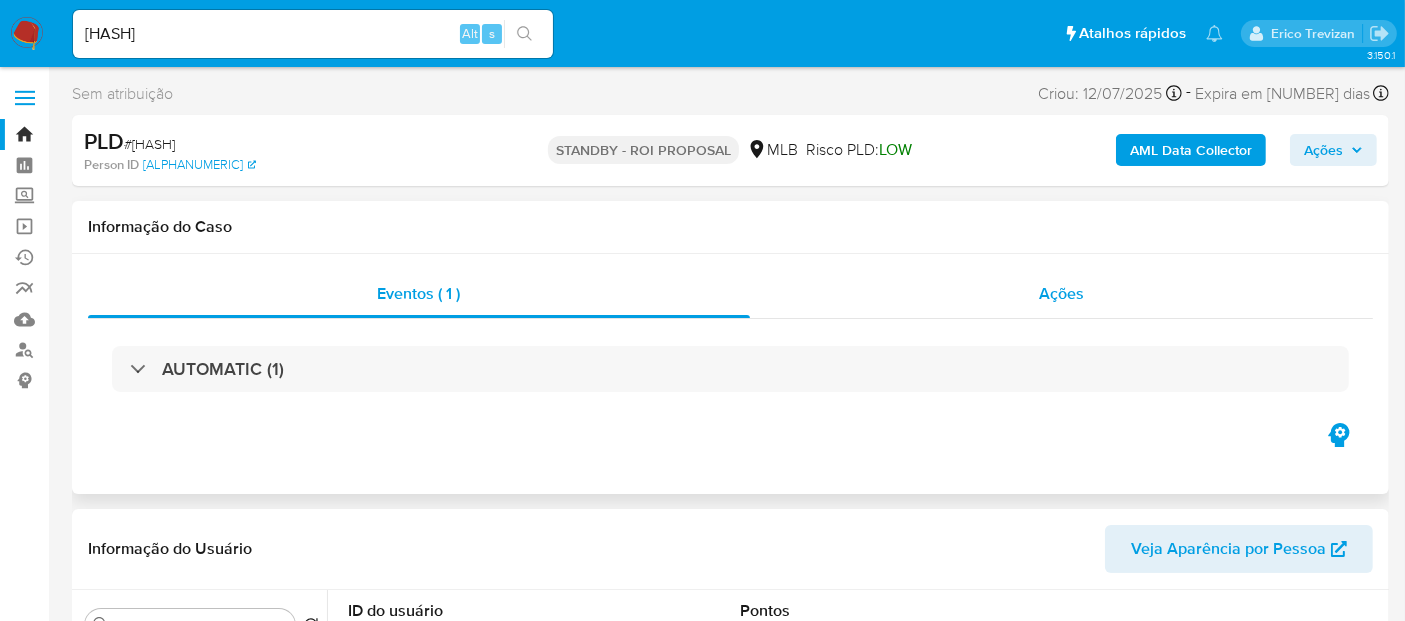 click on "Ações" at bounding box center (1061, 293) 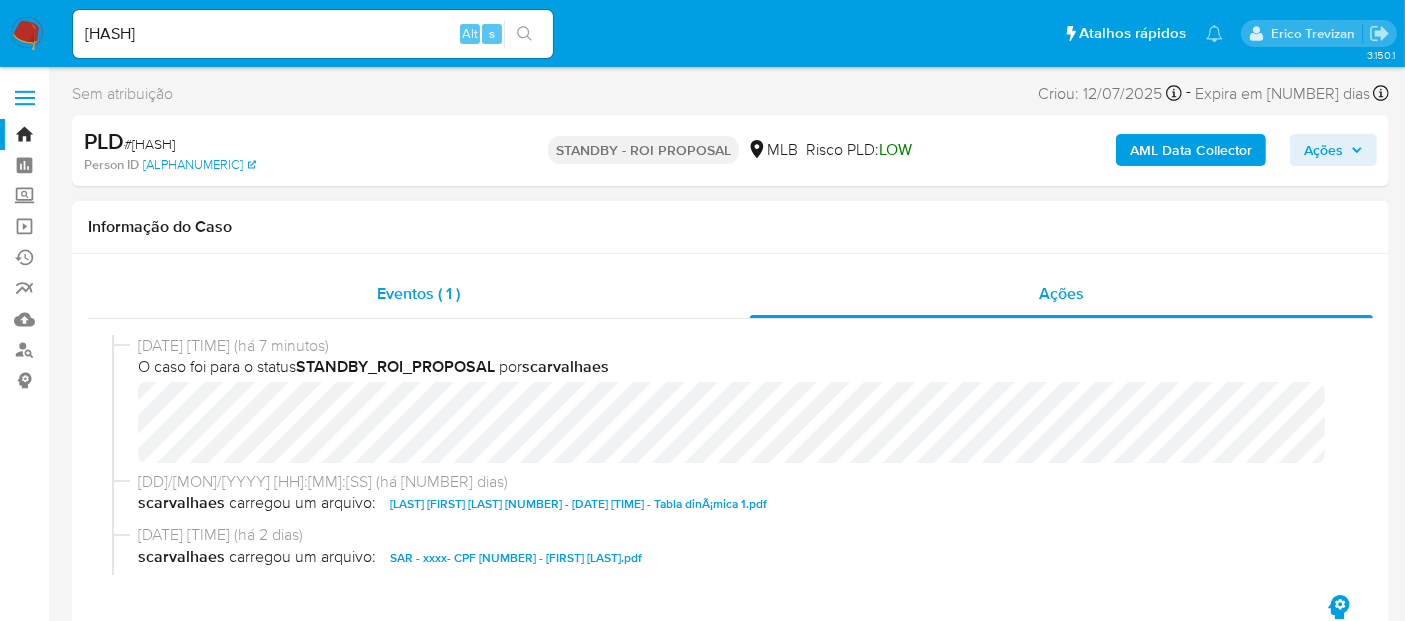 click on "Eventos ( 1 )" at bounding box center [418, 293] 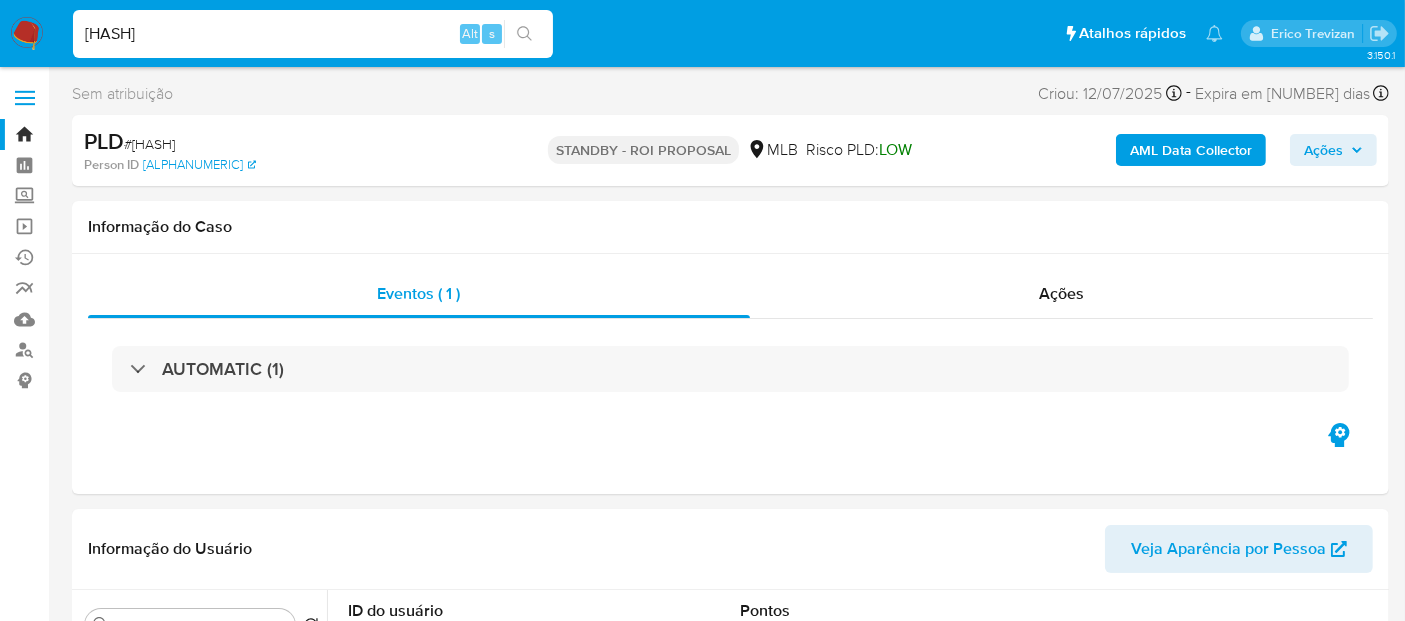 drag, startPoint x: 347, startPoint y: 38, endPoint x: 0, endPoint y: 60, distance: 347.69672 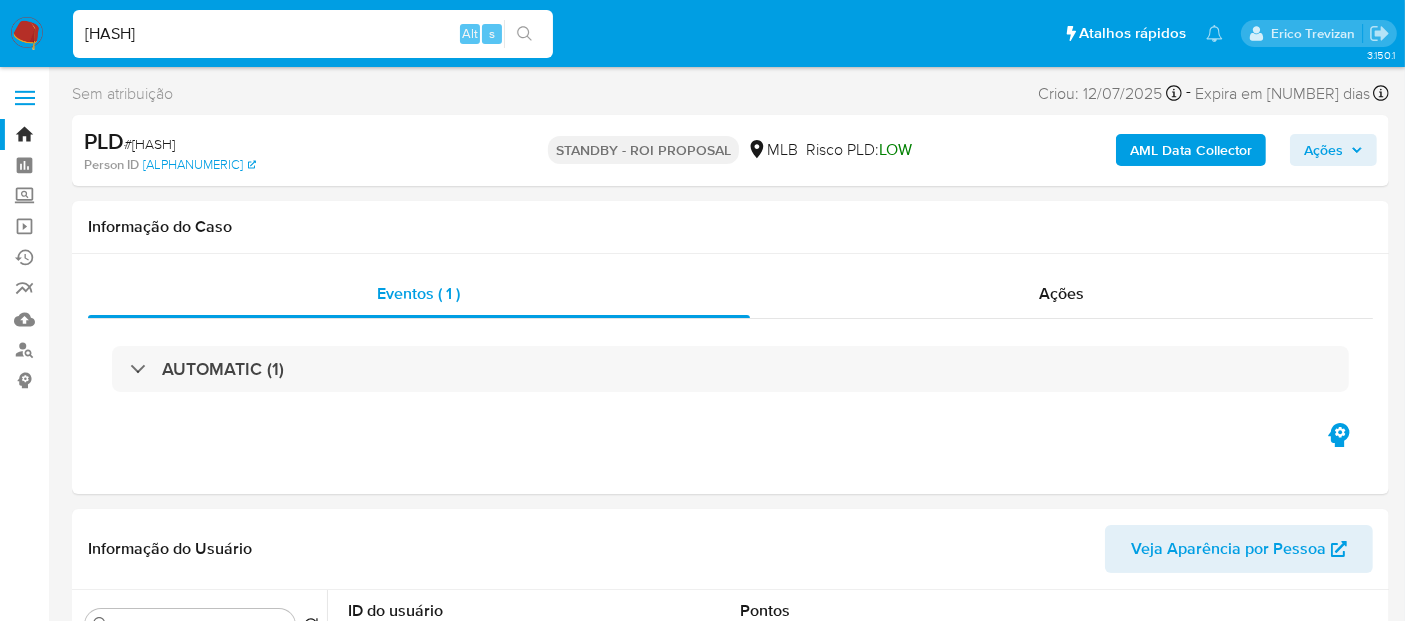 type on "Hkqy9TOrR2mkOcohGWHwWOfB" 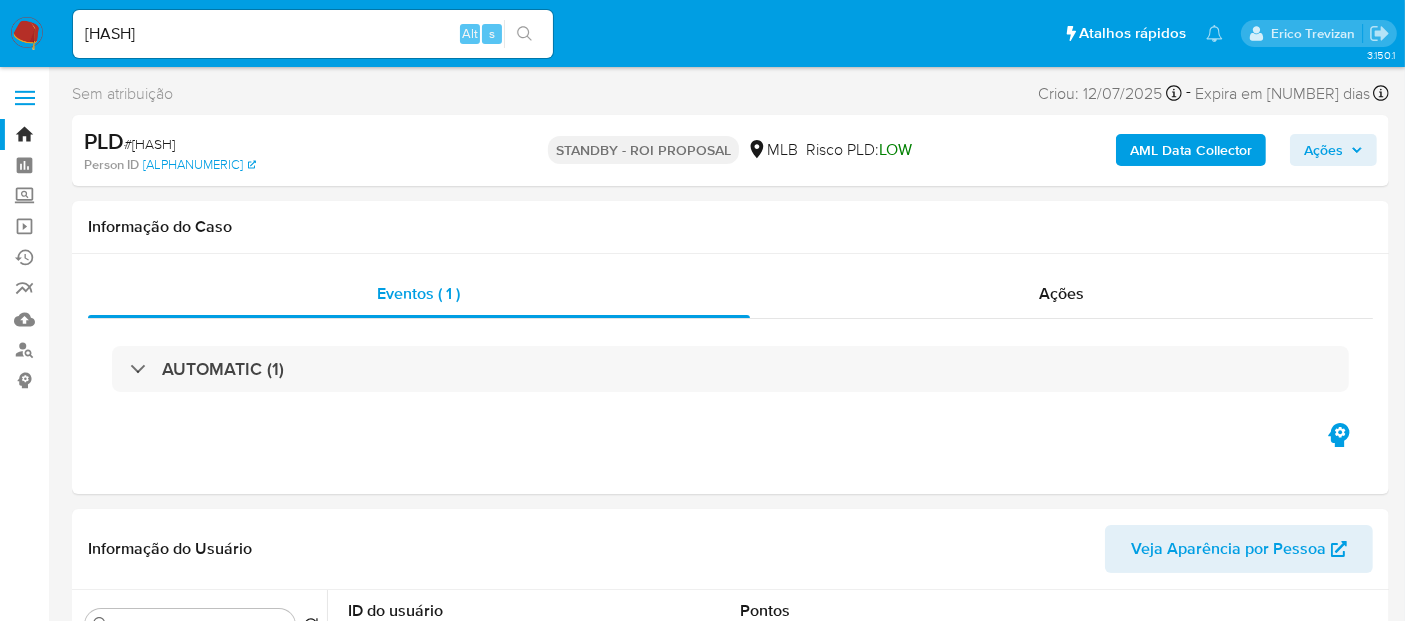 click 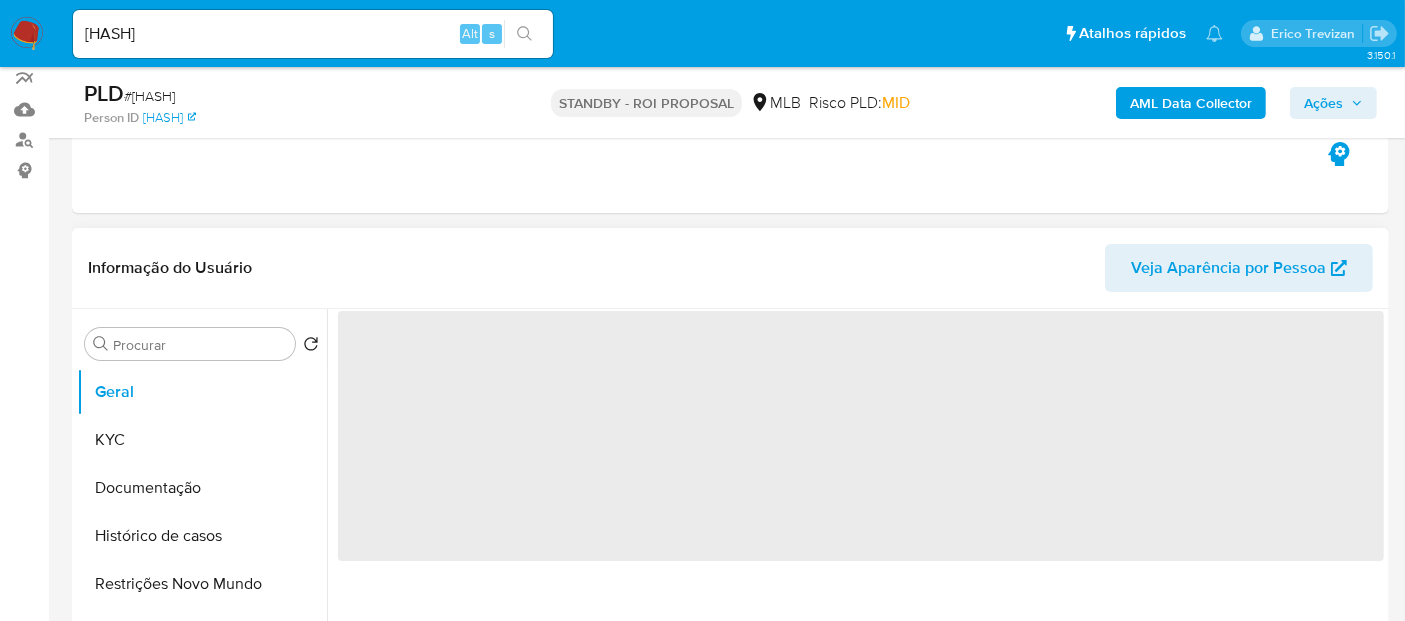scroll, scrollTop: 222, scrollLeft: 0, axis: vertical 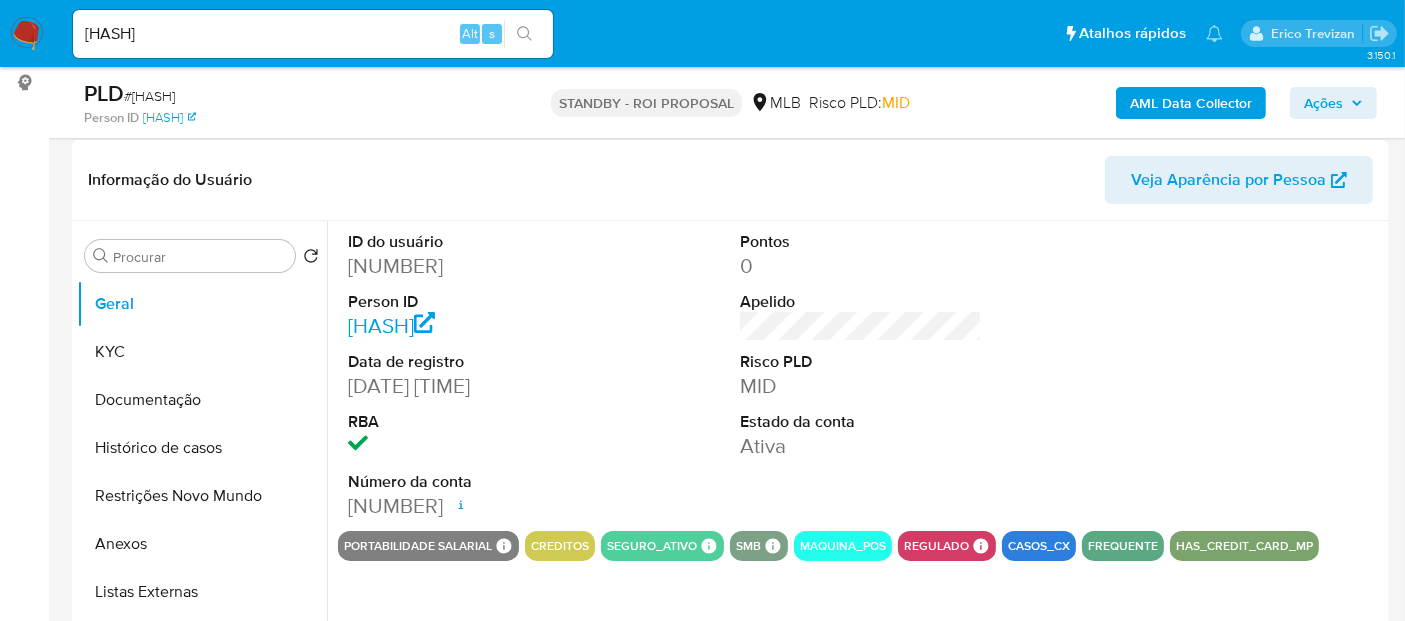 select on "10" 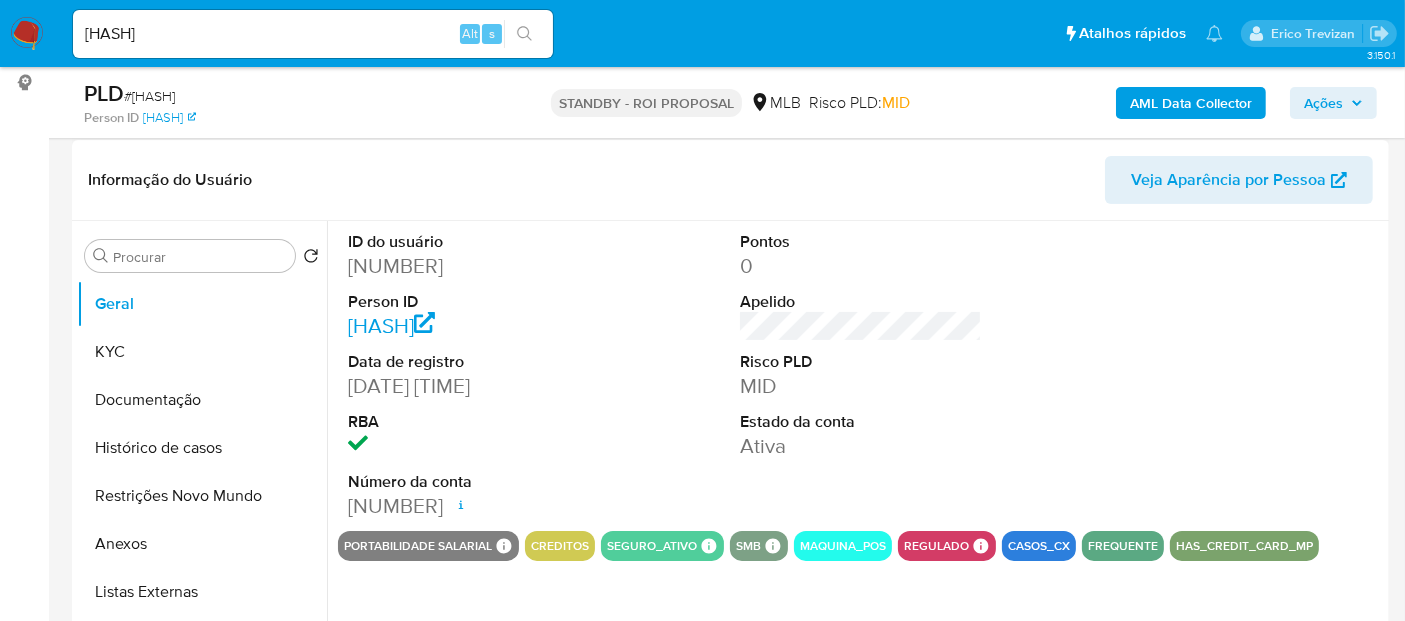 scroll, scrollTop: 333, scrollLeft: 0, axis: vertical 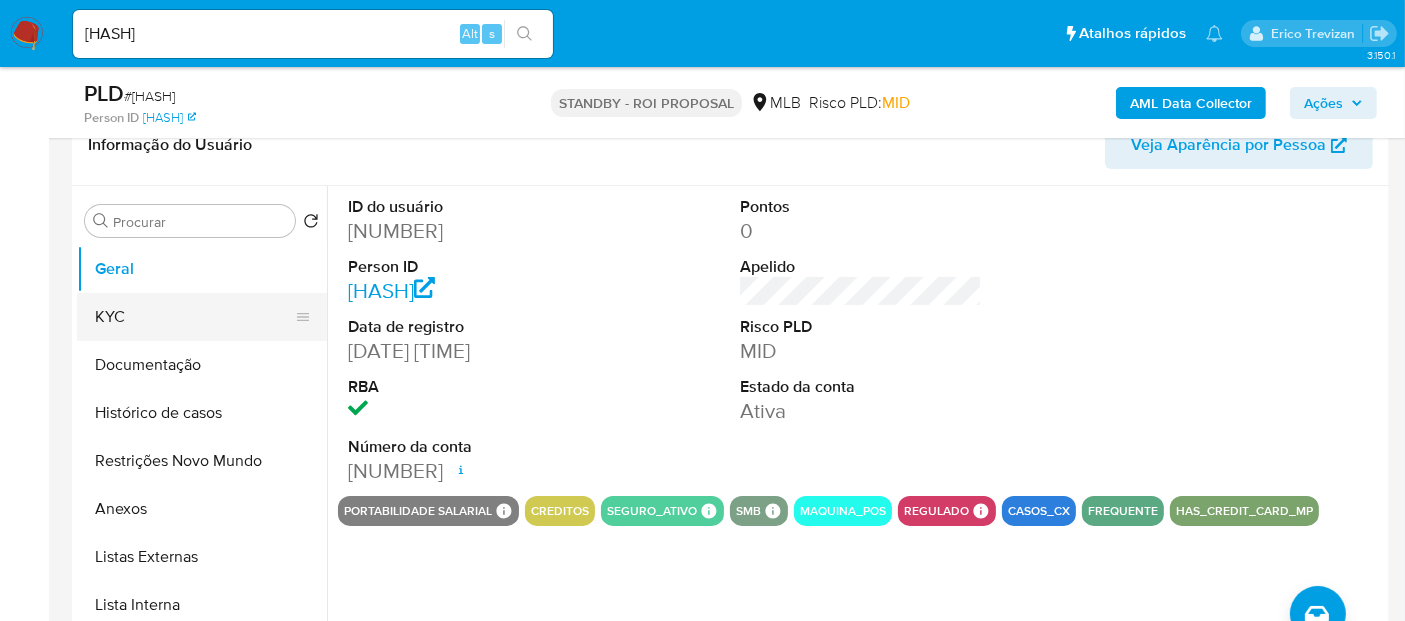 click on "KYC" at bounding box center (194, 317) 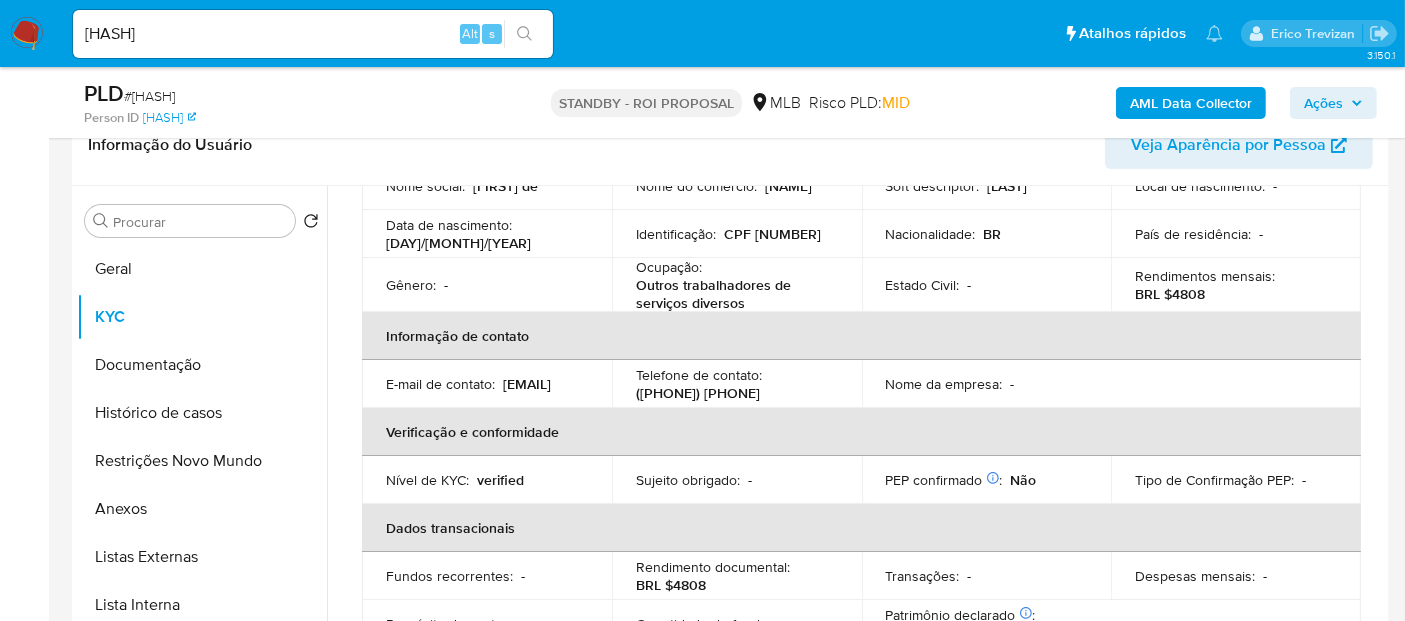 scroll, scrollTop: 0, scrollLeft: 0, axis: both 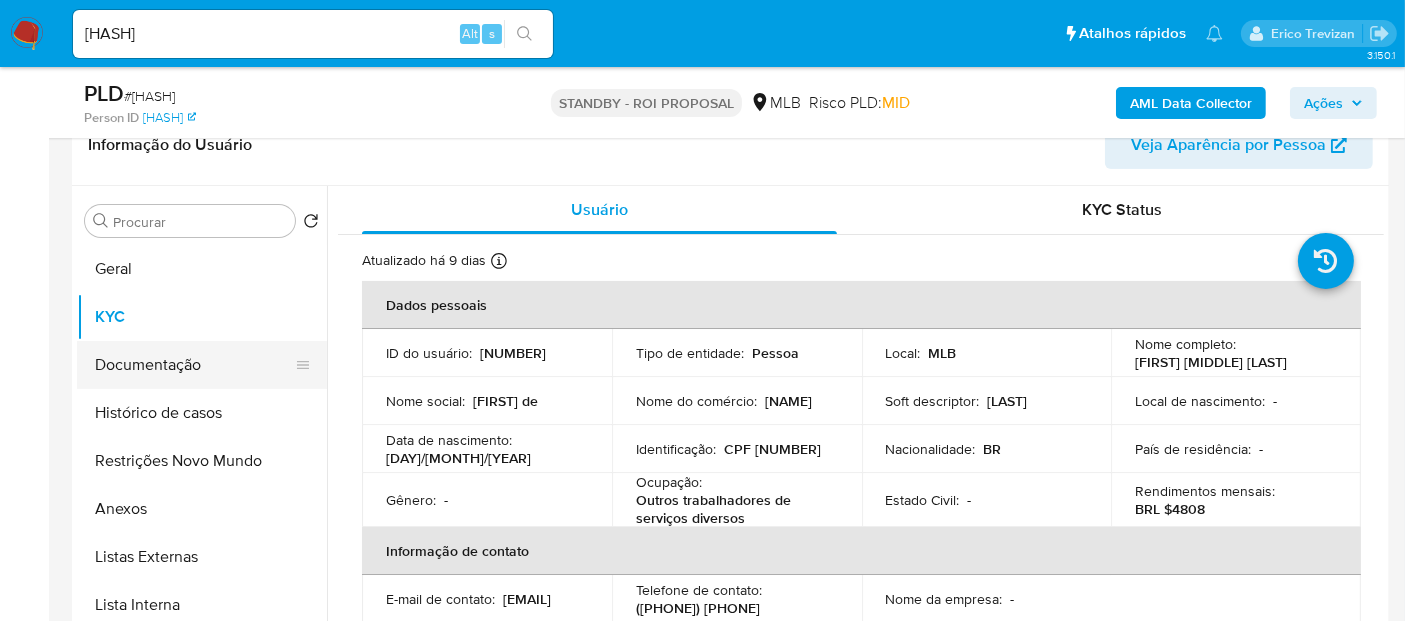 click on "Documentação" at bounding box center [194, 365] 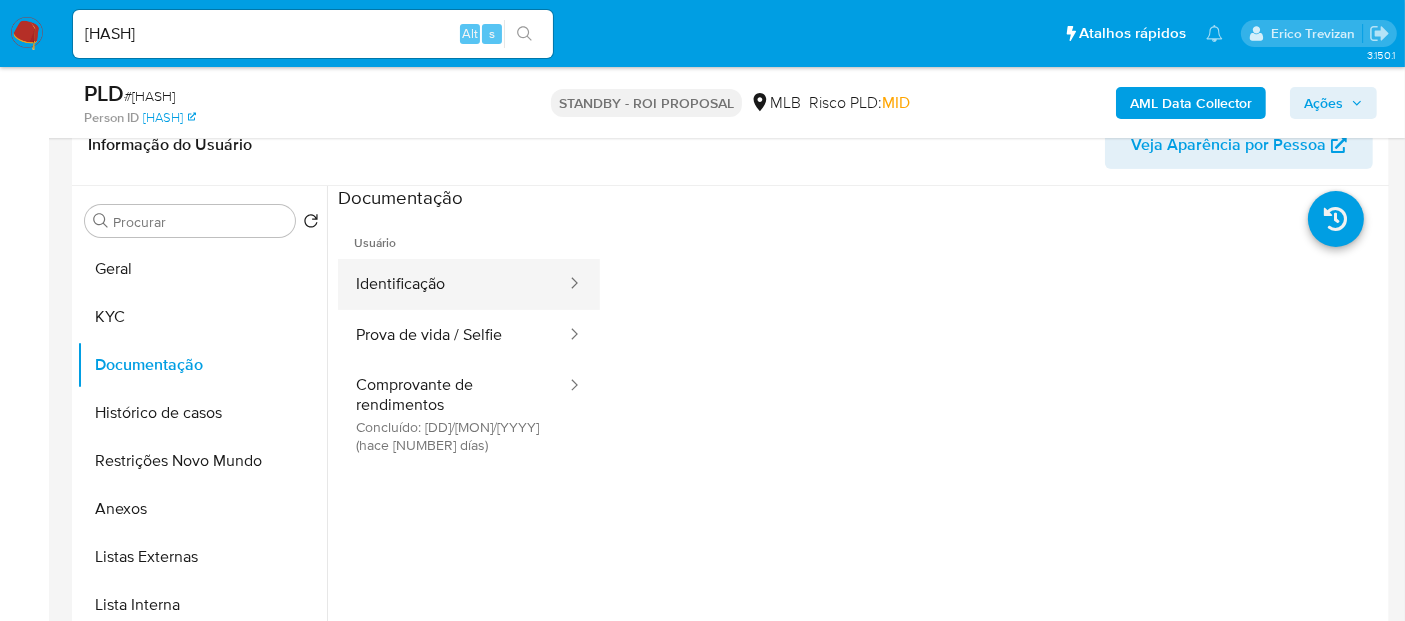 click on "Identificação" at bounding box center (453, 284) 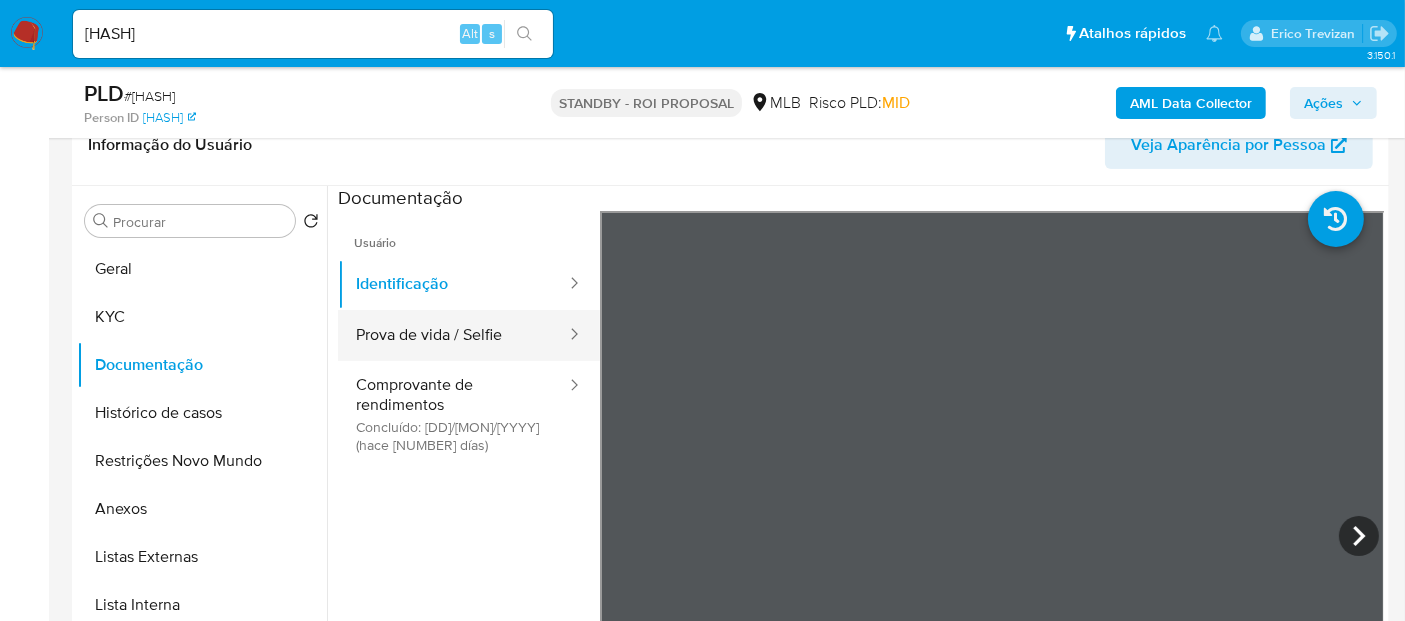 click on "Prova de vida / Selfie" at bounding box center [453, 335] 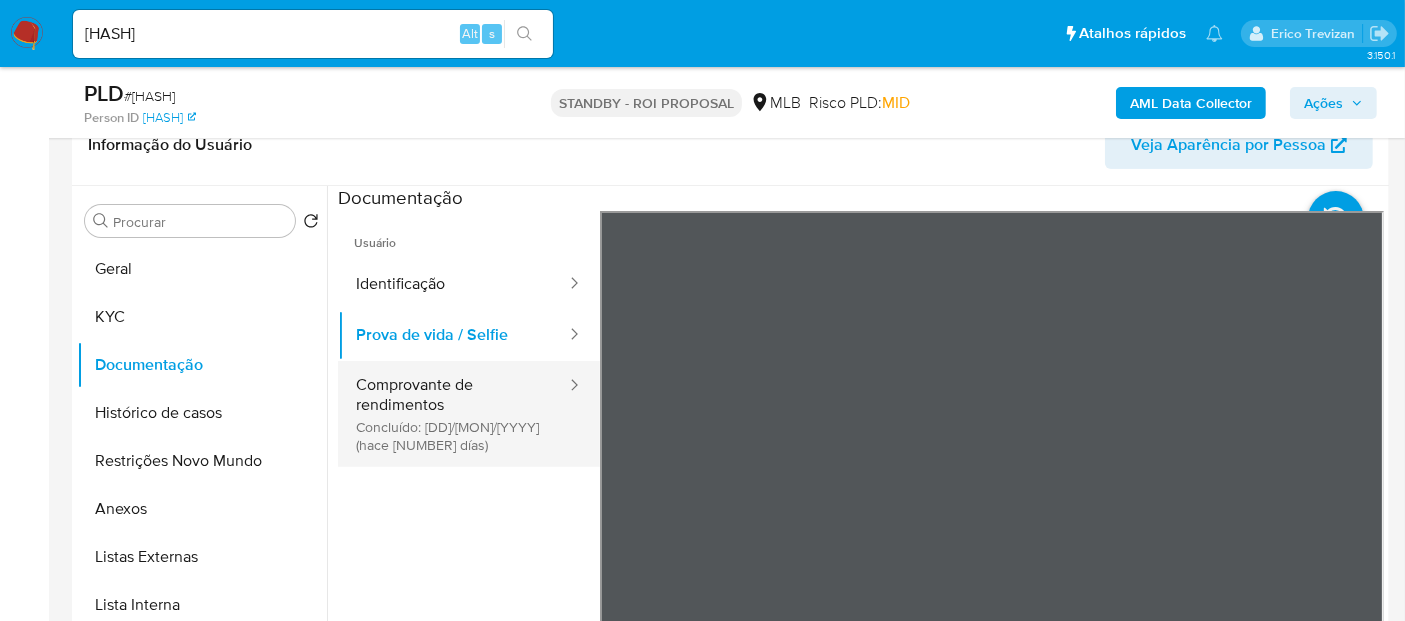 click on "Comprovante de rendimentos Concluído: 30/07/2025 (hace 9 días)" at bounding box center [453, 414] 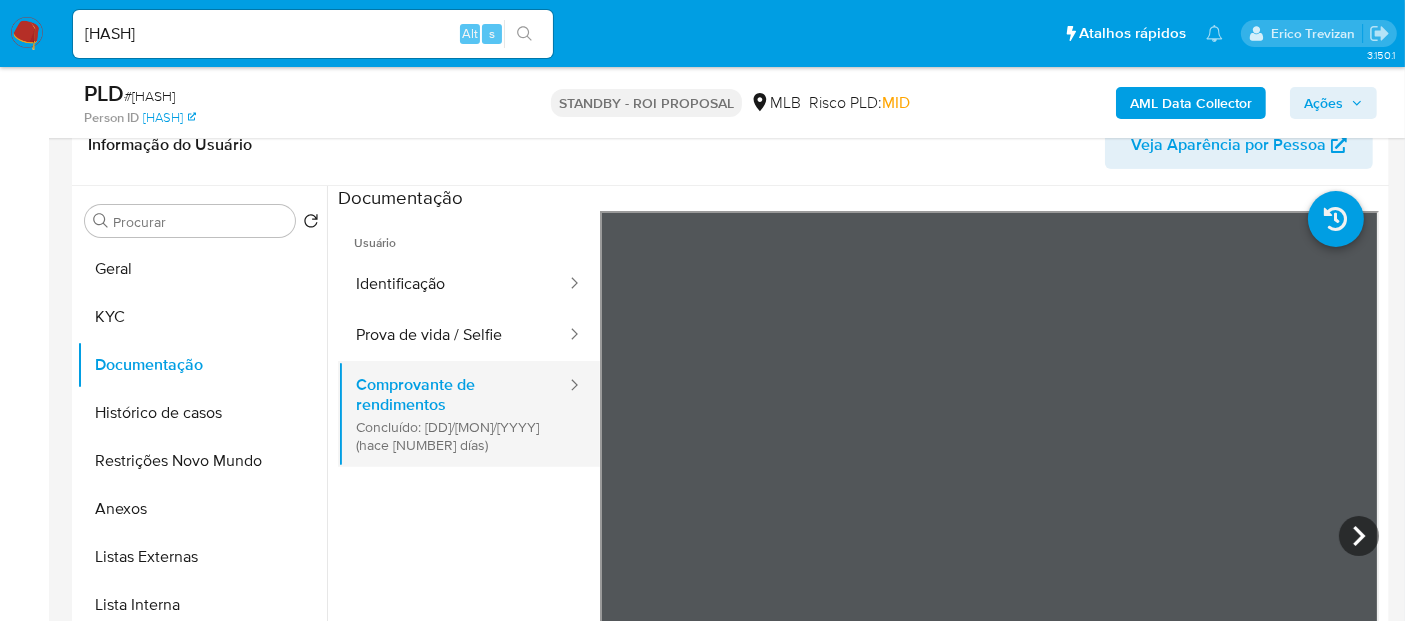 scroll, scrollTop: 111, scrollLeft: 0, axis: vertical 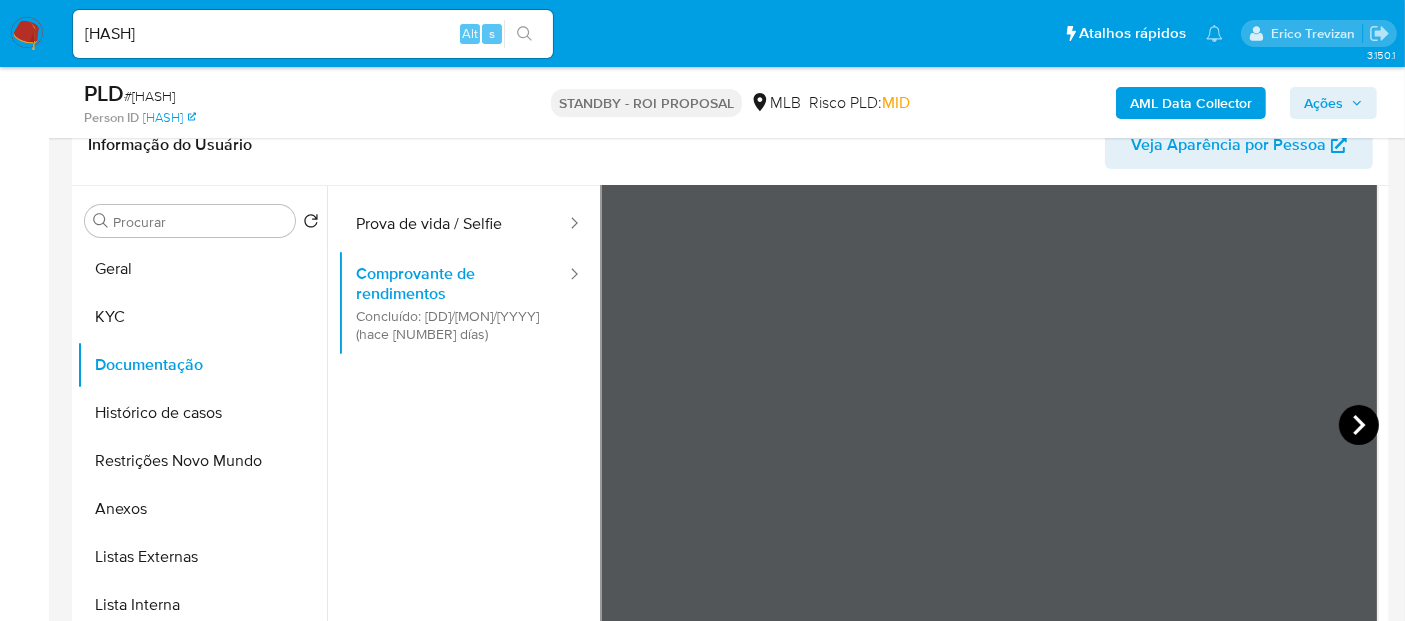 click 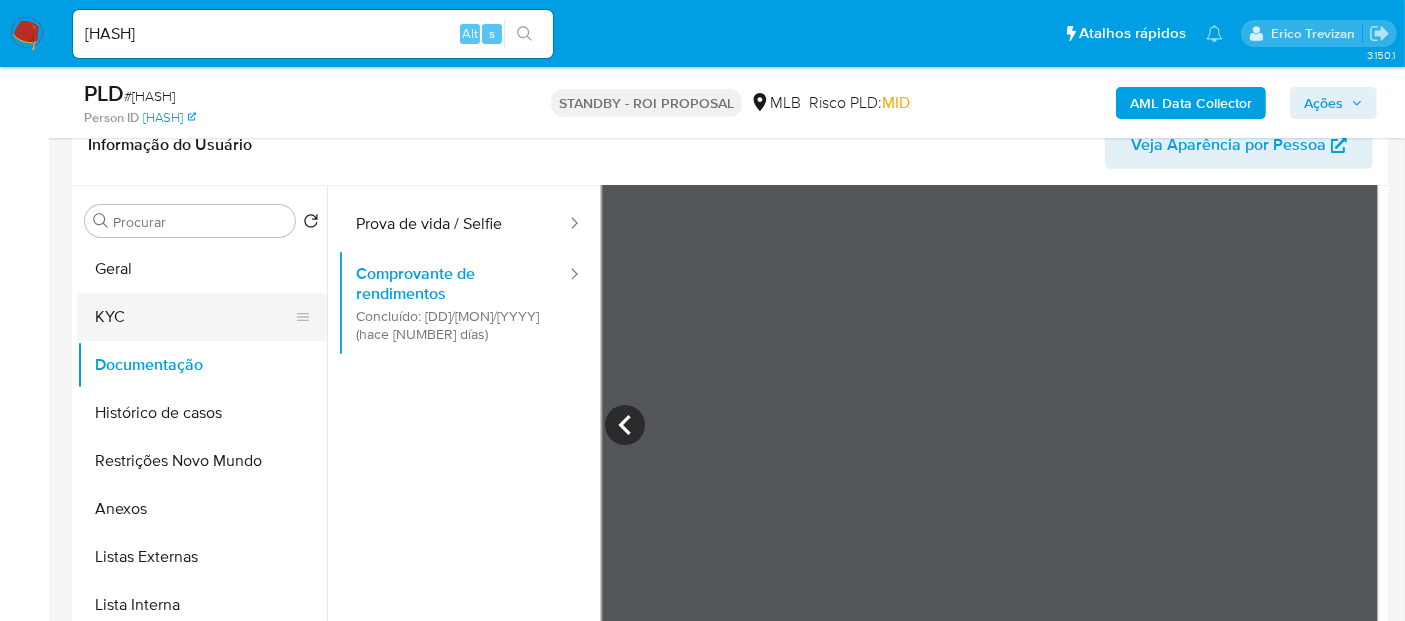 click on "KYC" at bounding box center [194, 317] 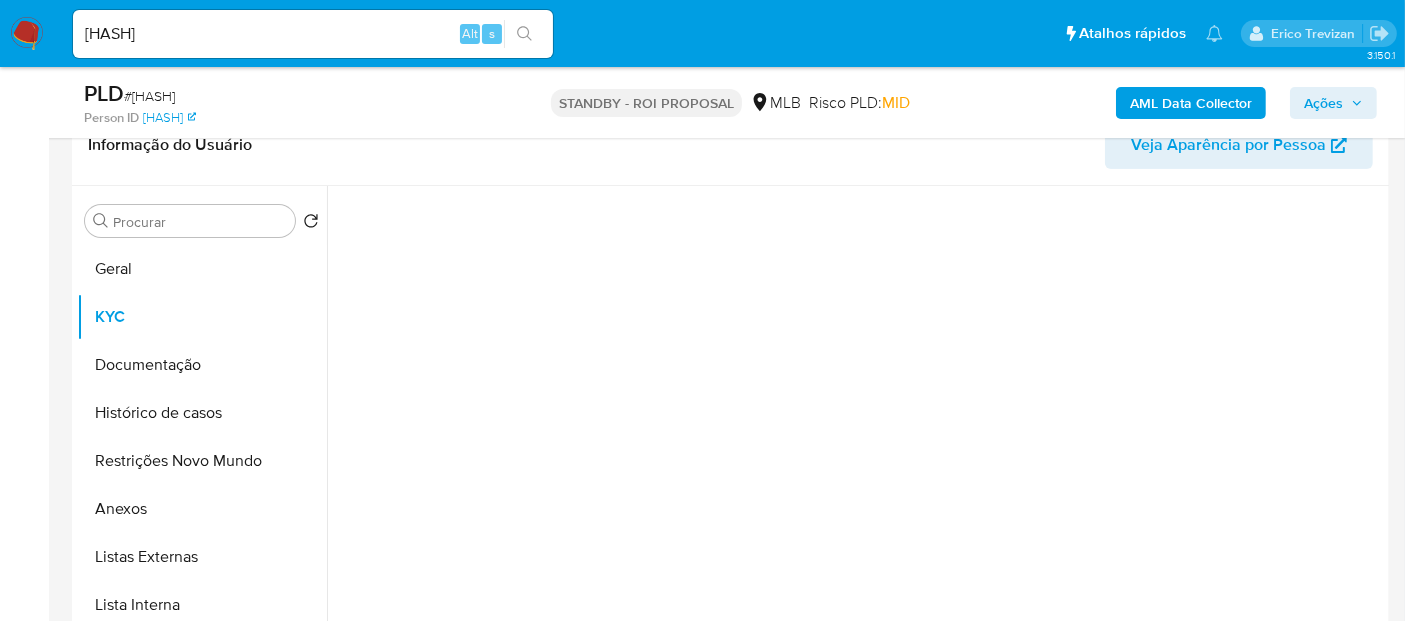 scroll, scrollTop: 0, scrollLeft: 0, axis: both 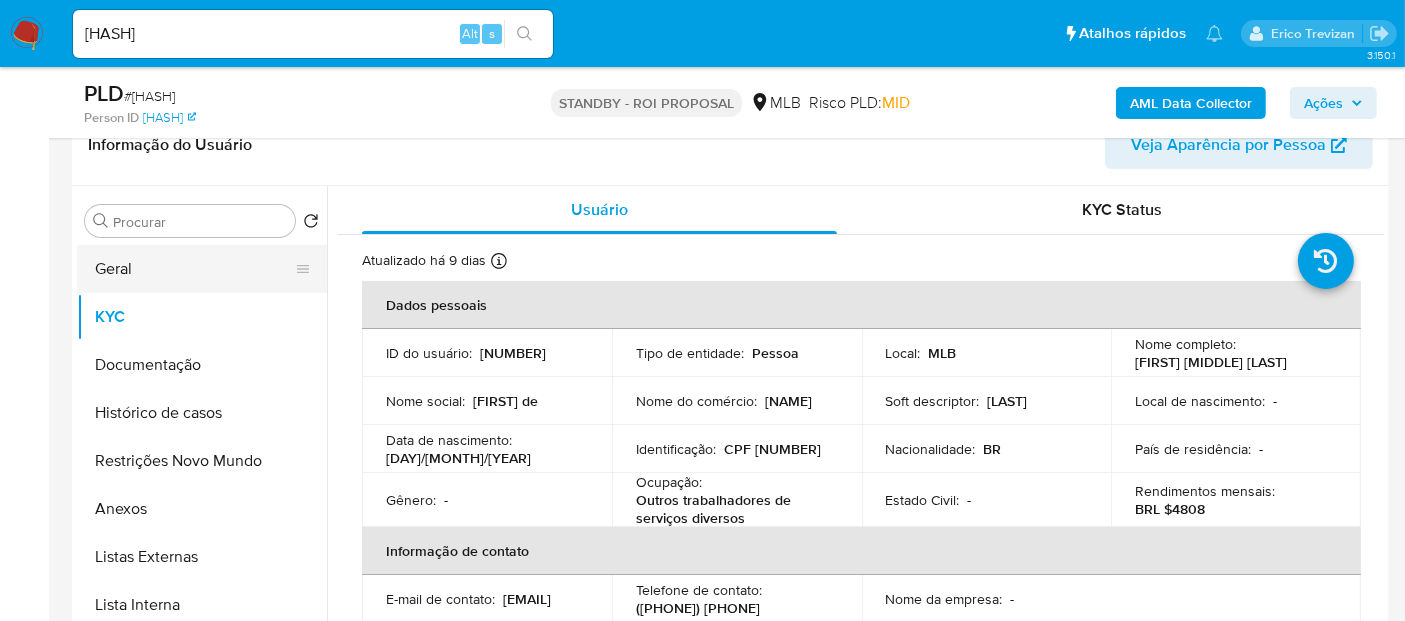 click on "Geral" at bounding box center (194, 269) 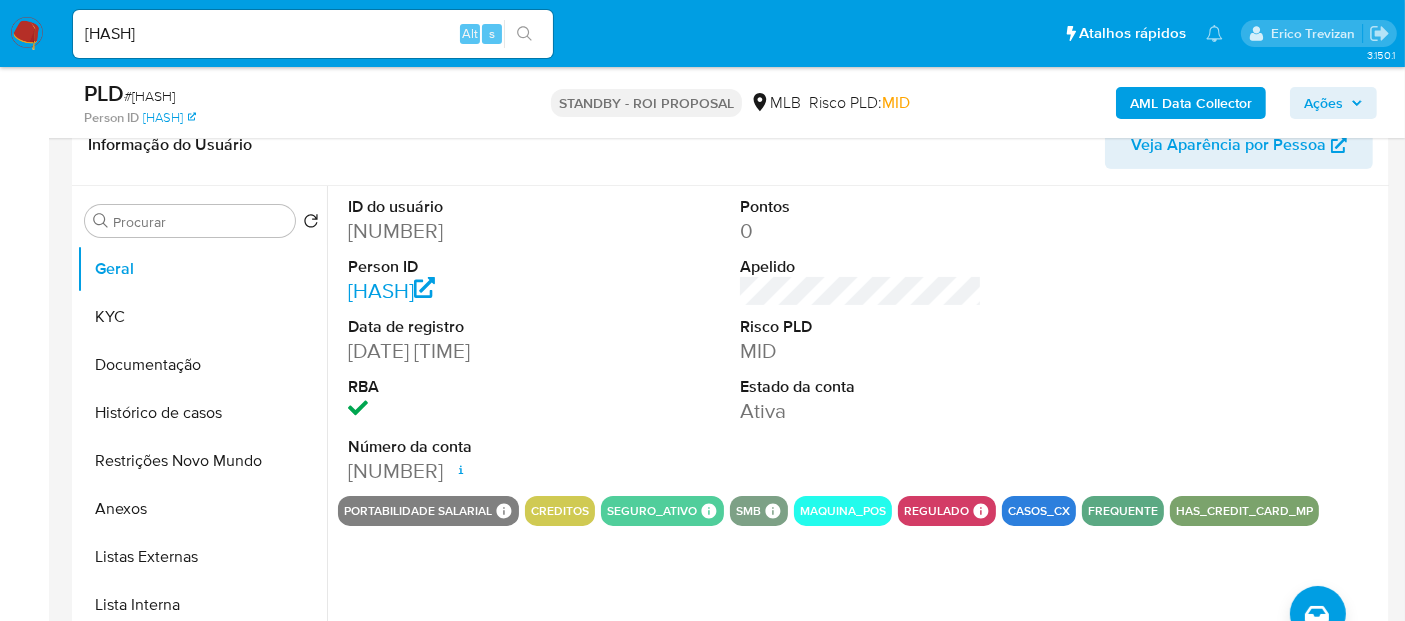 scroll, scrollTop: 0, scrollLeft: 0, axis: both 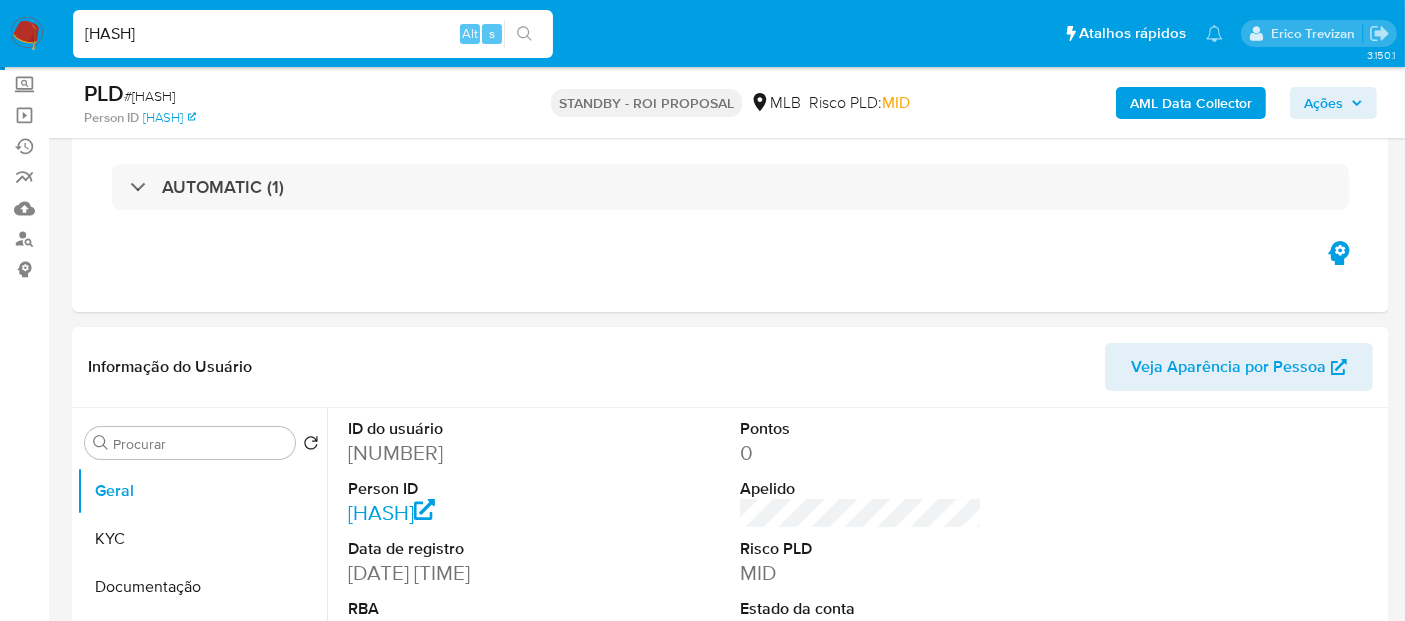 drag, startPoint x: 339, startPoint y: 38, endPoint x: 0, endPoint y: 68, distance: 340.32486 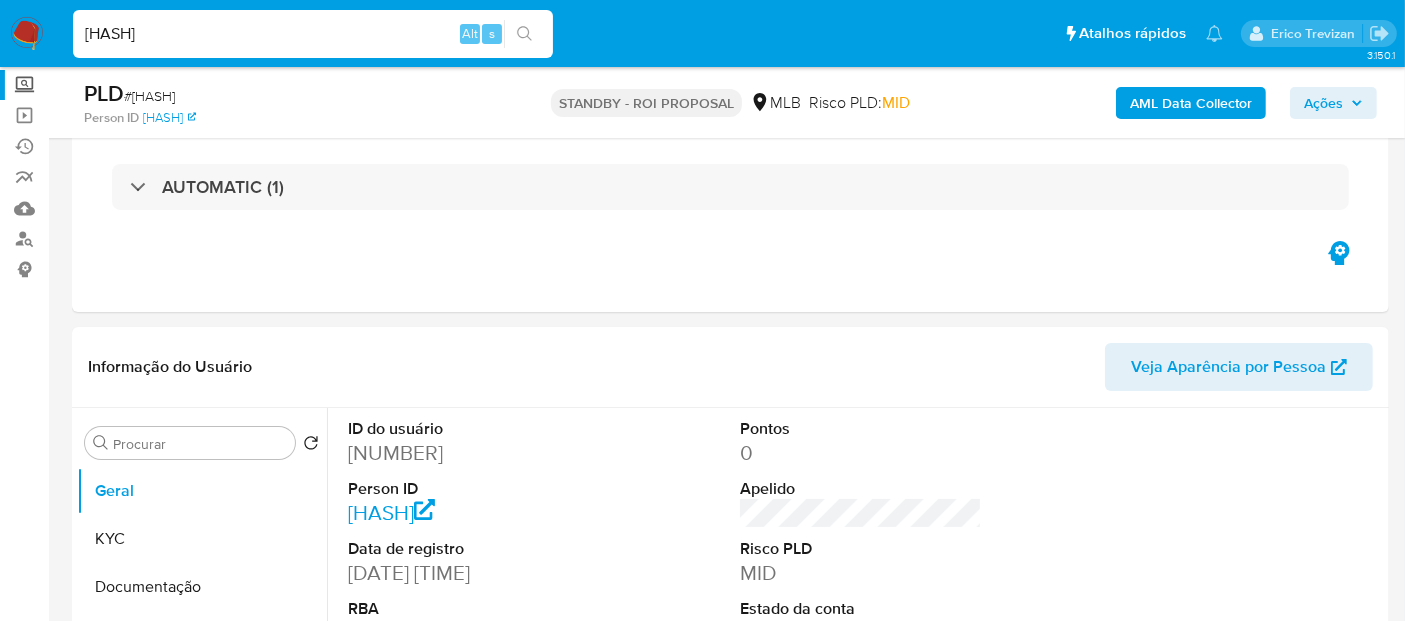 paste on "6jN9fTsFyaAMRJsJu9VDbuH" 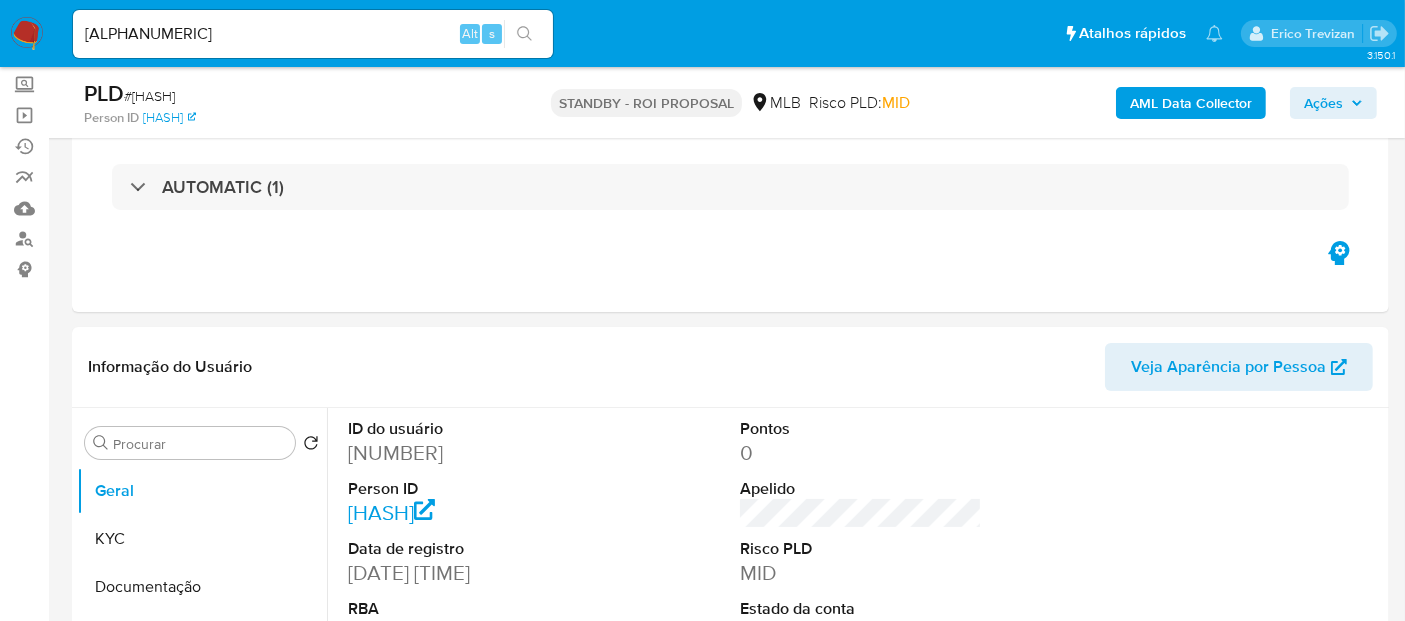 click 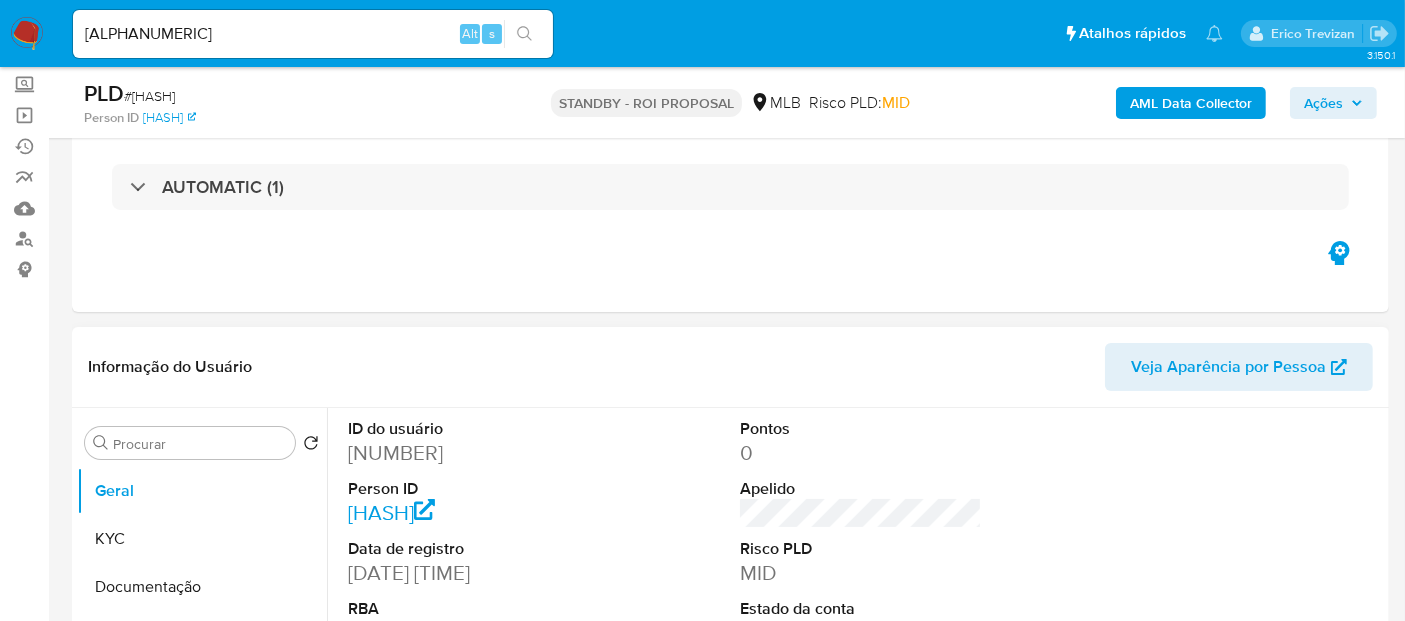 drag, startPoint x: 1021, startPoint y: 492, endPoint x: 1037, endPoint y: 487, distance: 16.763054 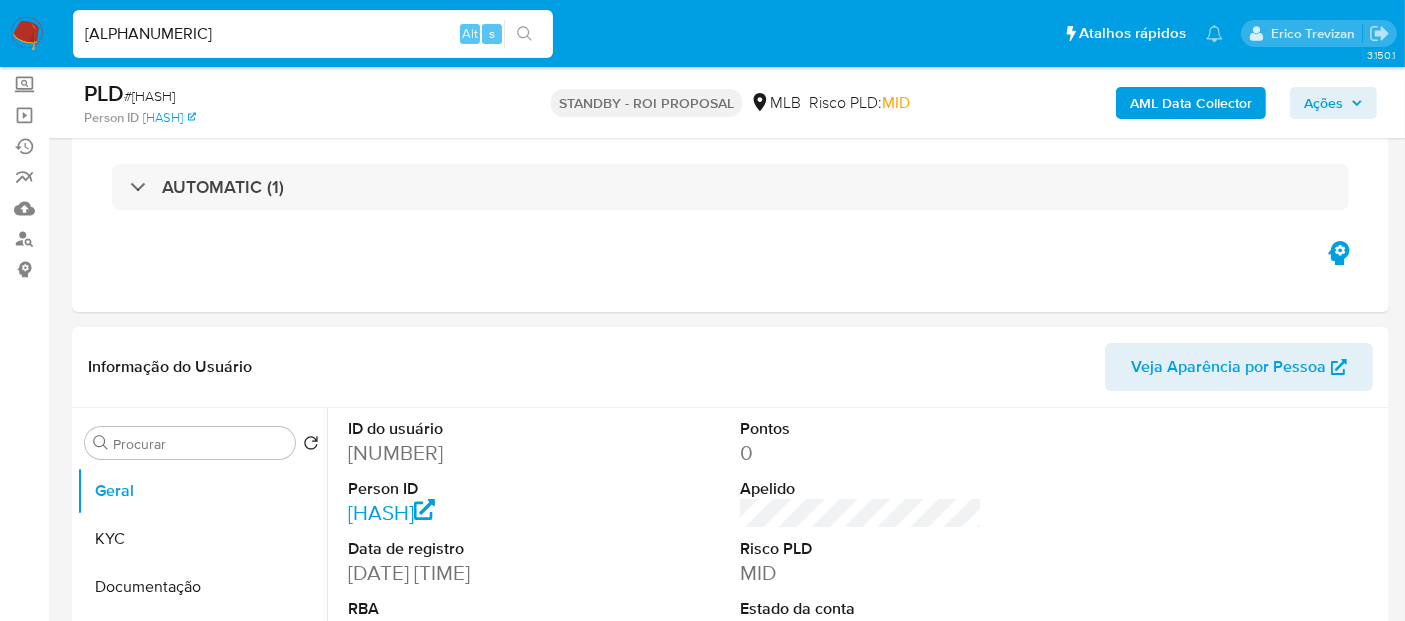 drag, startPoint x: 331, startPoint y: 41, endPoint x: 0, endPoint y: 67, distance: 332.0196 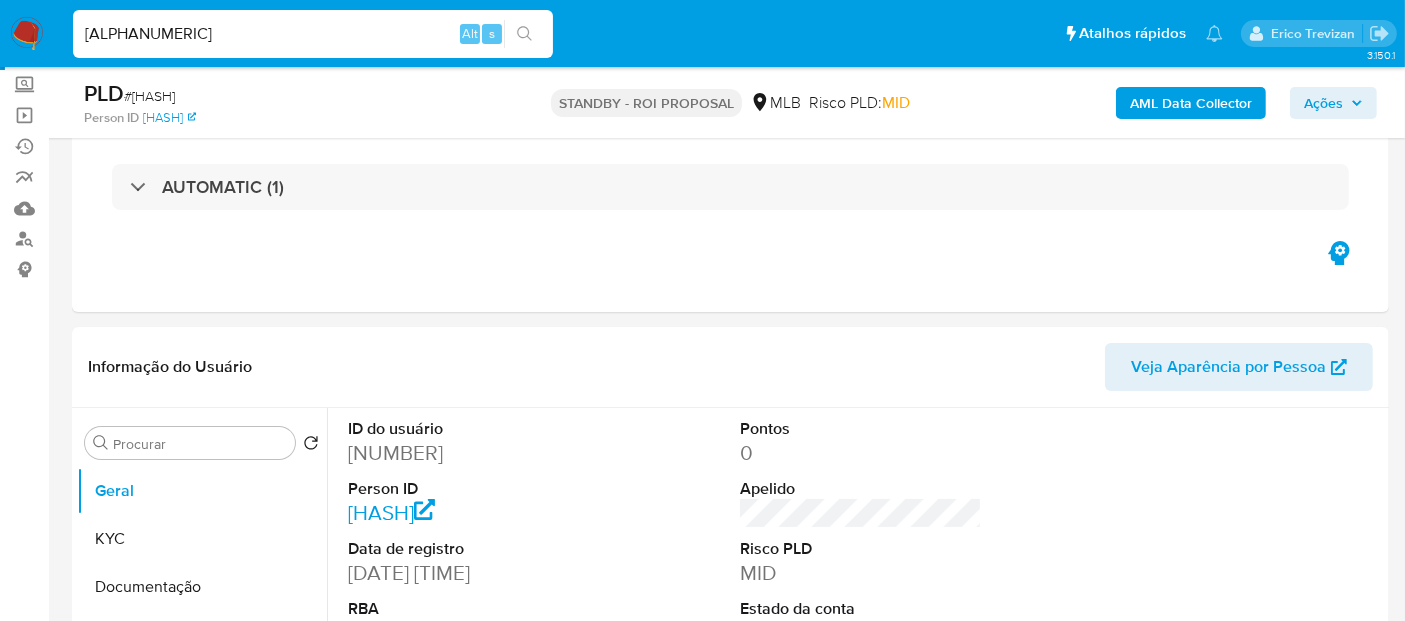 paste on "a" 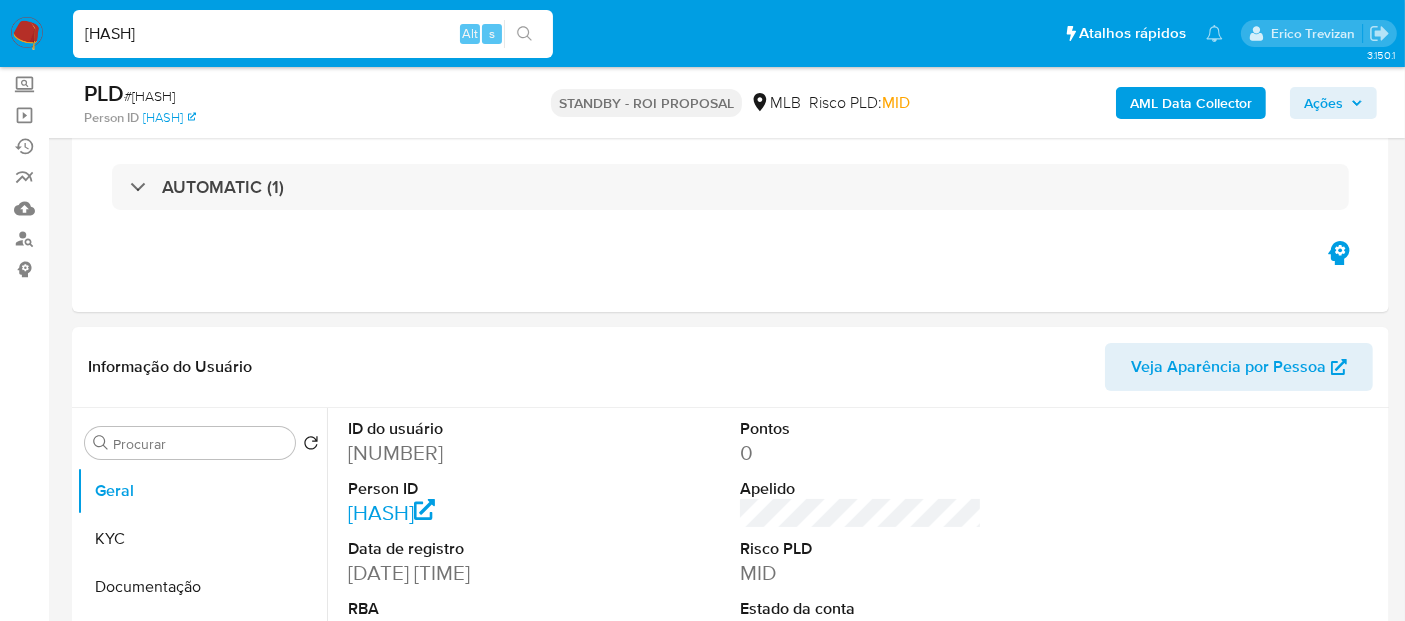 type on "6jN9fTsFyaAMRJsJu9VDbuHa" 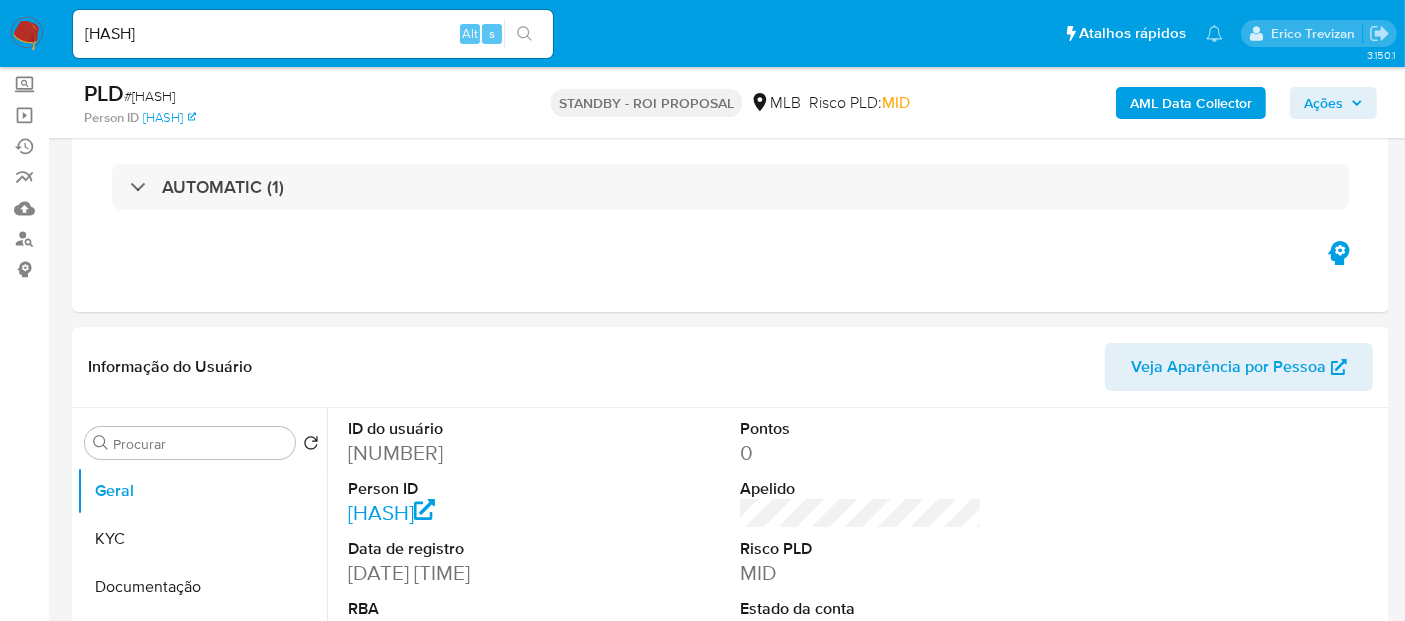 click 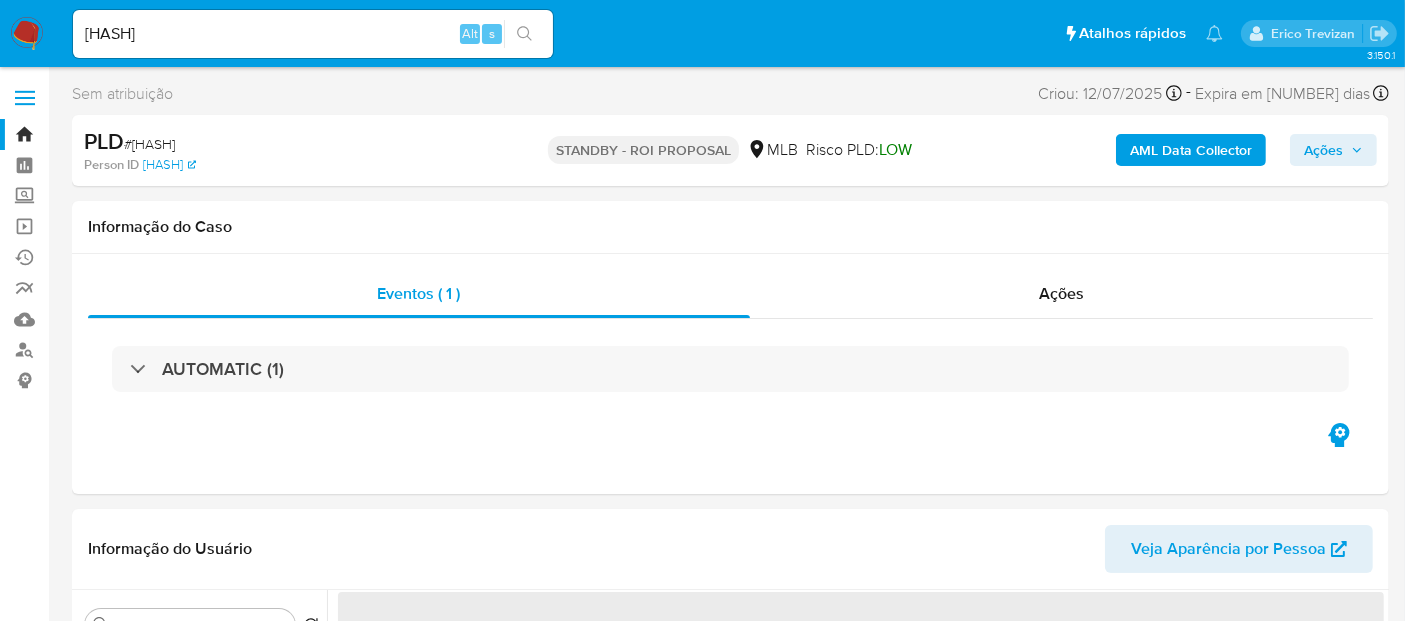 select on "10" 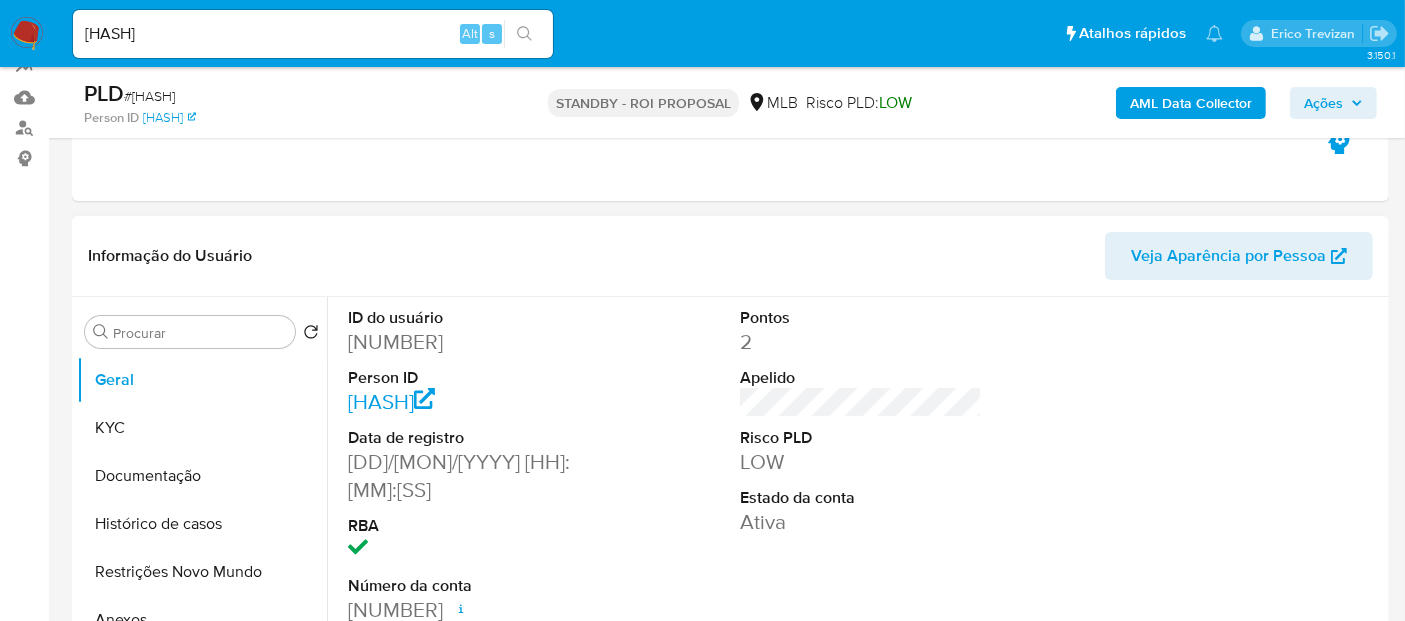 scroll, scrollTop: 333, scrollLeft: 0, axis: vertical 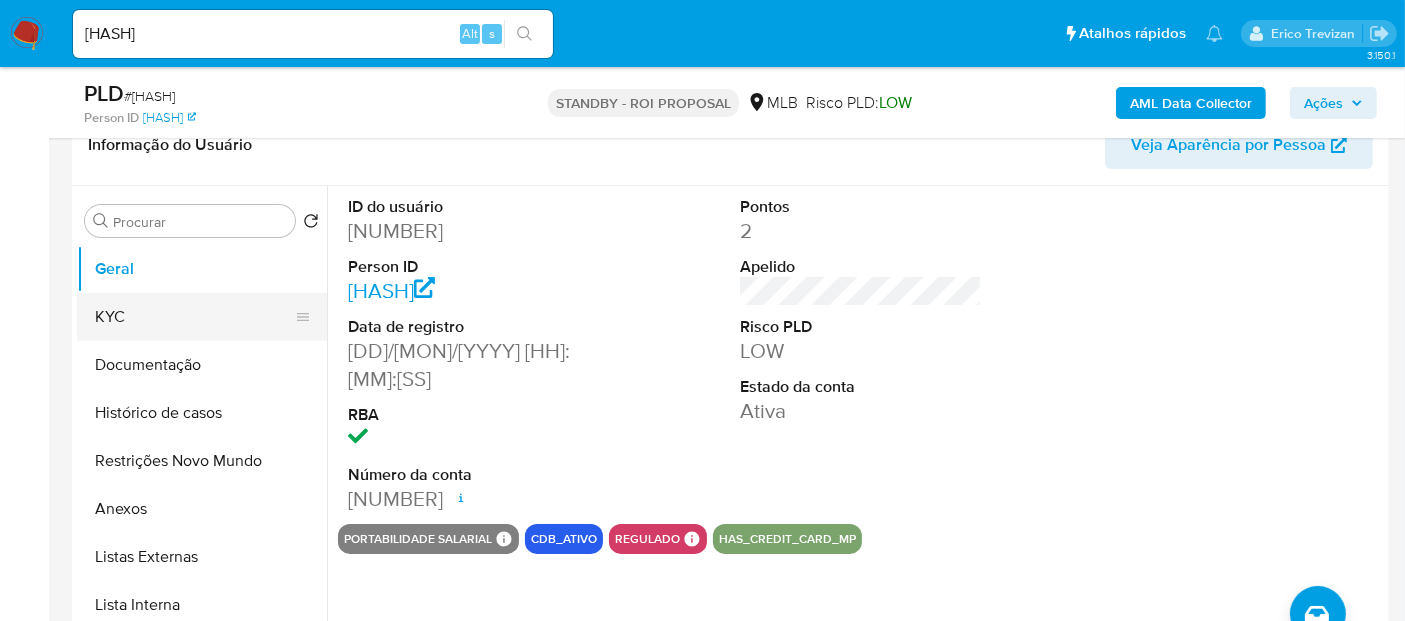 click on "KYC" at bounding box center [194, 317] 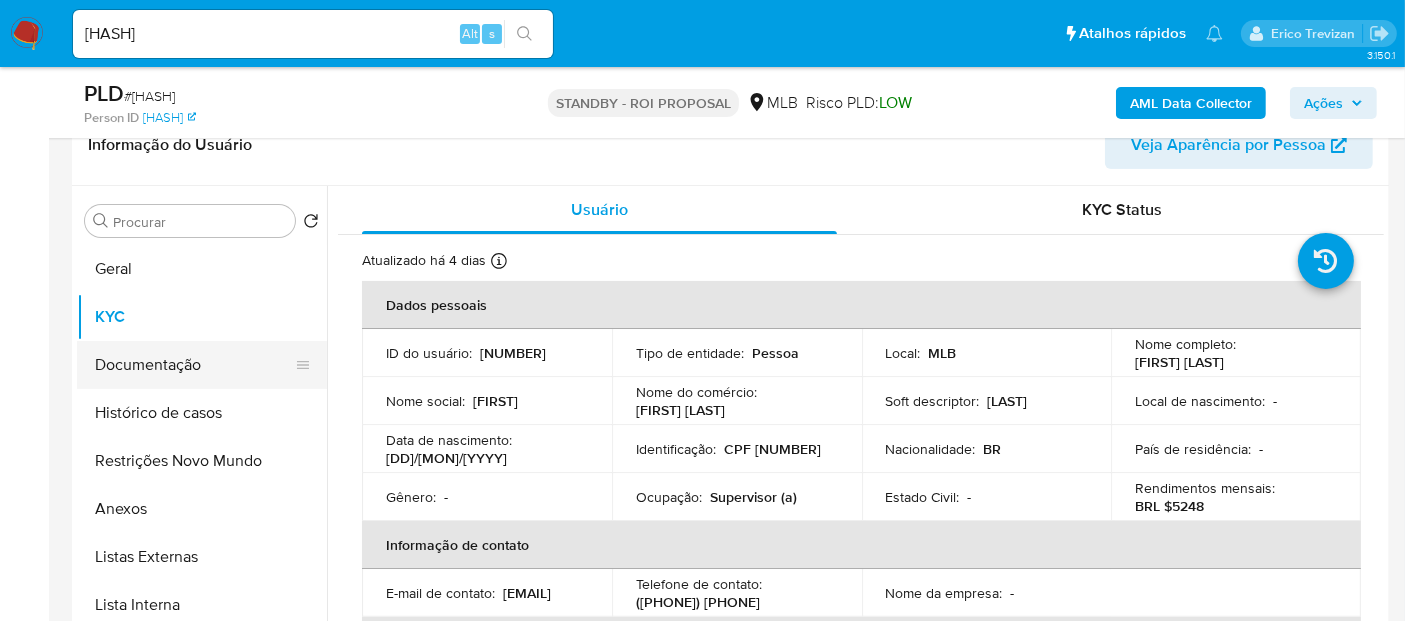 click on "Documentação" at bounding box center (194, 365) 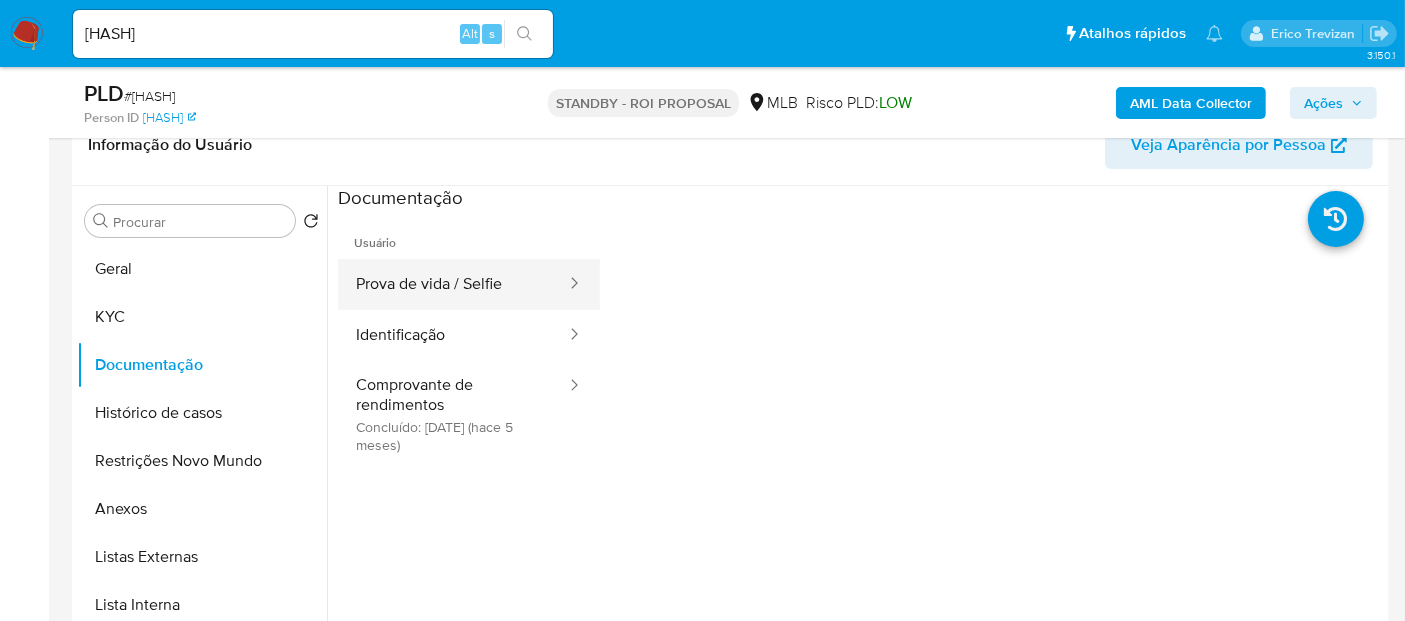 click on "Prova de vida / Selfie" at bounding box center (453, 284) 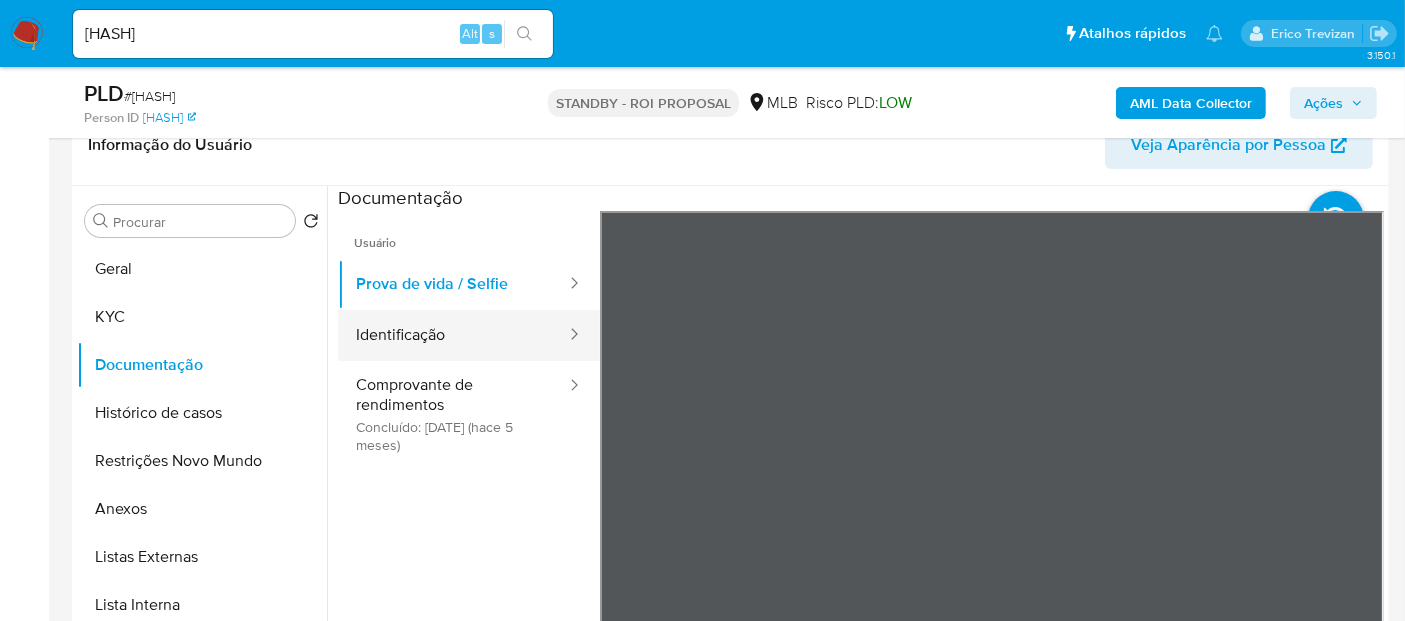 click on "Identificação" at bounding box center (453, 335) 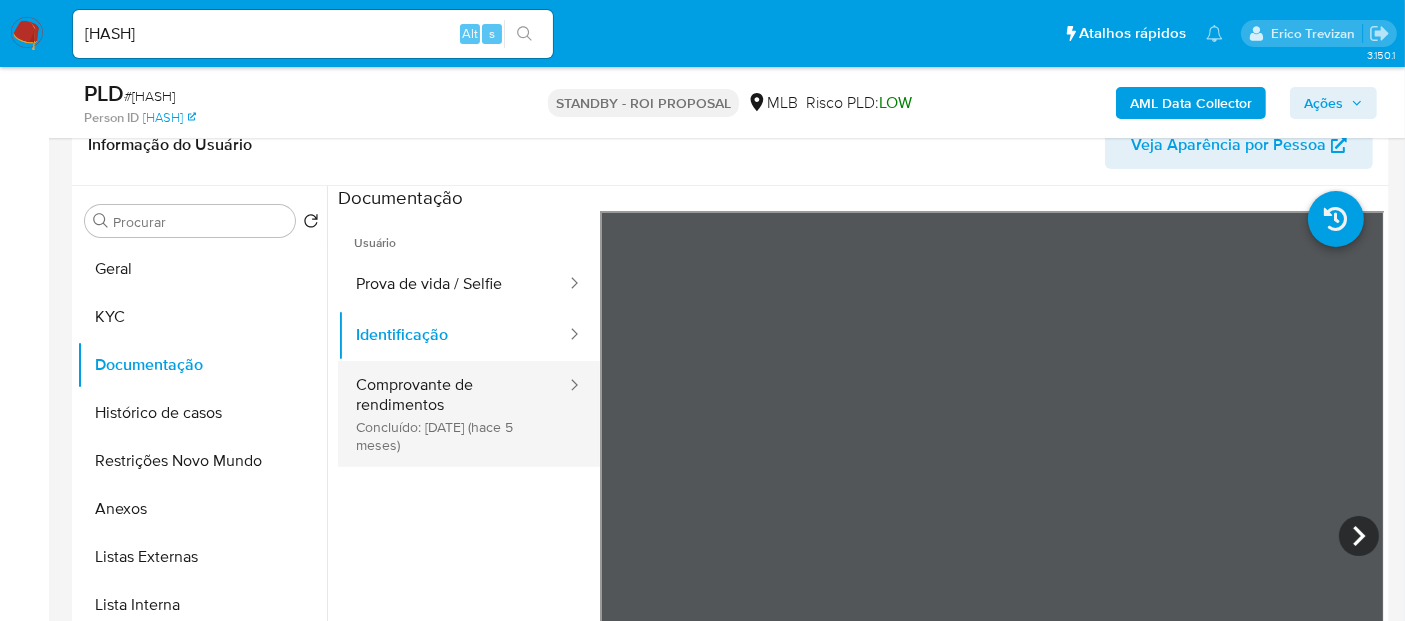 click on "Comprovante de rendimentos Concluído: 17/03/2025 (hace 5 meses)" at bounding box center (453, 414) 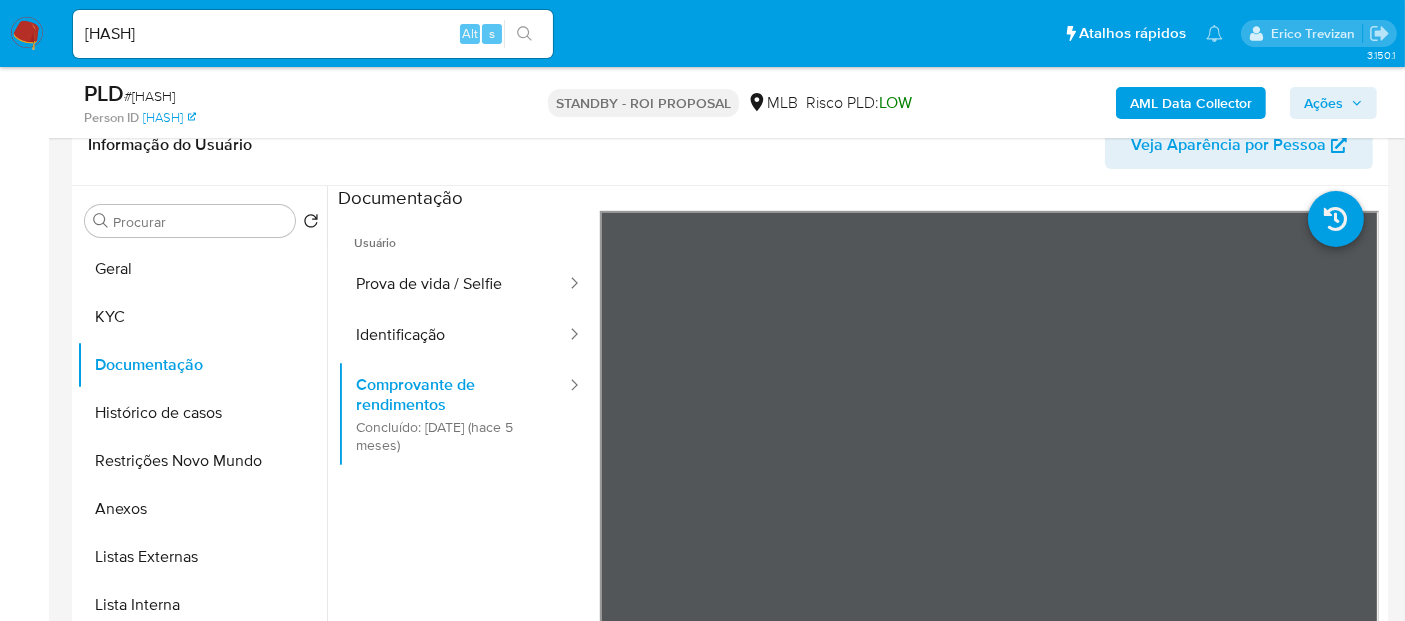 scroll, scrollTop: 432, scrollLeft: 0, axis: vertical 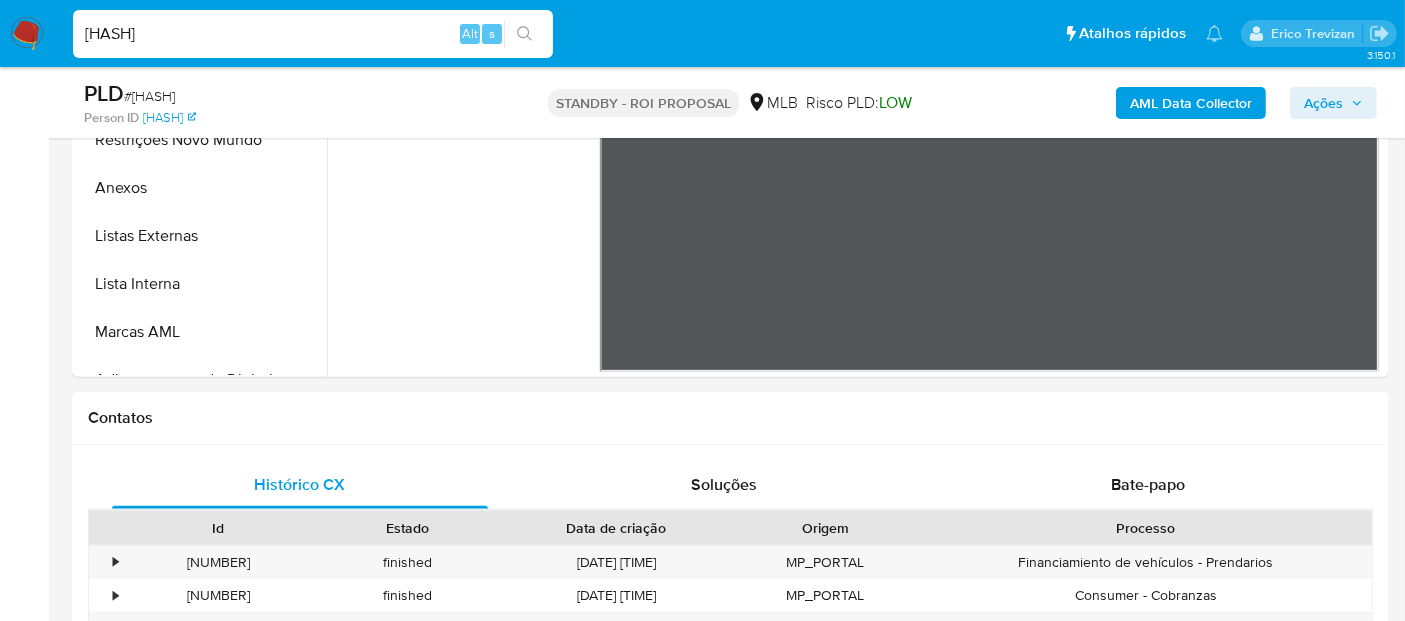 drag, startPoint x: 326, startPoint y: 34, endPoint x: 0, endPoint y: 52, distance: 326.49655 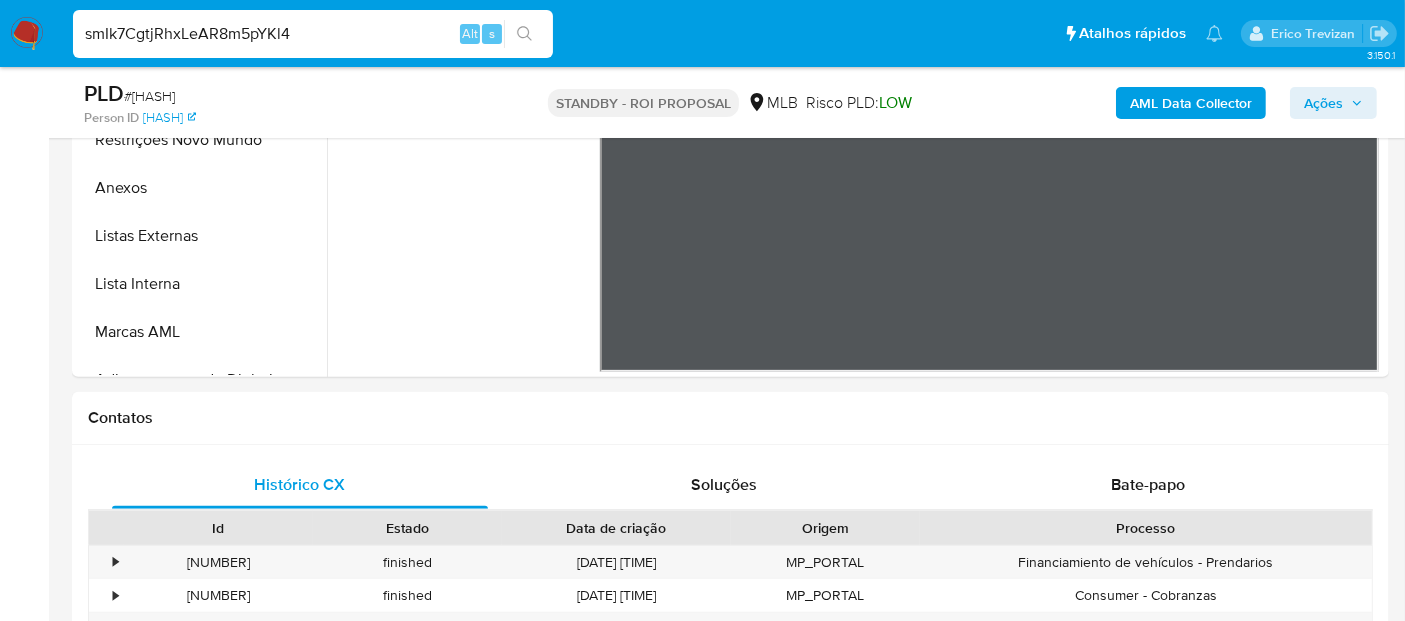 type on "smIk7CgtjRhxLeAR8m5pYKl4" 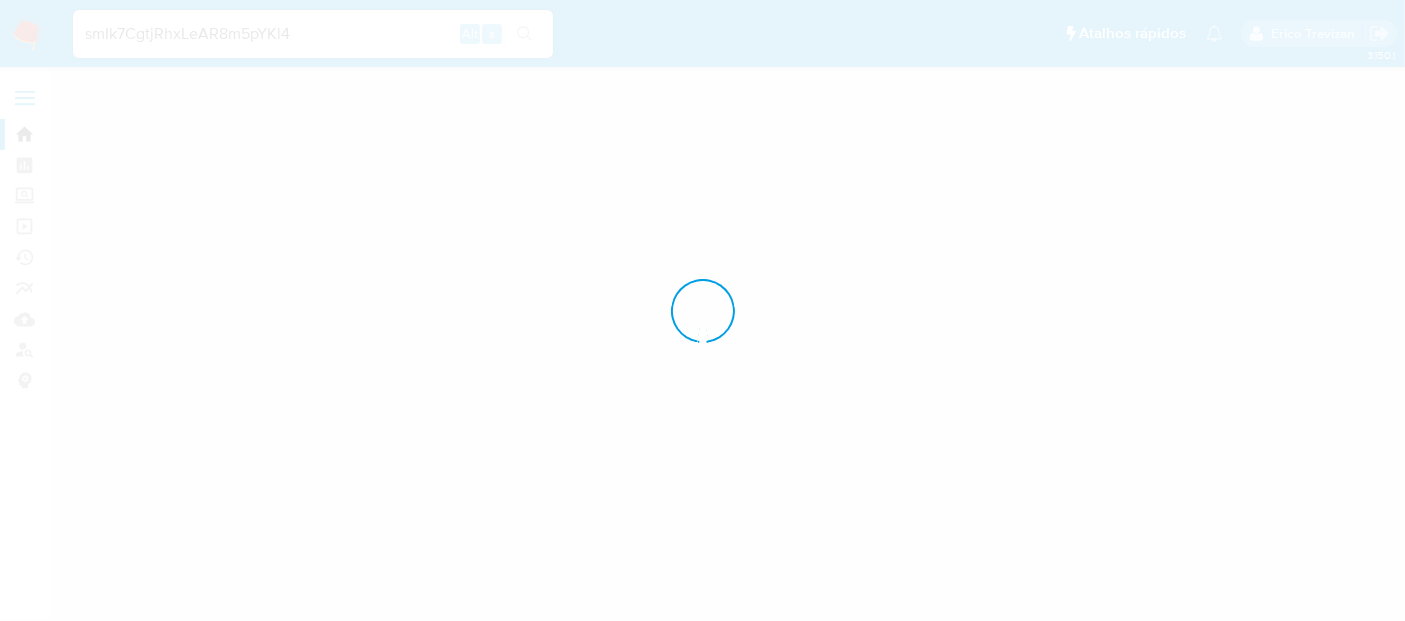 scroll, scrollTop: 0, scrollLeft: 0, axis: both 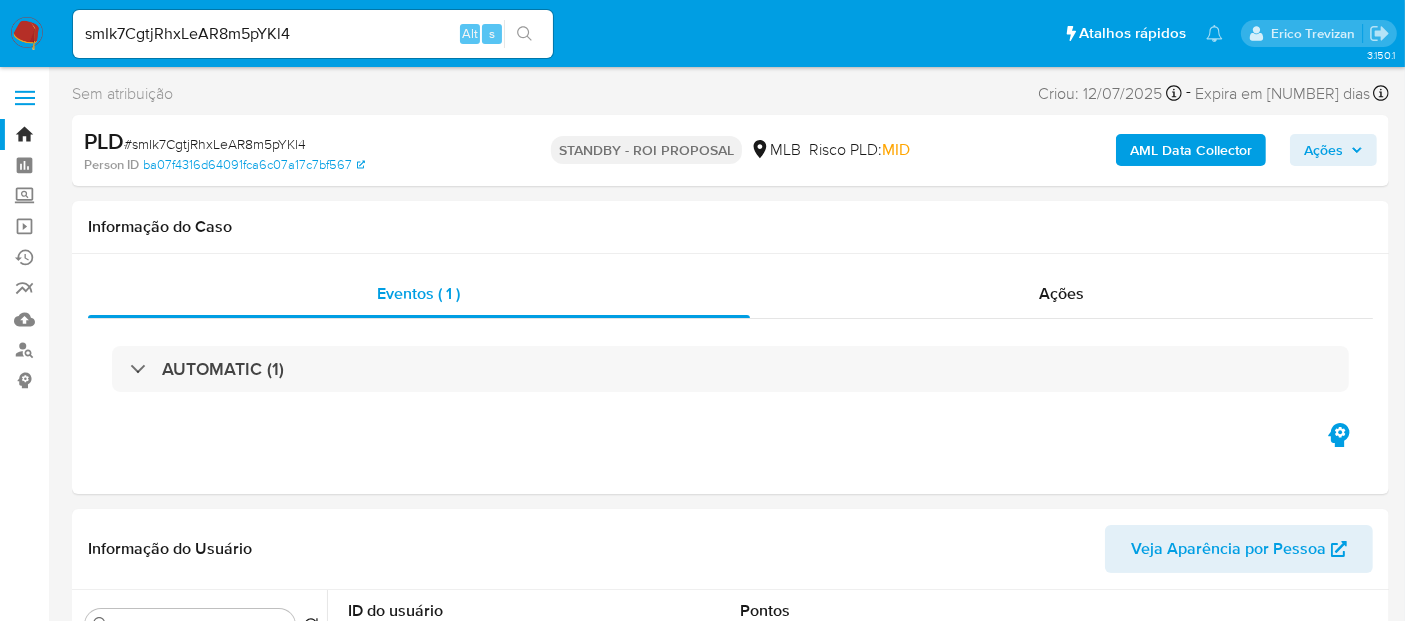 select on "10" 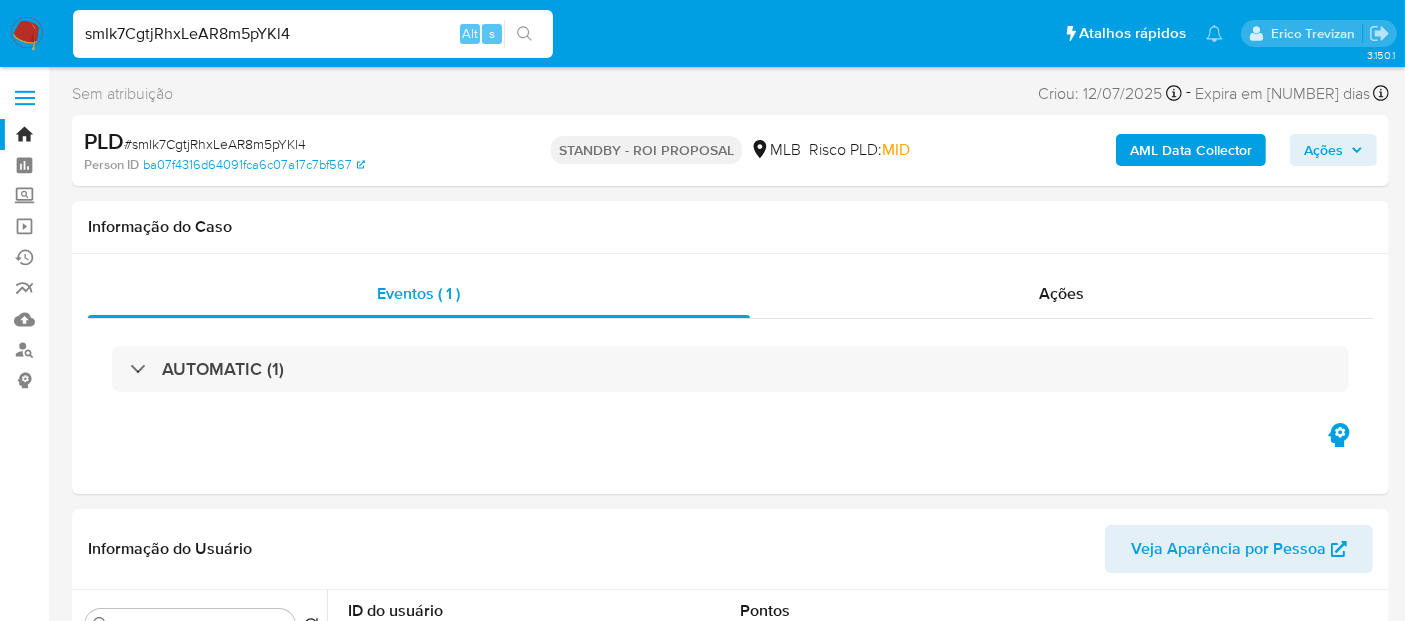 drag, startPoint x: 311, startPoint y: 38, endPoint x: 0, endPoint y: 67, distance: 312.34915 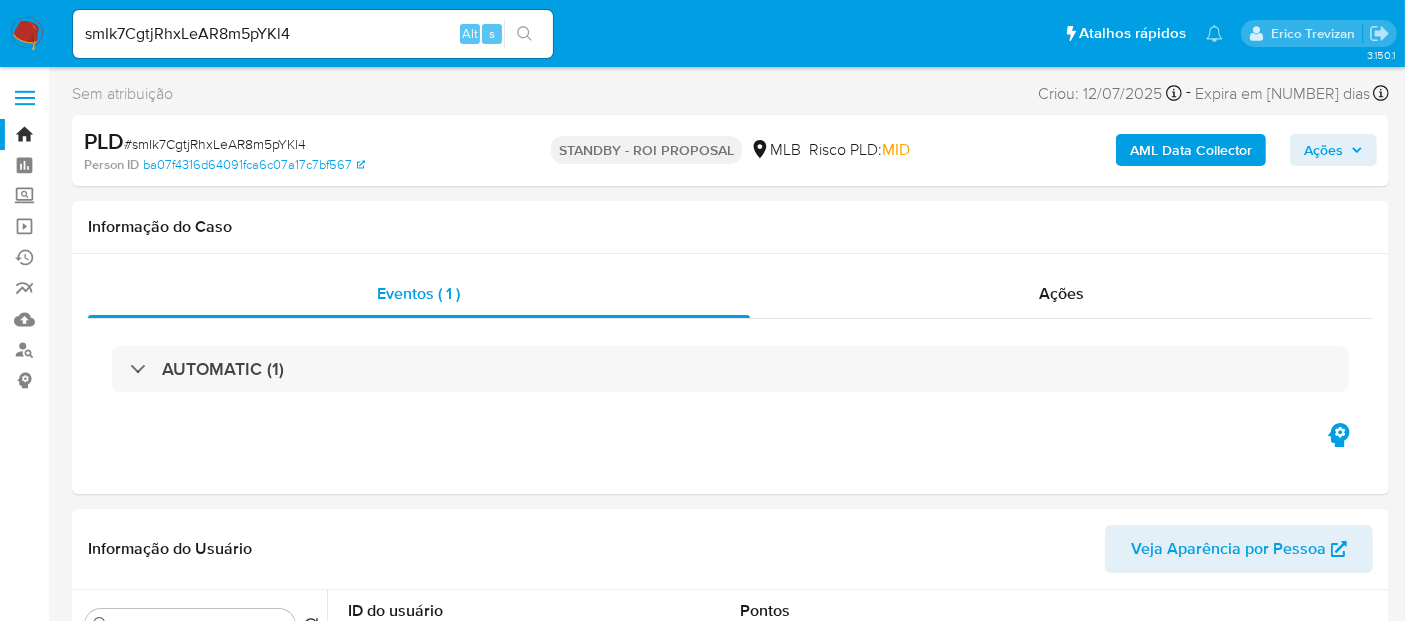 drag, startPoint x: 515, startPoint y: 27, endPoint x: 537, endPoint y: 45, distance: 28.42534 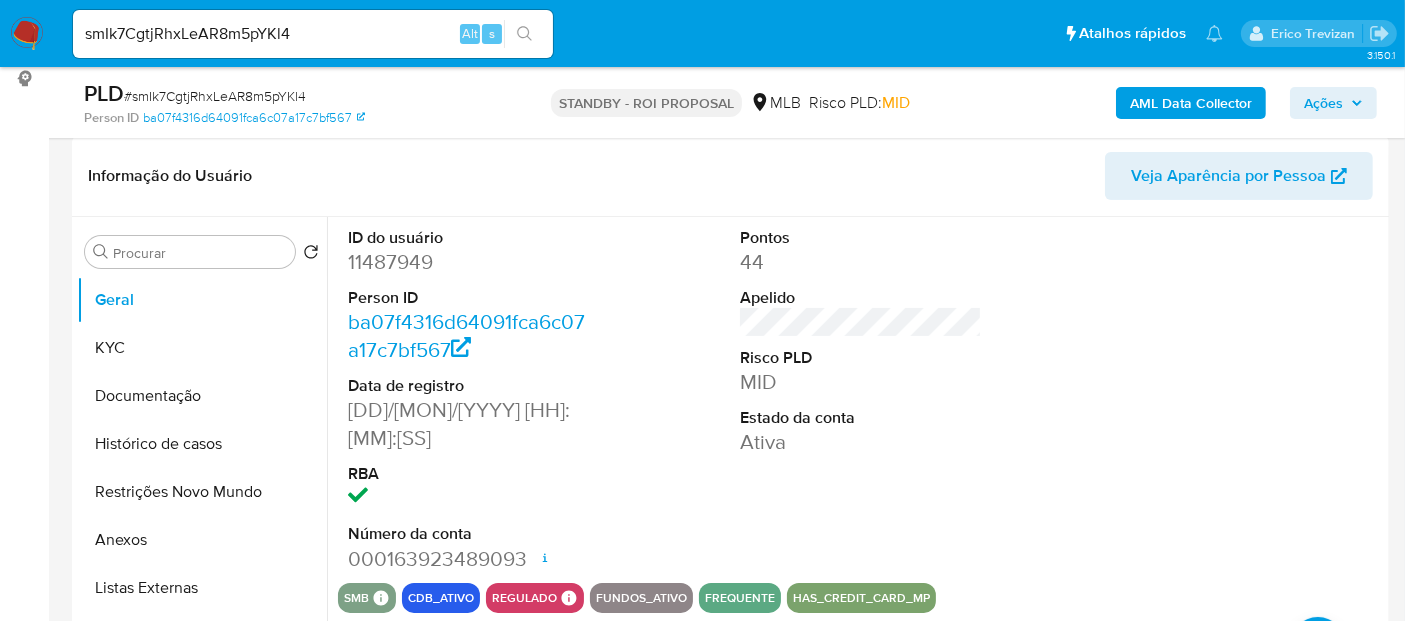 scroll, scrollTop: 333, scrollLeft: 0, axis: vertical 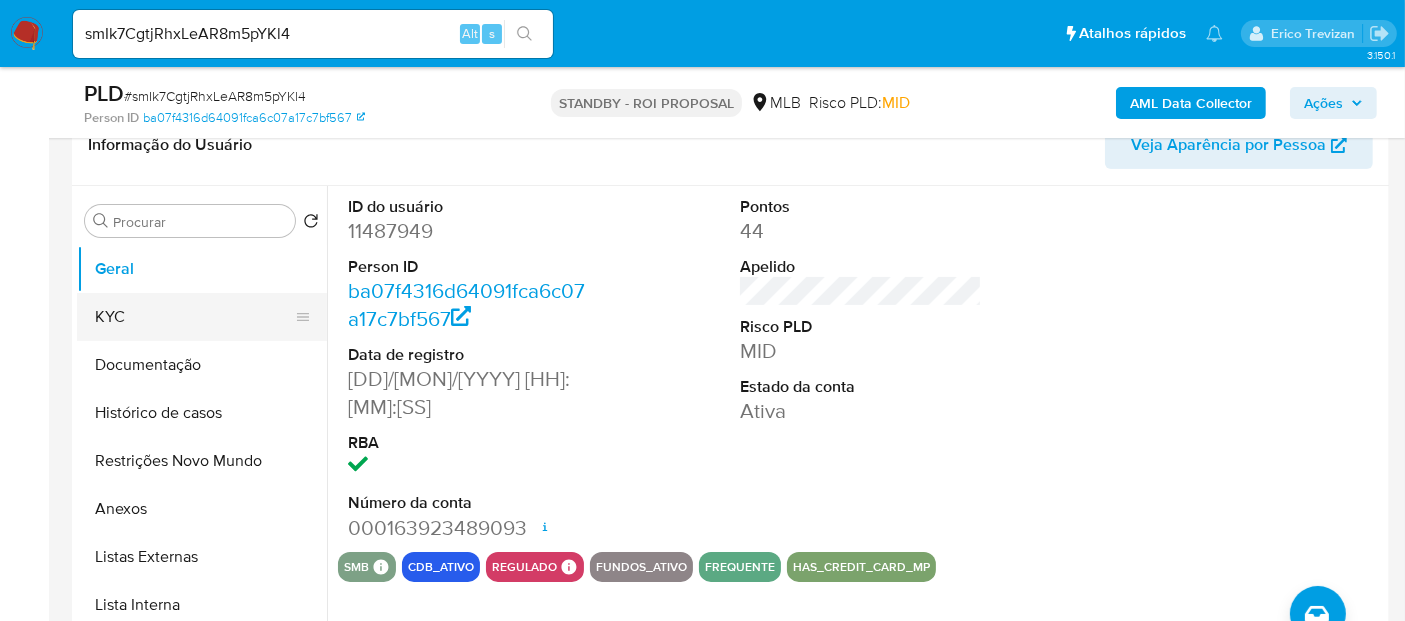 click on "KYC" at bounding box center (194, 317) 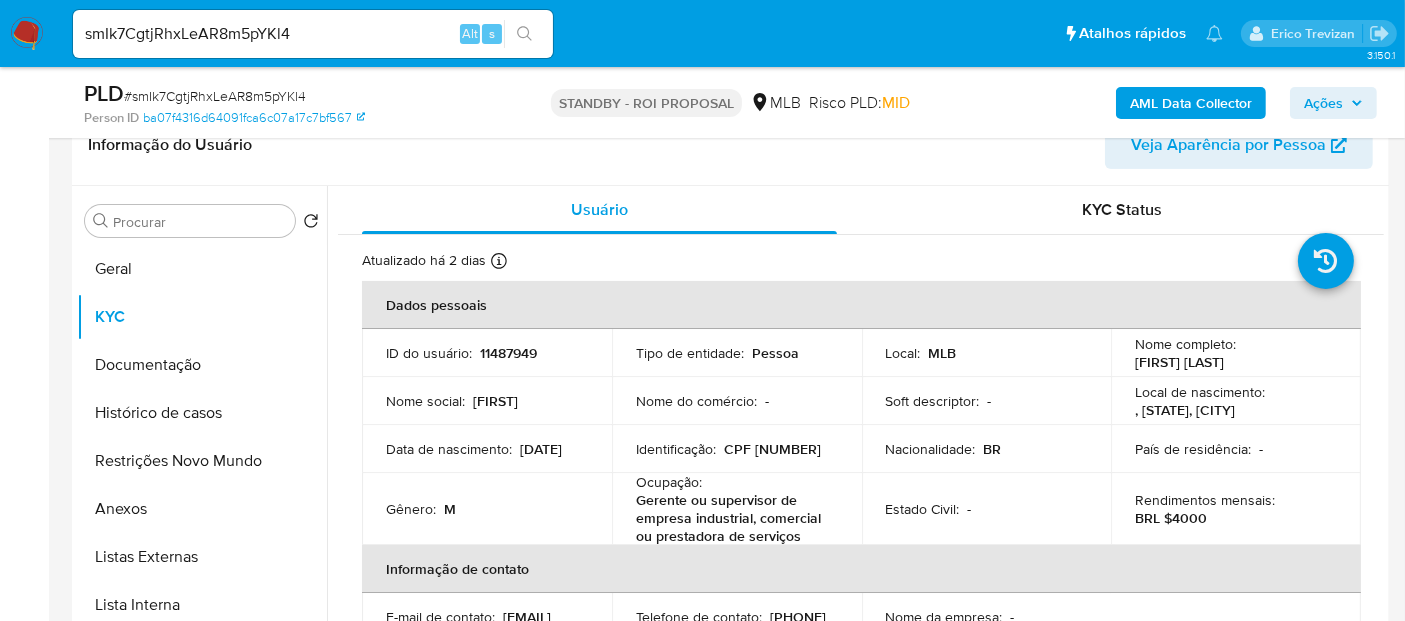 drag, startPoint x: 128, startPoint y: 357, endPoint x: 457, endPoint y: 364, distance: 329.07446 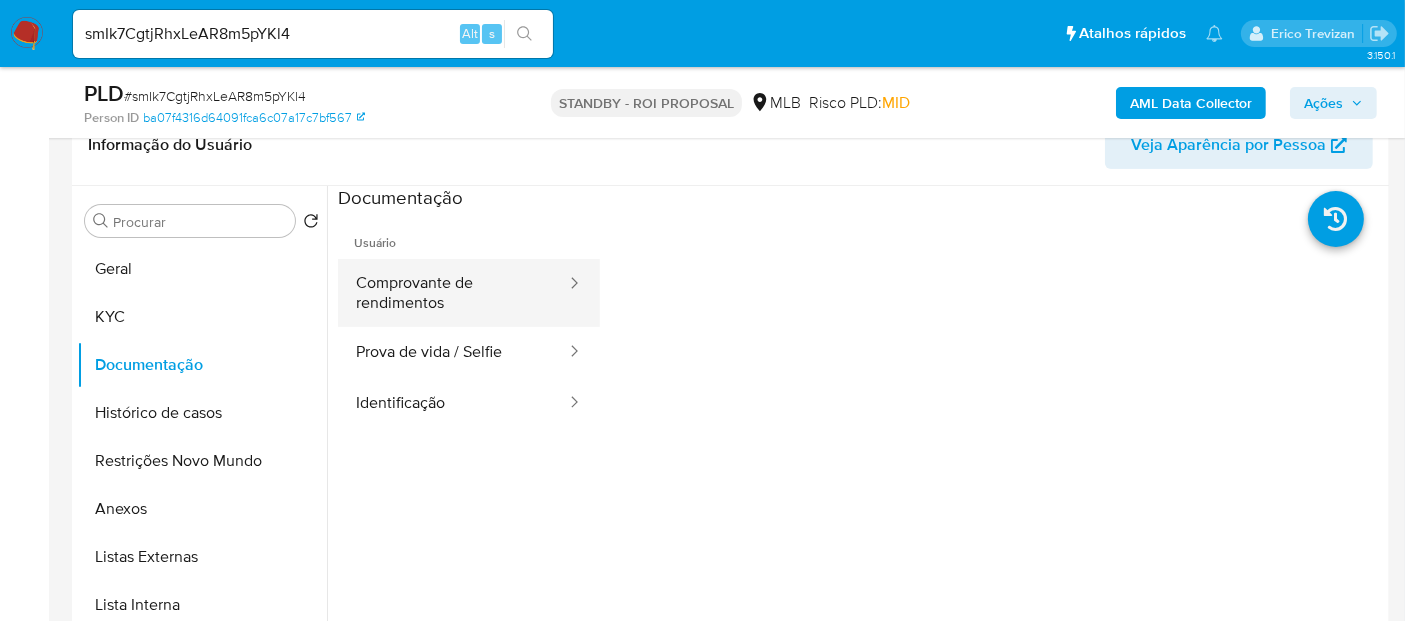 click on "Comprovante de rendimentos" at bounding box center (453, 293) 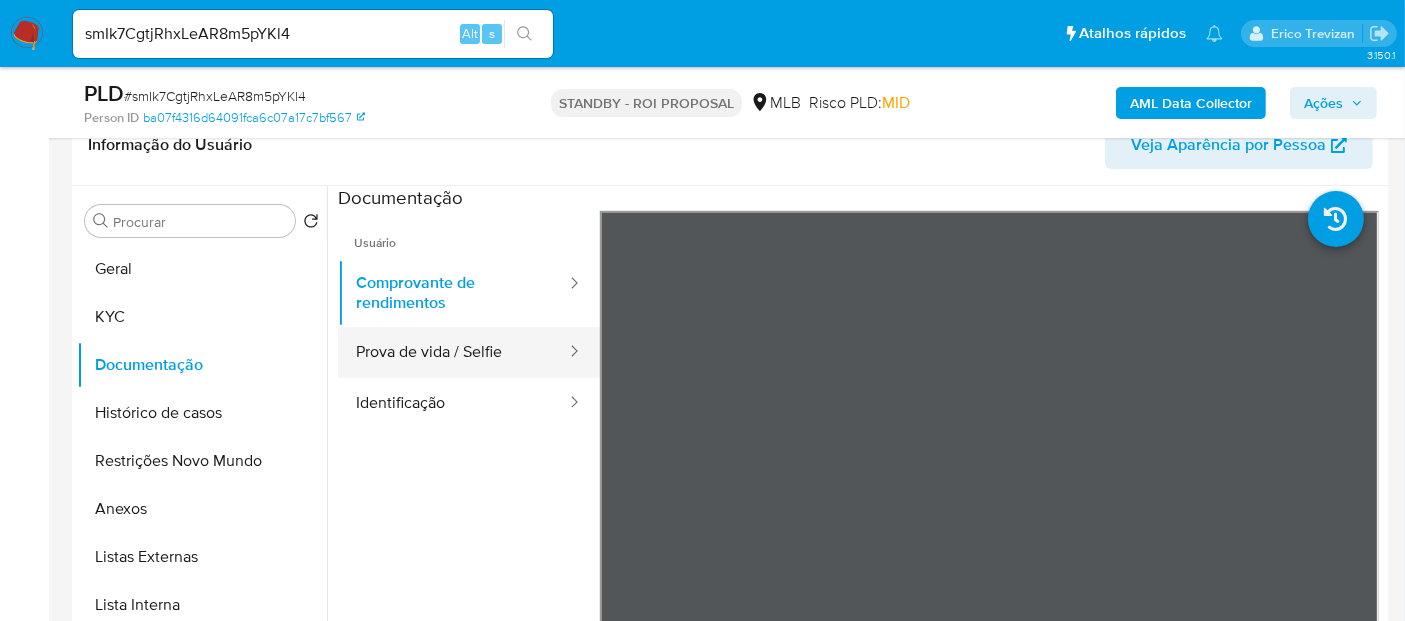 click on "Prova de vida / Selfie" at bounding box center [453, 352] 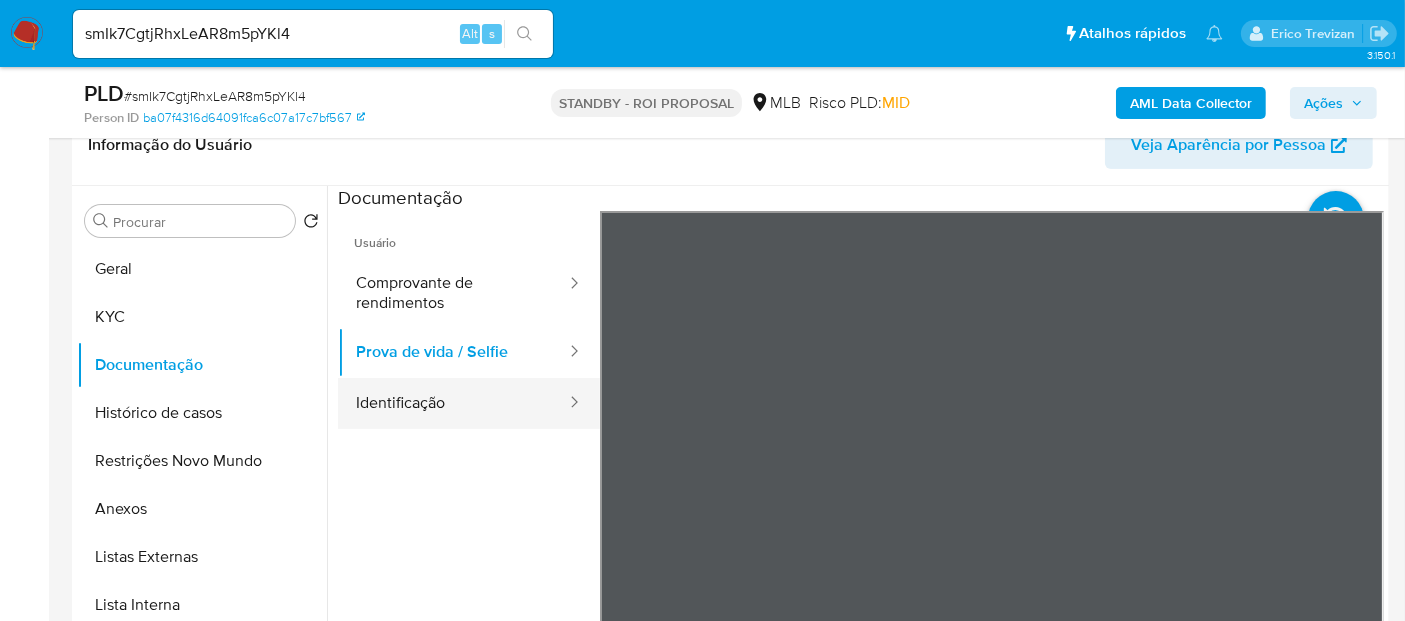 click on "Identificação" at bounding box center (453, 403) 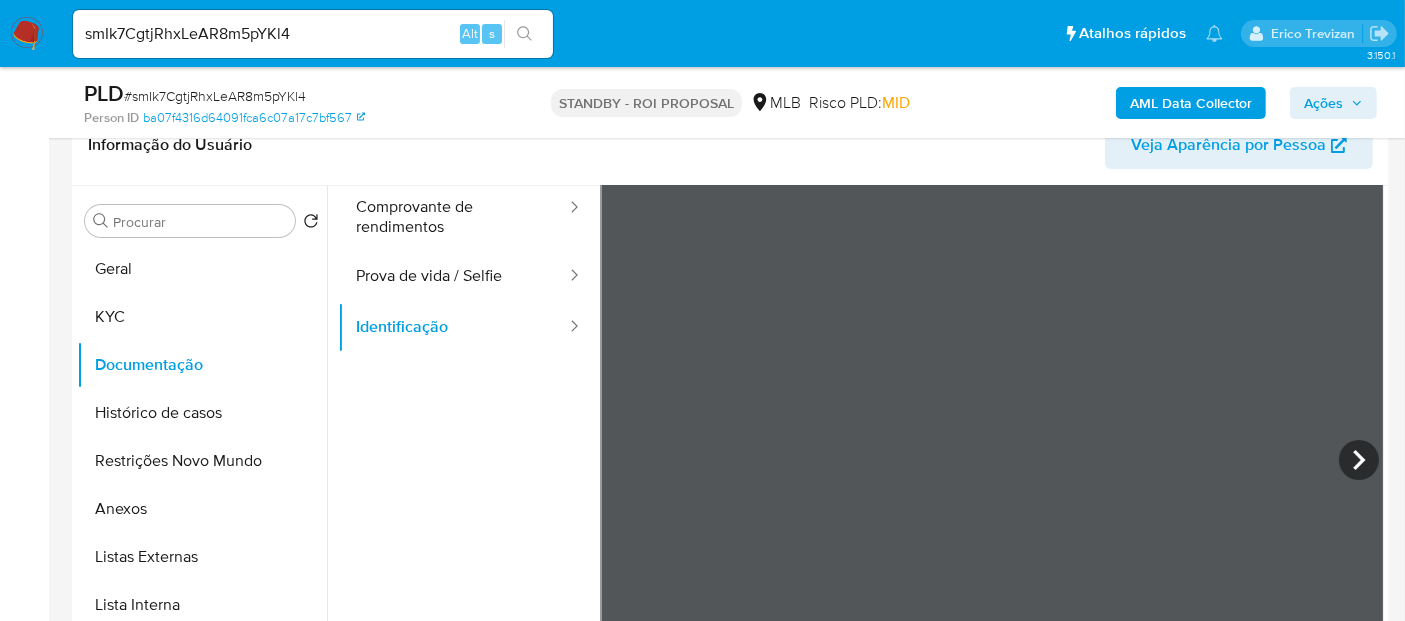 scroll, scrollTop: 111, scrollLeft: 0, axis: vertical 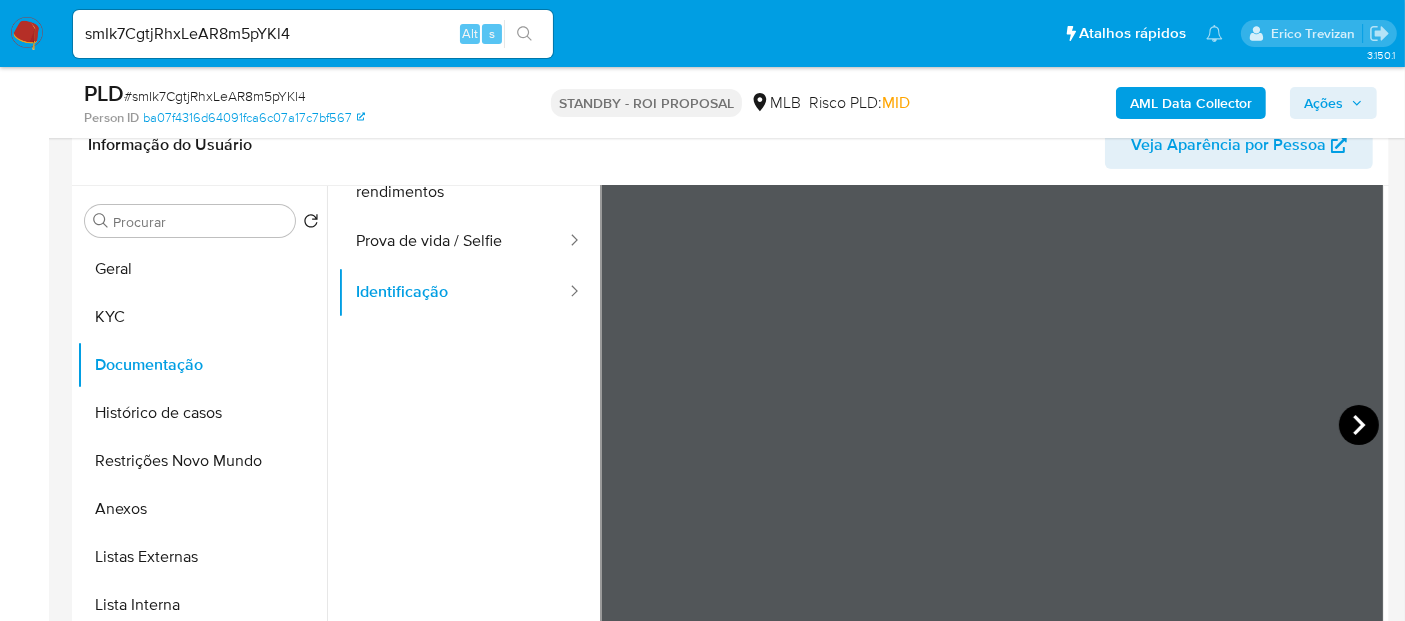 click 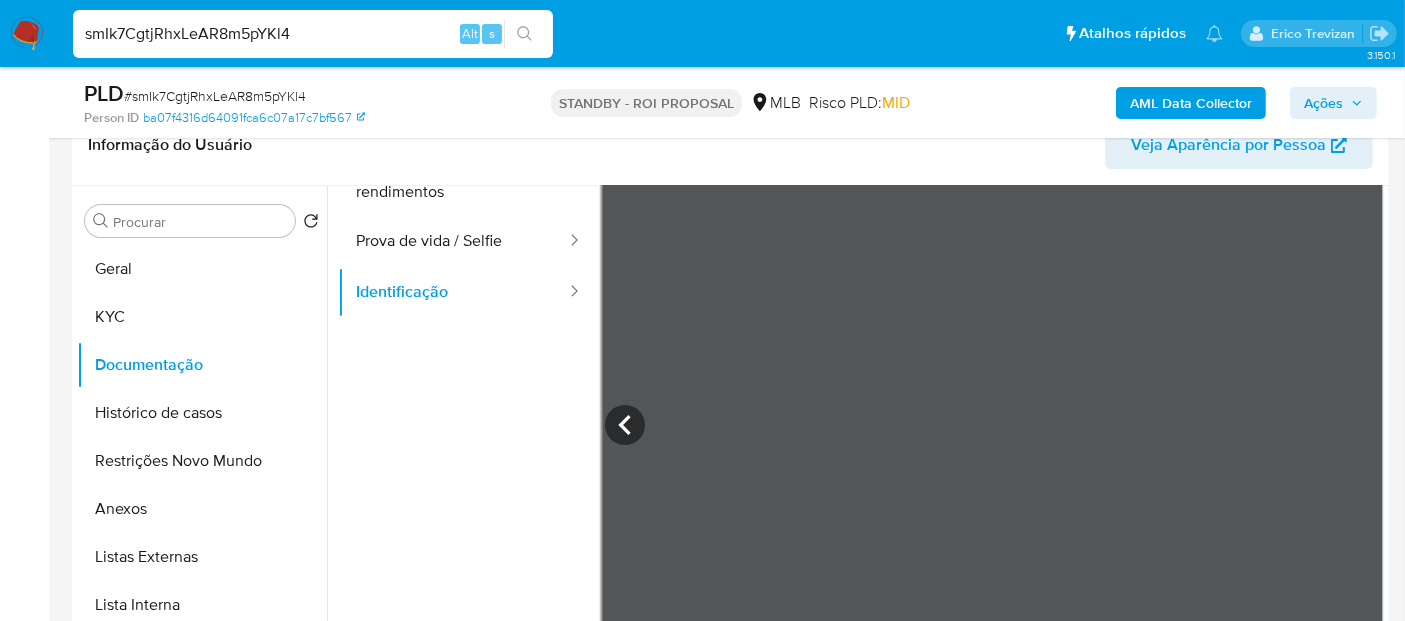 drag, startPoint x: 321, startPoint y: 35, endPoint x: 0, endPoint y: 84, distance: 324.71835 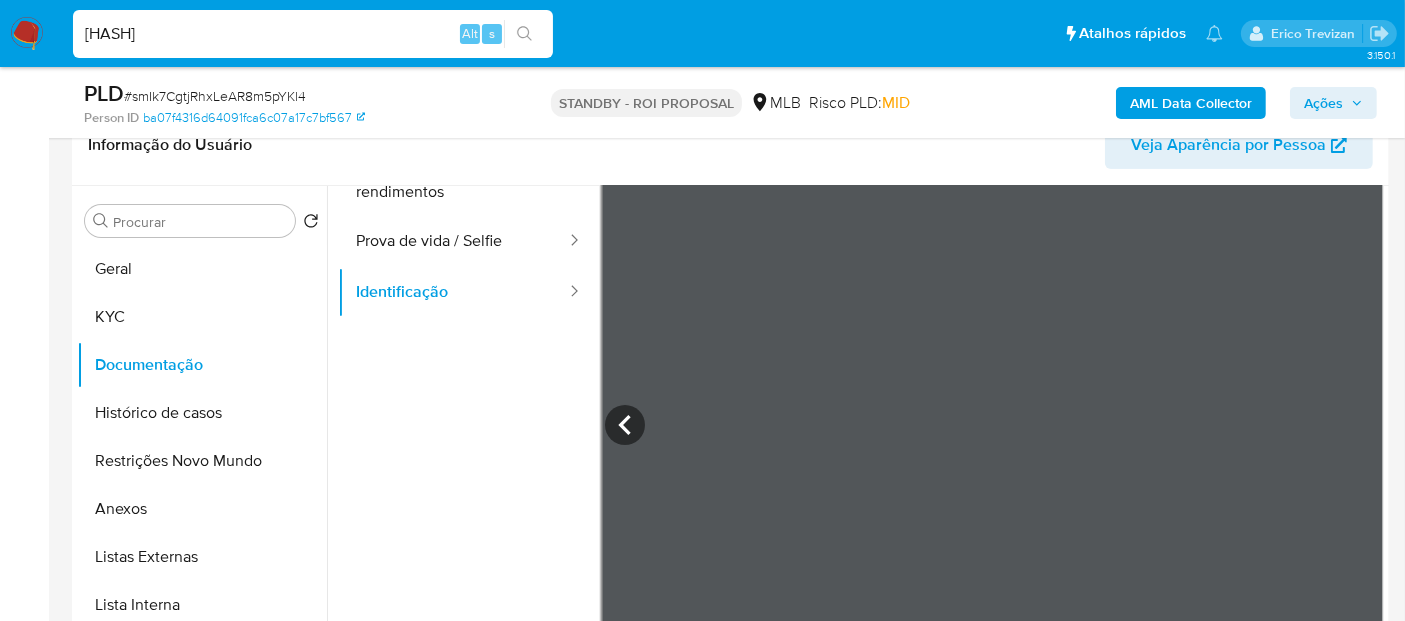 type on "Dt6eeVEPANqbXM1MuIQUeh7e" 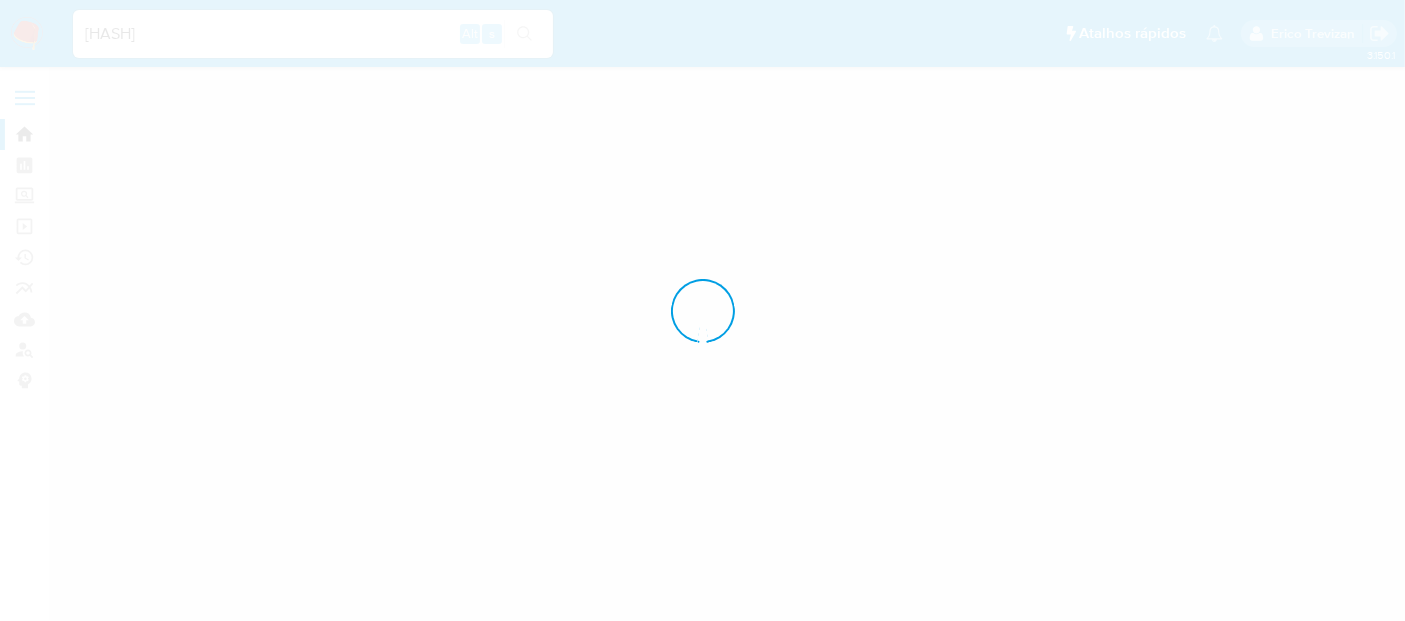 scroll, scrollTop: 0, scrollLeft: 0, axis: both 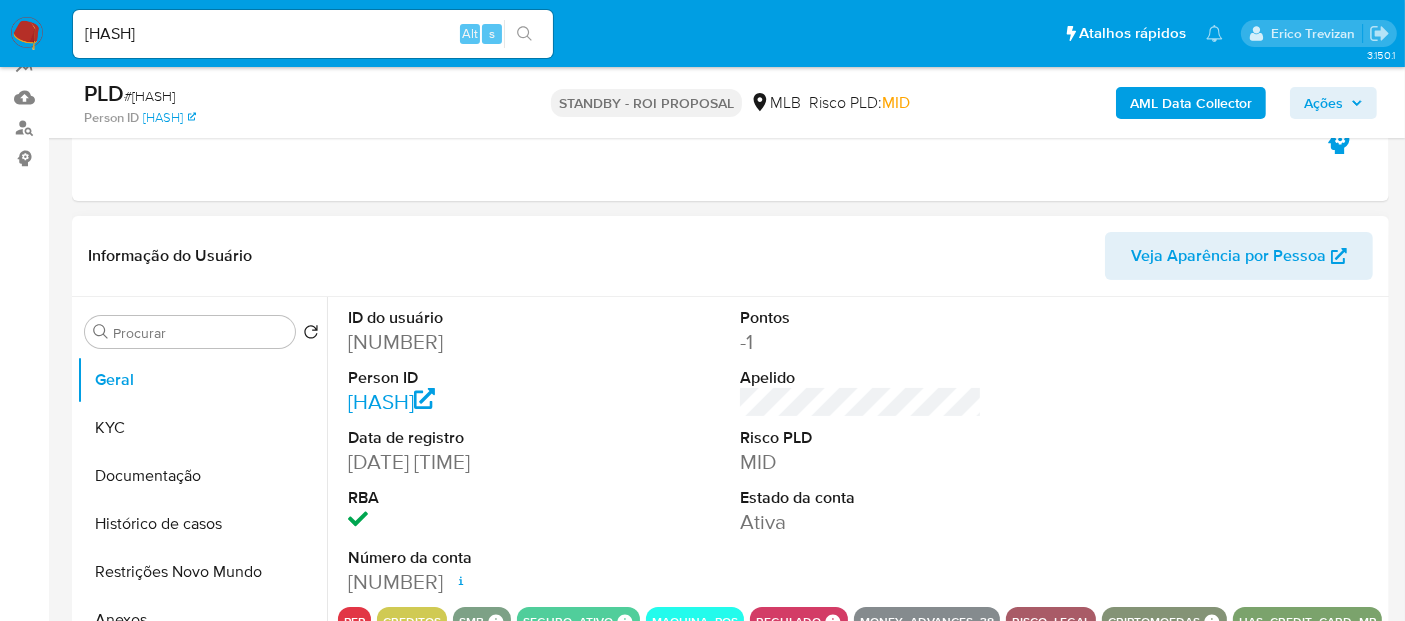 select on "10" 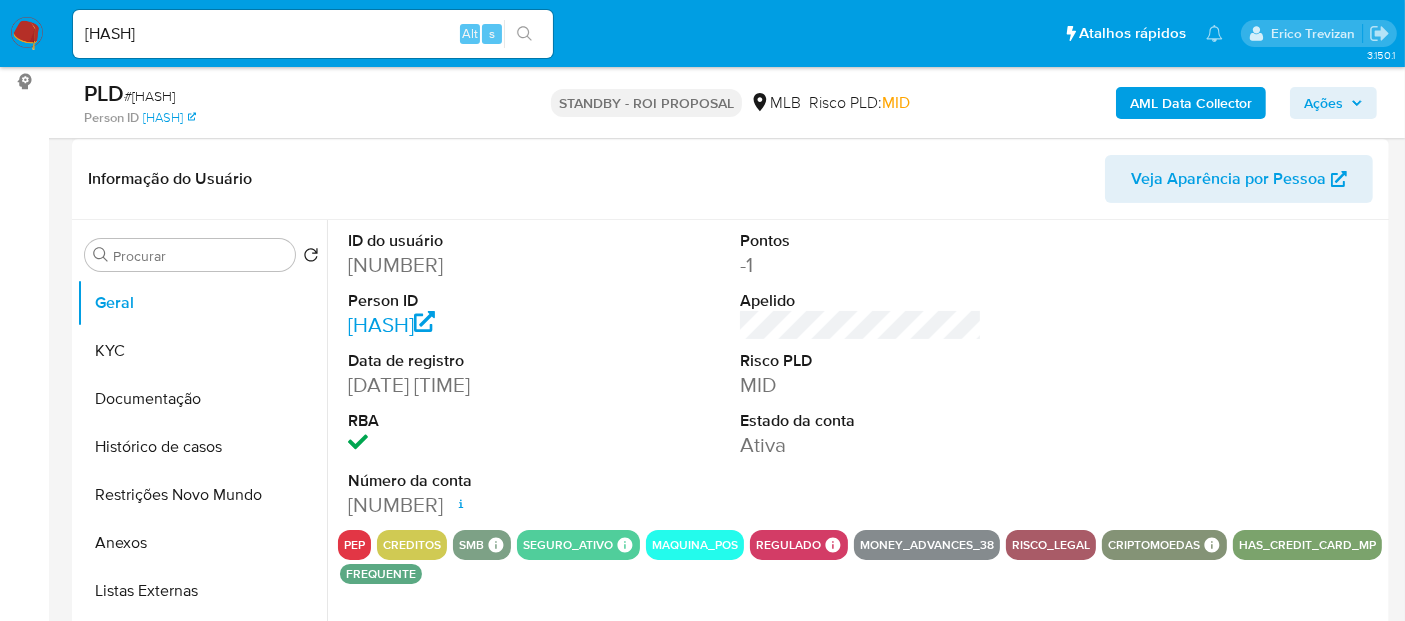 scroll, scrollTop: 333, scrollLeft: 0, axis: vertical 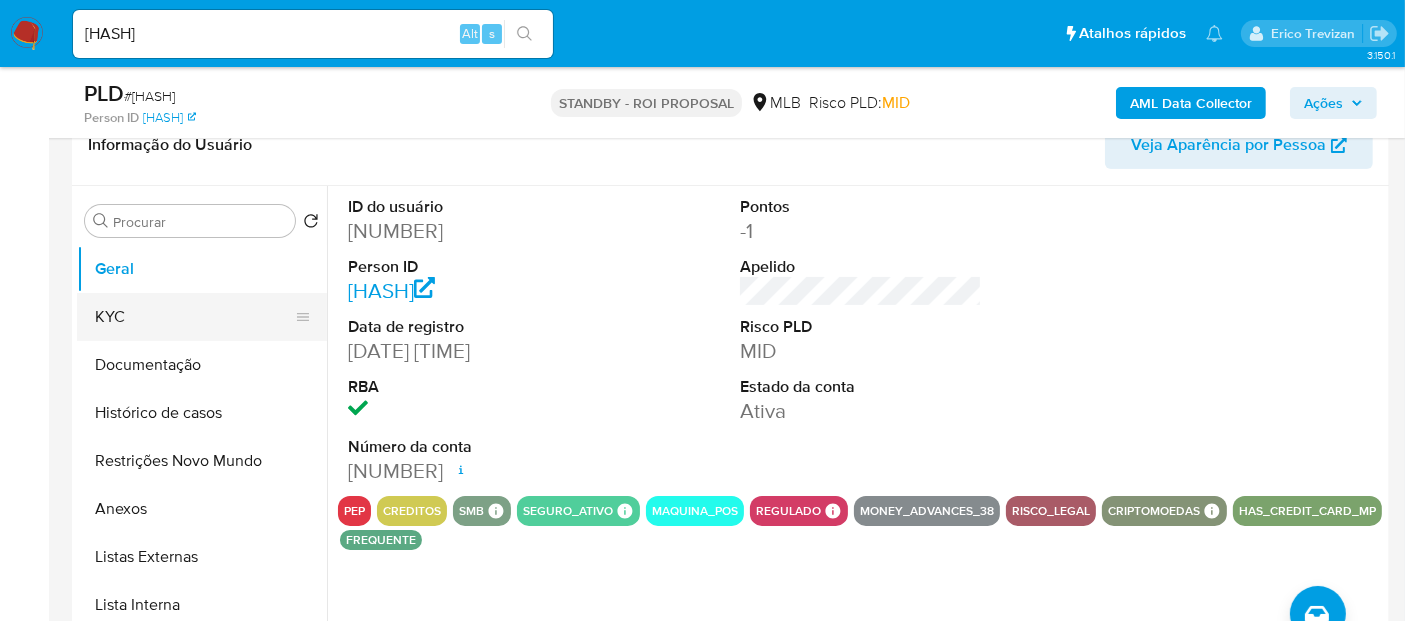 click on "KYC" at bounding box center [194, 317] 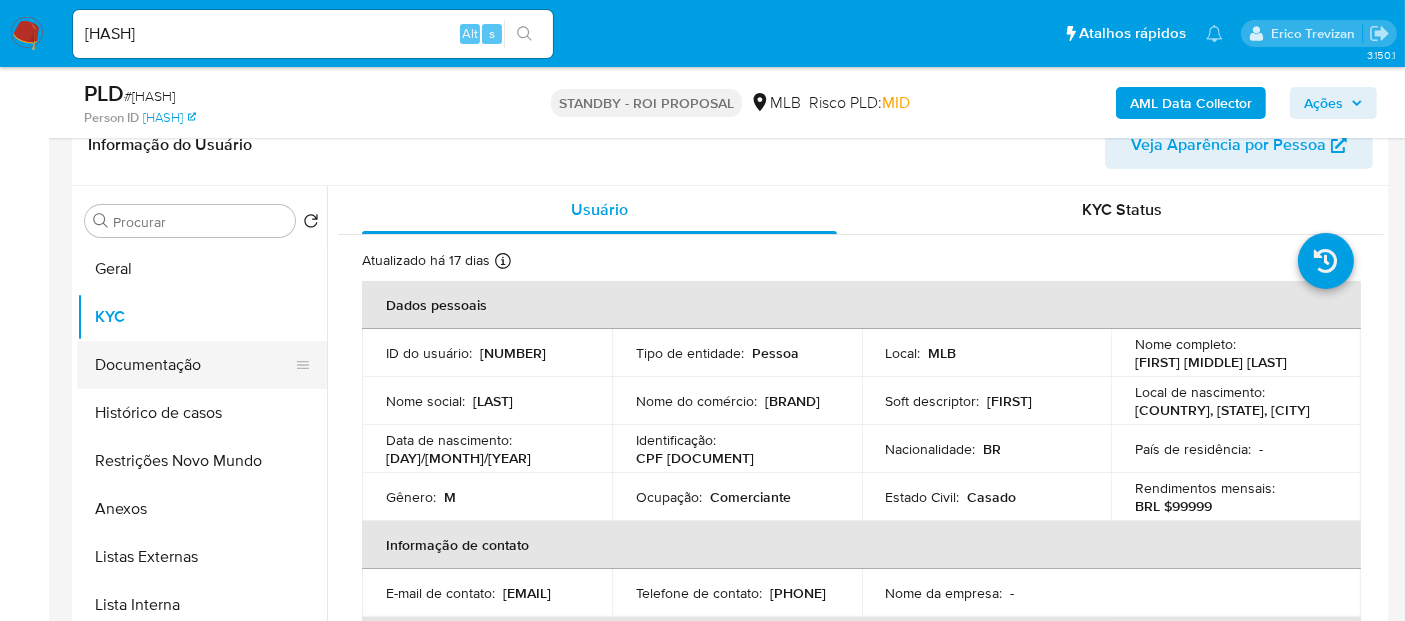 click on "Documentação" at bounding box center (194, 365) 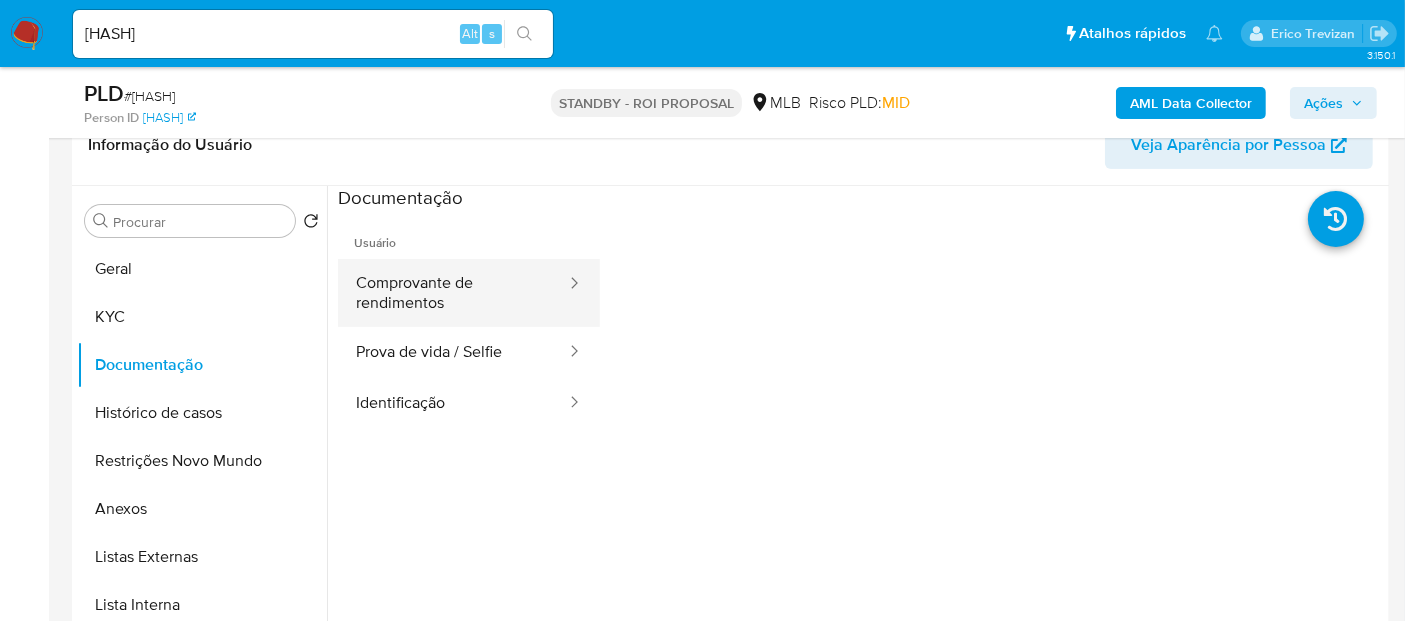 click on "Comprovante de rendimentos" at bounding box center (453, 293) 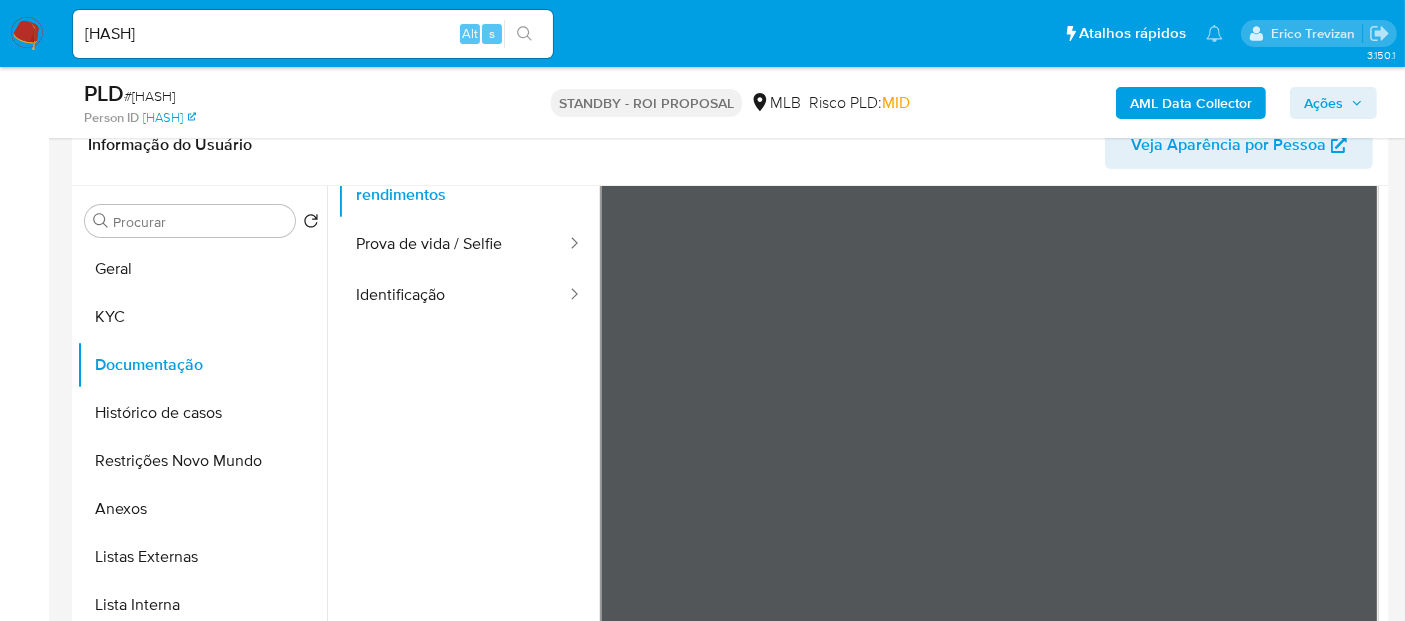 scroll, scrollTop: 73, scrollLeft: 0, axis: vertical 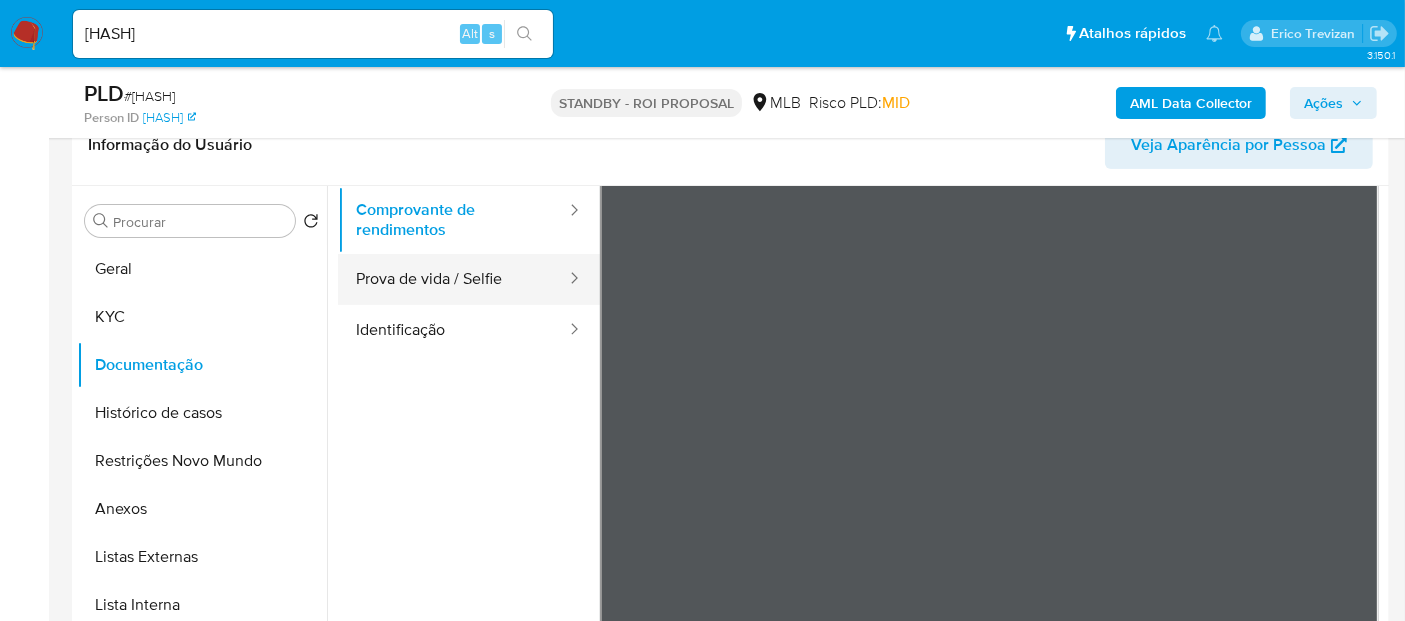 click on "Prova de vida / Selfie" at bounding box center [453, 279] 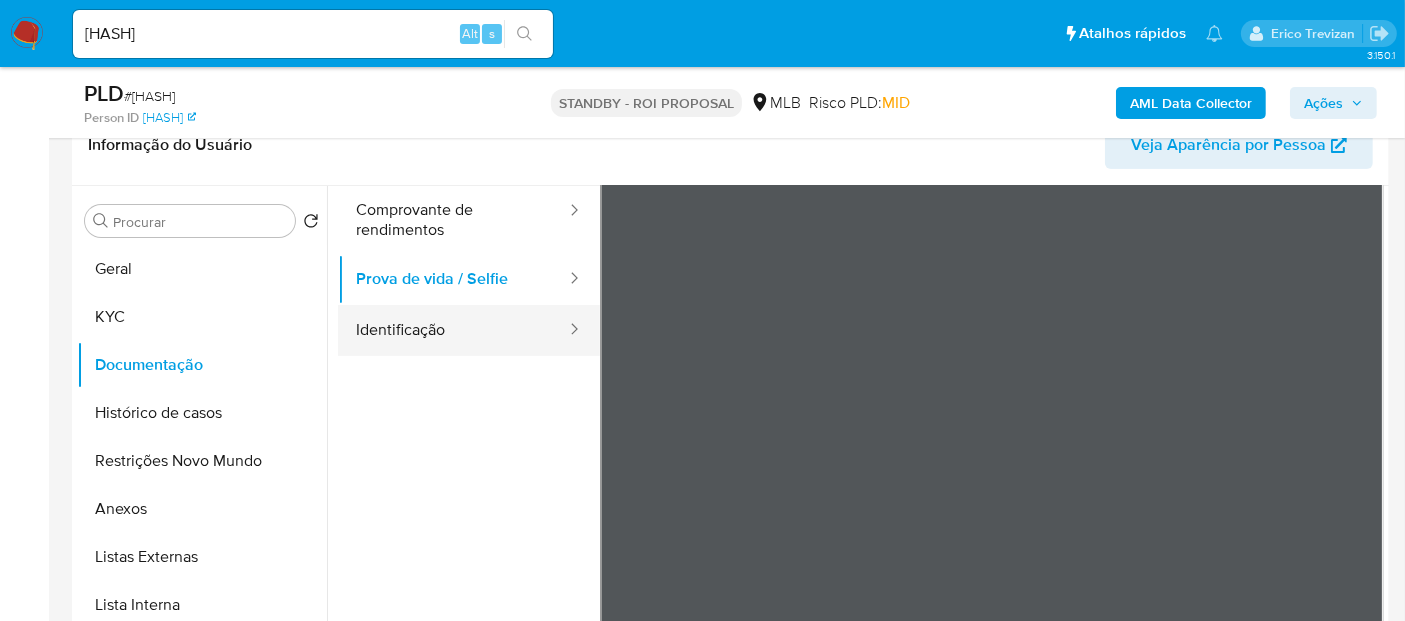 drag, startPoint x: 373, startPoint y: 321, endPoint x: 414, endPoint y: 324, distance: 41.109608 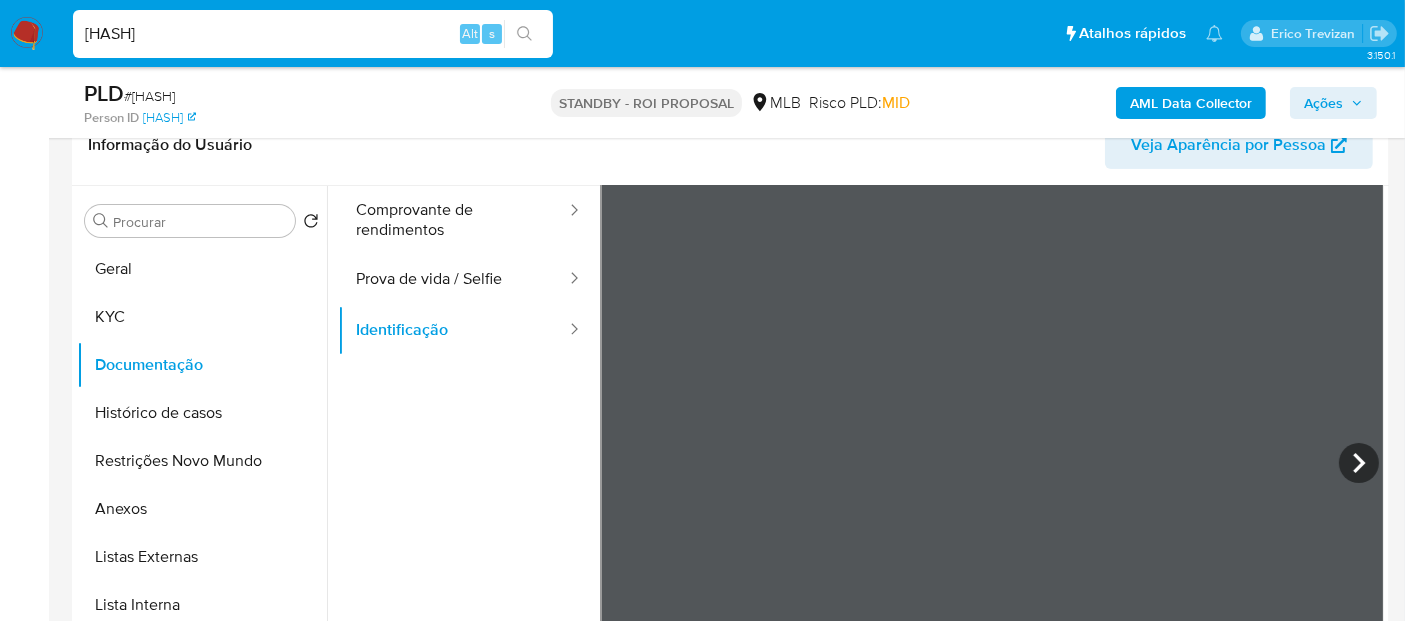 drag, startPoint x: 351, startPoint y: 41, endPoint x: 0, endPoint y: 29, distance: 351.20508 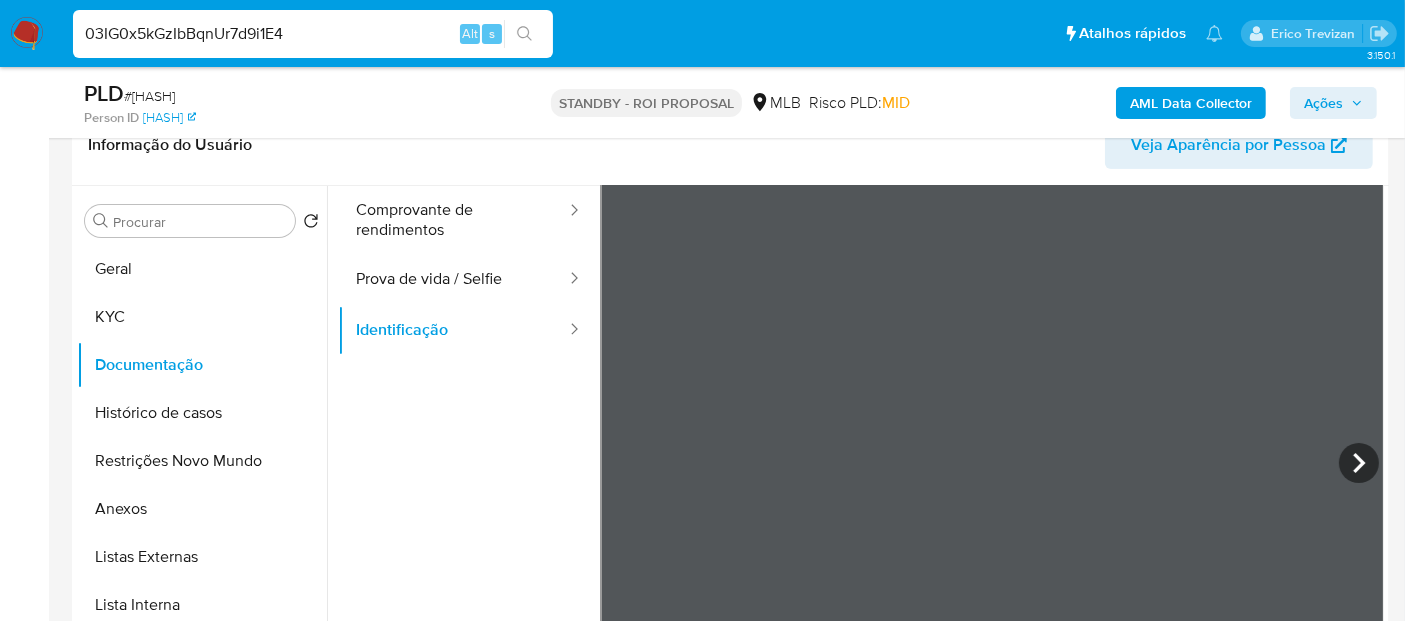 type on "03IG0x5kGzIbBqnUr7d9i1E4" 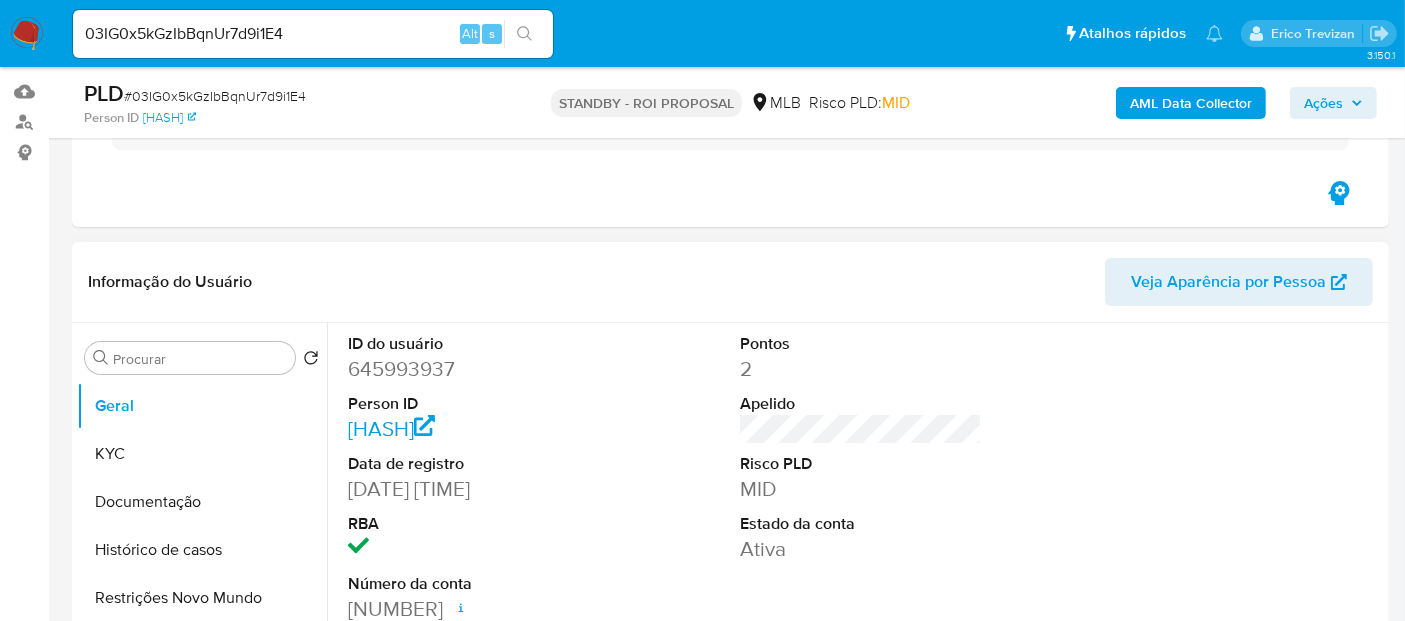 scroll, scrollTop: 333, scrollLeft: 0, axis: vertical 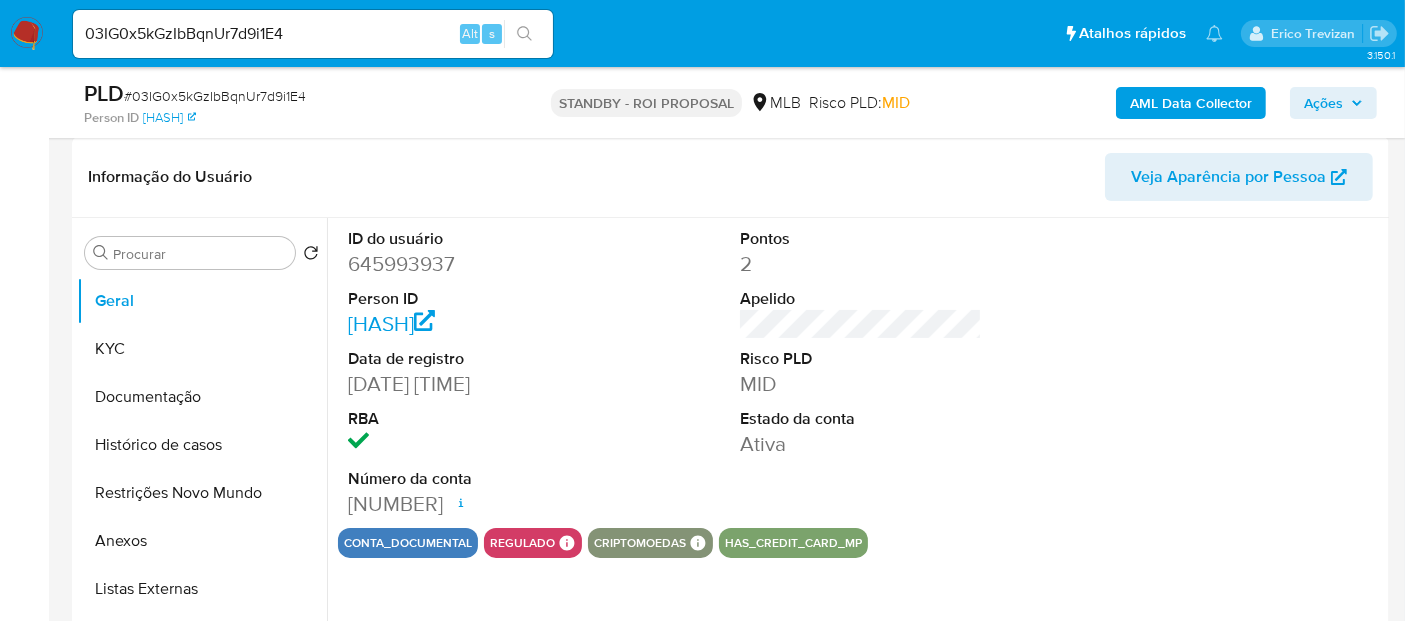 select on "10" 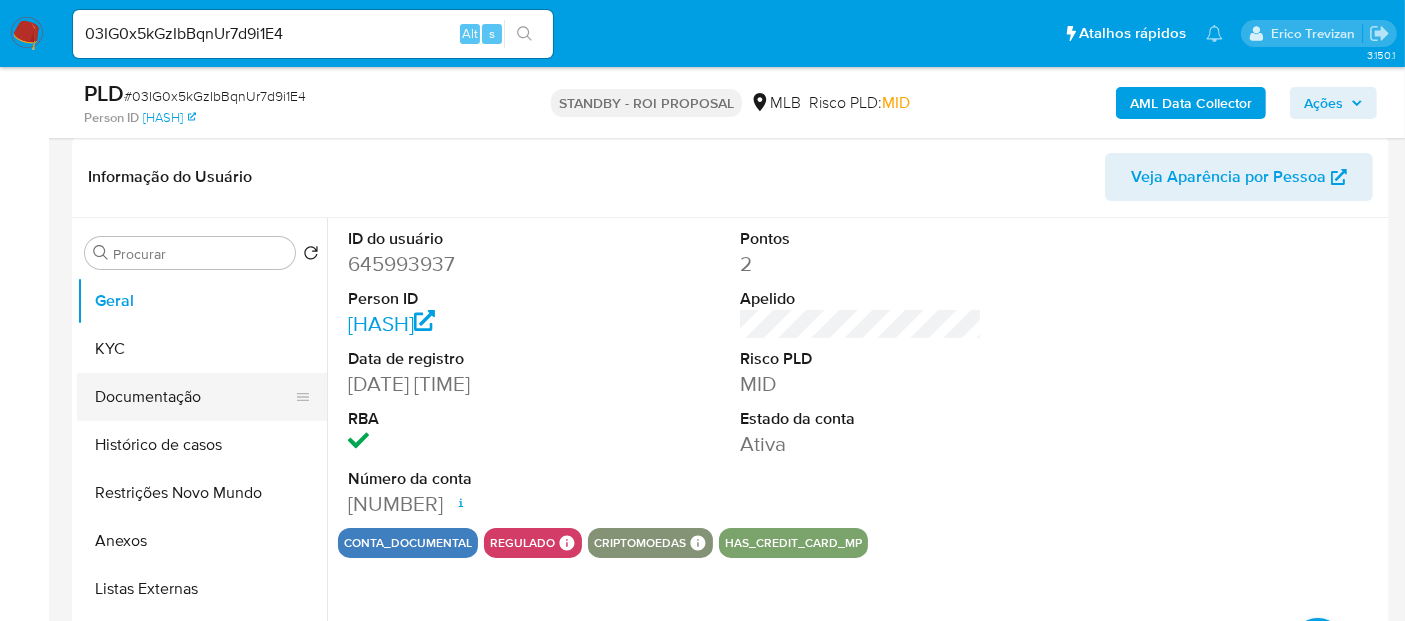 click on "Documentação" at bounding box center [194, 397] 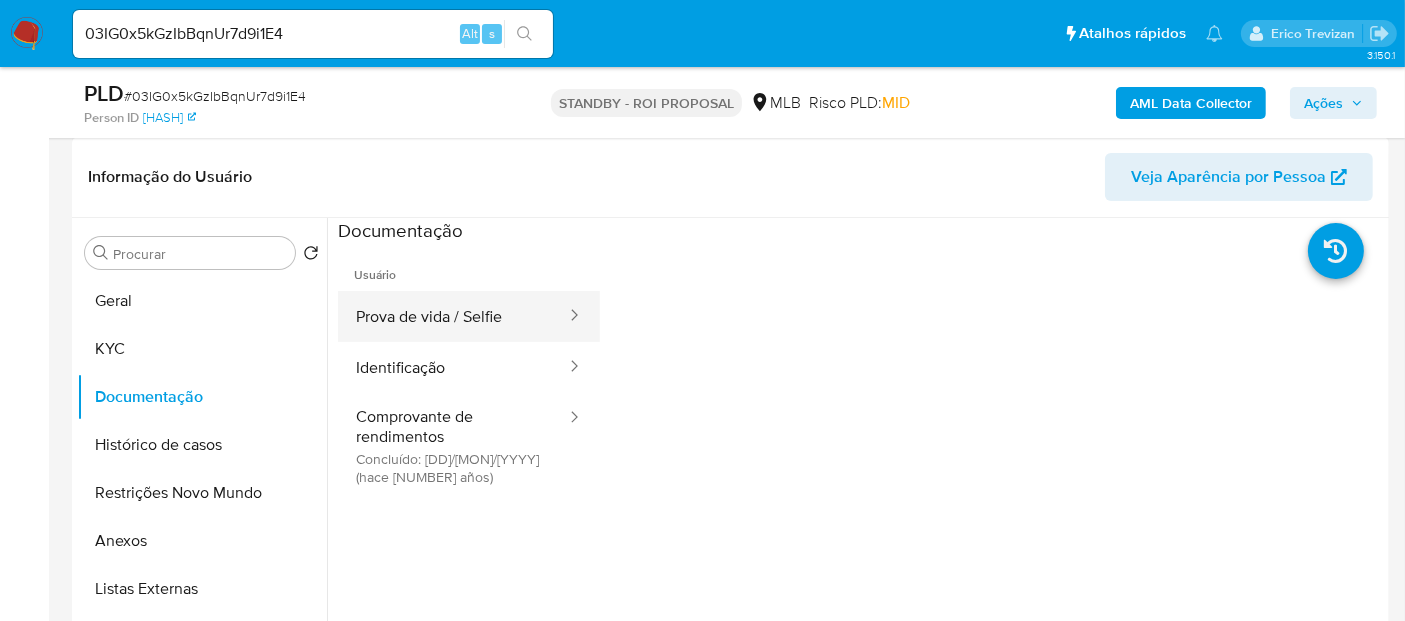 click on "Prova de vida / Selfie" at bounding box center (453, 316) 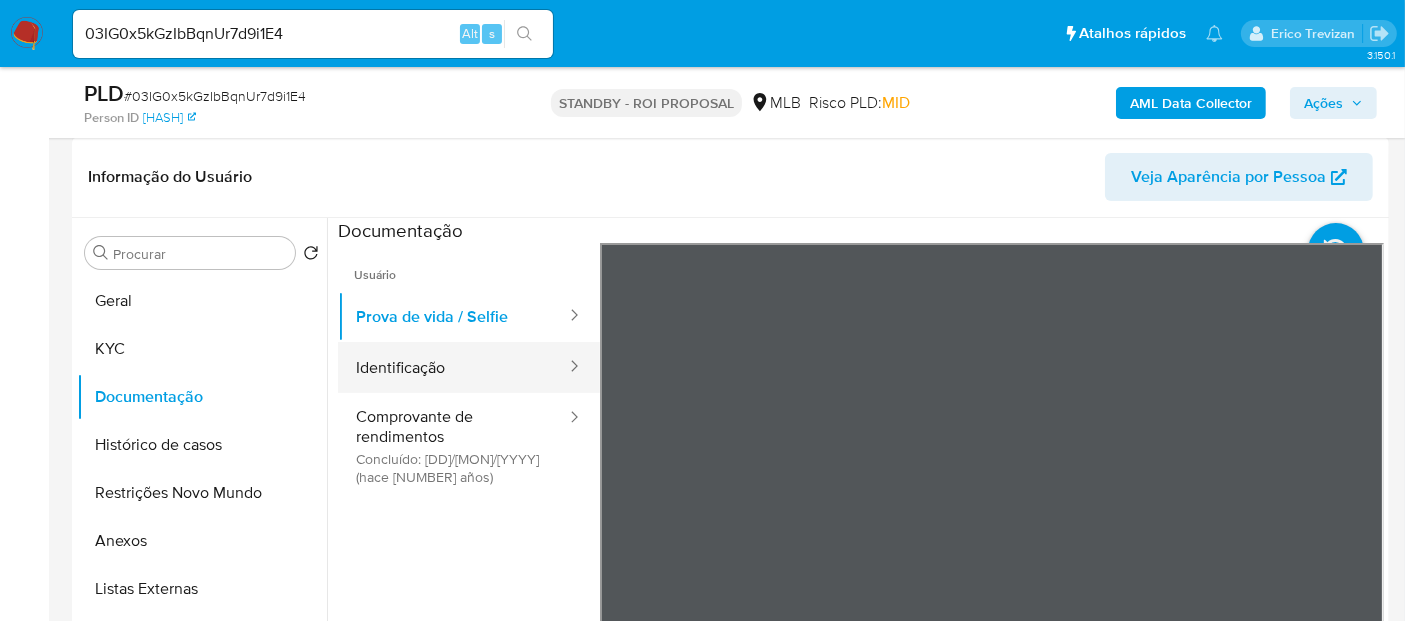 drag, startPoint x: 394, startPoint y: 368, endPoint x: 414, endPoint y: 366, distance: 20.09975 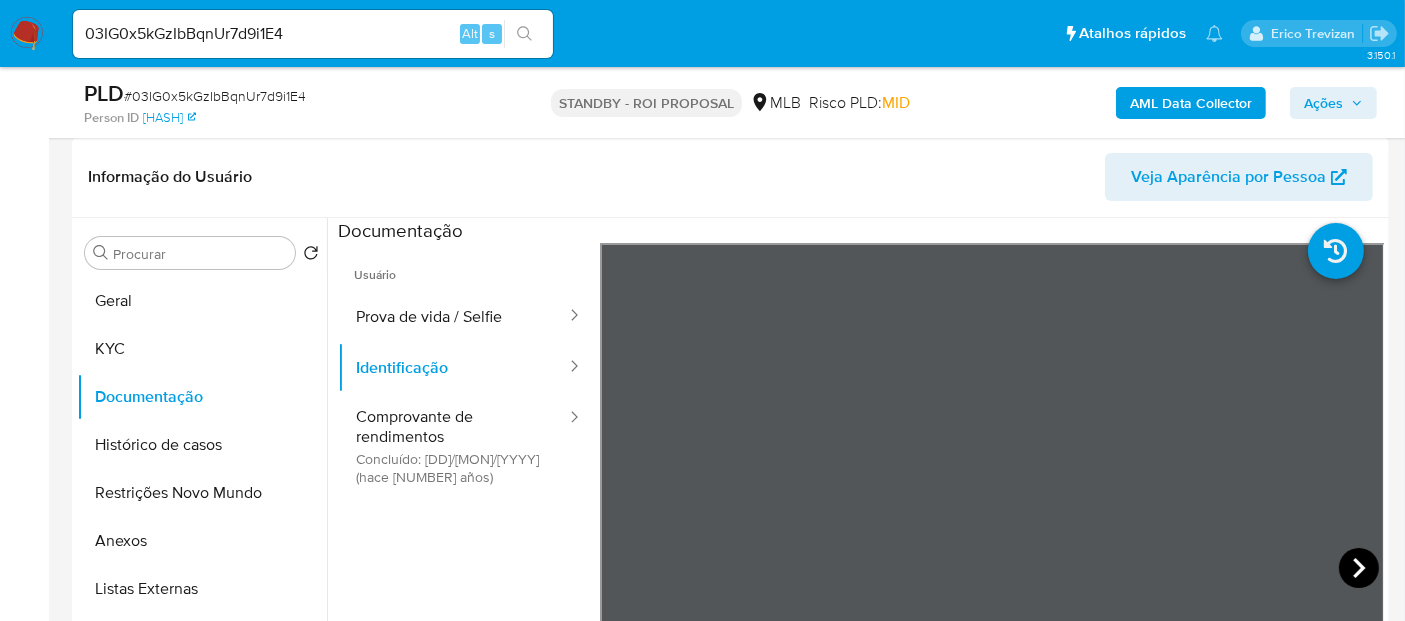 click 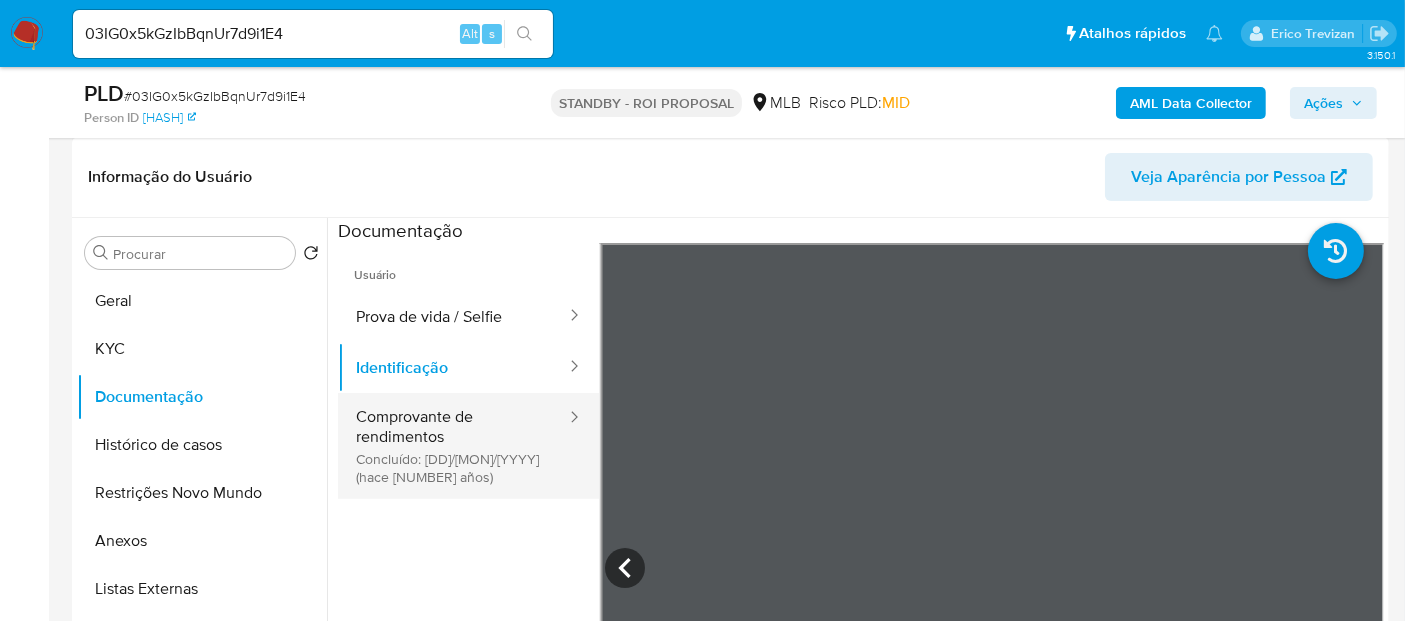 drag, startPoint x: 402, startPoint y: 419, endPoint x: 455, endPoint y: 421, distance: 53.037724 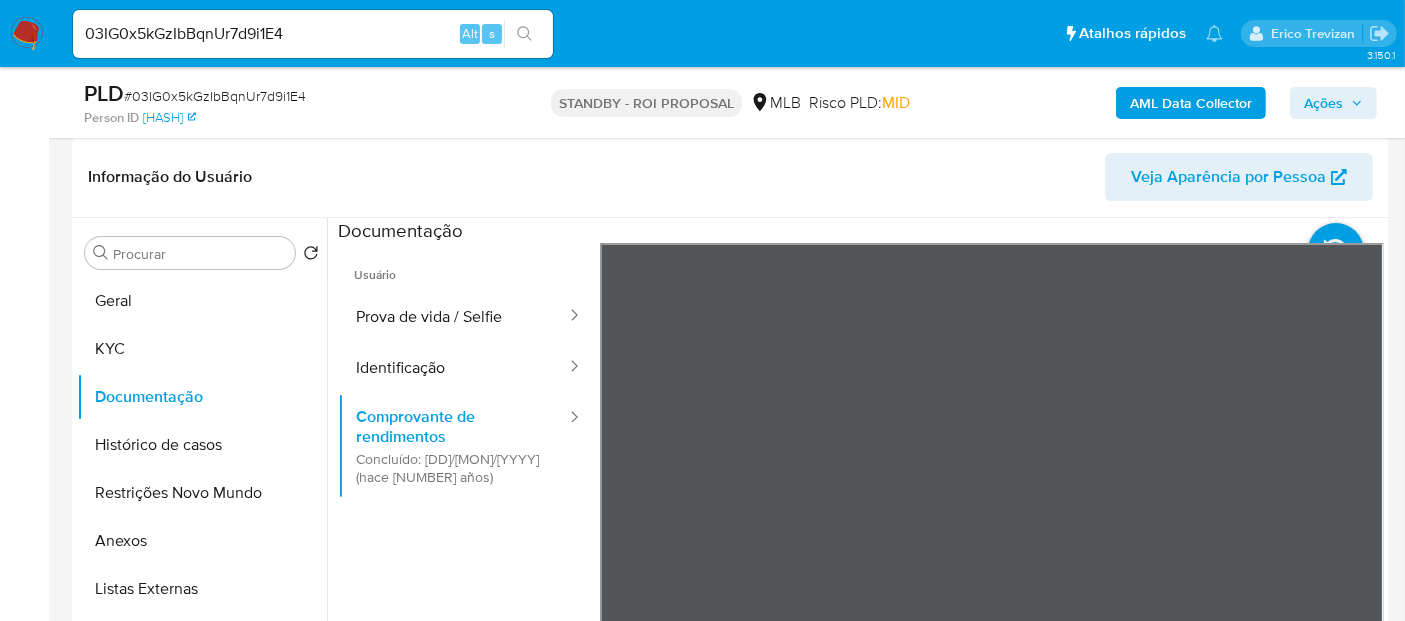 click on "Sem atribuição   Asignado el: 14/07/2025 15:25:48 Criou: 12/07/2025   Criou: 12/07/2025 01:13:37 - Expira em 18 dias   Expira em 26/08/2025 01:13:37 PLD # 03IG0x5kGzIbBqnUr7d9i1E4 Person ID 8172e3fc0a3005745068de39c2ab6d71 STANDBY - ROI PROPOSAL  MLB Risco PLD:  MID AML Data Collector Ações Informação do Caso Eventos ( 2 ) Ações MANUAL (1) AUTOMATIC (1) Informação do Usuário Veja Aparência por Pessoa Procurar   Retornar ao pedido padrão Geral KYC Documentação Histórico de casos Restrições Novo Mundo Anexos Listas Externas Lista Interna Marcas AML Adiantamentos de Dinheiro Cartões Contas Bancárias Dados Modificados Detalhe da geolocalização Devices Geolocation Dispositivos Point Empréstimos Endereços Fecha Compliant Financiamento de Veículos Histórico de Risco PLD Histórico de conversas IV Challenges Insurtech Items Perfis Relacionados Contatos Histórico CX Soluções Bate-papo Id Estado Data de criação Origem Processo" at bounding box center [730, 1401] 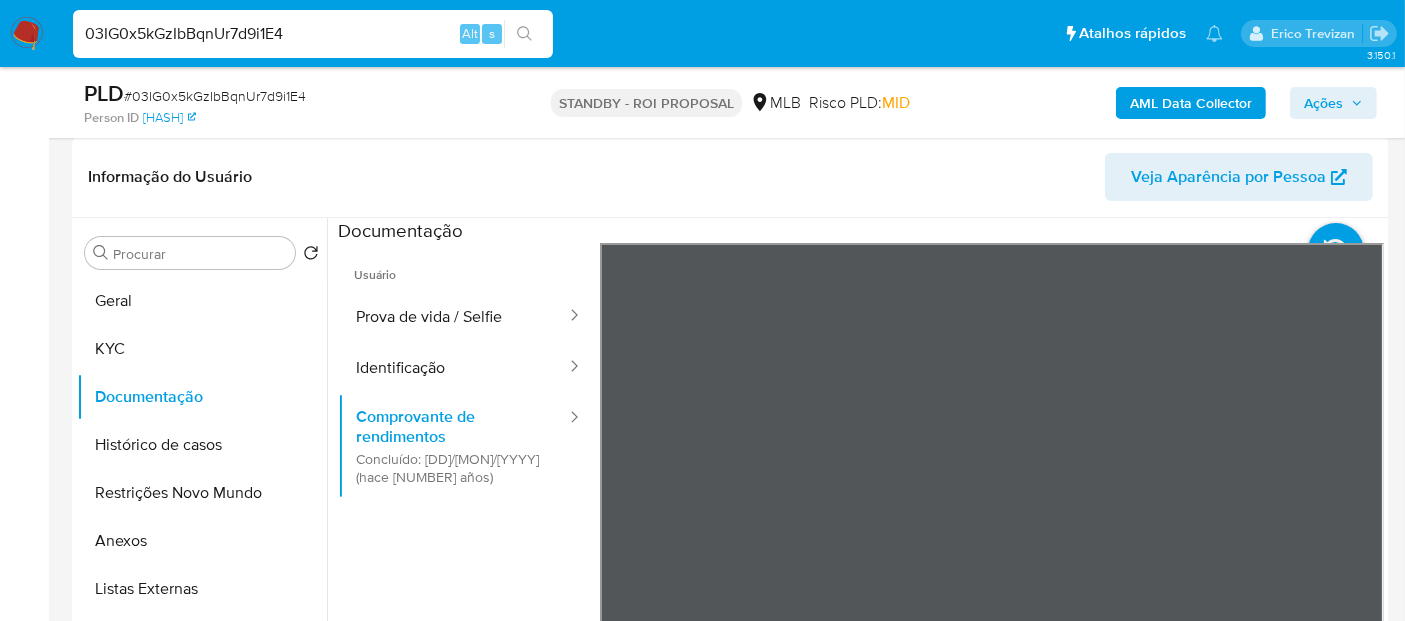 drag, startPoint x: 305, startPoint y: 24, endPoint x: 0, endPoint y: 24, distance: 305 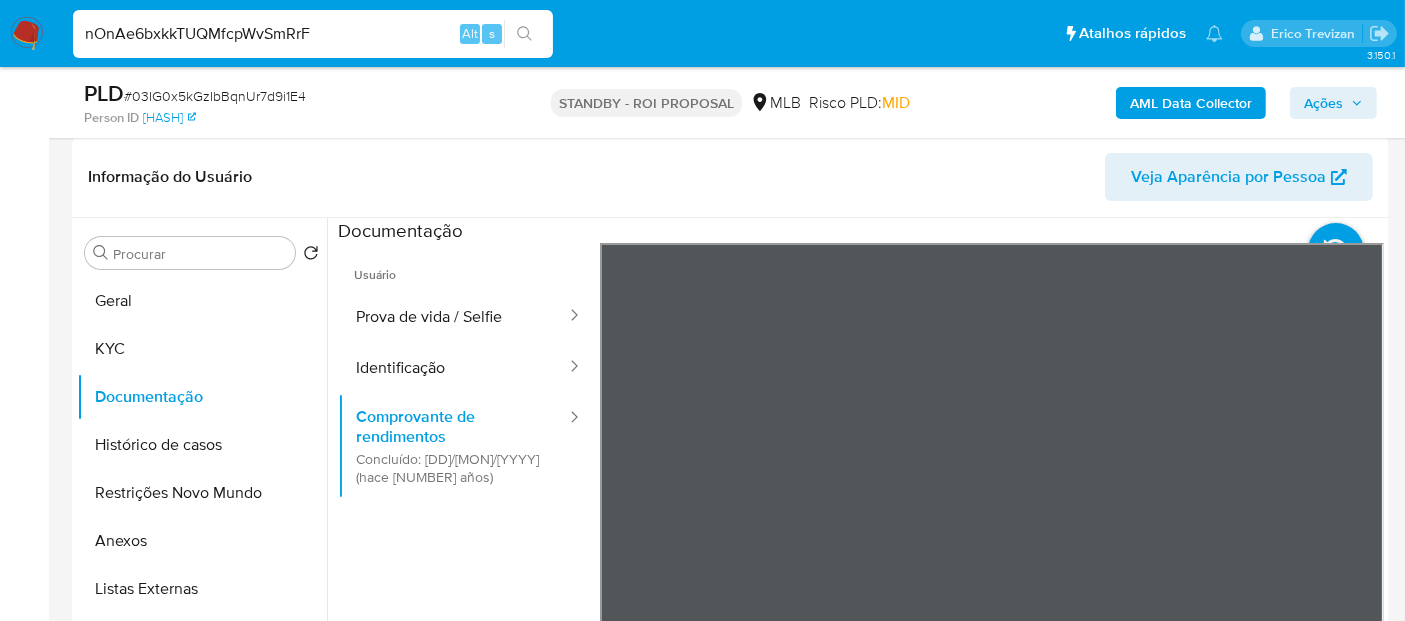 type on "nOnAe6bxkkTUQMfcpWvSmRrF" 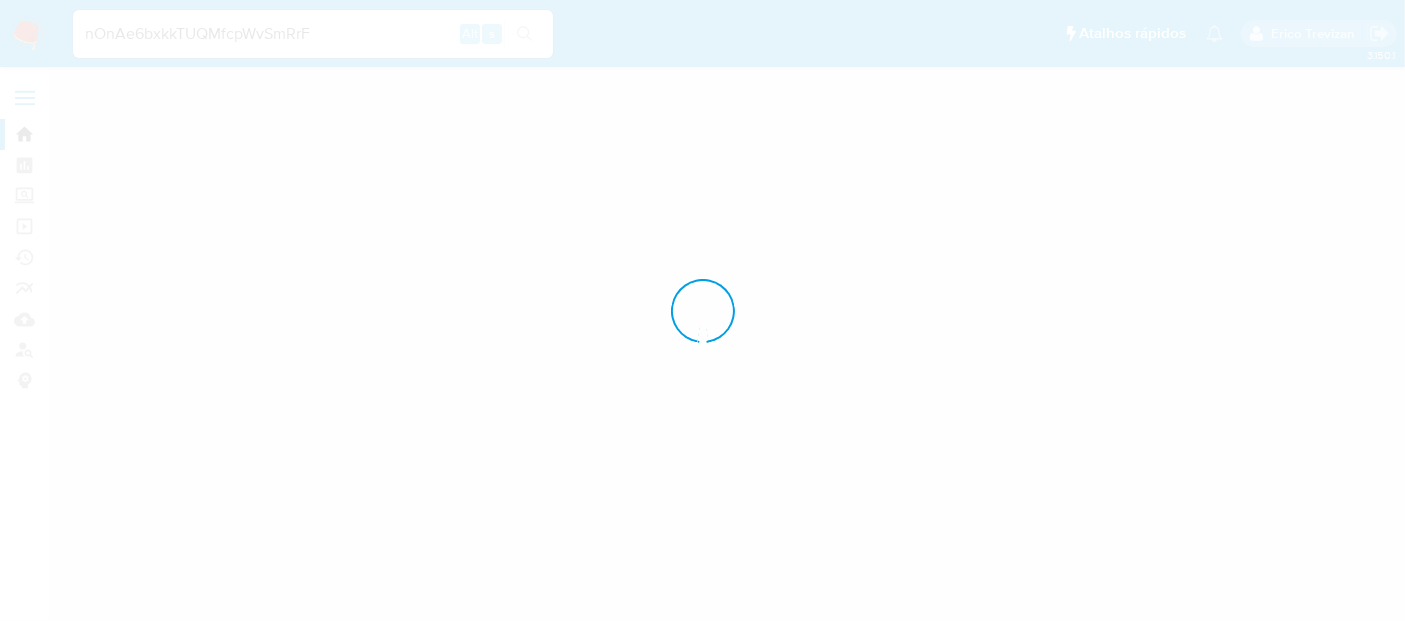 scroll, scrollTop: 0, scrollLeft: 0, axis: both 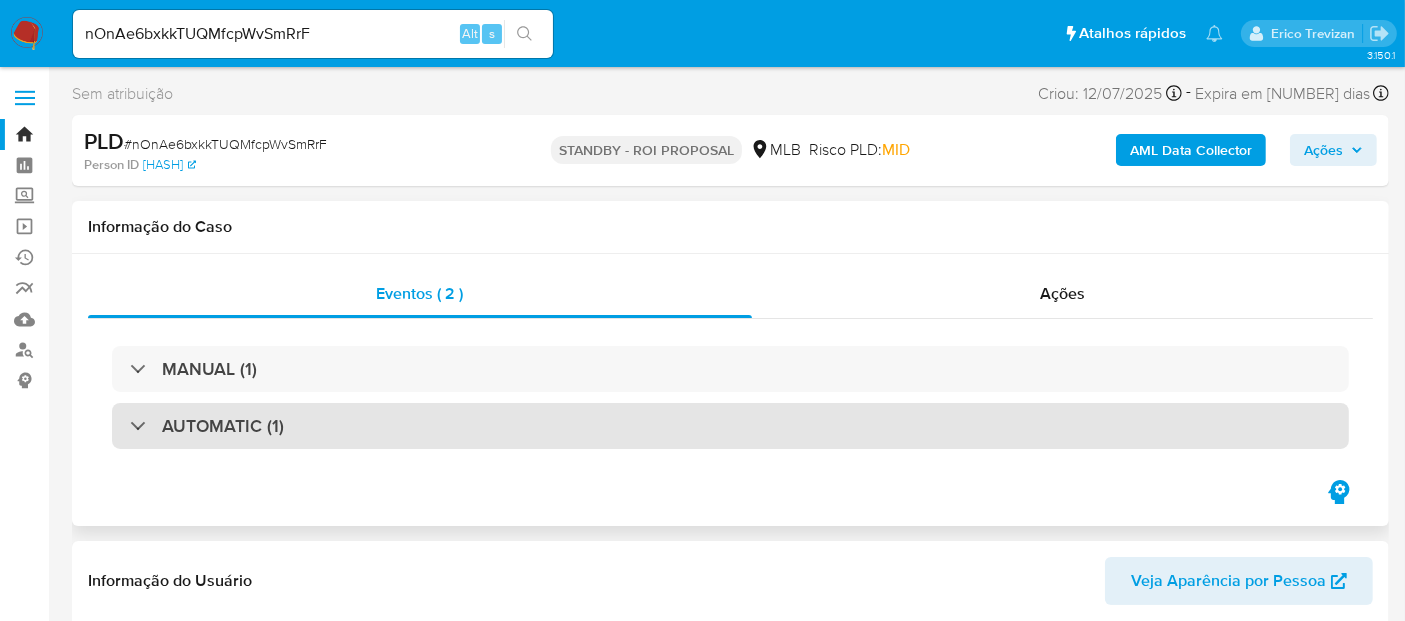 select on "10" 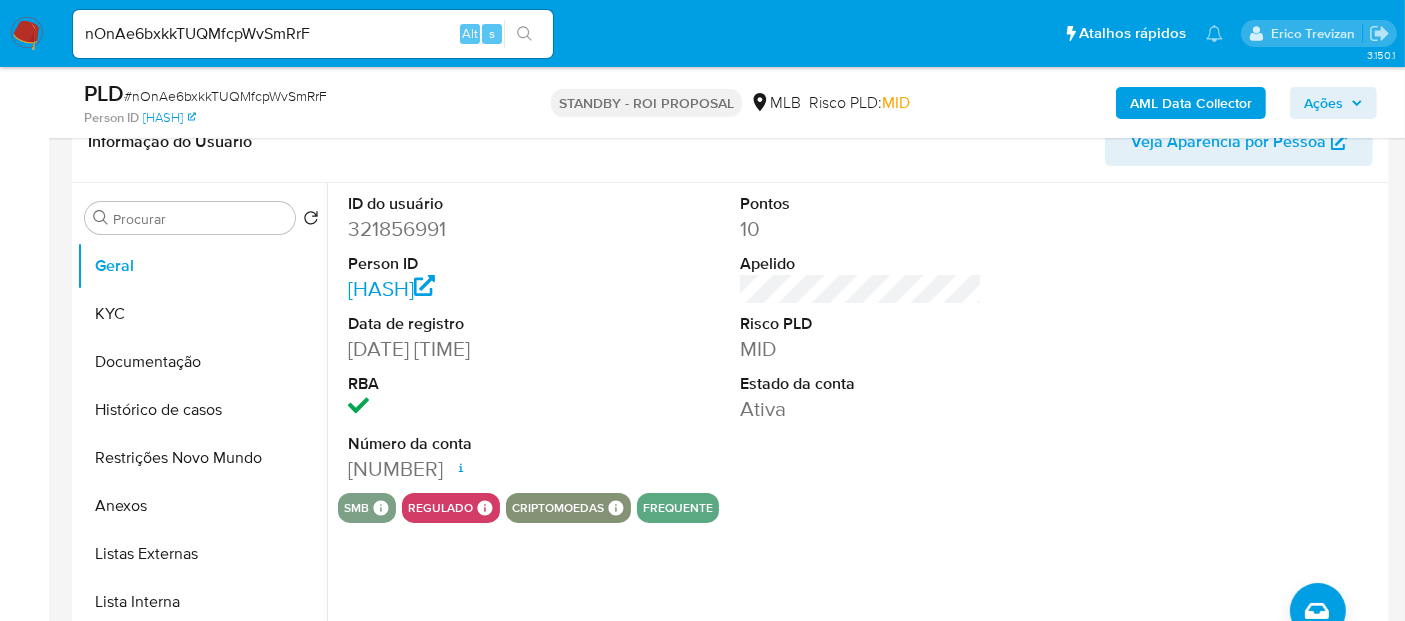 scroll, scrollTop: 333, scrollLeft: 0, axis: vertical 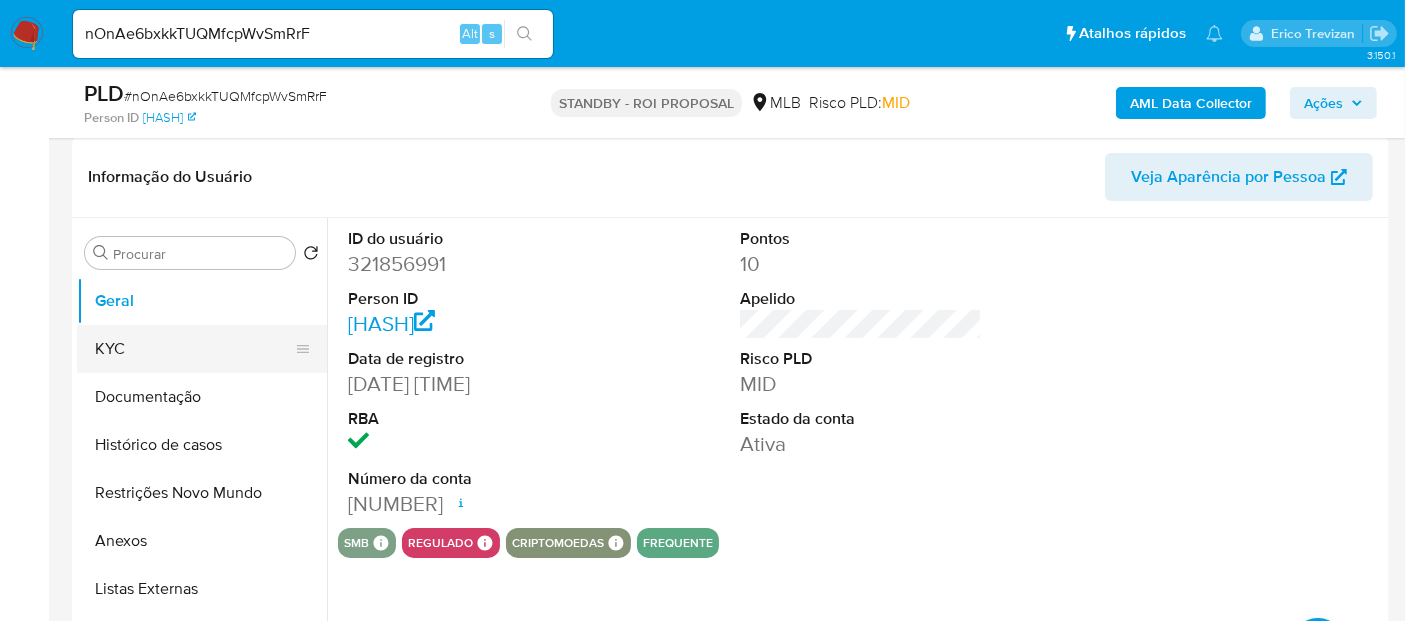 click on "KYC" at bounding box center [194, 349] 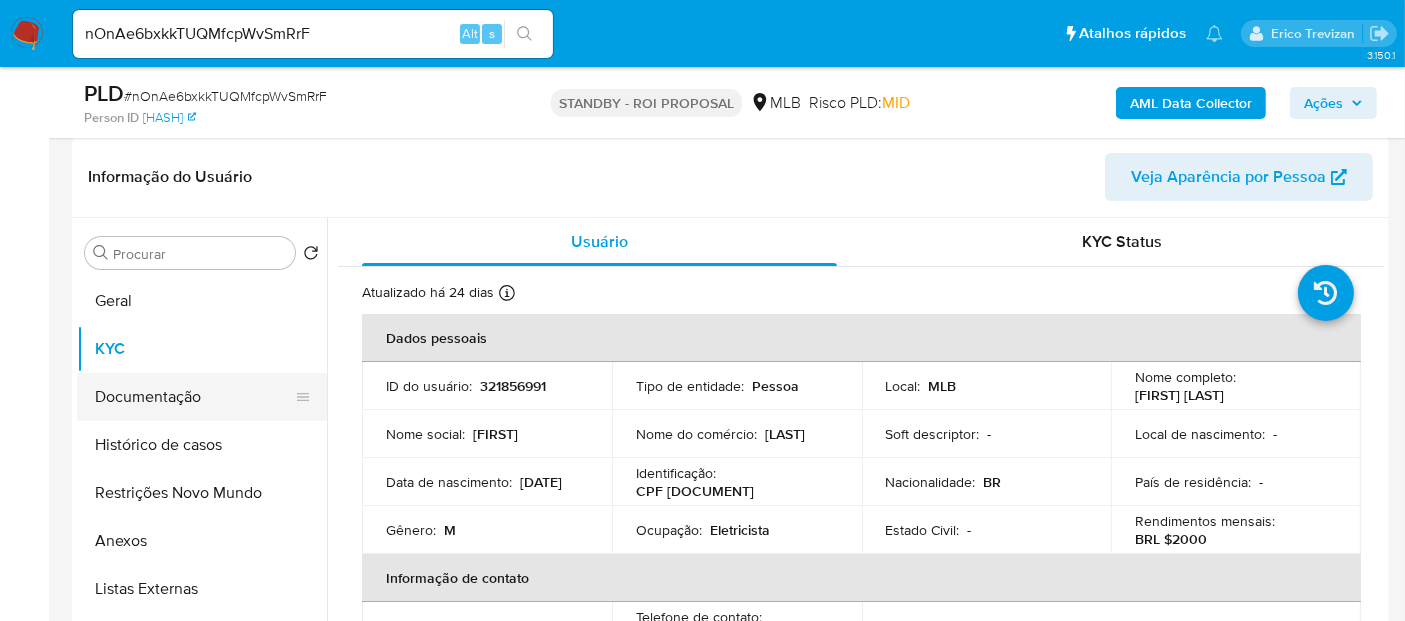 click on "Documentação" at bounding box center [194, 397] 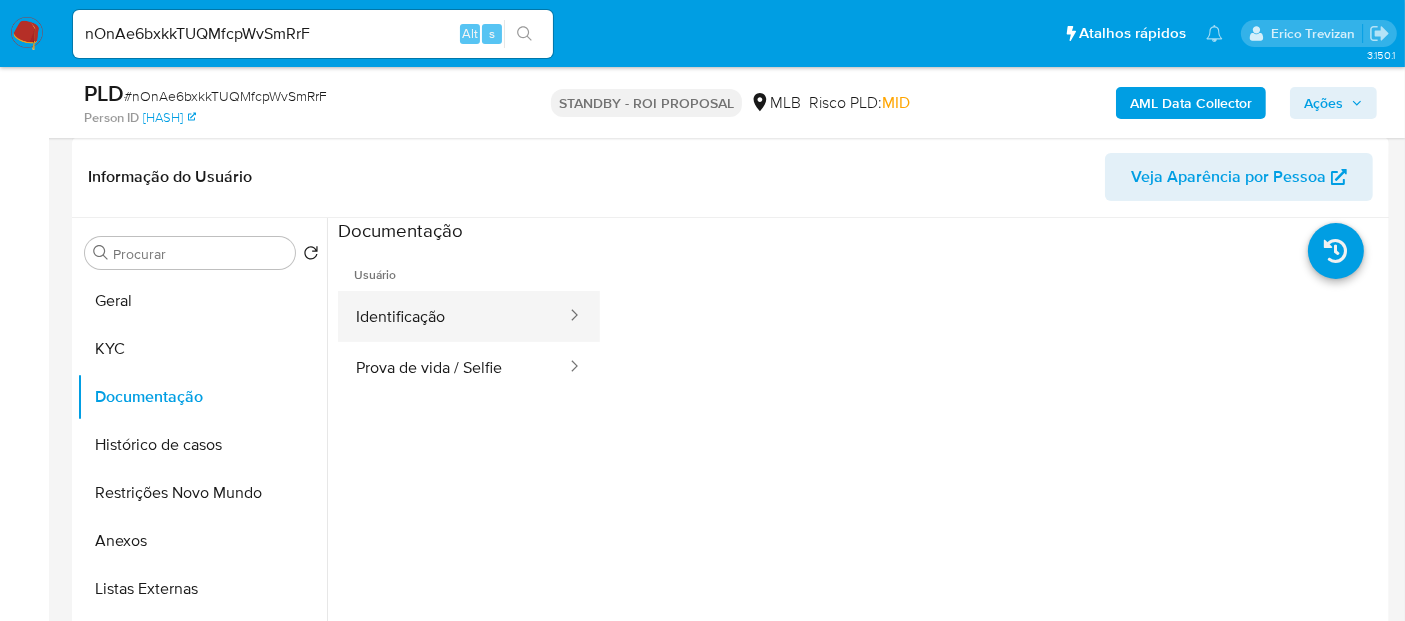 click on "Identificação" at bounding box center [453, 316] 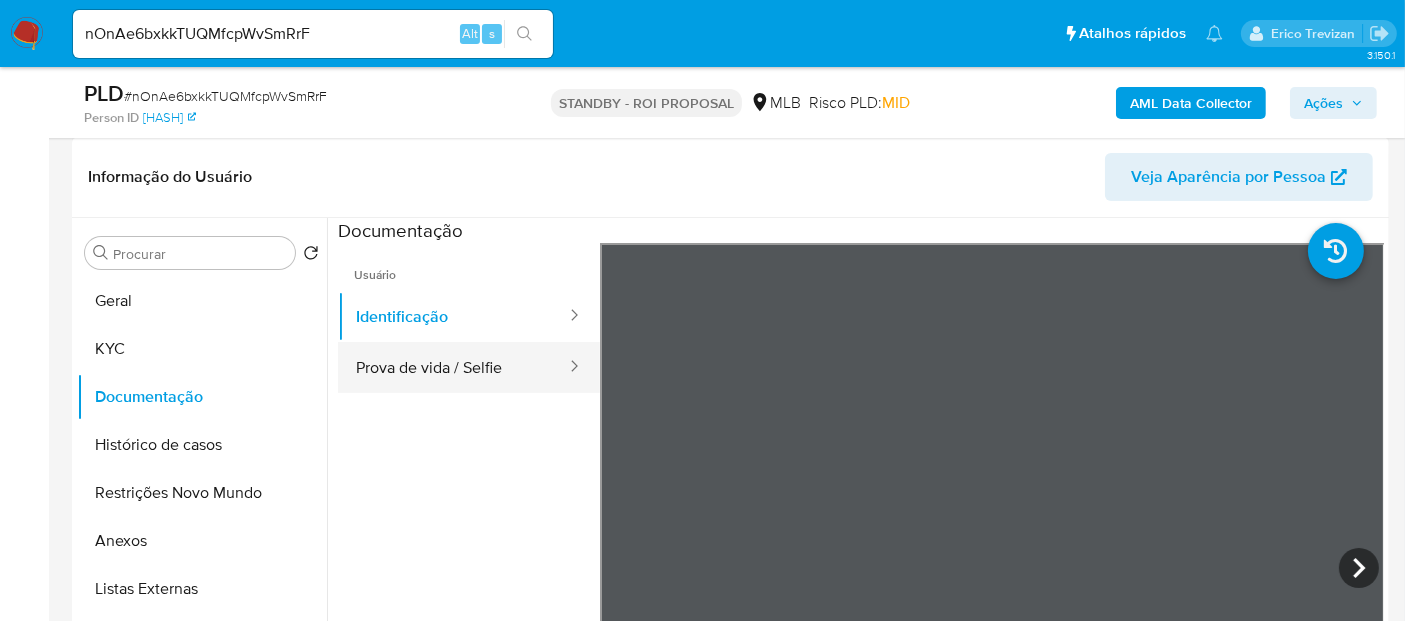 drag, startPoint x: 439, startPoint y: 366, endPoint x: 569, endPoint y: 366, distance: 130 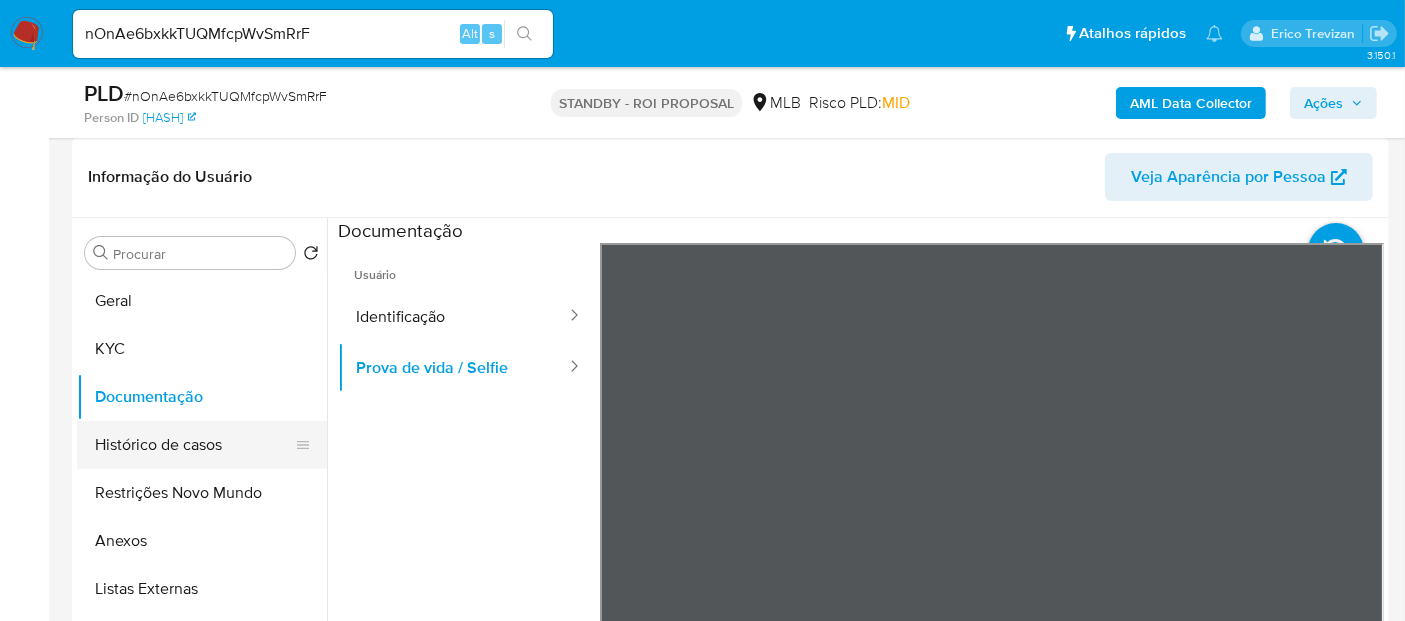 click on "Histórico de casos" at bounding box center [194, 445] 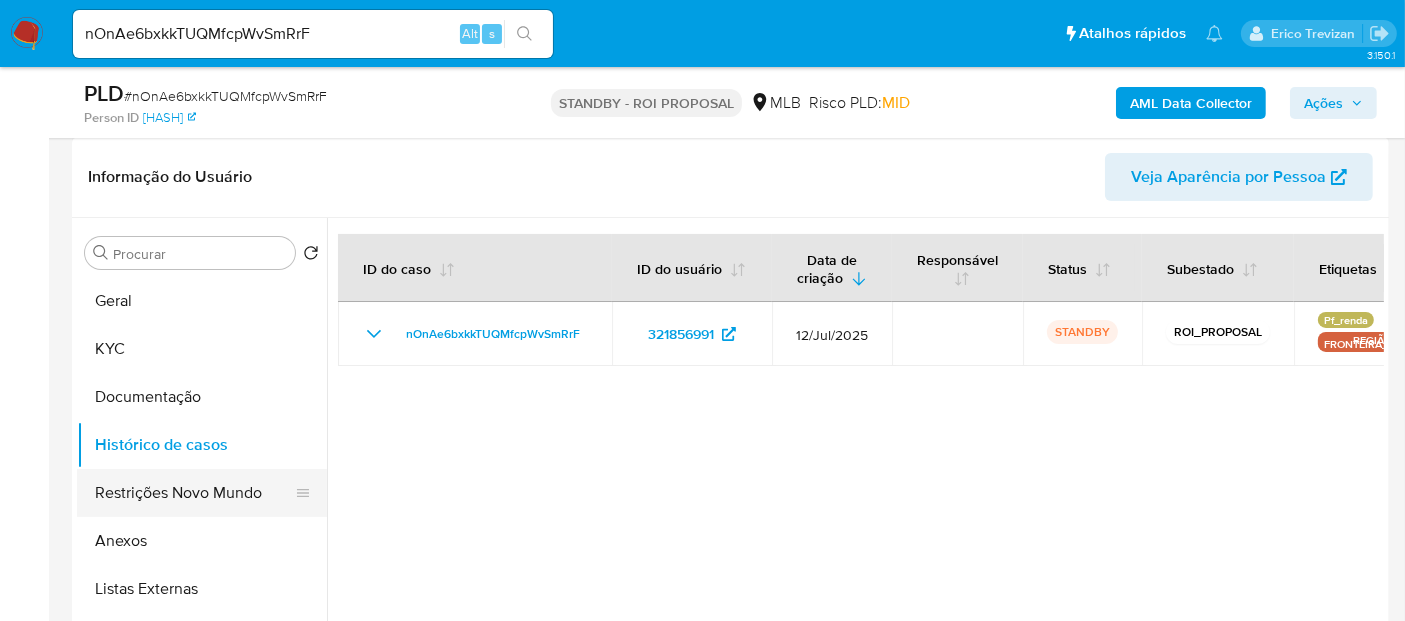 click on "Restrições Novo Mundo" at bounding box center (194, 493) 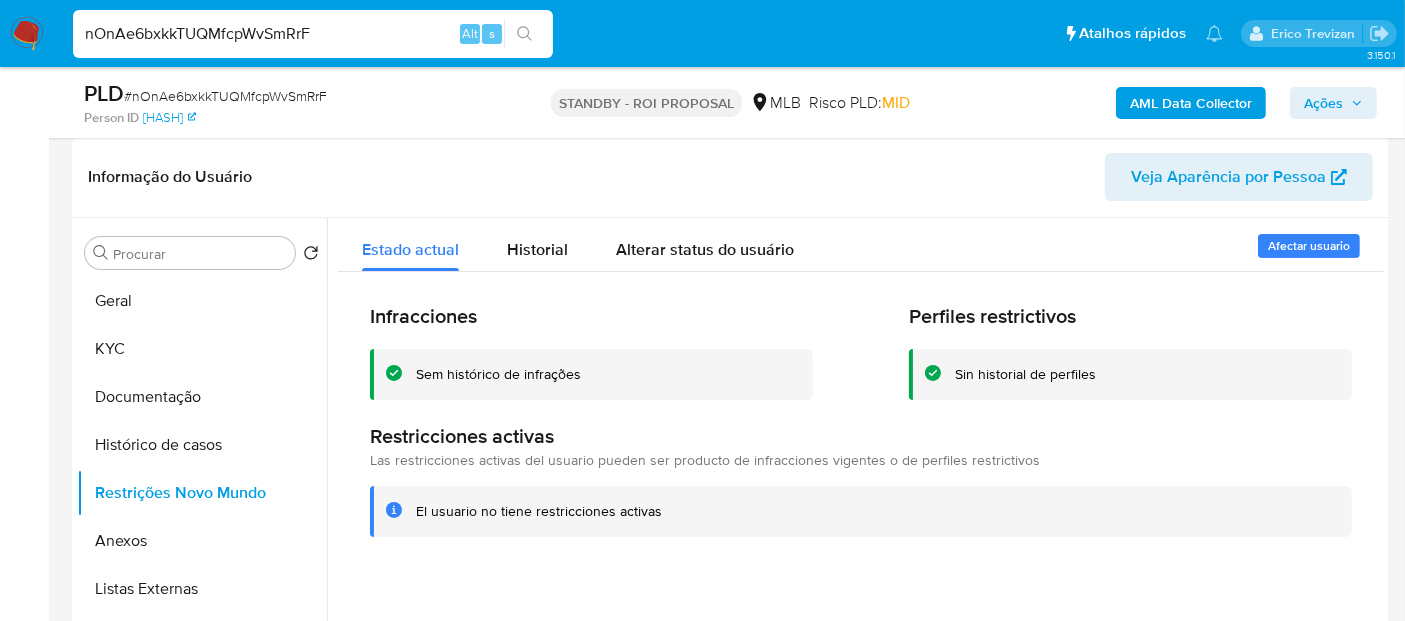 drag, startPoint x: 365, startPoint y: 35, endPoint x: 0, endPoint y: 25, distance: 365.13696 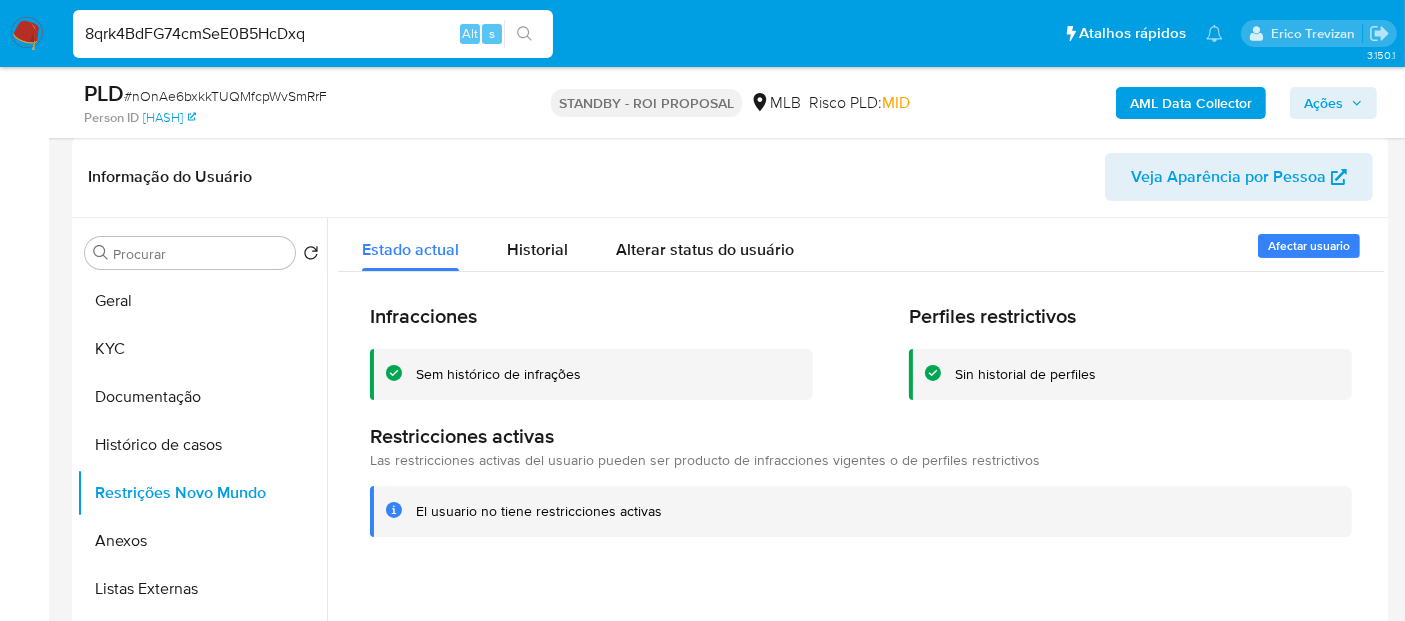type on "8qrk4BdFG74cmSeE0B5HcDxq" 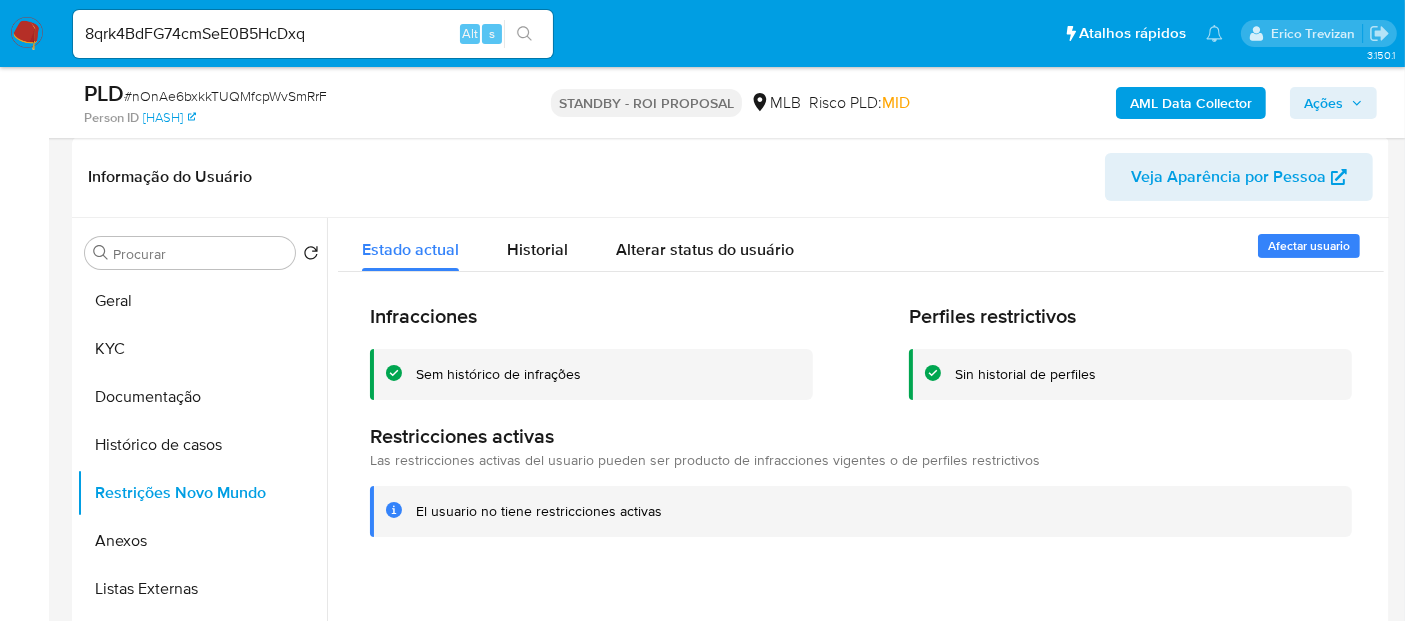 click 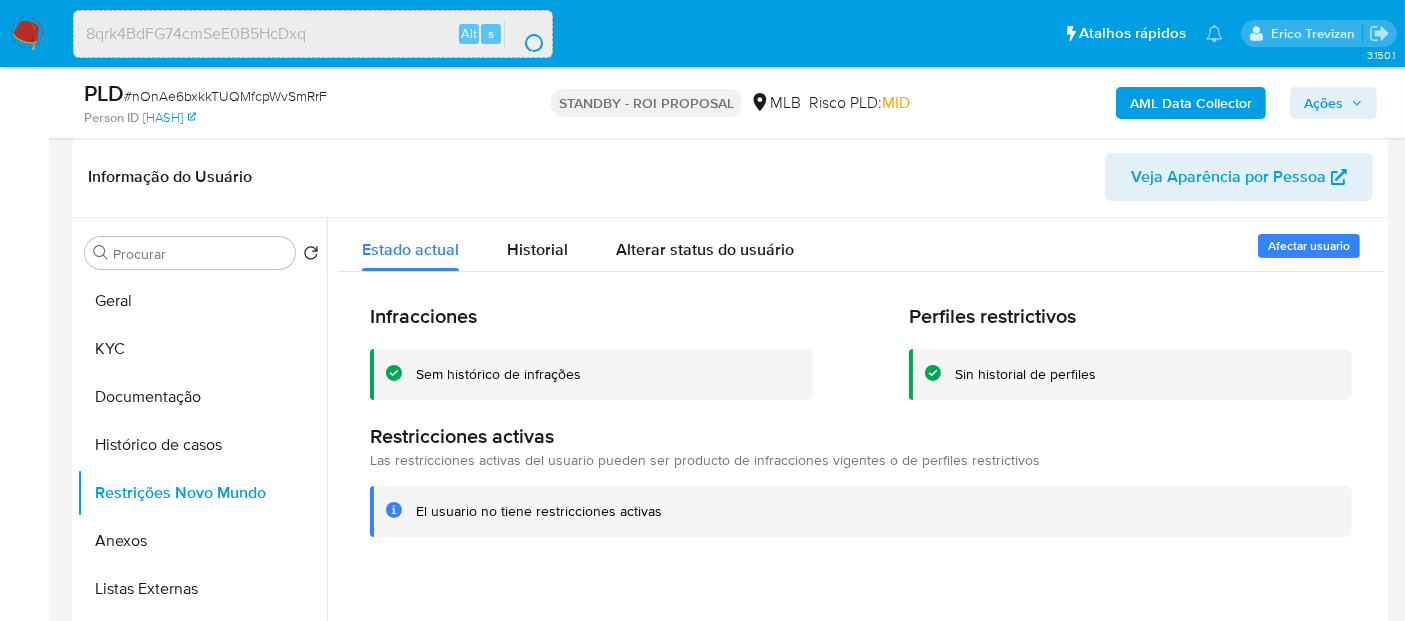 scroll, scrollTop: 0, scrollLeft: 0, axis: both 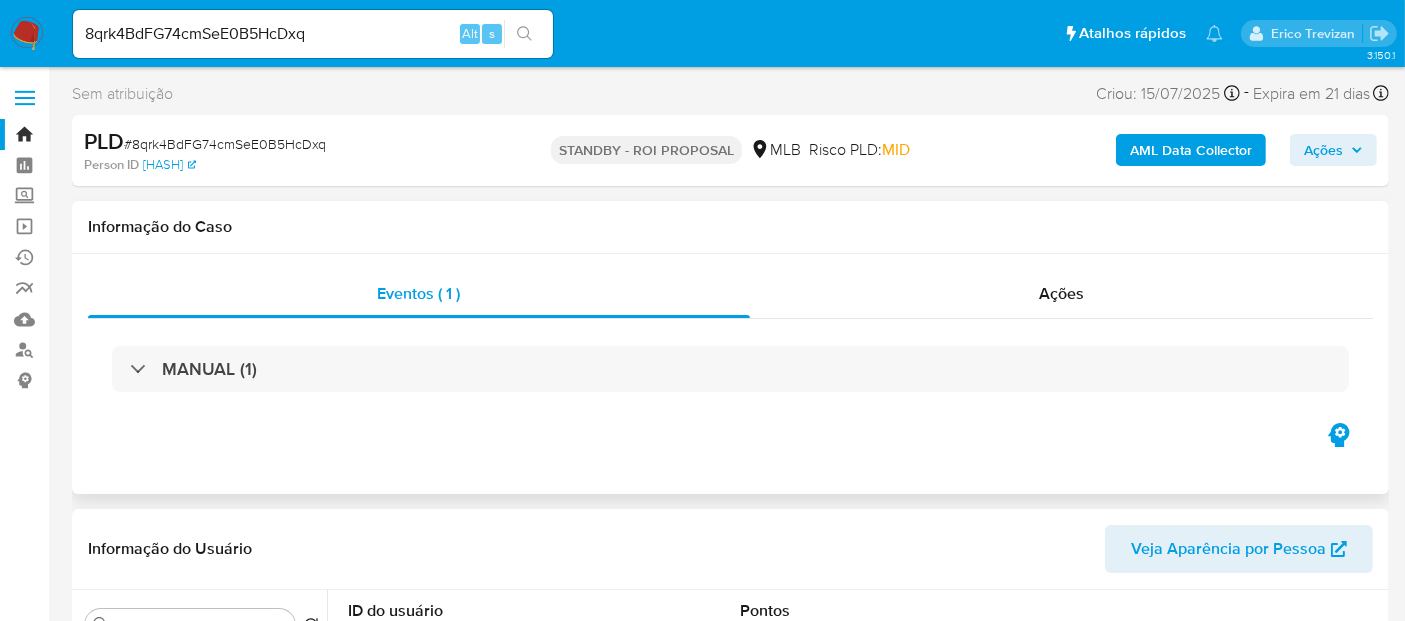 select on "10" 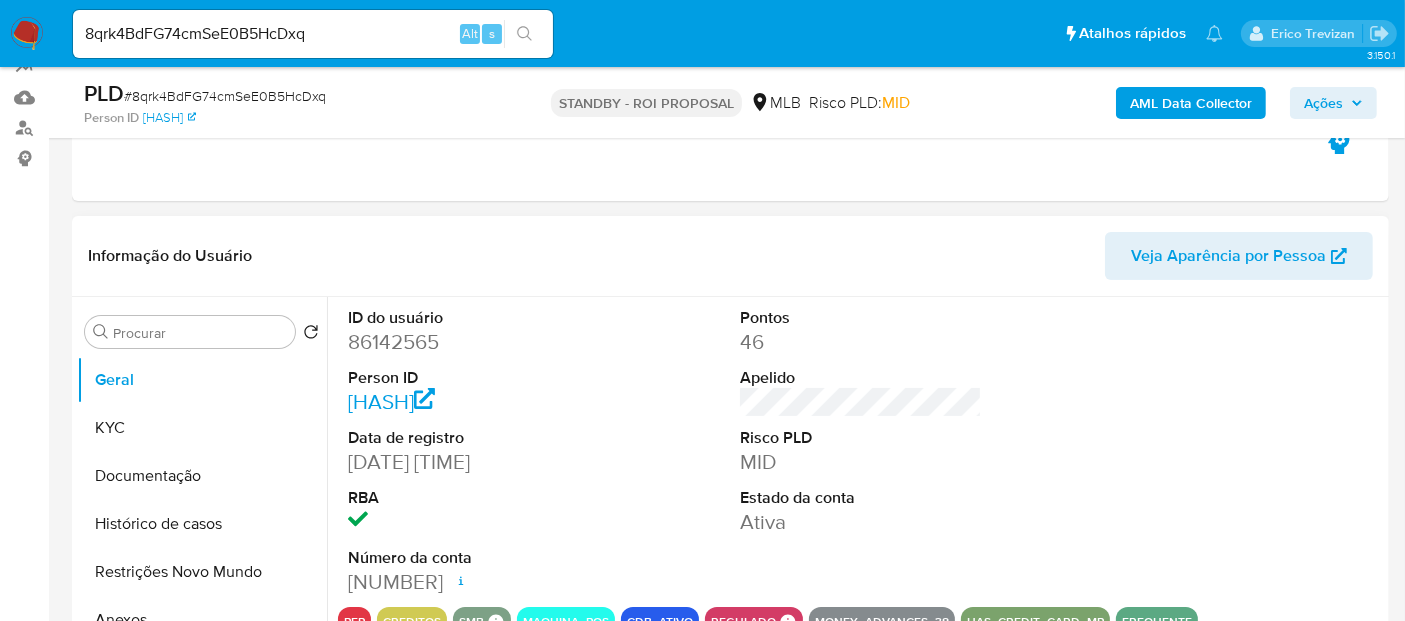 scroll, scrollTop: 333, scrollLeft: 0, axis: vertical 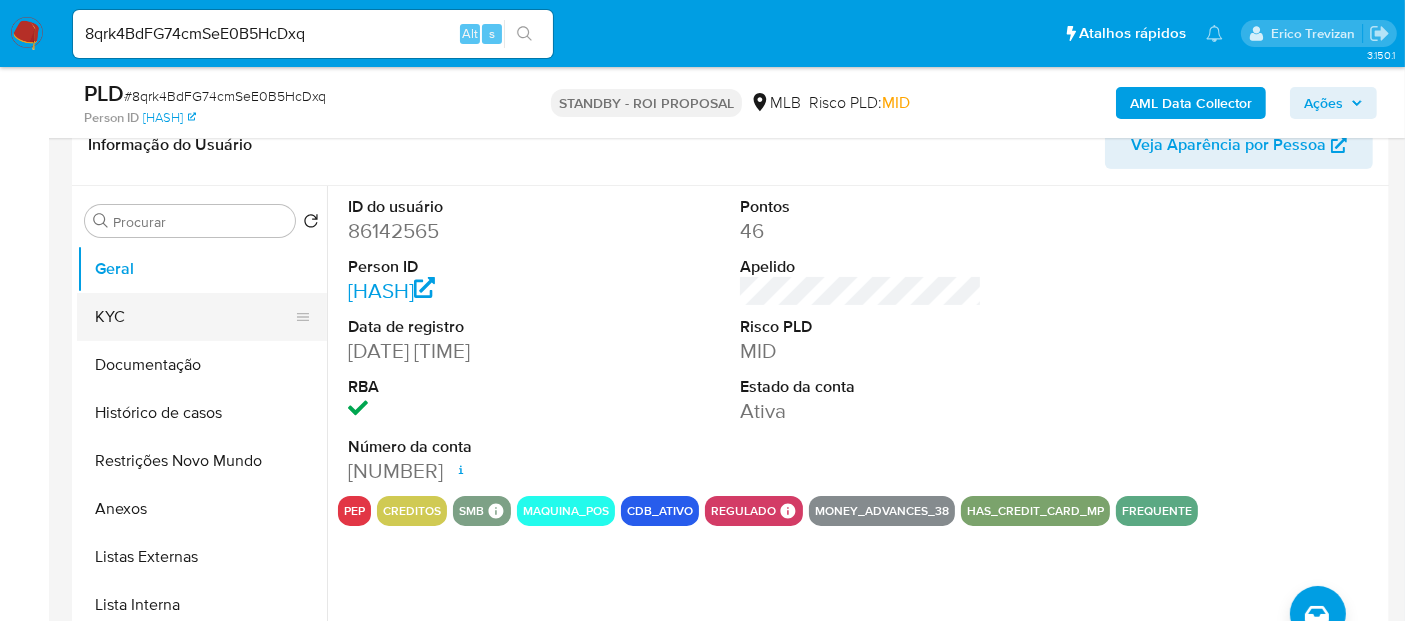 click on "KYC" at bounding box center [194, 317] 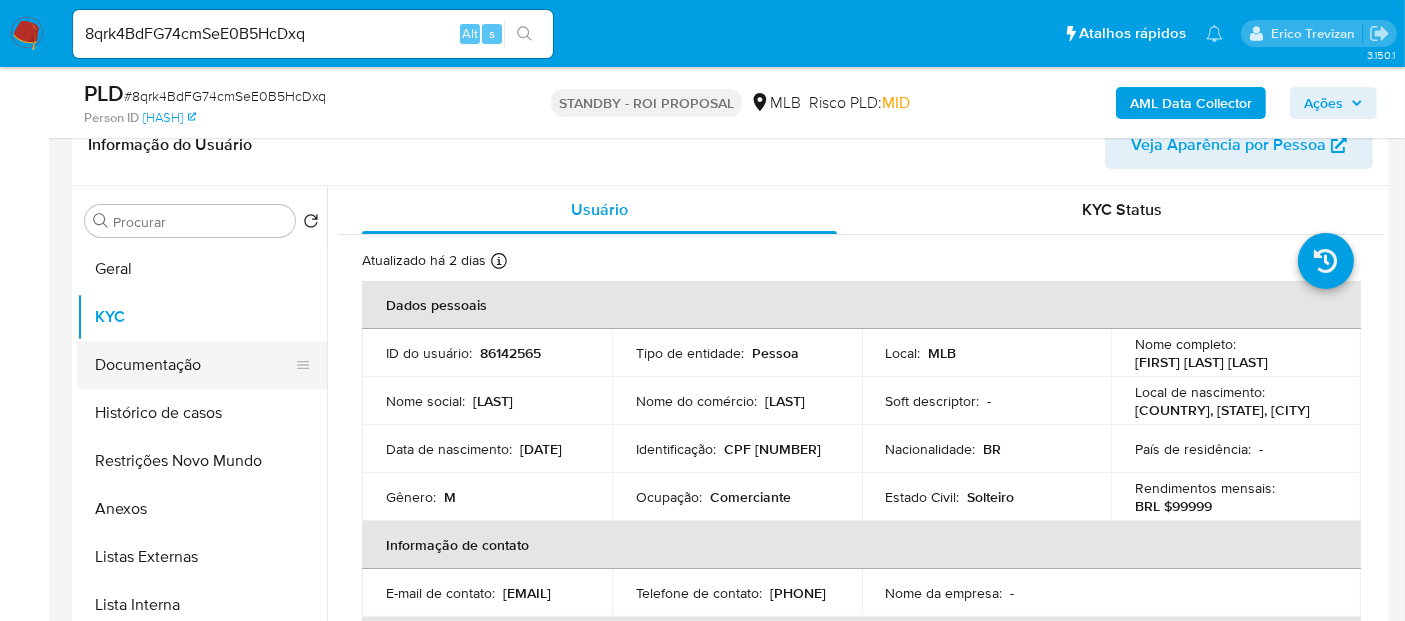 click on "Documentação" at bounding box center [194, 365] 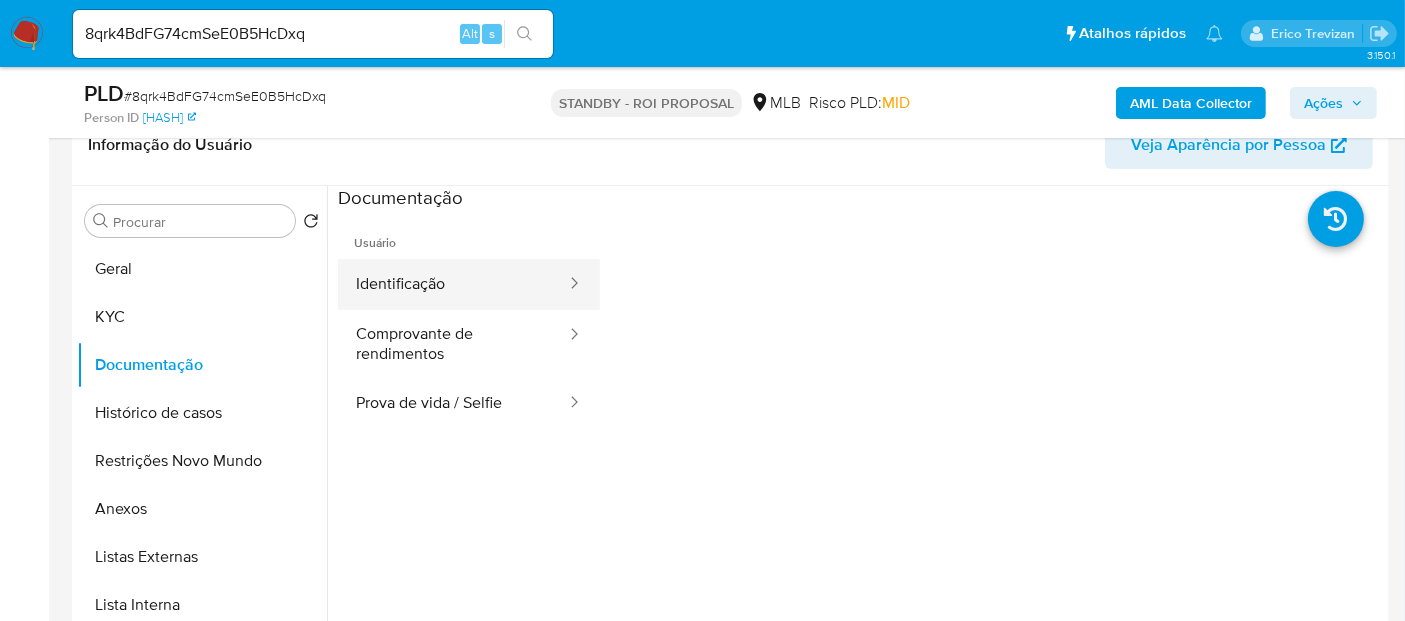 click on "Identificação" at bounding box center [453, 284] 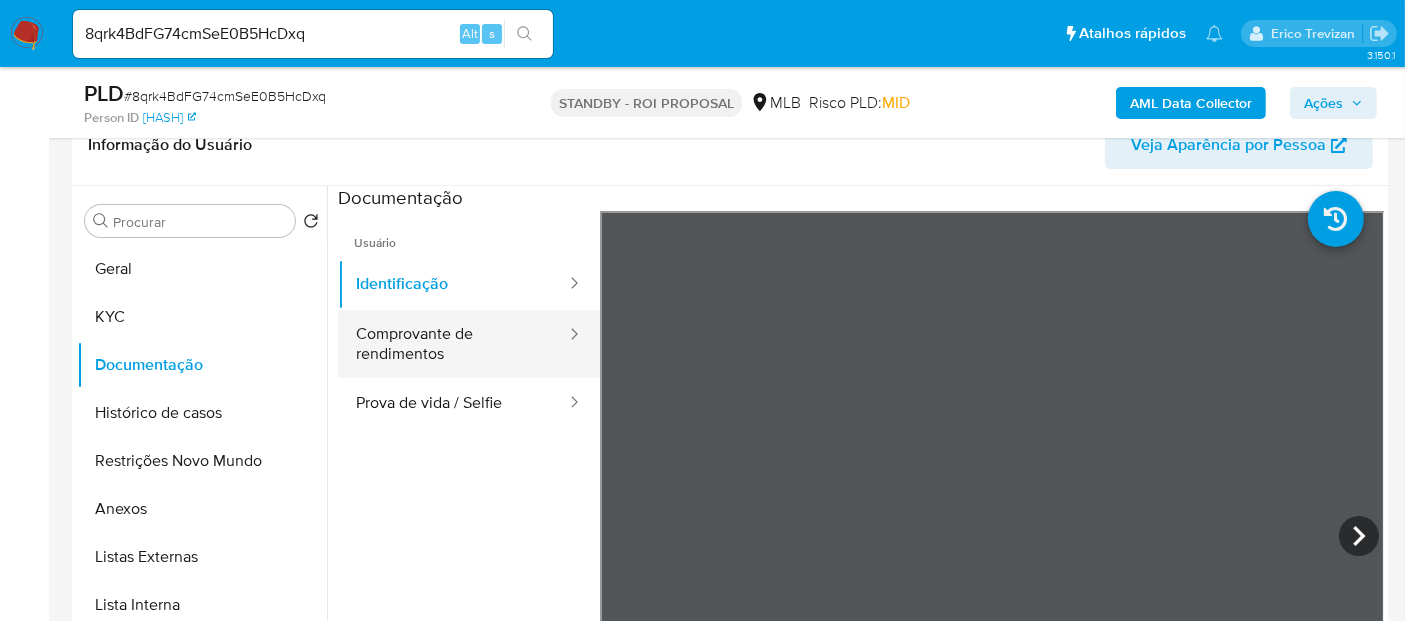 click on "Comprovante de rendimentos" at bounding box center (453, 344) 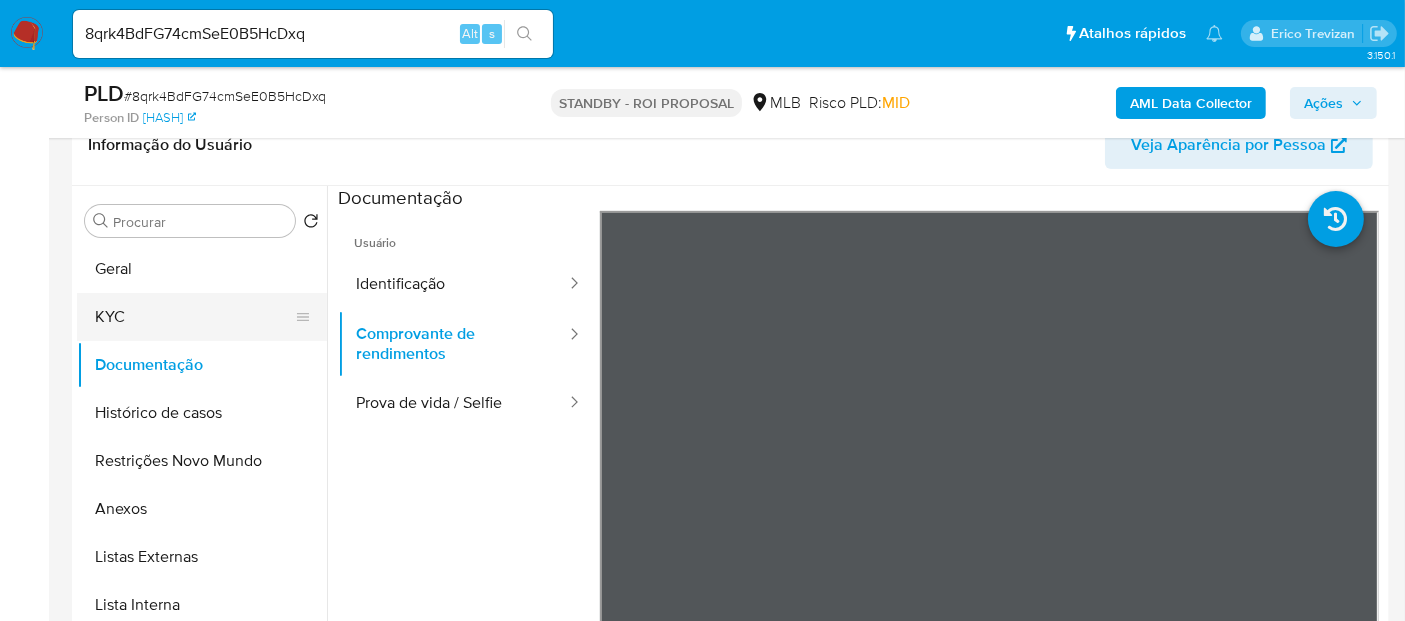 click on "KYC" at bounding box center (194, 317) 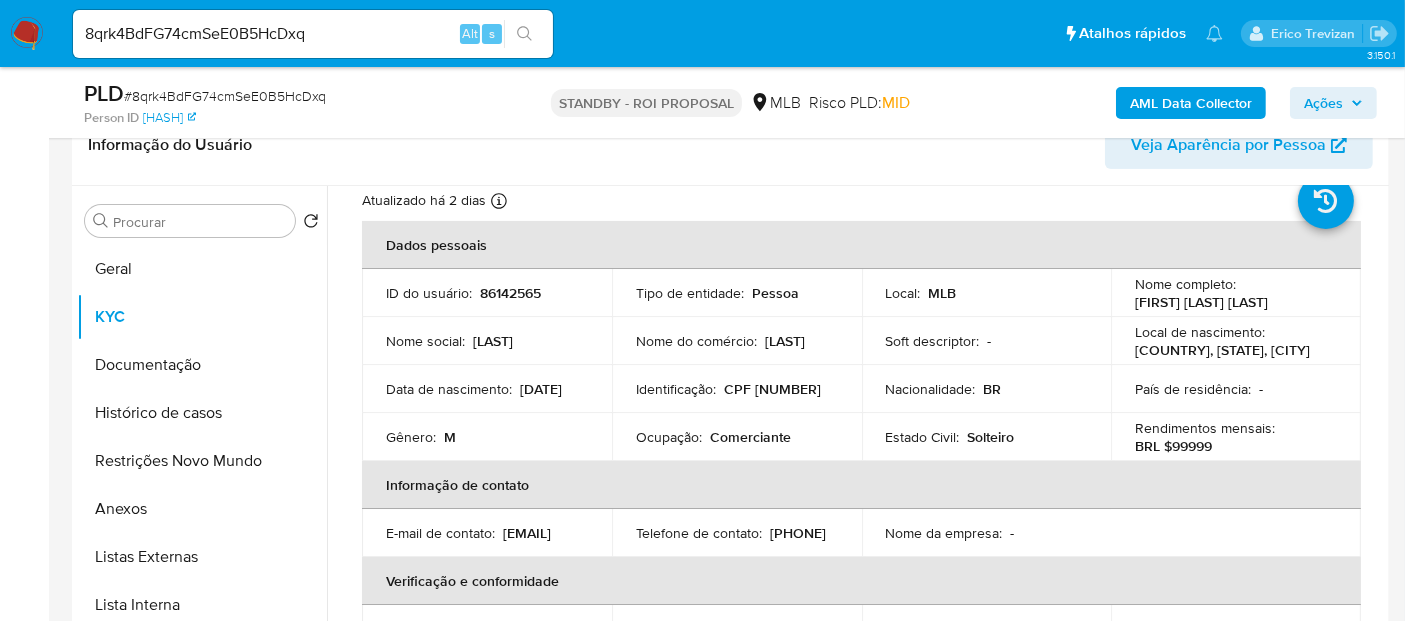scroll, scrollTop: 111, scrollLeft: 0, axis: vertical 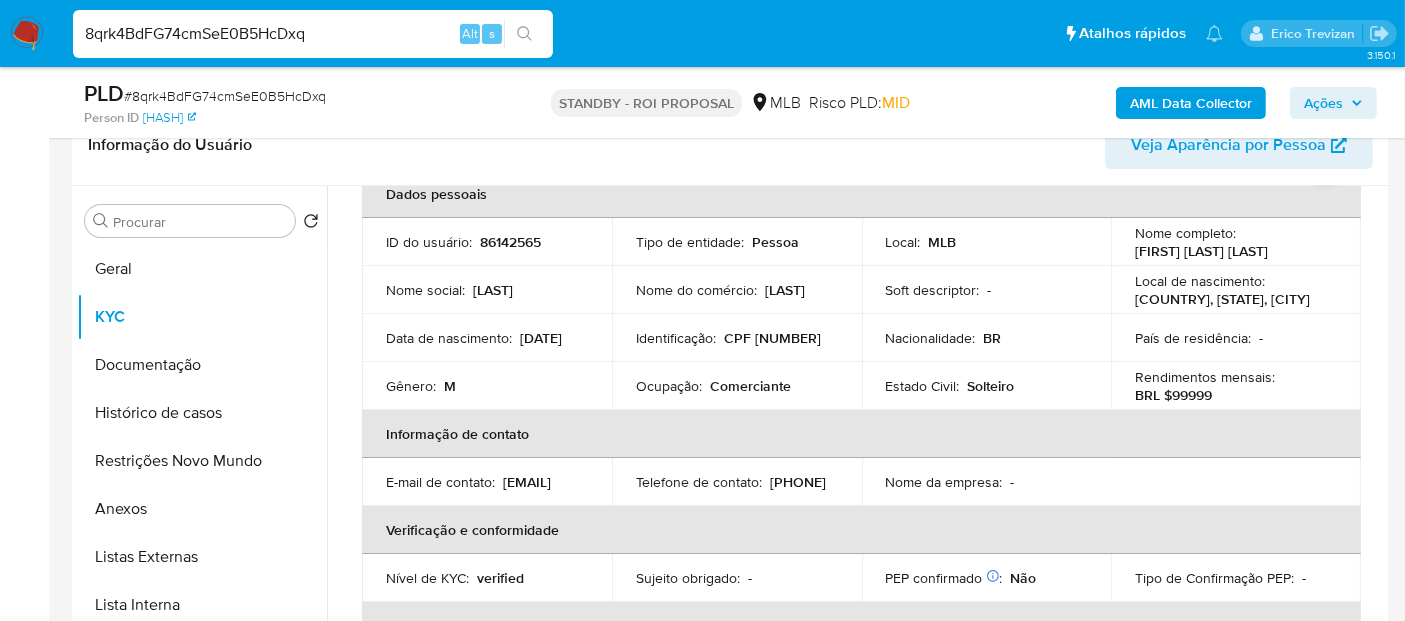 drag, startPoint x: 337, startPoint y: 27, endPoint x: 0, endPoint y: 27, distance: 337 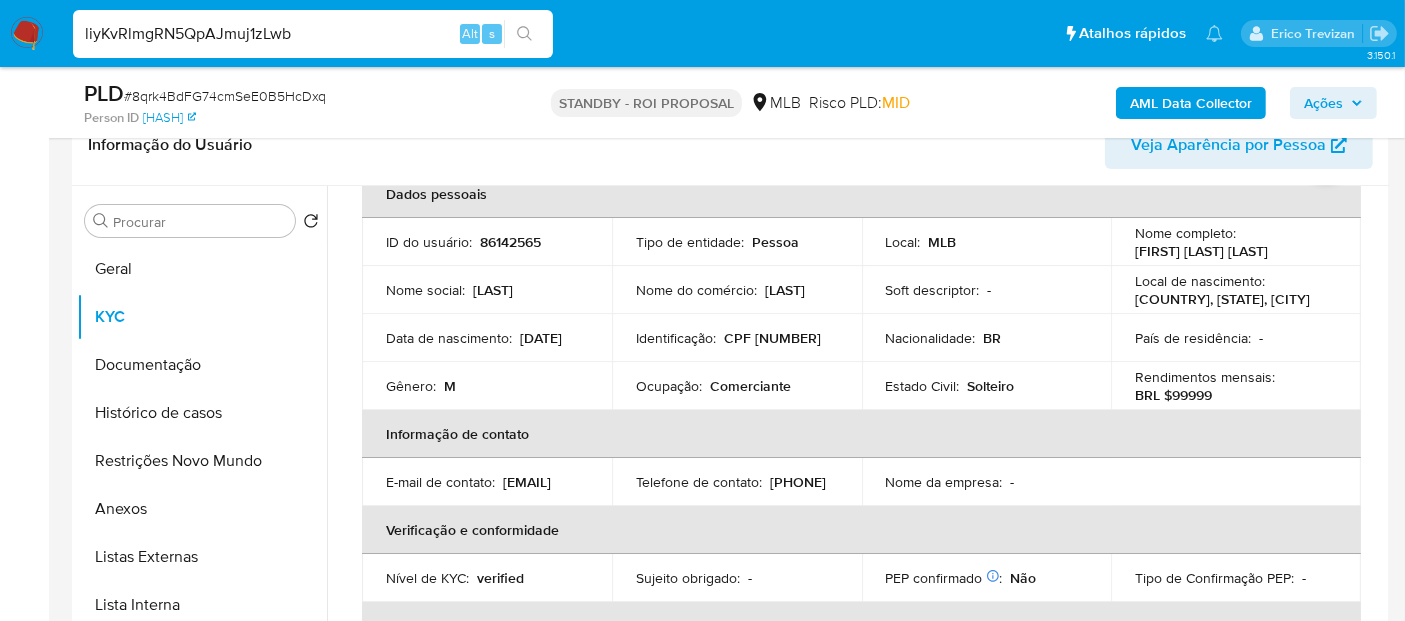 type on "liyKvRlmgRN5QpAJmuj1zLwb" 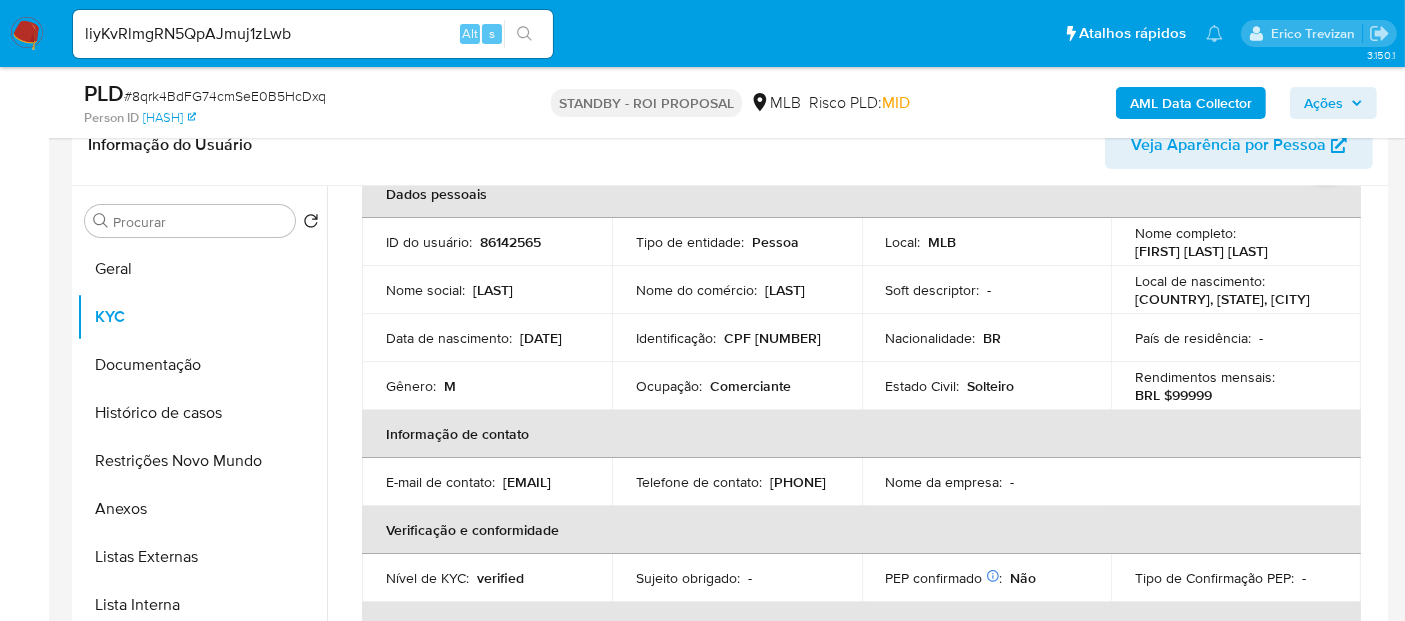 click 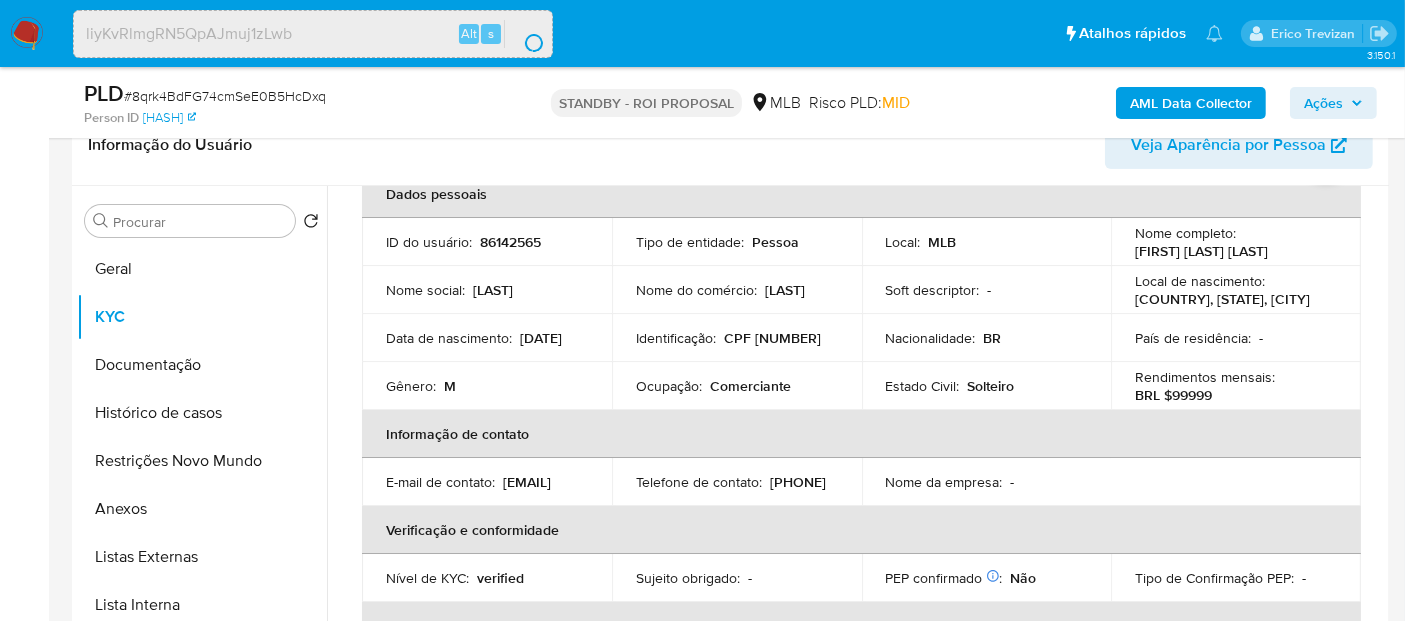 scroll, scrollTop: 0, scrollLeft: 0, axis: both 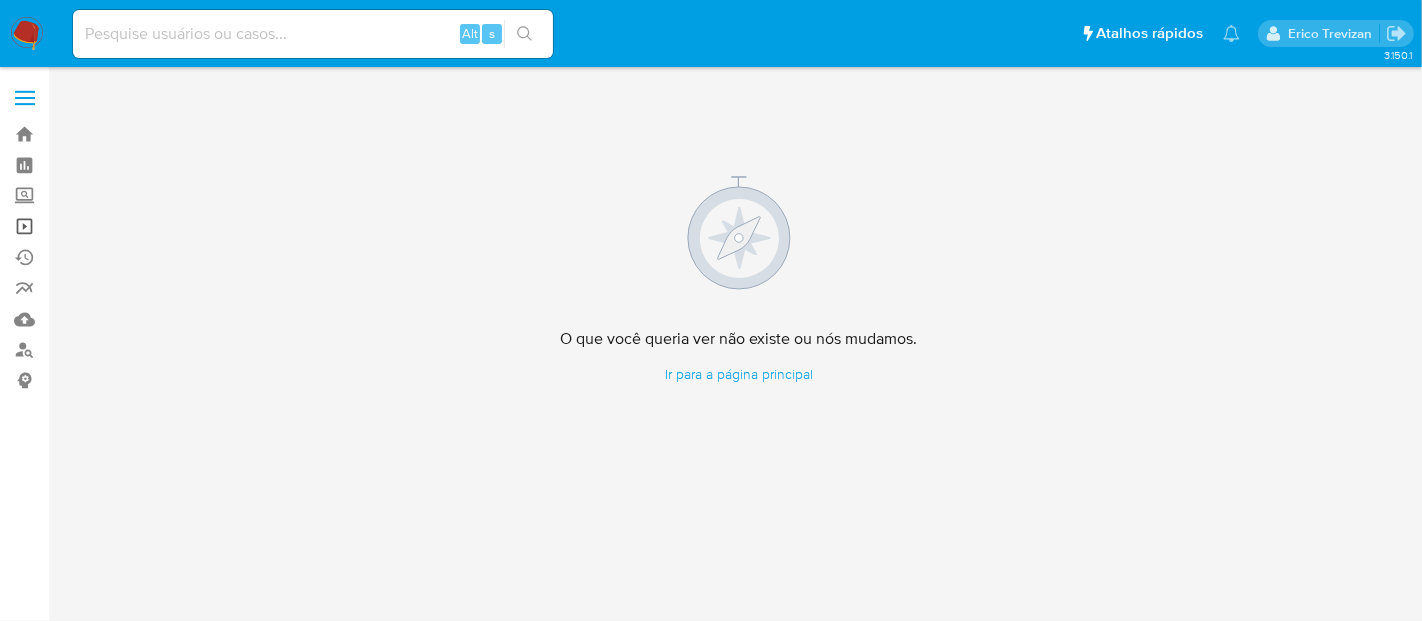 click on "Operações em massa" at bounding box center (119, 226) 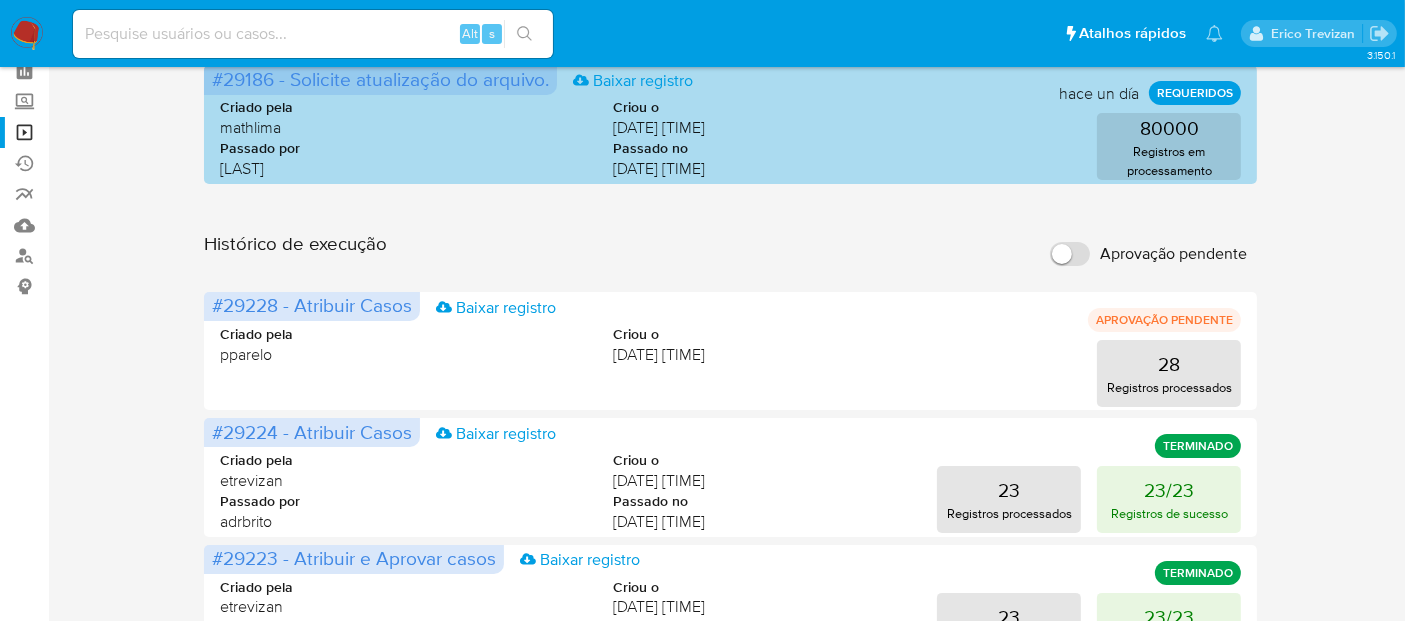 scroll, scrollTop: 0, scrollLeft: 0, axis: both 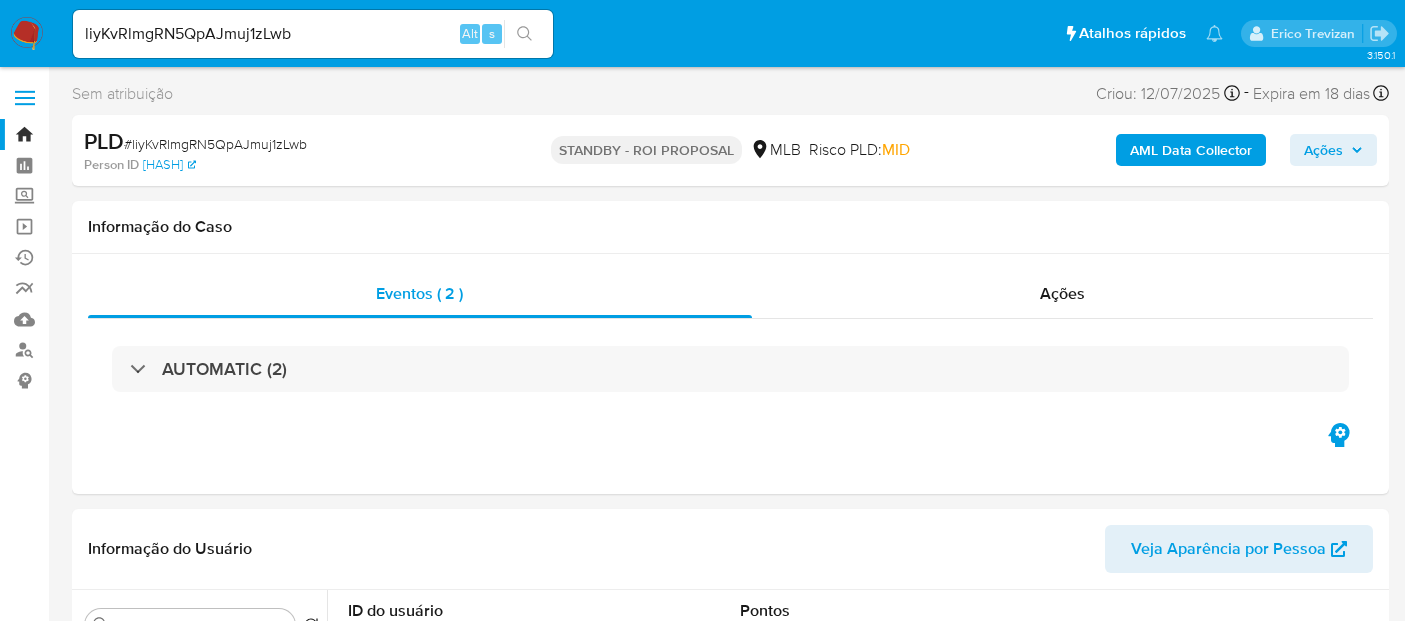 select on "10" 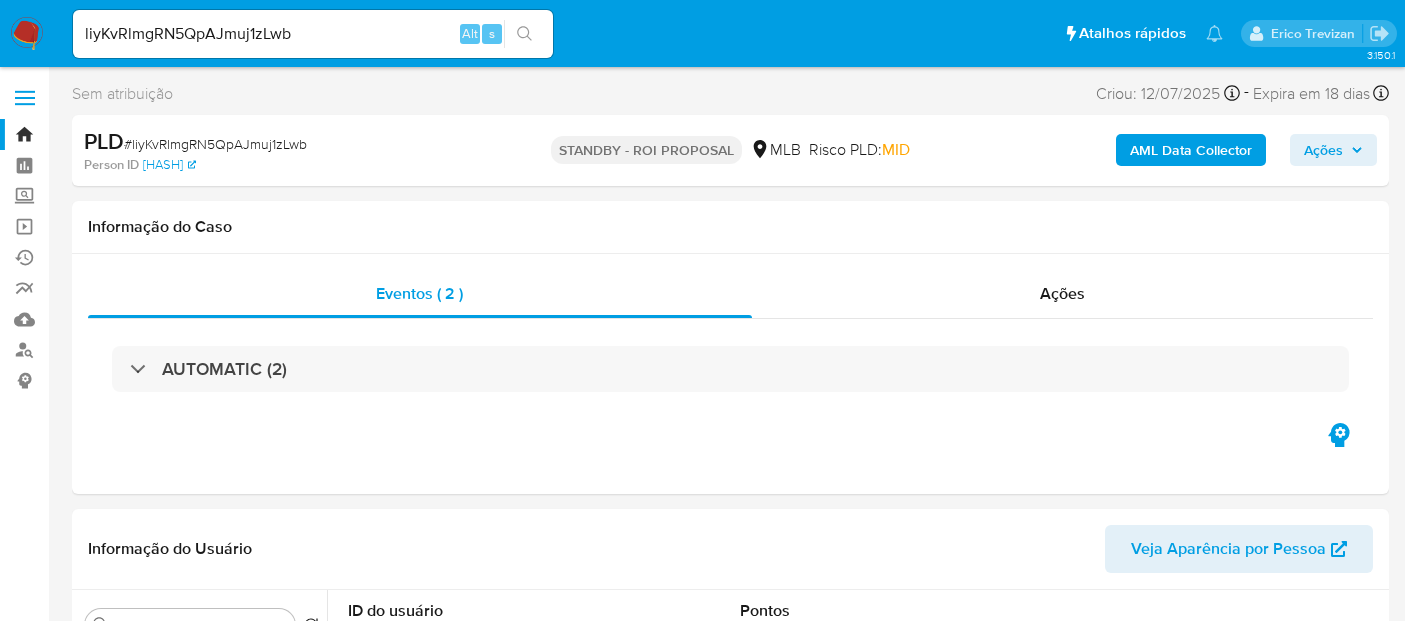 scroll, scrollTop: 0, scrollLeft: 0, axis: both 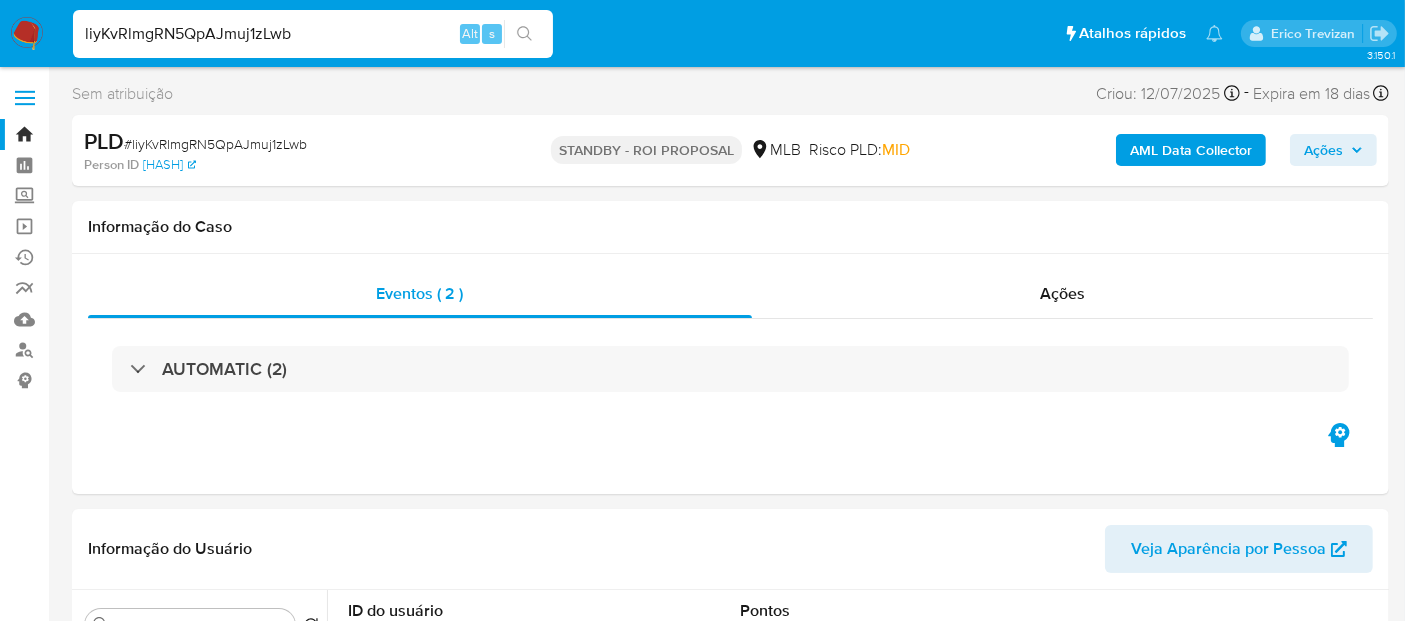 drag, startPoint x: 305, startPoint y: 30, endPoint x: 0, endPoint y: 2, distance: 306.28256 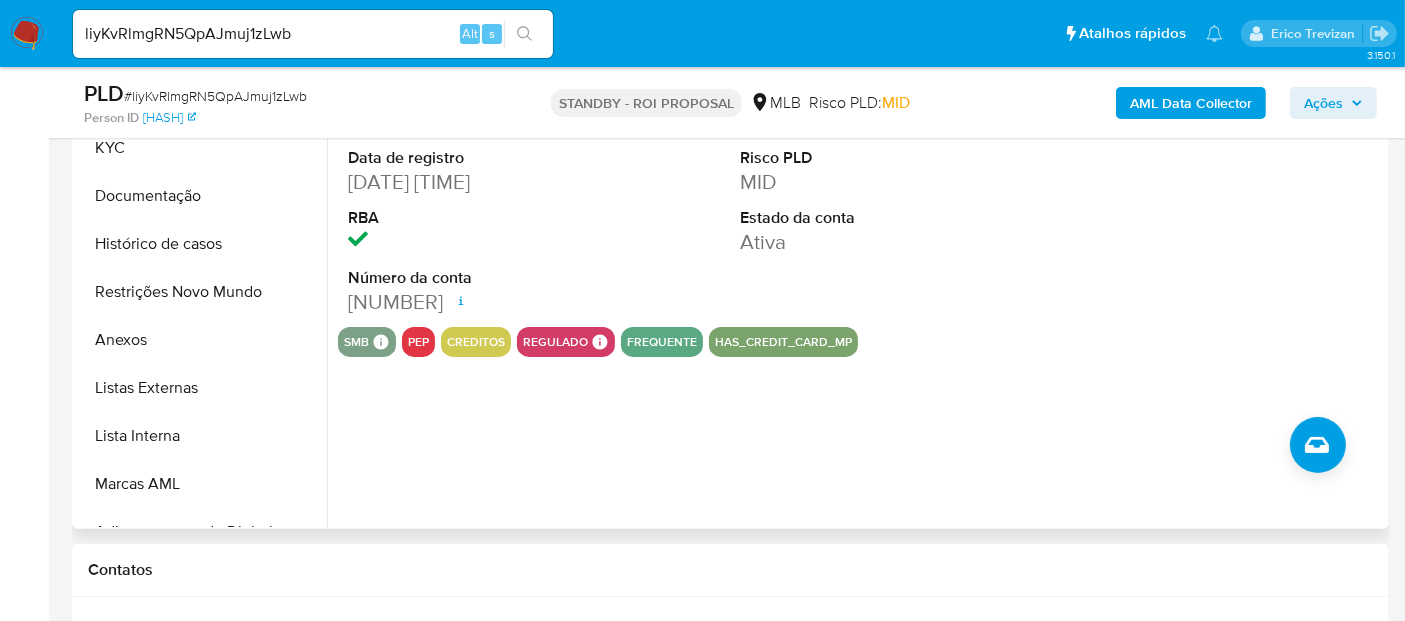 scroll, scrollTop: 555, scrollLeft: 0, axis: vertical 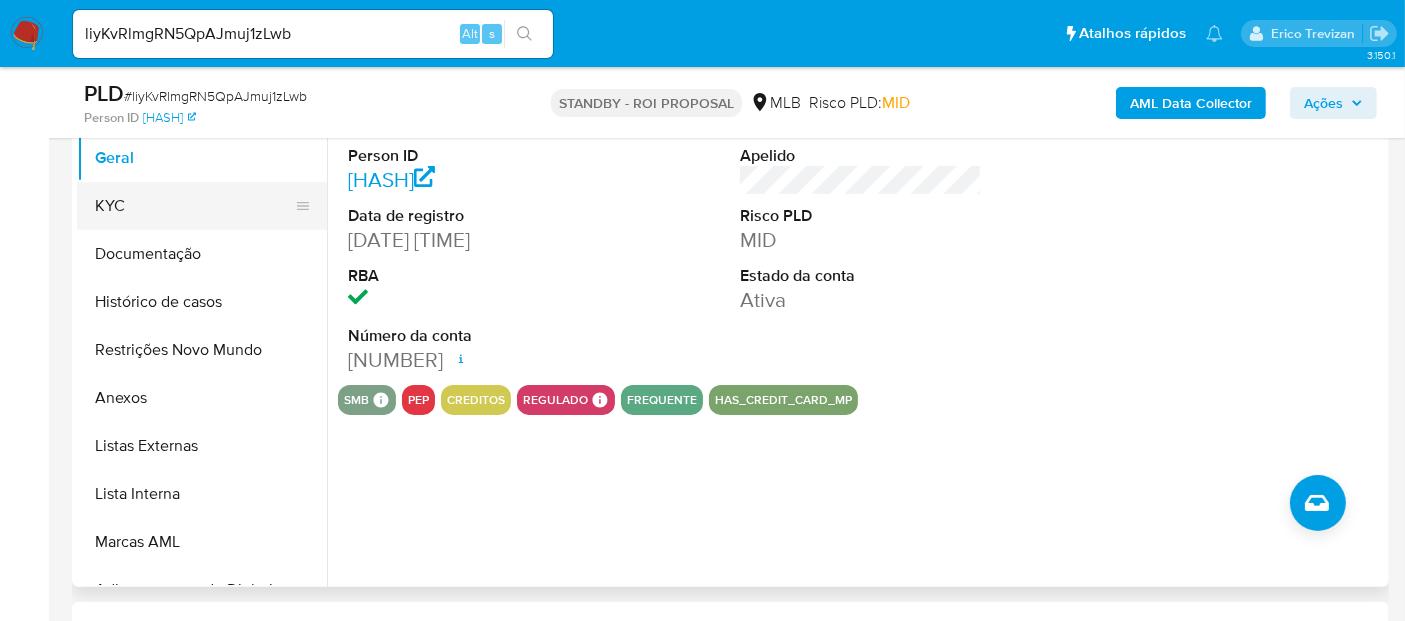 click on "KYC" at bounding box center [194, 206] 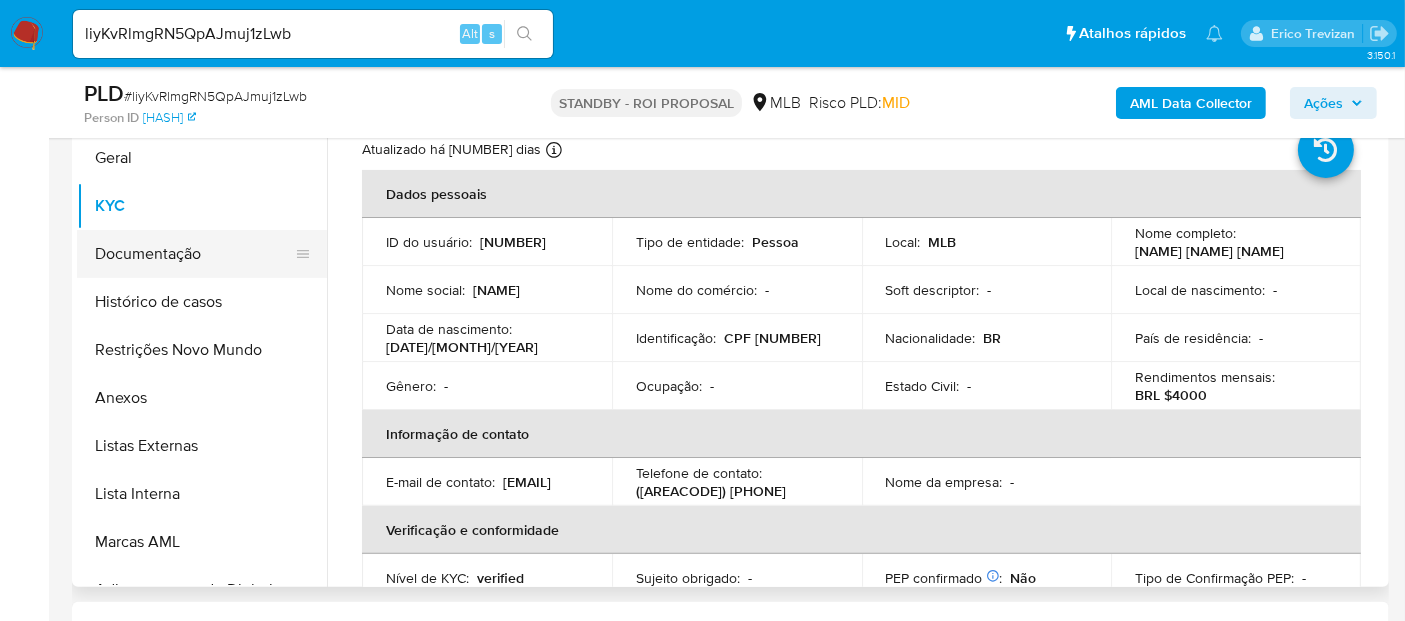 click on "Documentação" at bounding box center (194, 254) 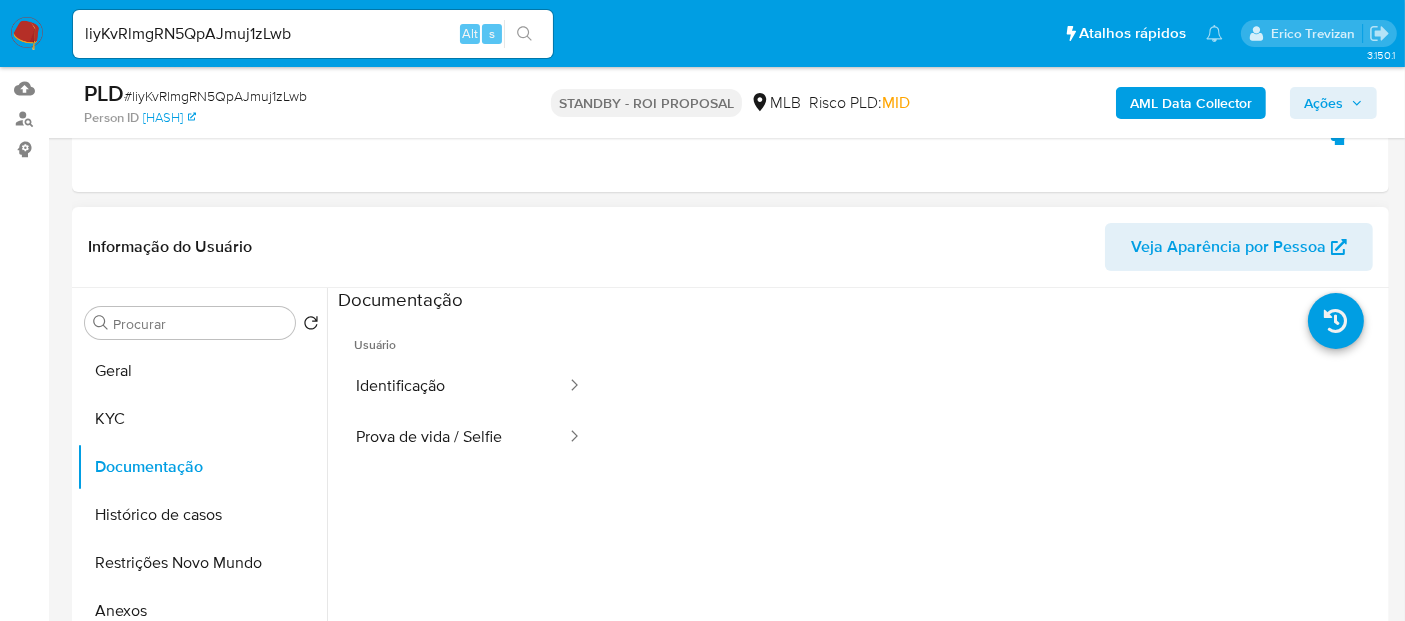 scroll, scrollTop: 222, scrollLeft: 0, axis: vertical 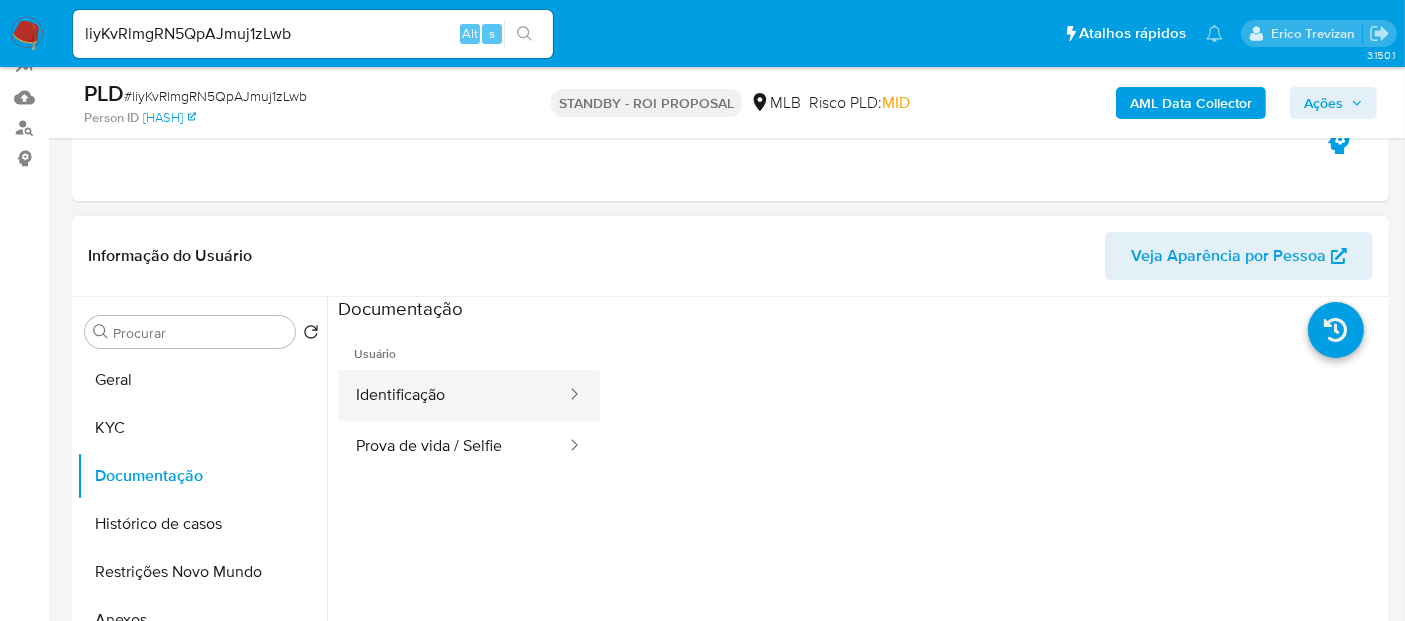 click on "Identificação" at bounding box center (453, 395) 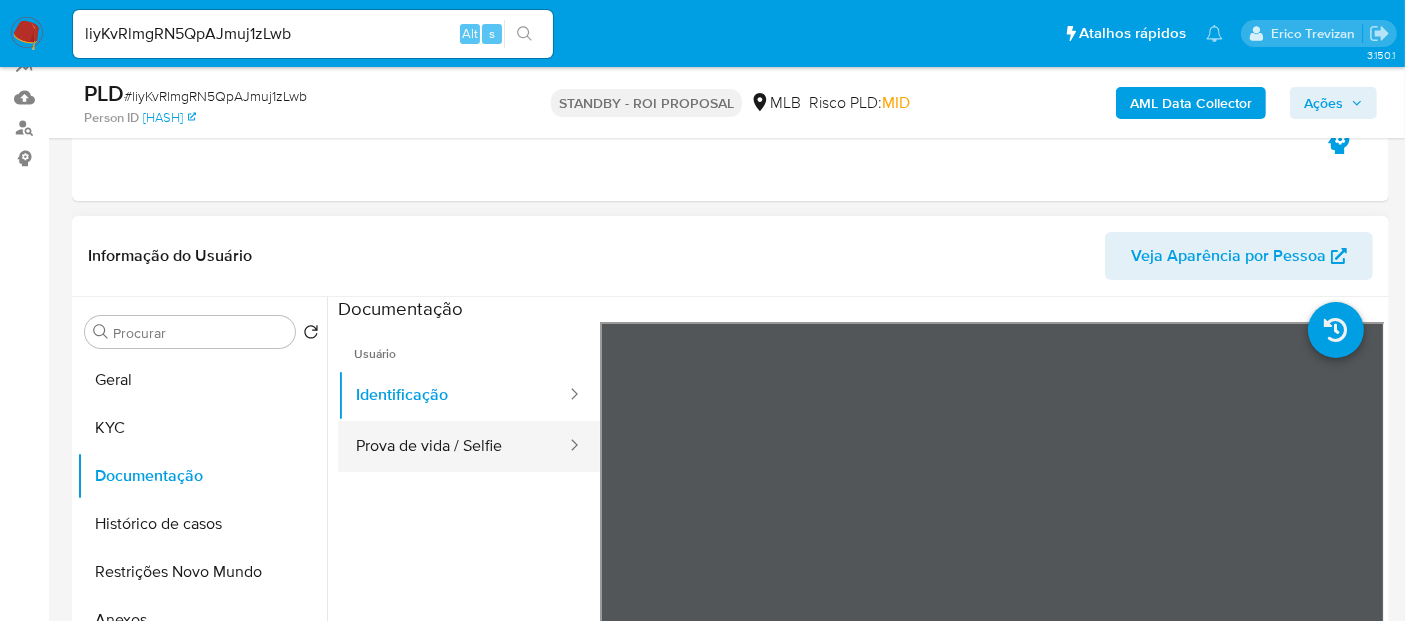 click on "Prova de vida / Selfie" at bounding box center (453, 446) 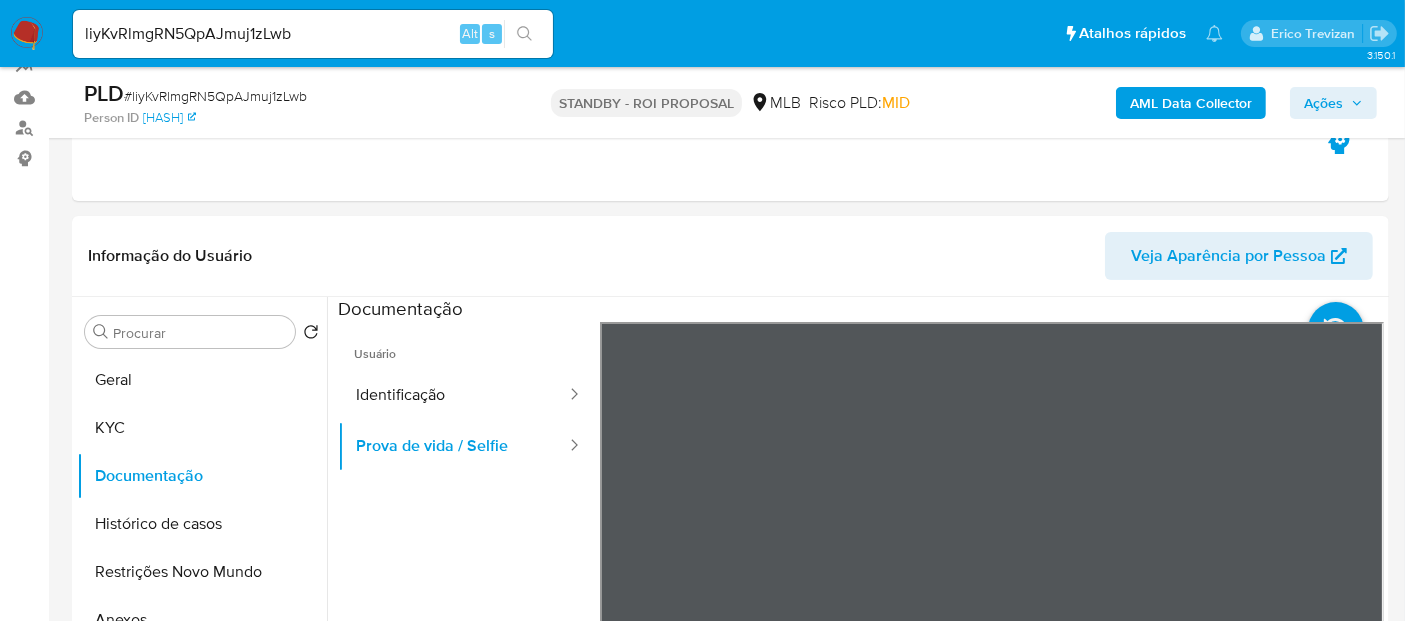 scroll, scrollTop: 488, scrollLeft: 0, axis: vertical 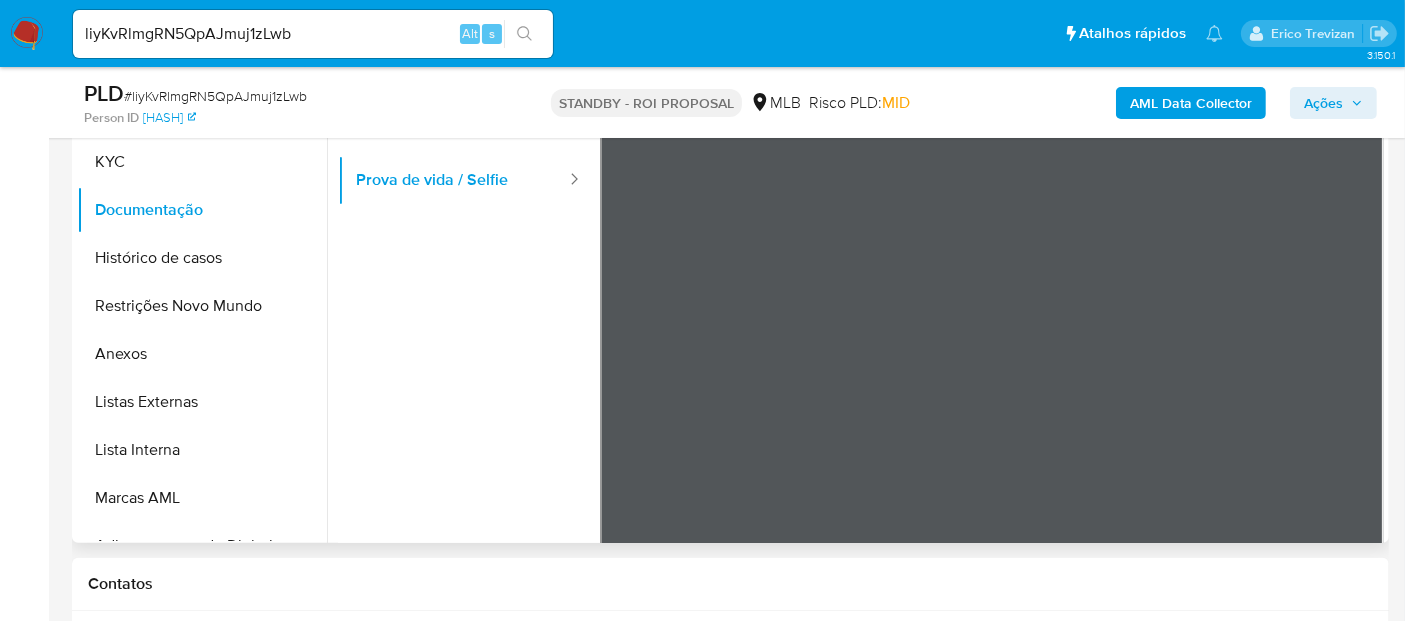 type 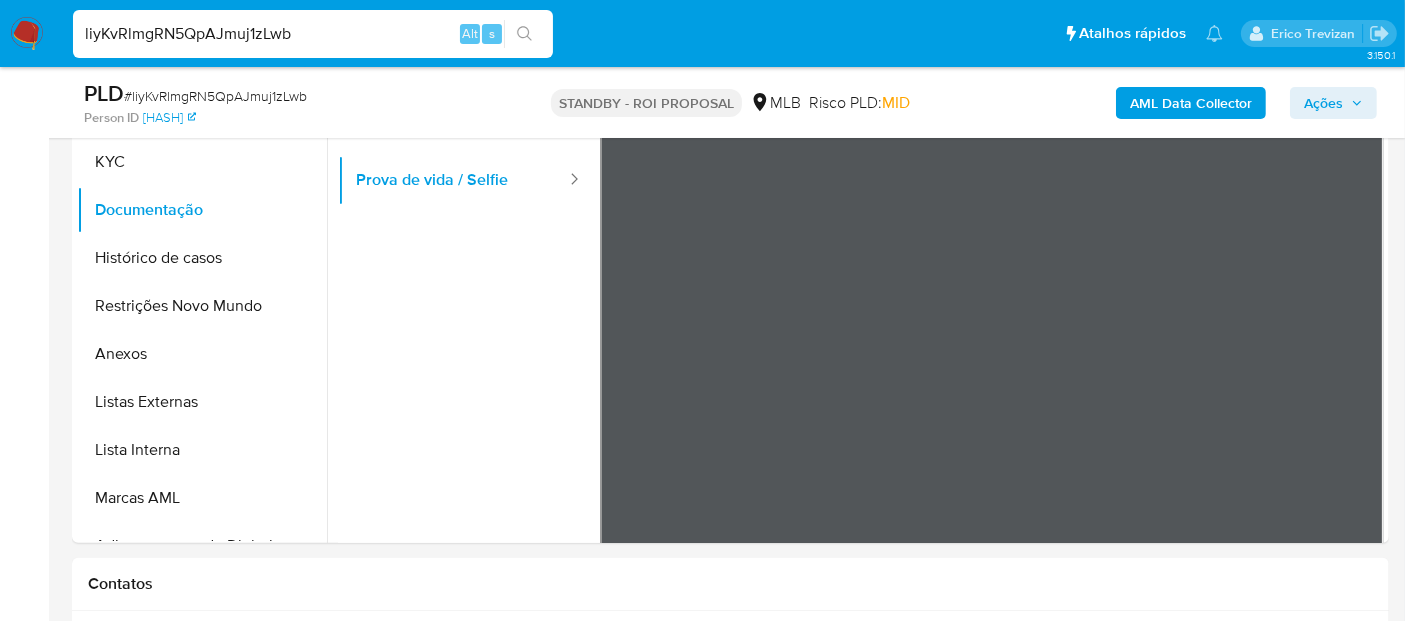 drag, startPoint x: 331, startPoint y: 35, endPoint x: 0, endPoint y: 44, distance: 331.12234 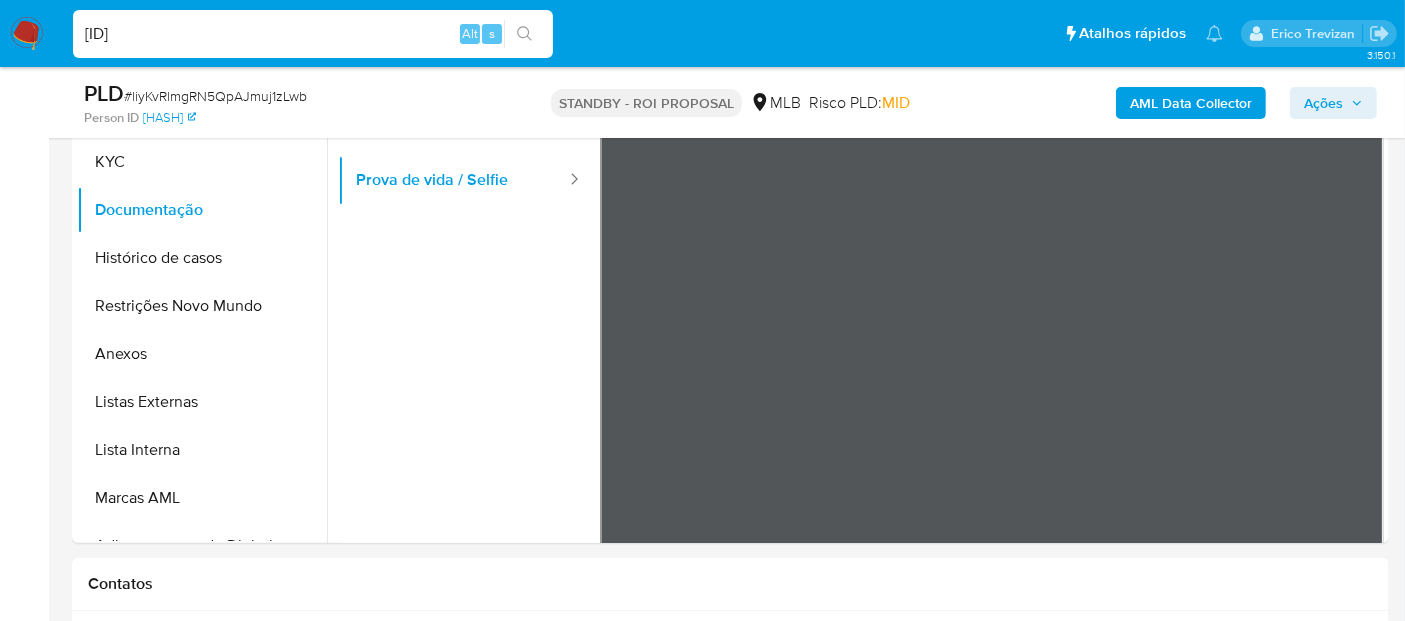 type on "6ZT4k0FJTTHyvKqwmNh7P4JE" 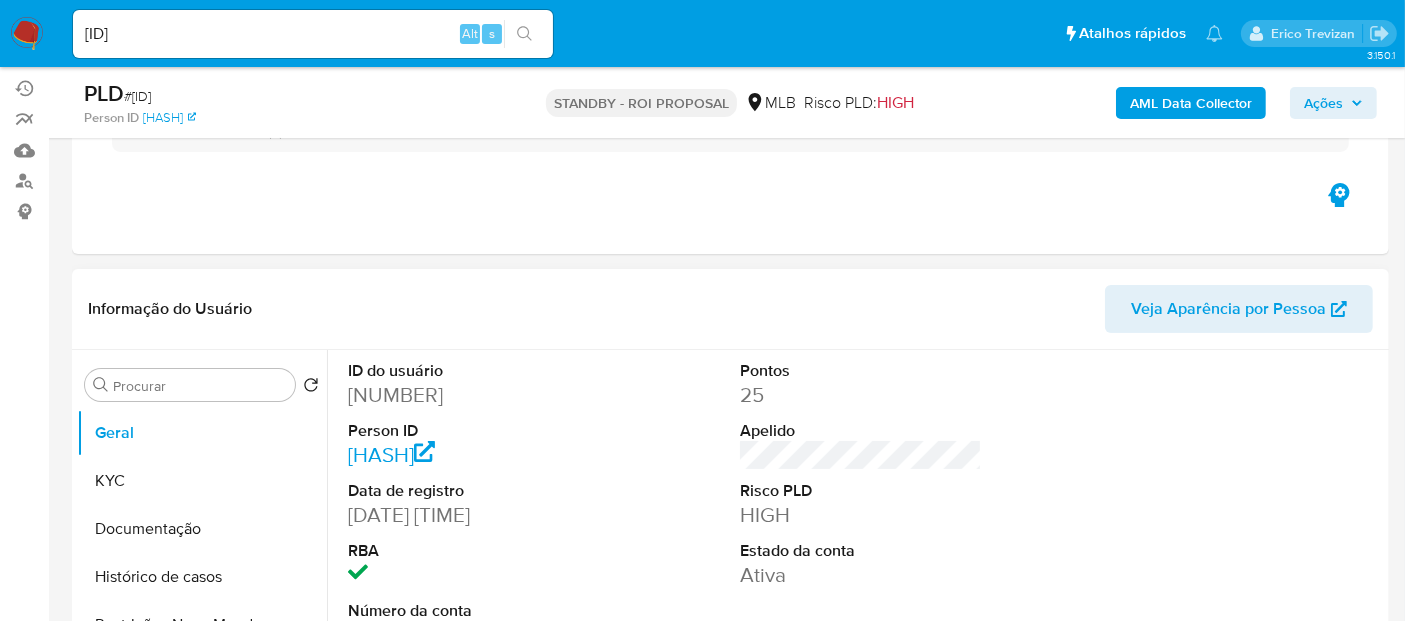 scroll, scrollTop: 222, scrollLeft: 0, axis: vertical 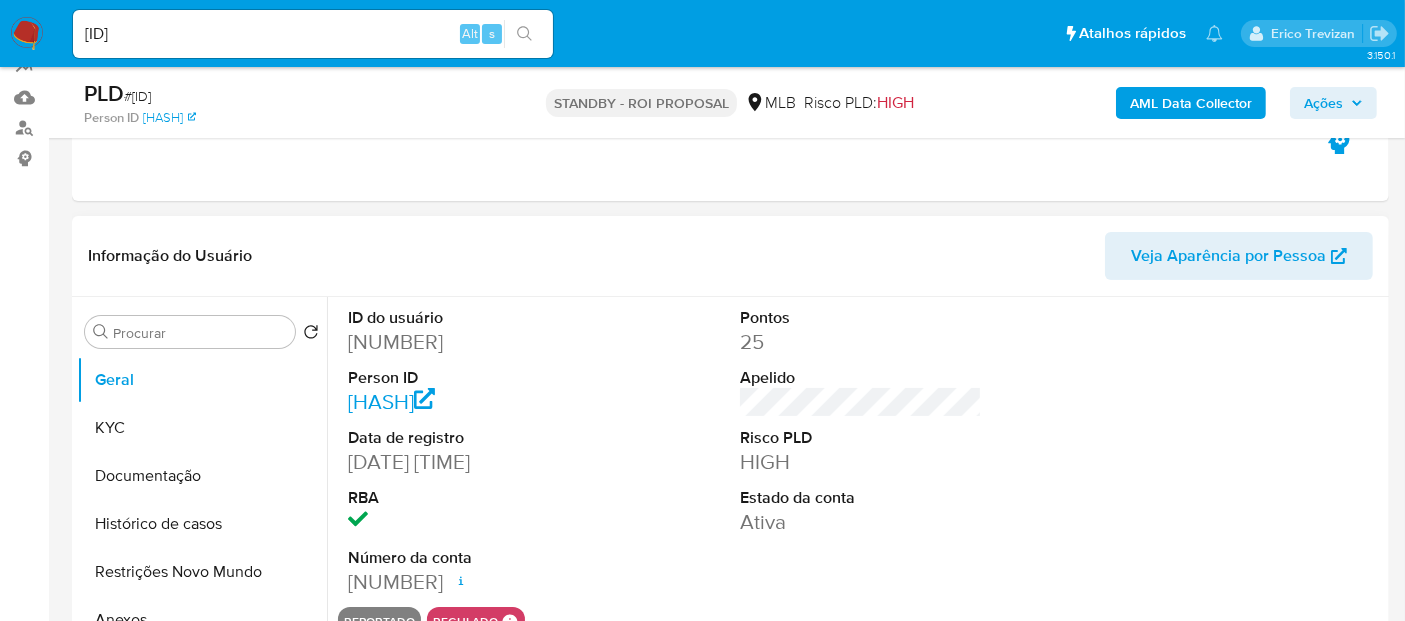select on "10" 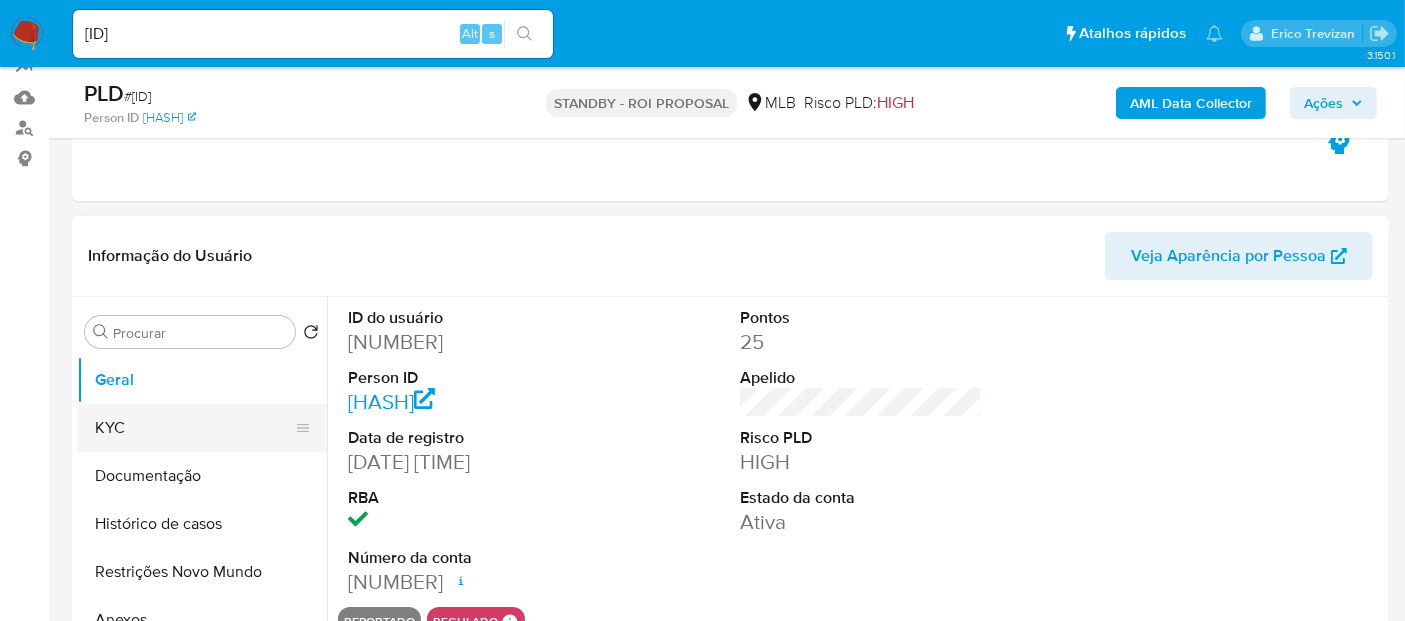 click on "KYC" at bounding box center (194, 428) 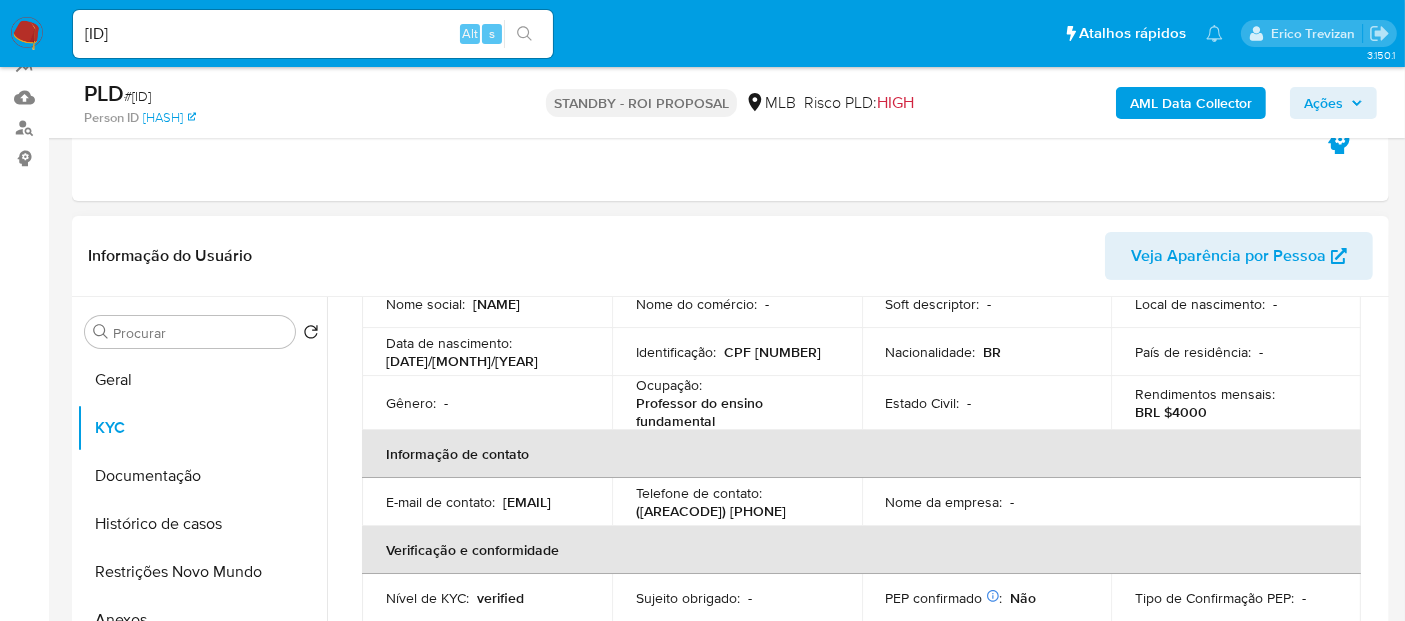 scroll, scrollTop: 222, scrollLeft: 0, axis: vertical 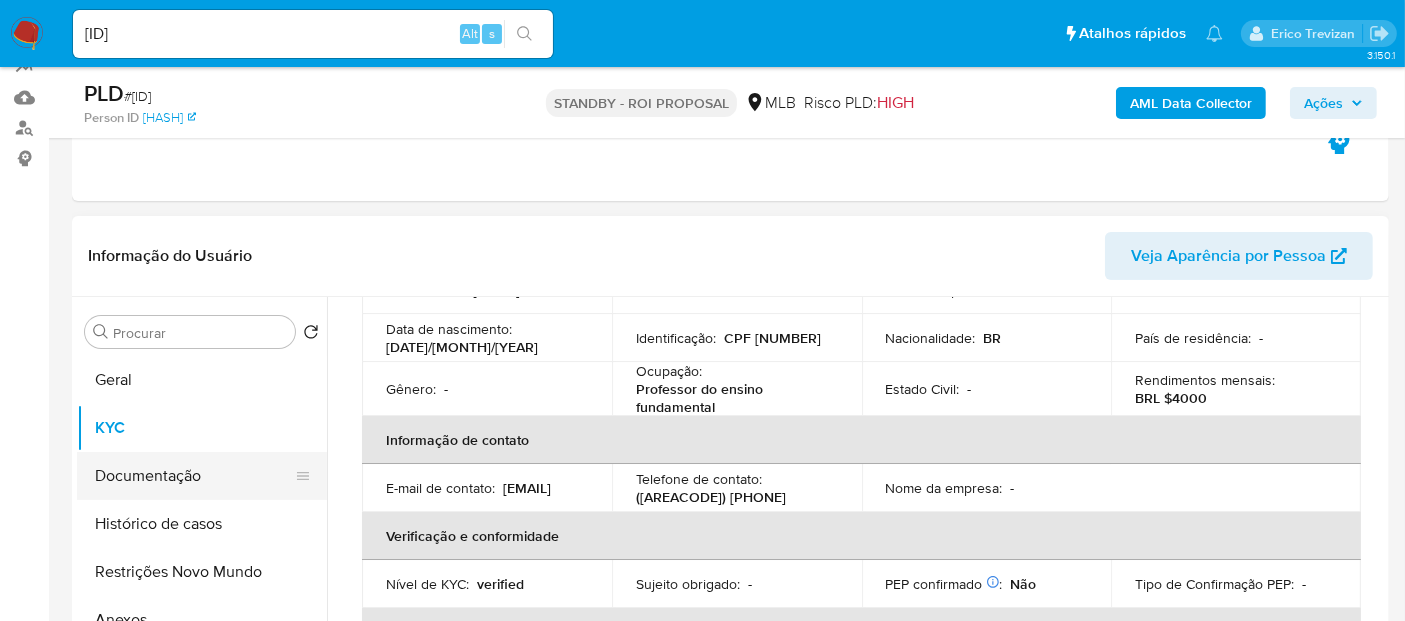click on "Documentação" at bounding box center (194, 476) 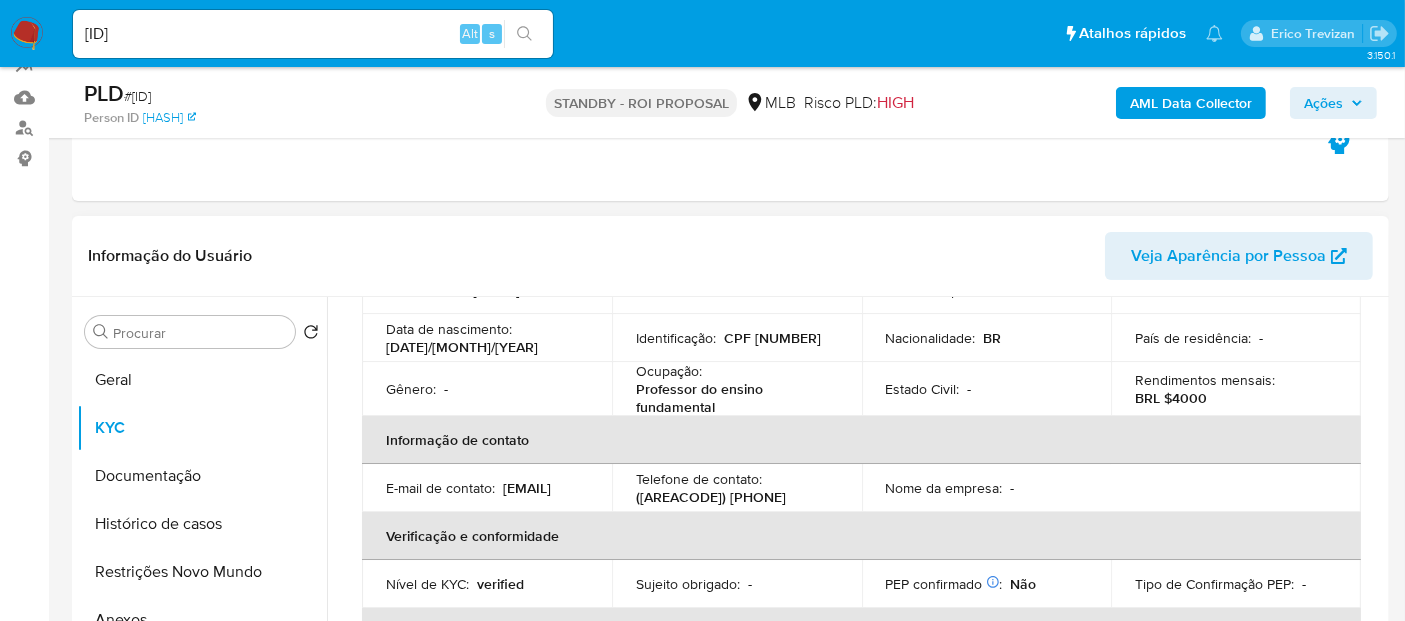 scroll, scrollTop: 0, scrollLeft: 0, axis: both 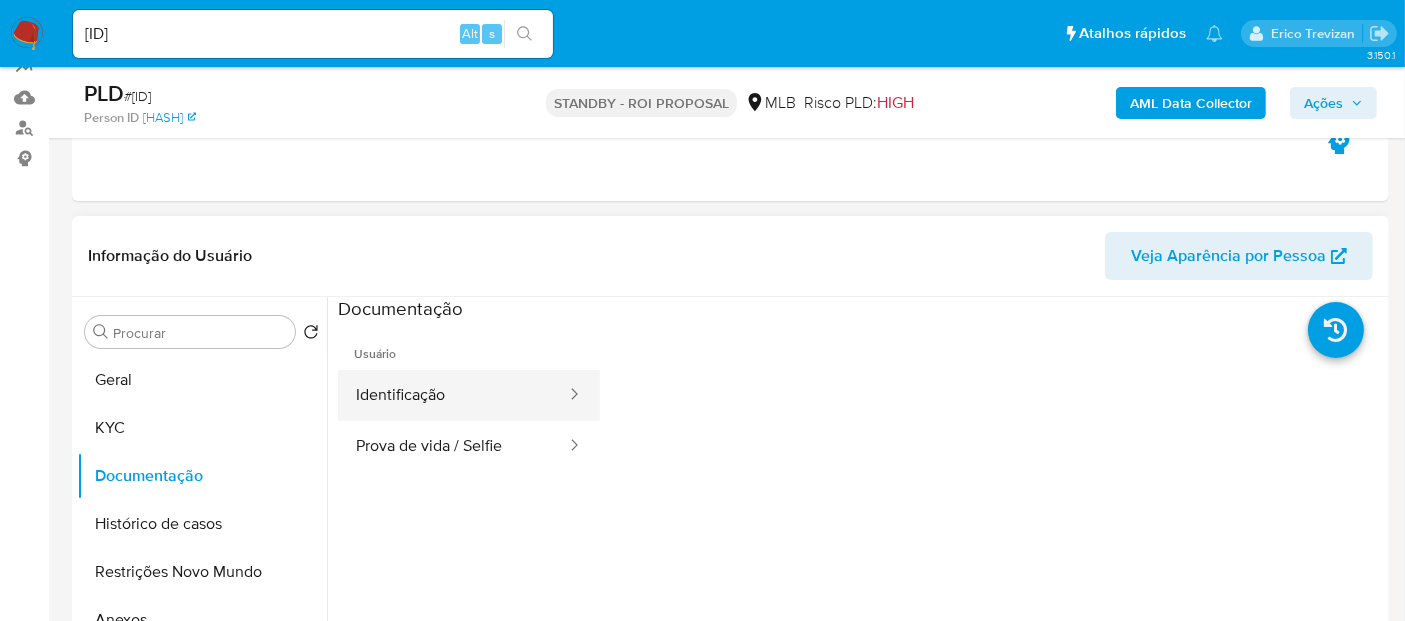 click on "Identificação" at bounding box center [453, 395] 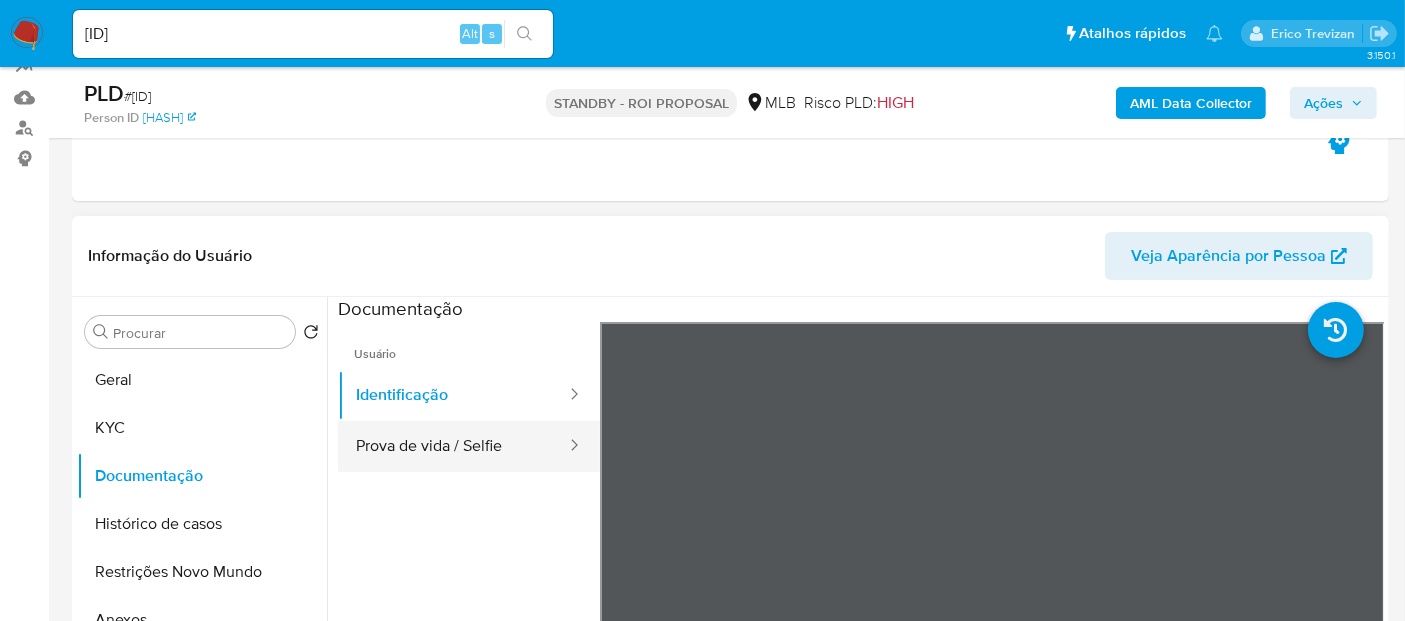 click on "Prova de vida / Selfie" at bounding box center [453, 446] 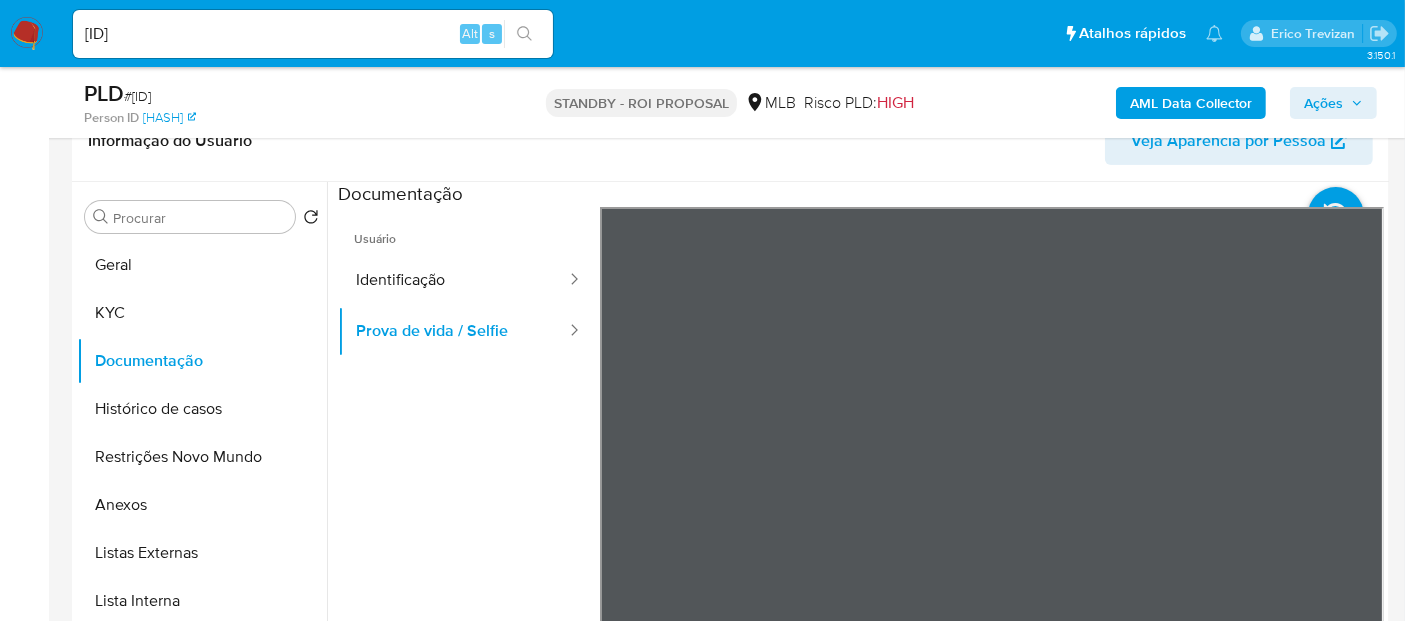 scroll, scrollTop: 433, scrollLeft: 0, axis: vertical 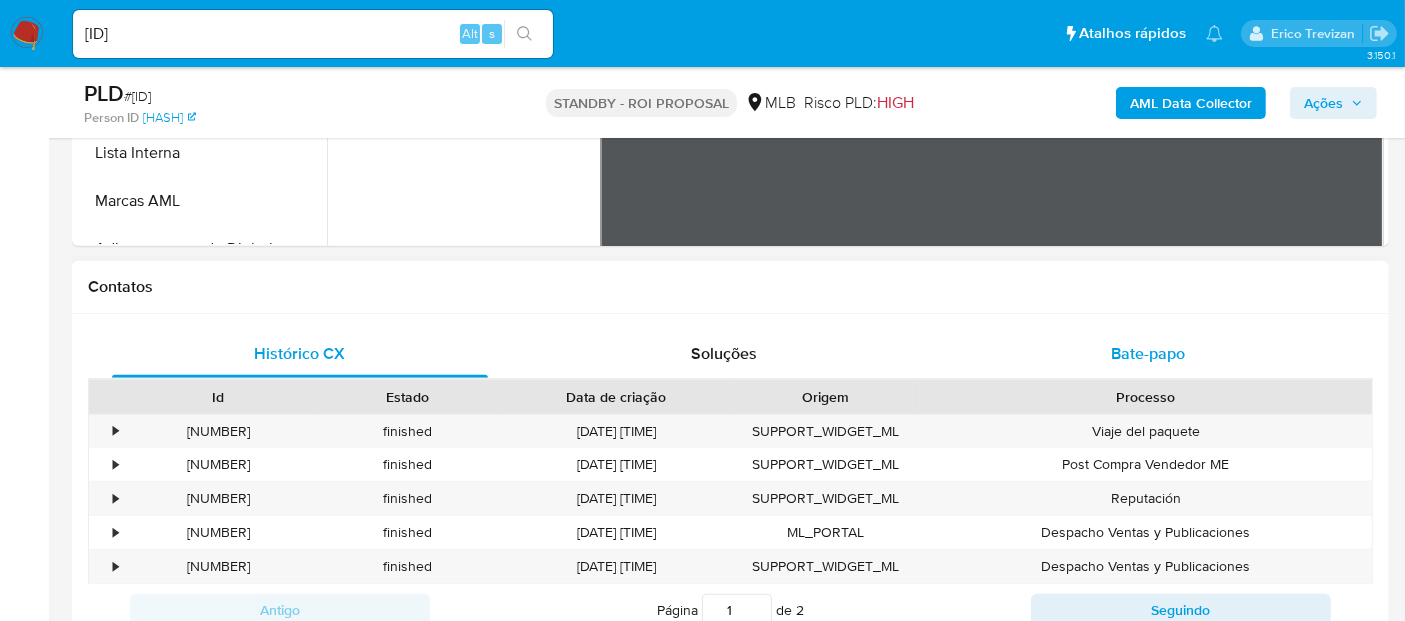click on "Bate-papo" at bounding box center [1148, 353] 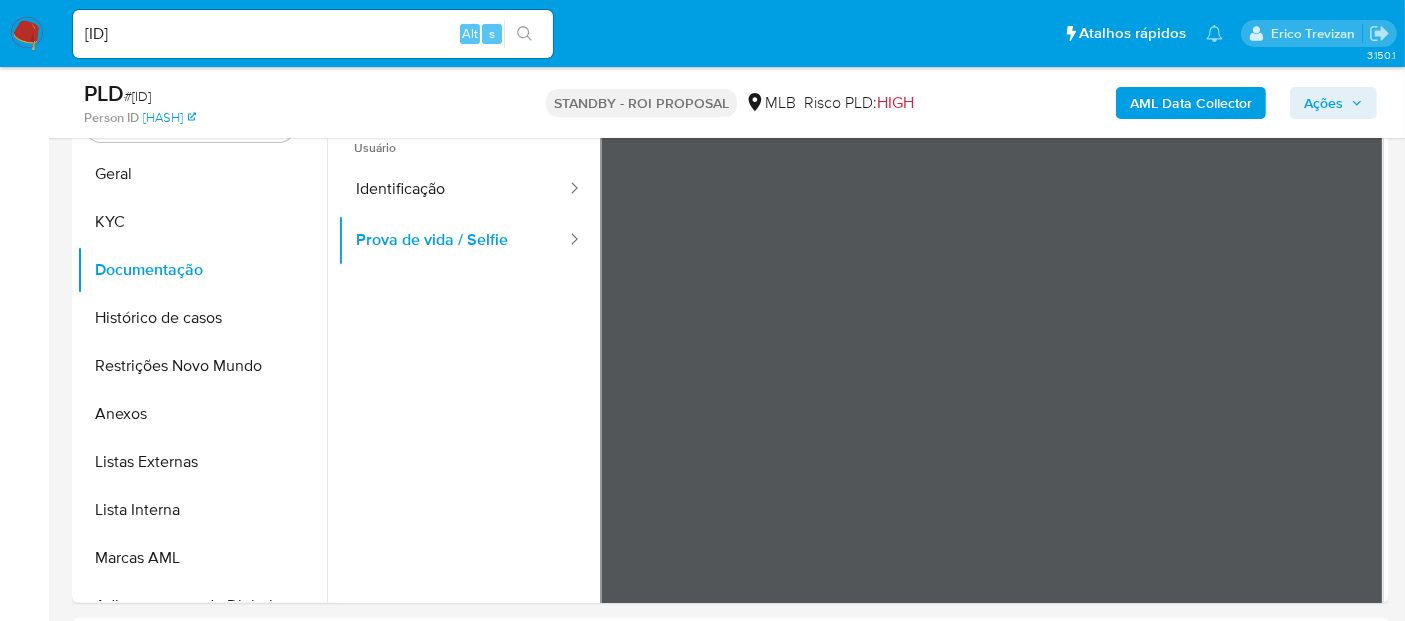 scroll, scrollTop: 407, scrollLeft: 0, axis: vertical 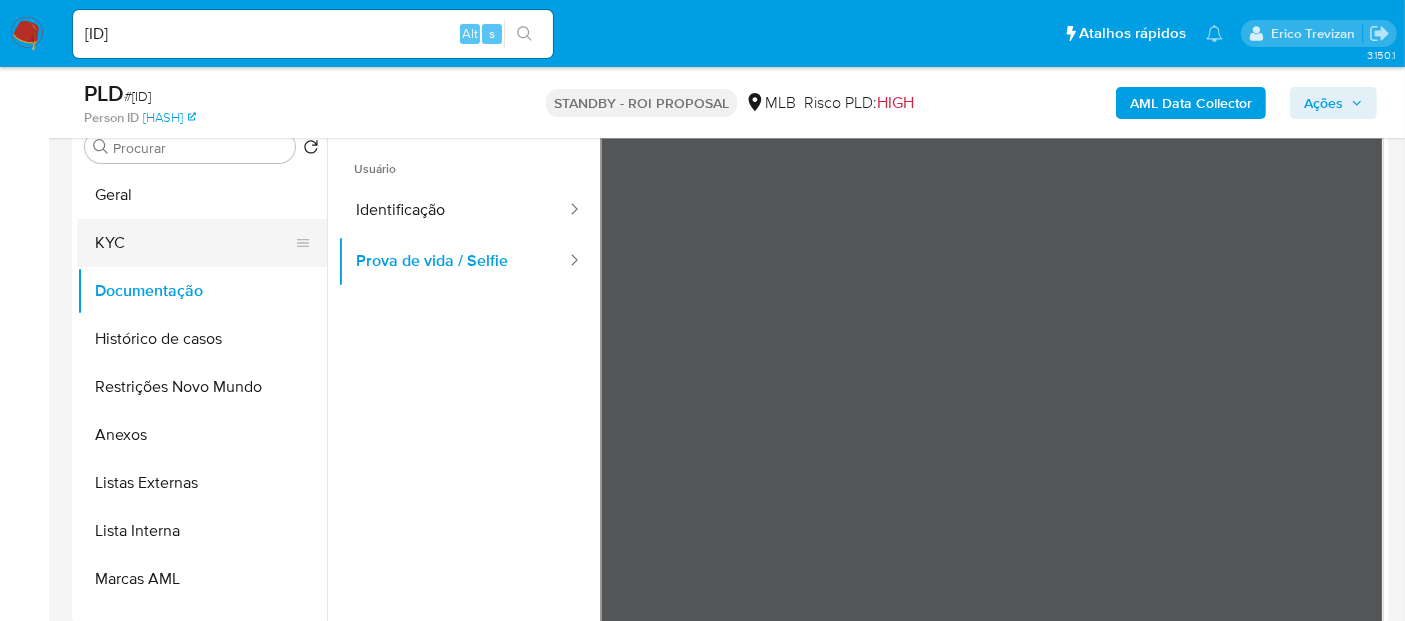 click on "KYC" at bounding box center (194, 243) 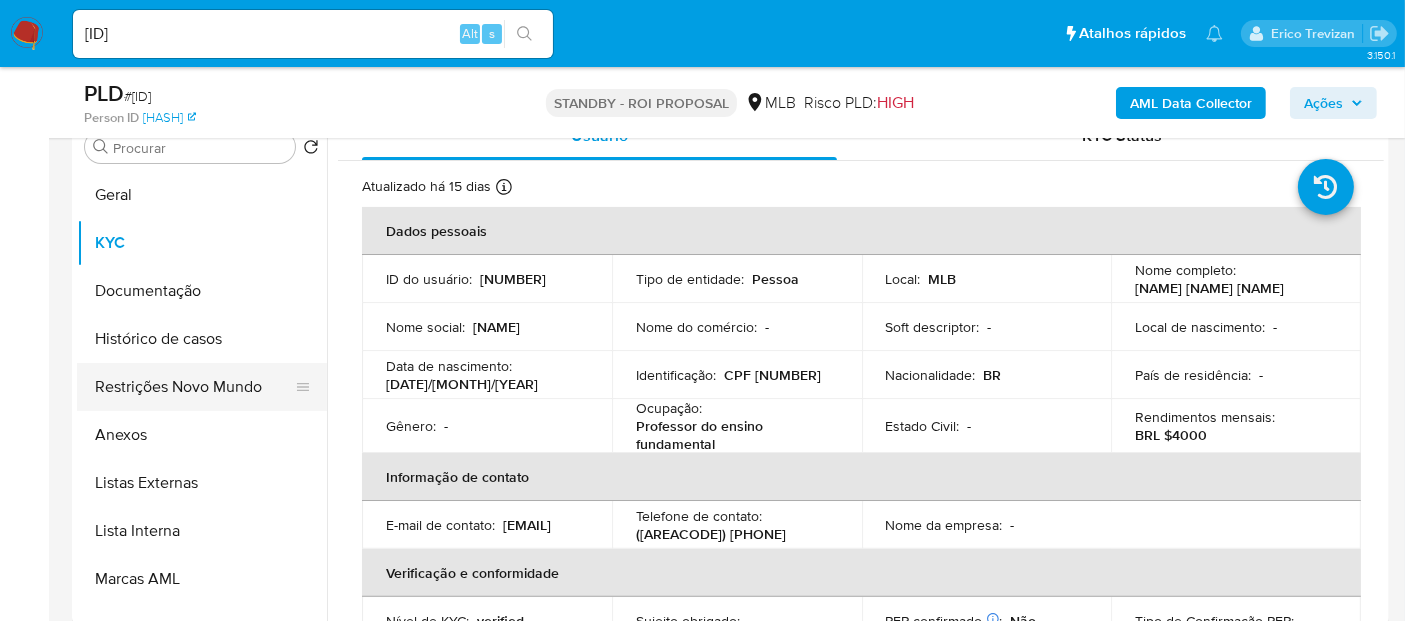 click on "Restrições Novo Mundo" at bounding box center [194, 387] 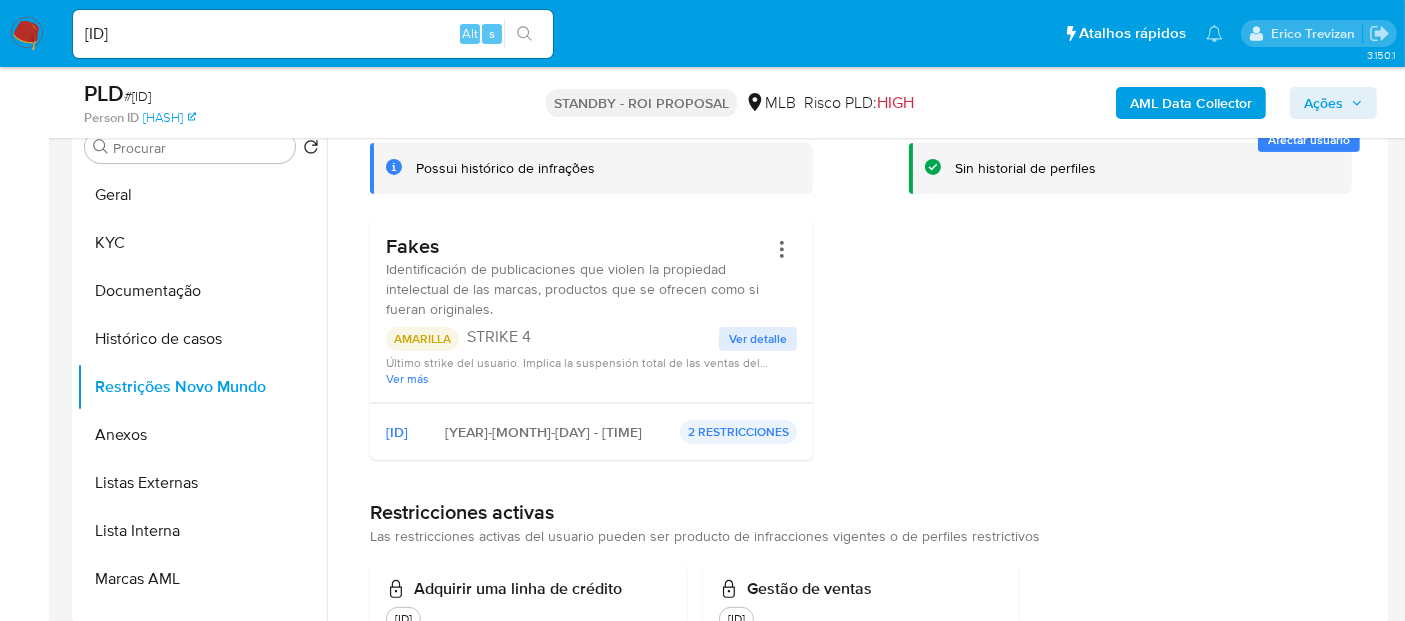 scroll, scrollTop: 0, scrollLeft: 0, axis: both 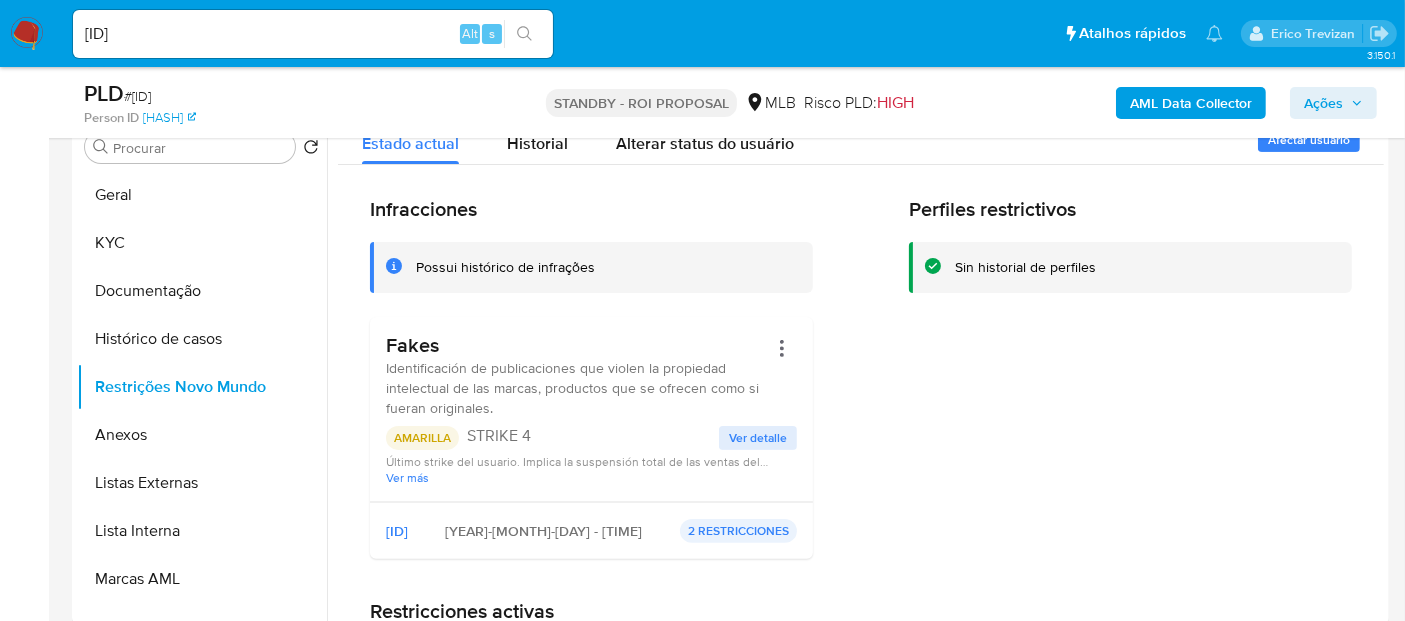 click on "Ver detalle" at bounding box center [758, 438] 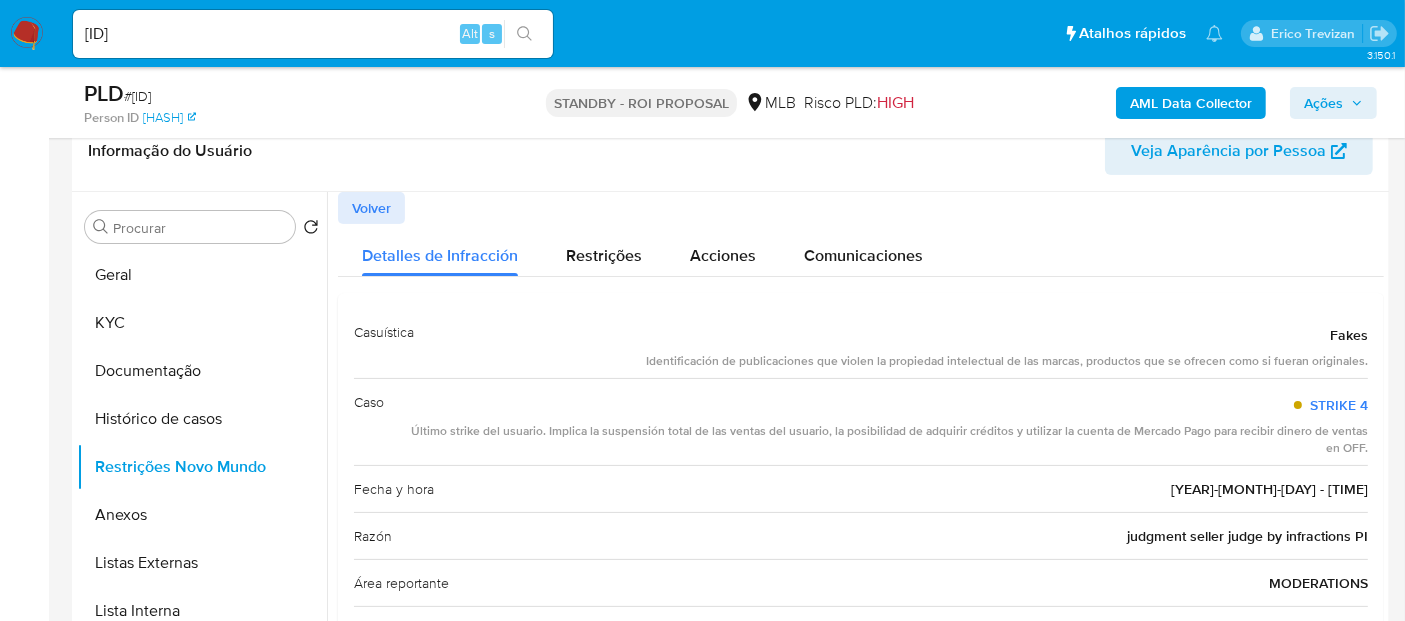 scroll, scrollTop: 185, scrollLeft: 0, axis: vertical 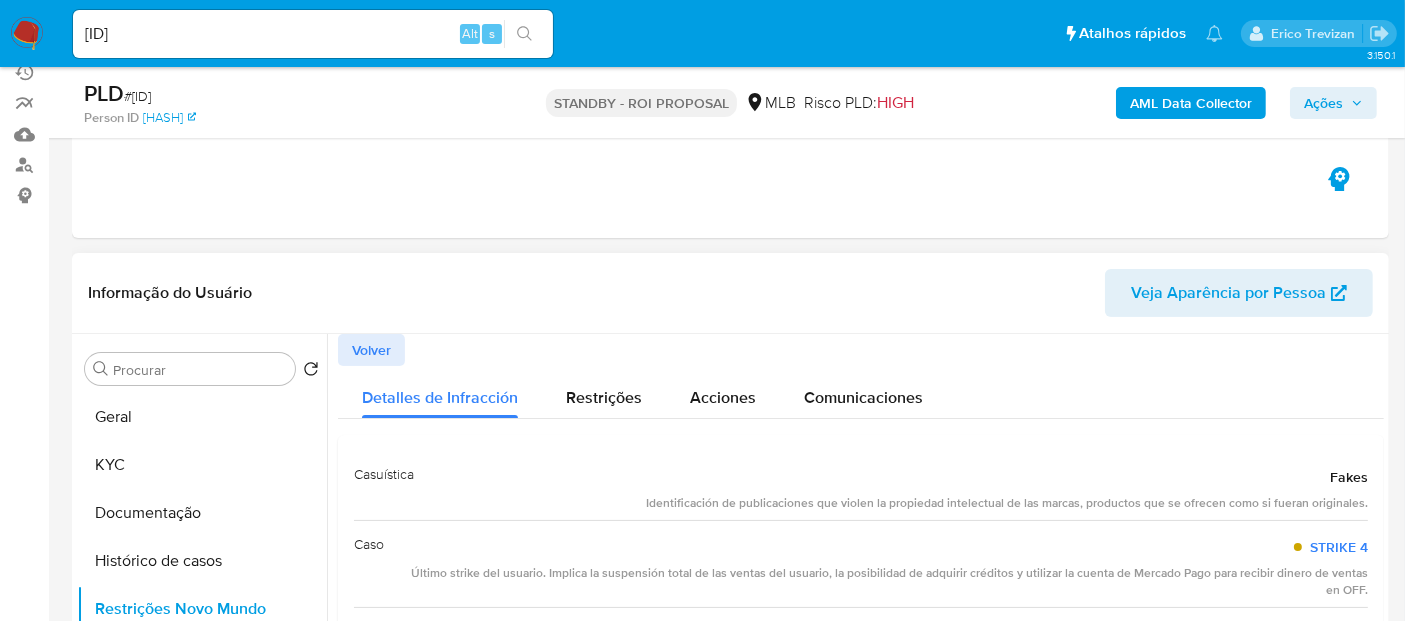 click on "Volver" at bounding box center [371, 350] 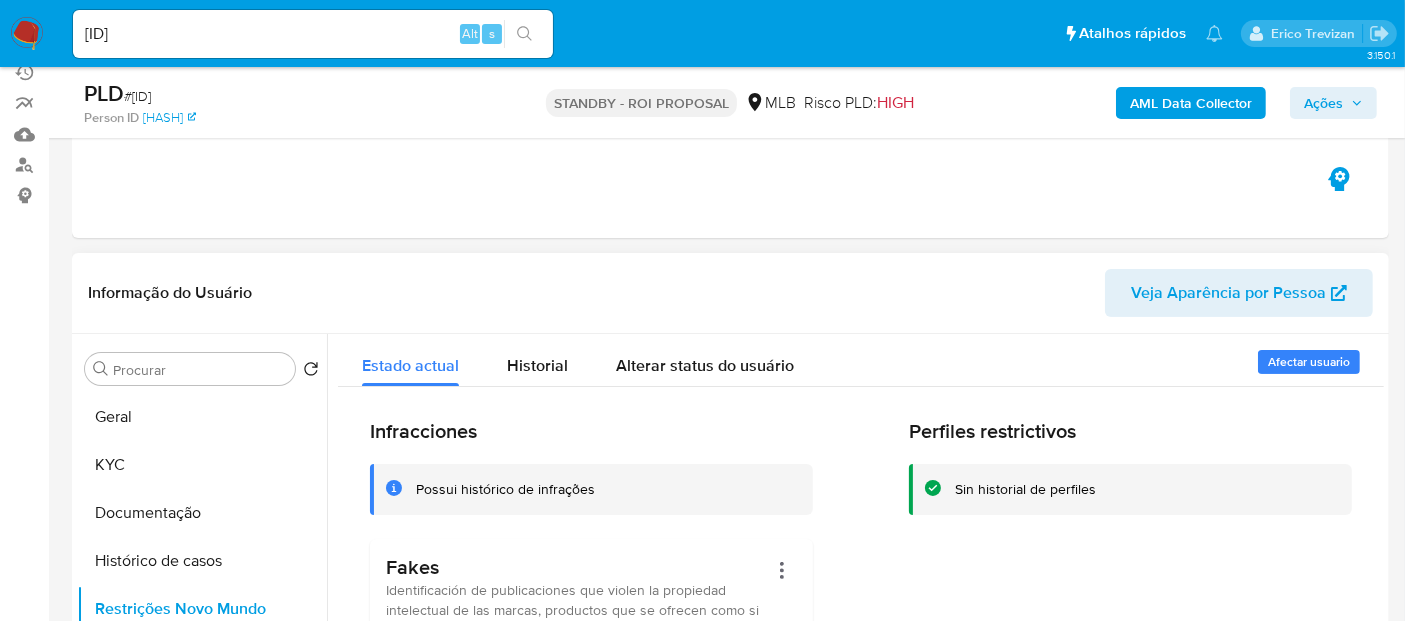 scroll, scrollTop: 111, scrollLeft: 0, axis: vertical 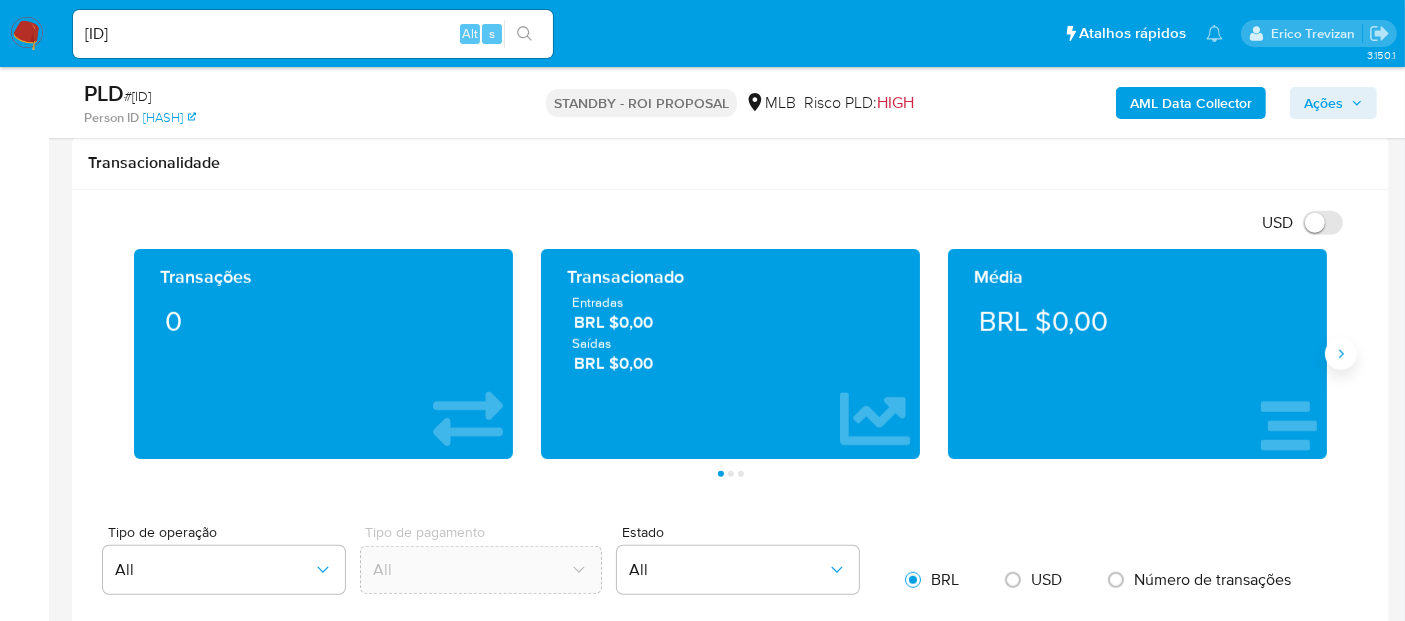 click 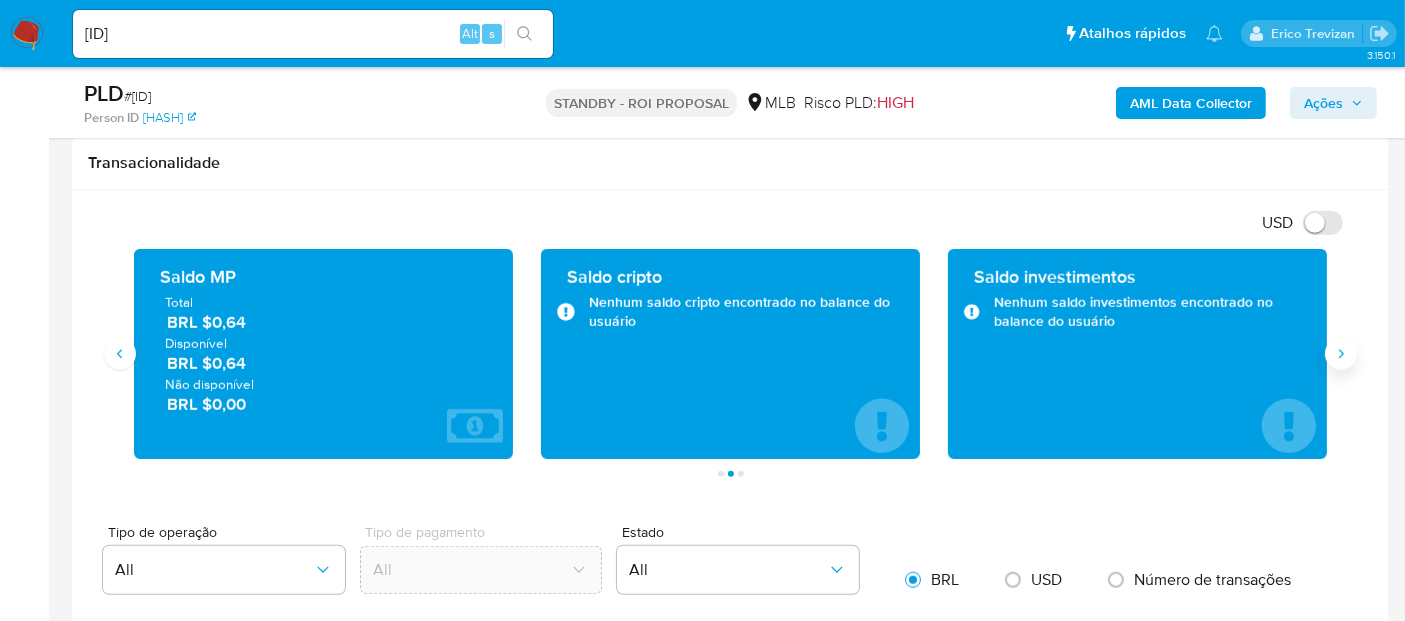 click 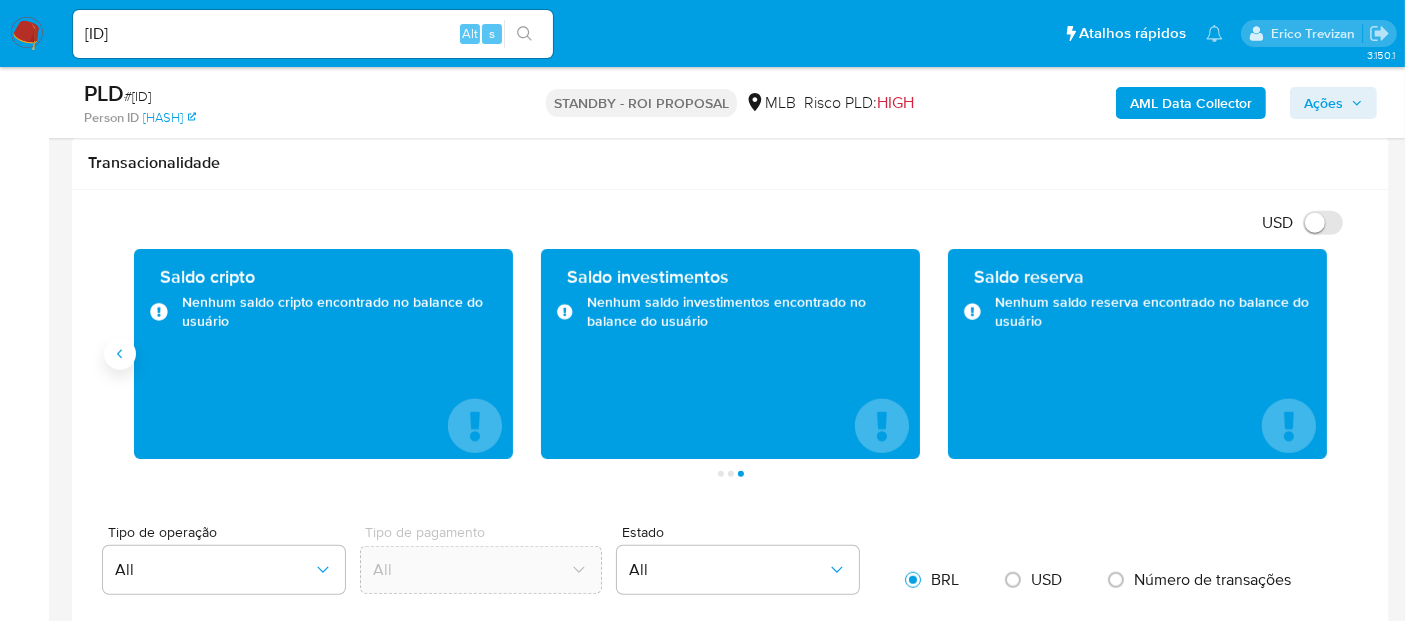 click at bounding box center [120, 354] 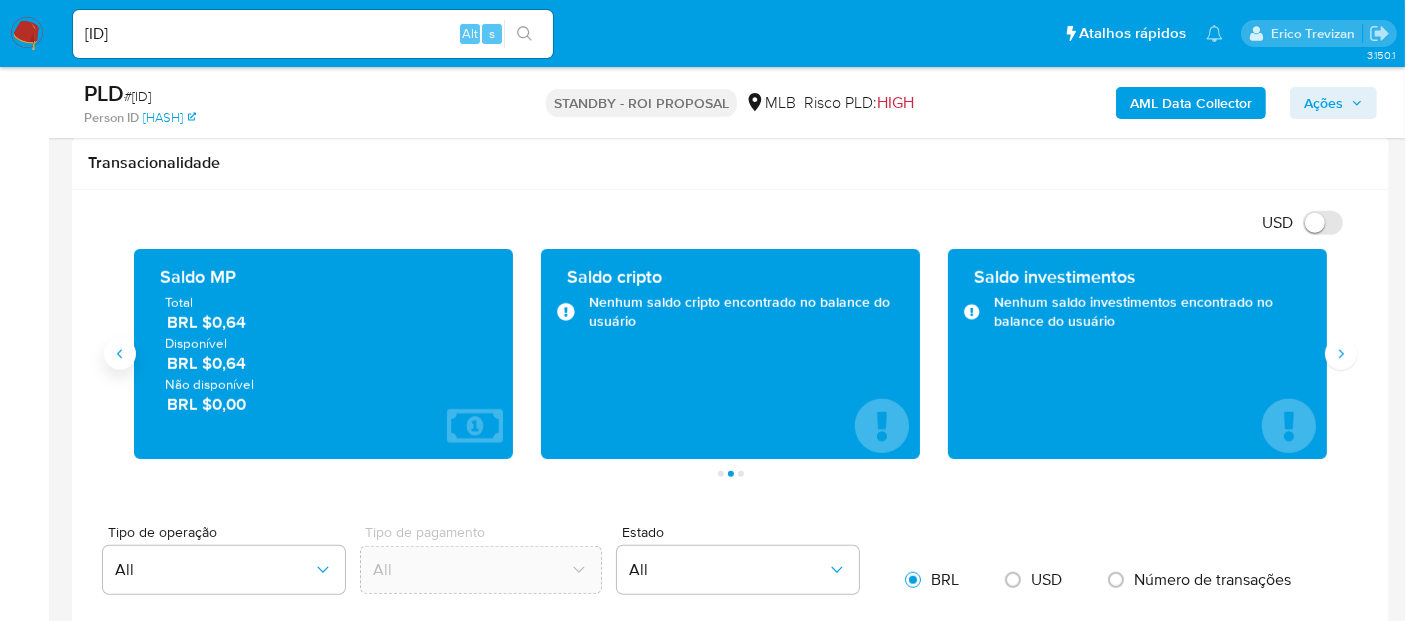click at bounding box center [120, 354] 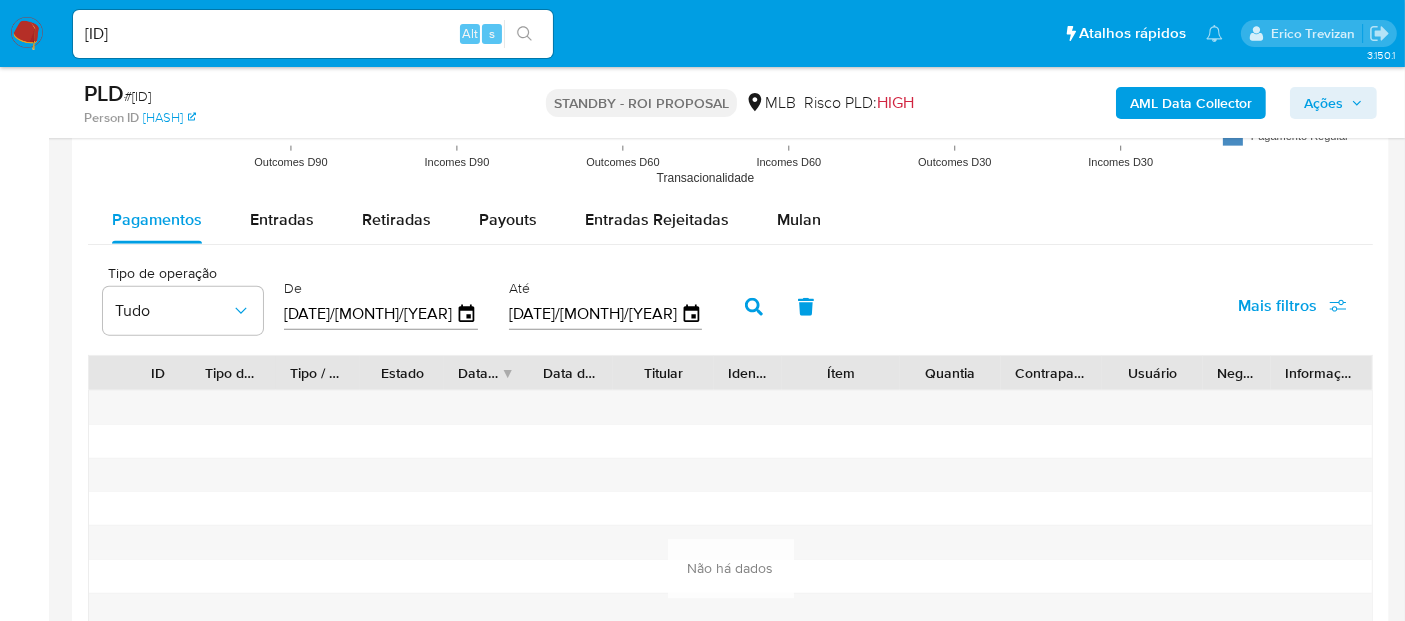scroll, scrollTop: 2111, scrollLeft: 0, axis: vertical 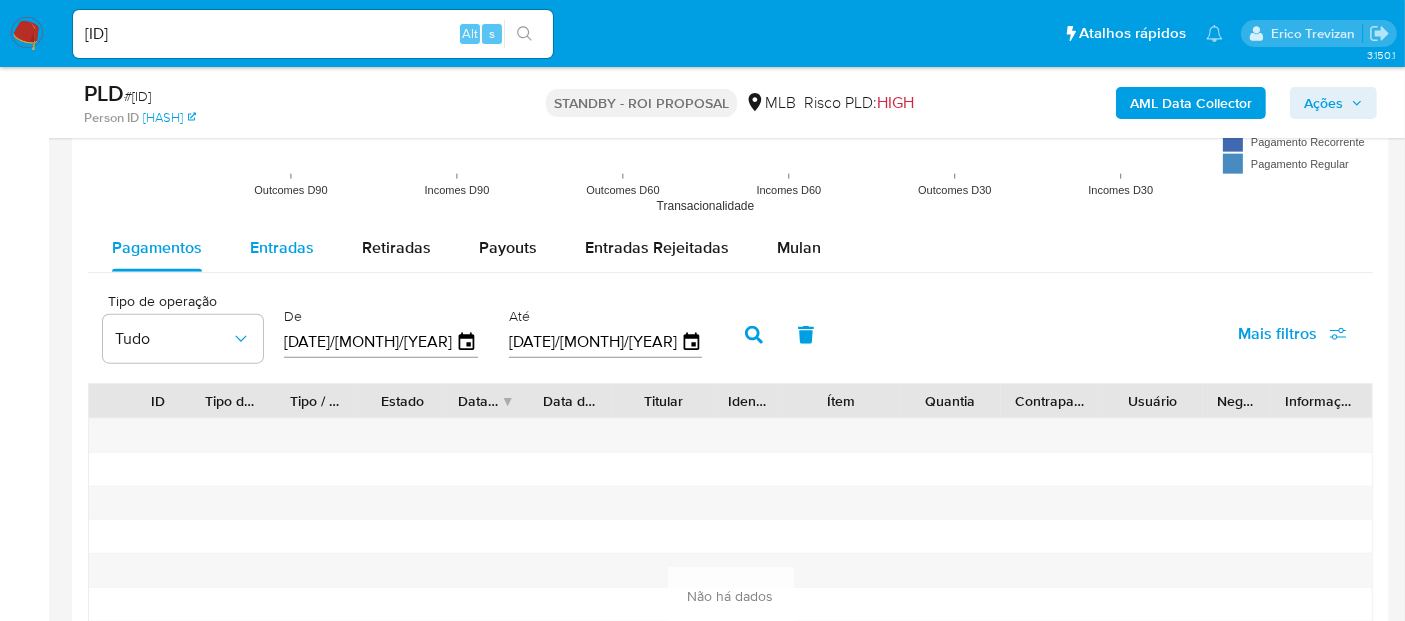 click on "Entradas" at bounding box center [282, 247] 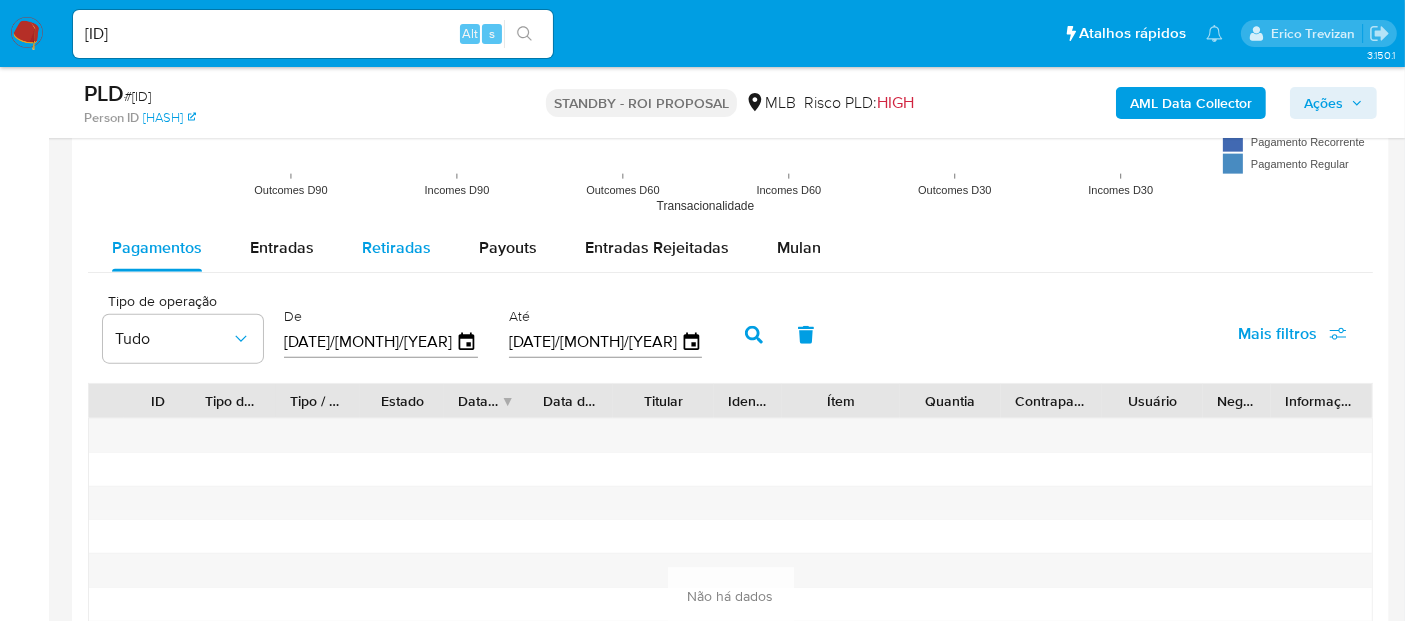 select on "10" 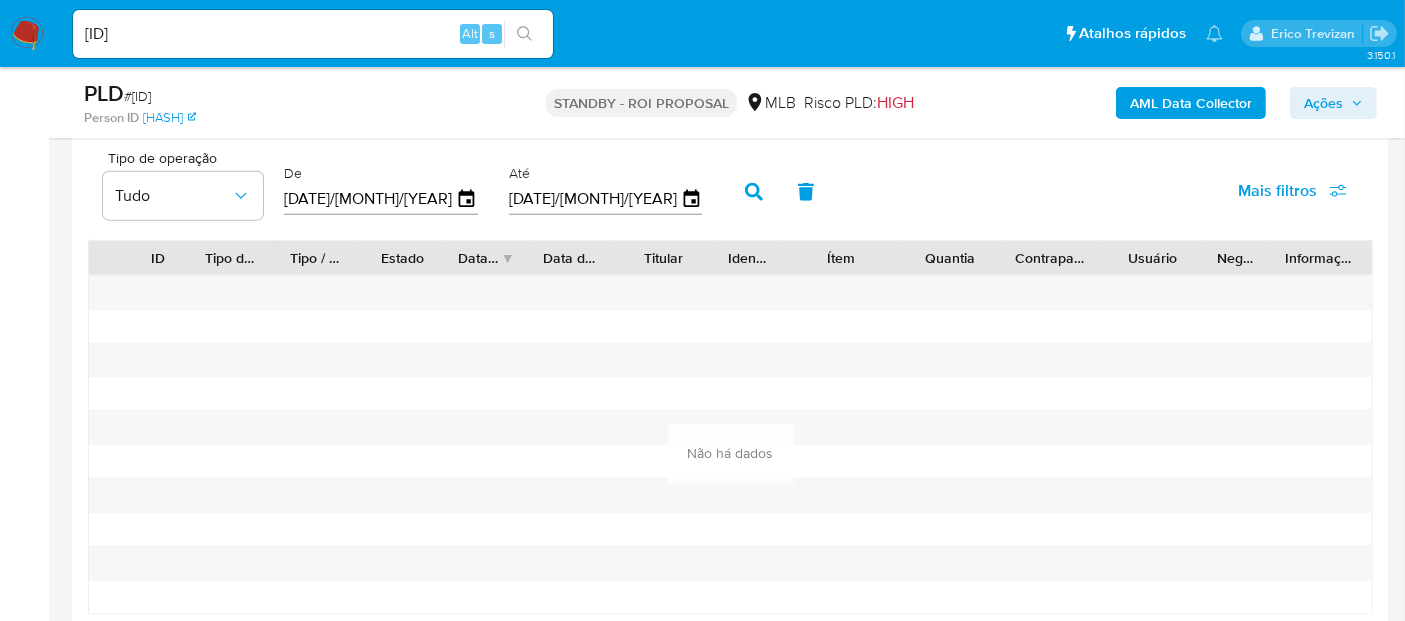 scroll, scrollTop: 2111, scrollLeft: 0, axis: vertical 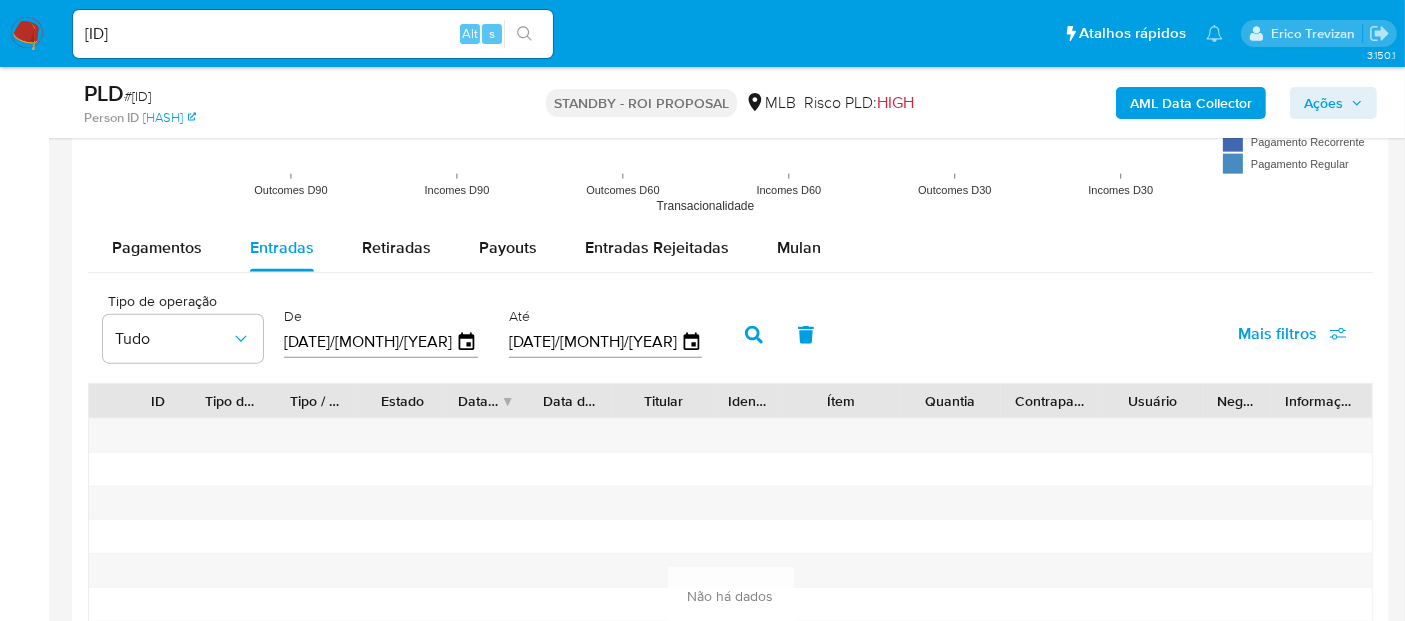 click on "11/05/2025" at bounding box center [370, 342] 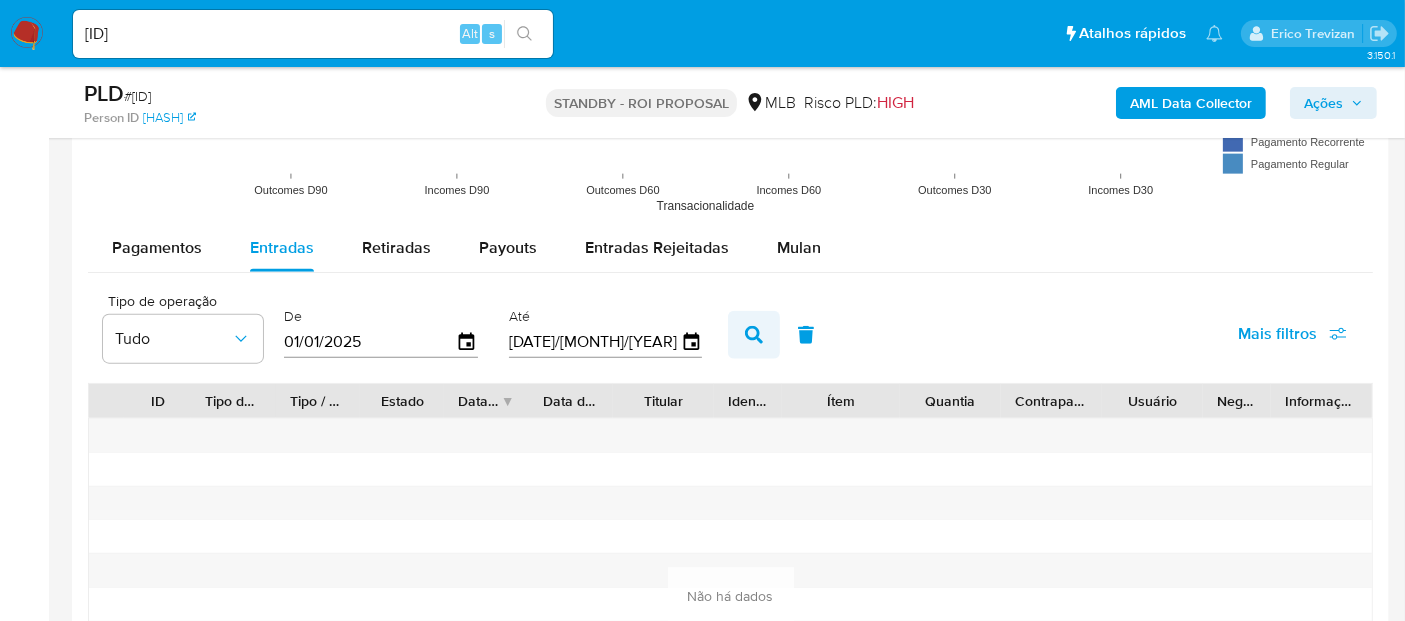 type on "01/01/2025" 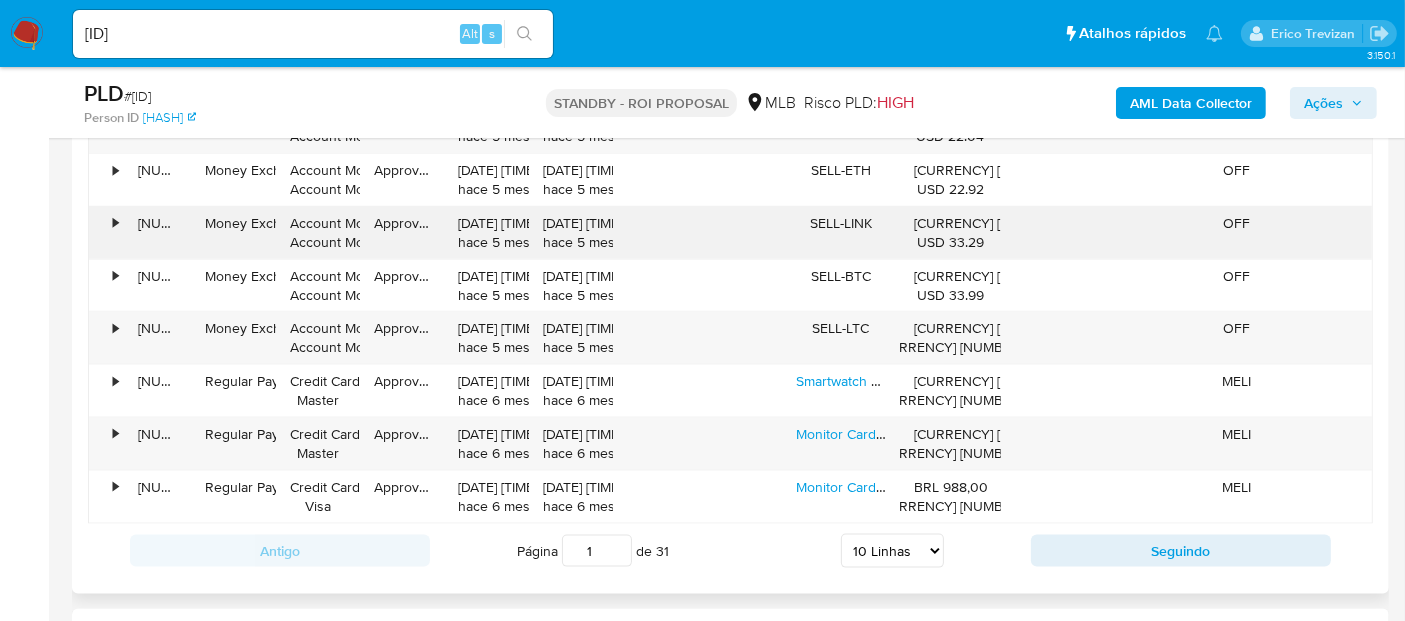 scroll, scrollTop: 2555, scrollLeft: 0, axis: vertical 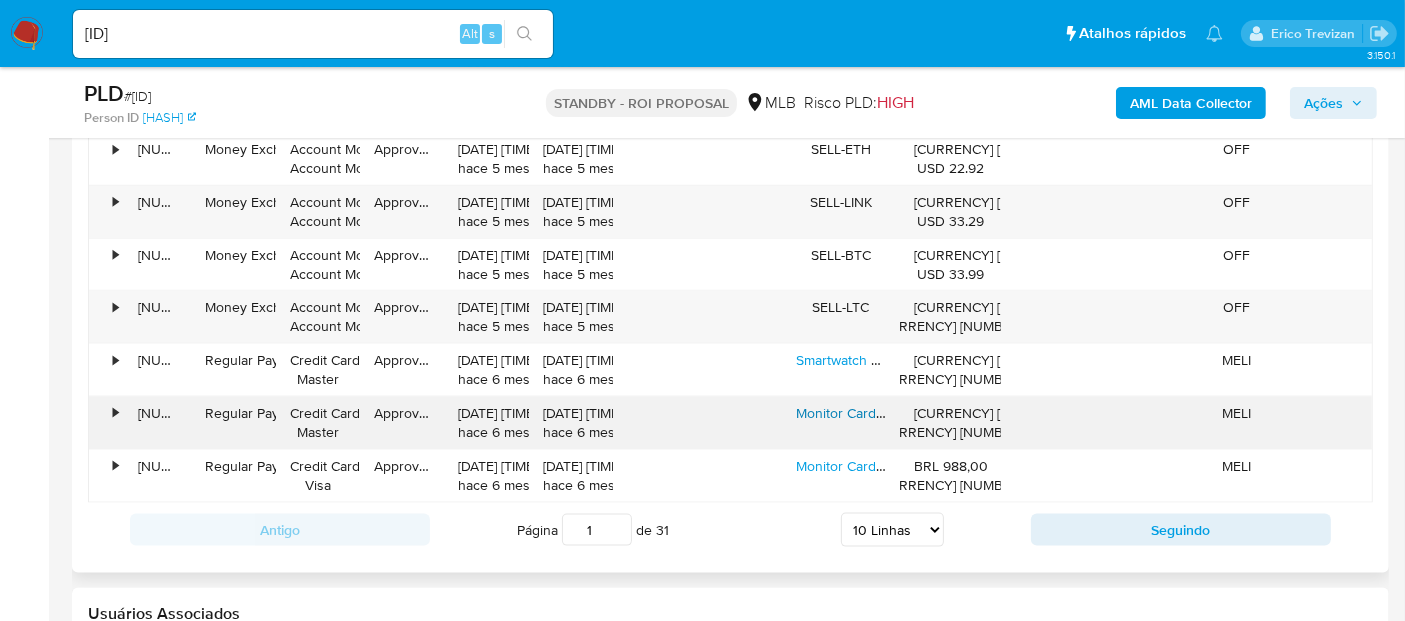 click on "Monitor Cardíaco De Pulso C Gps Garmin Forerunner 955 Preto" at bounding box center (993, 413) 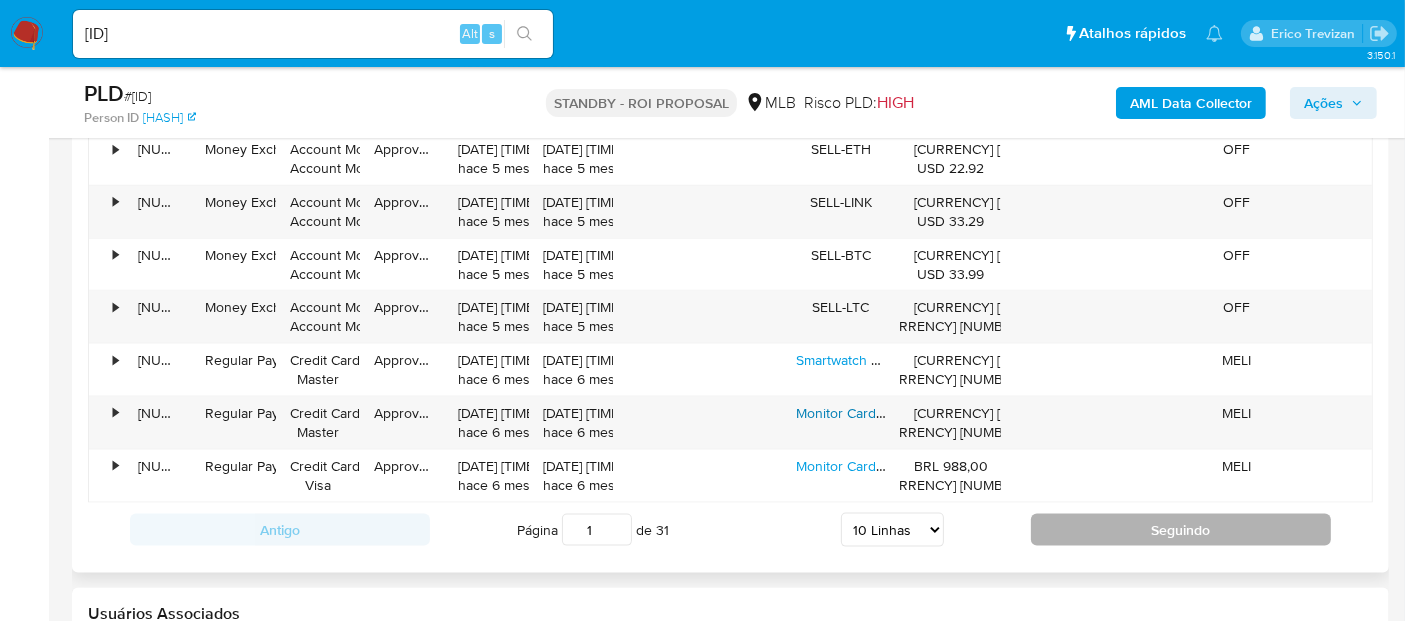click on "Seguindo" at bounding box center (1181, 530) 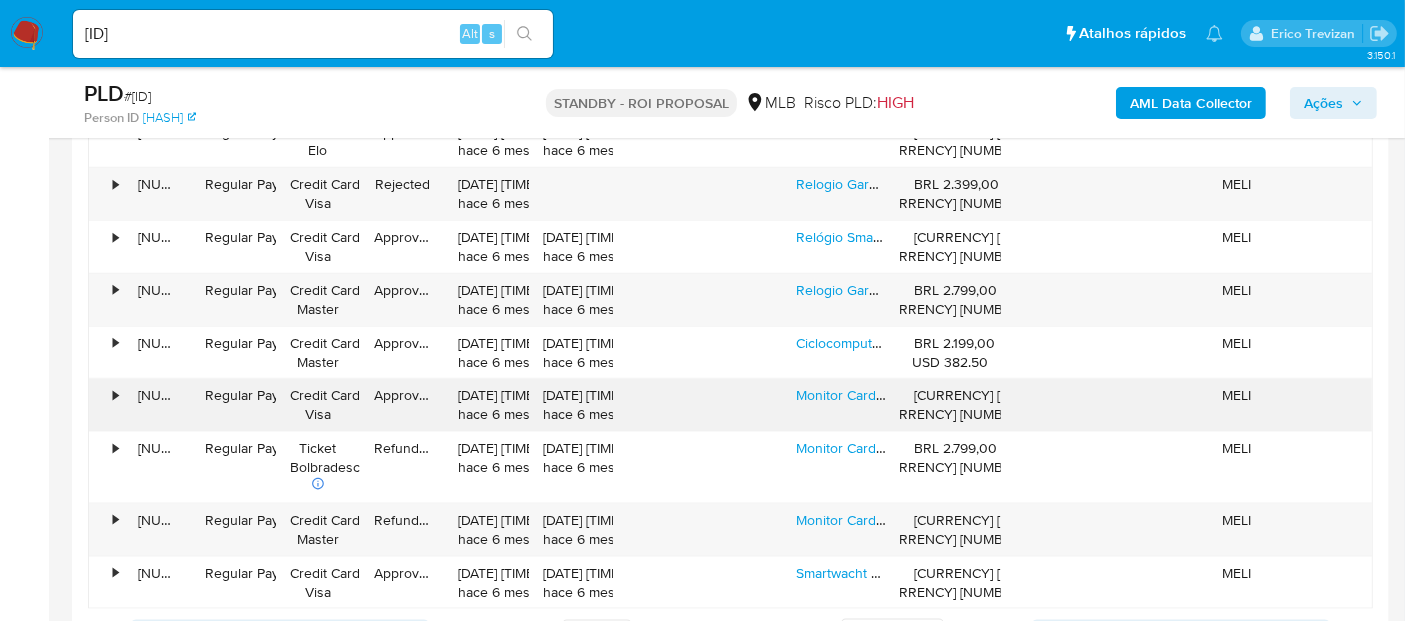 scroll, scrollTop: 2333, scrollLeft: 0, axis: vertical 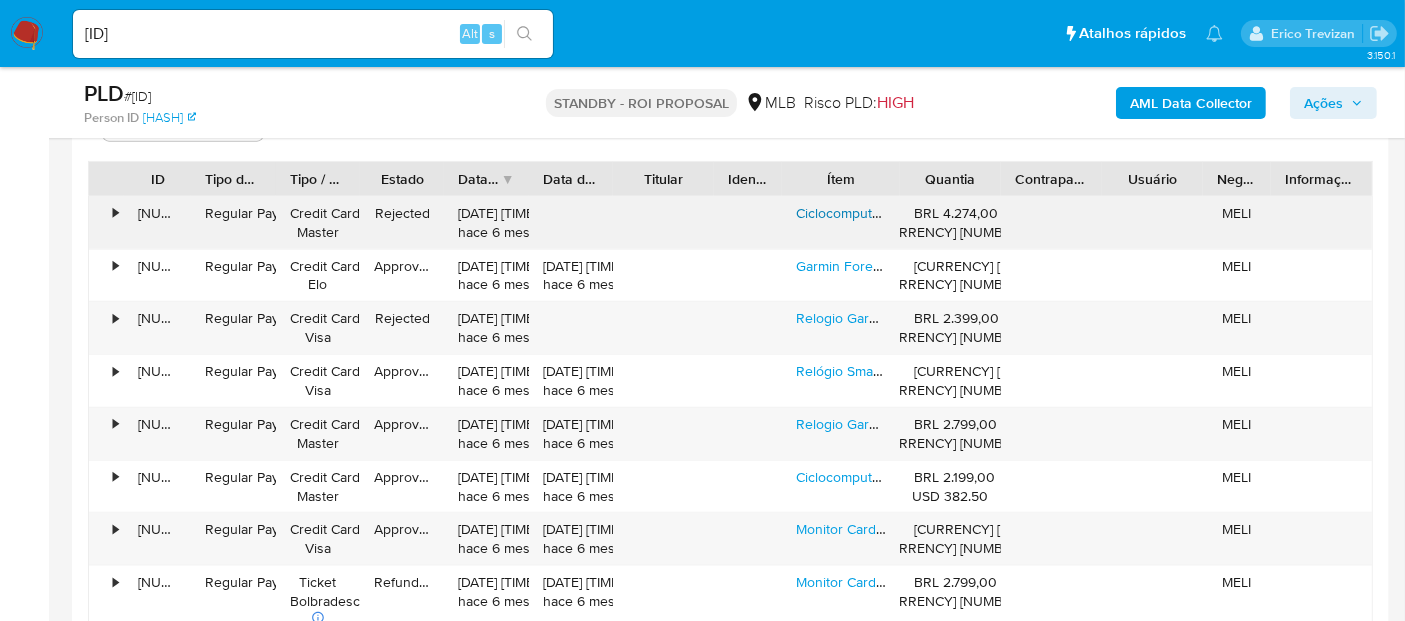 click on "Ciclocomputador Com Gps Garmin Edge 840 Solar Sa" at bounding box center (962, 213) 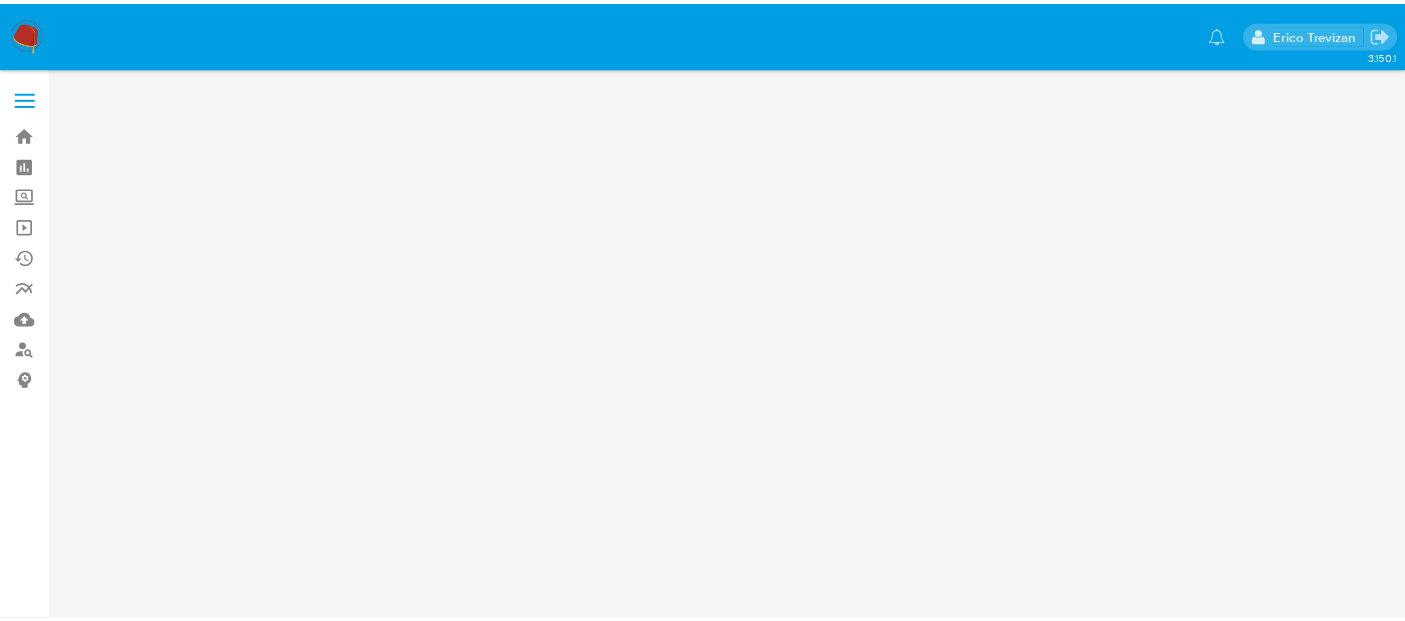 scroll, scrollTop: 0, scrollLeft: 0, axis: both 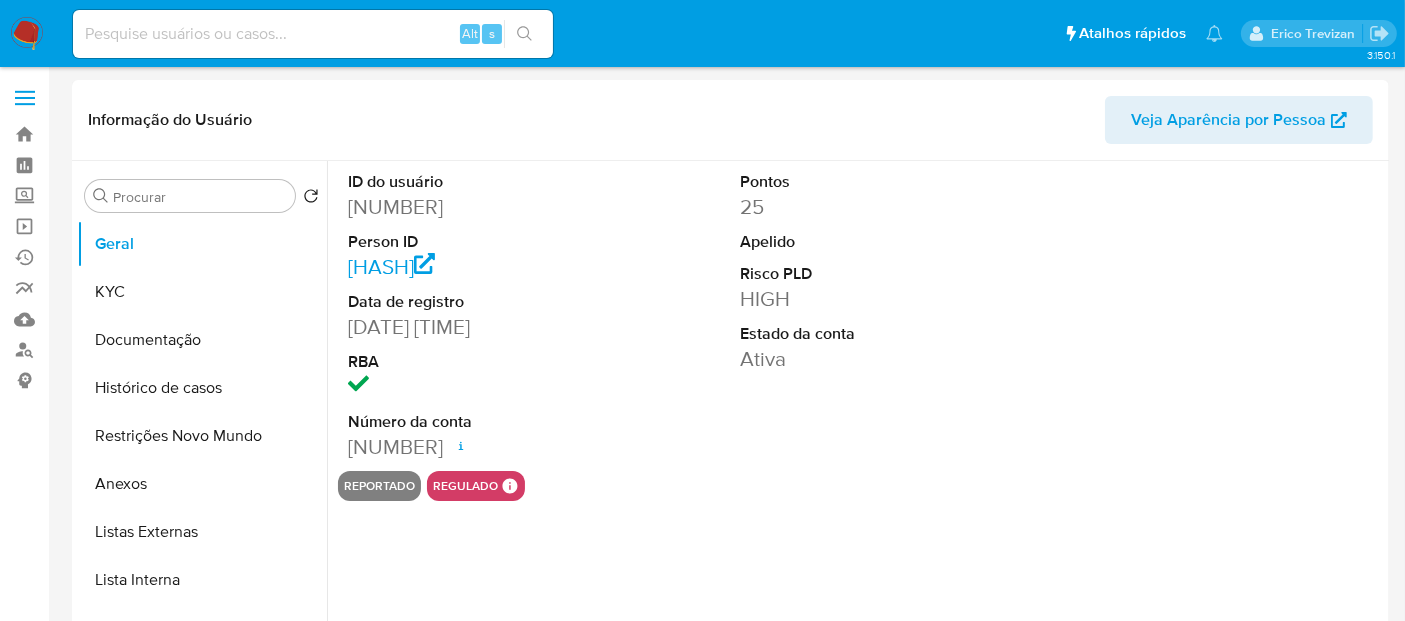 select on "10" 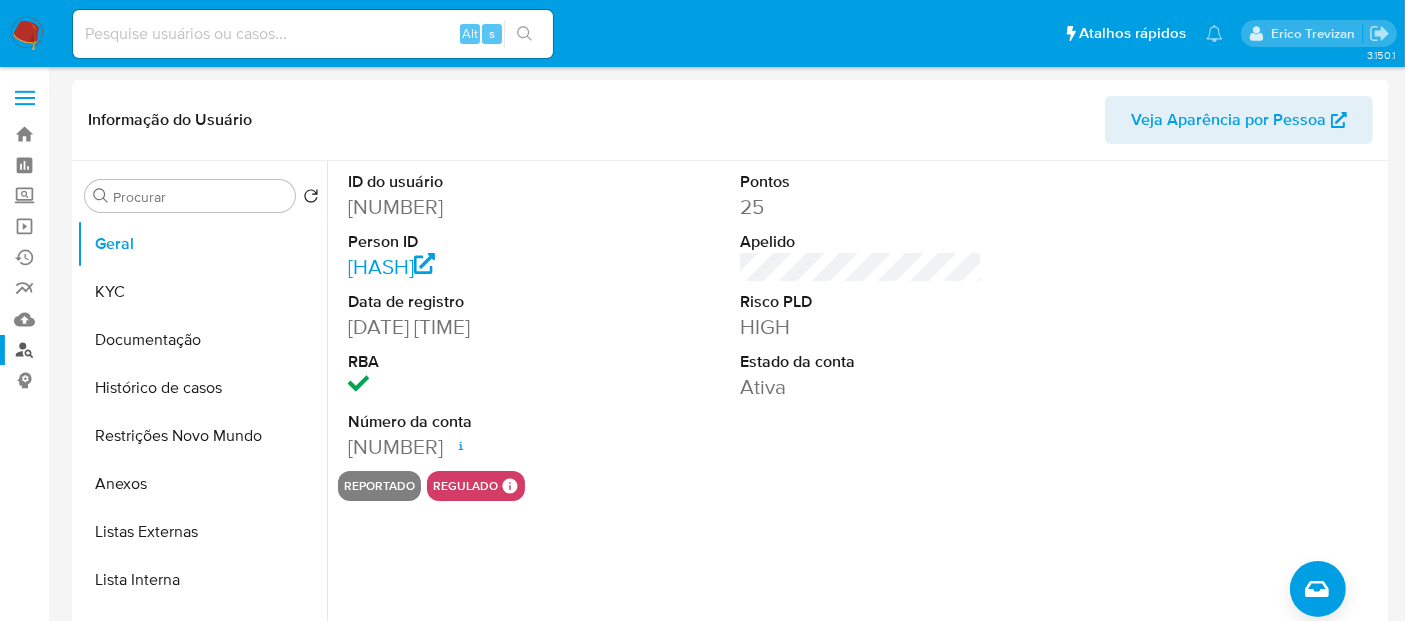 click on "Localizador de pessoas" at bounding box center [119, 350] 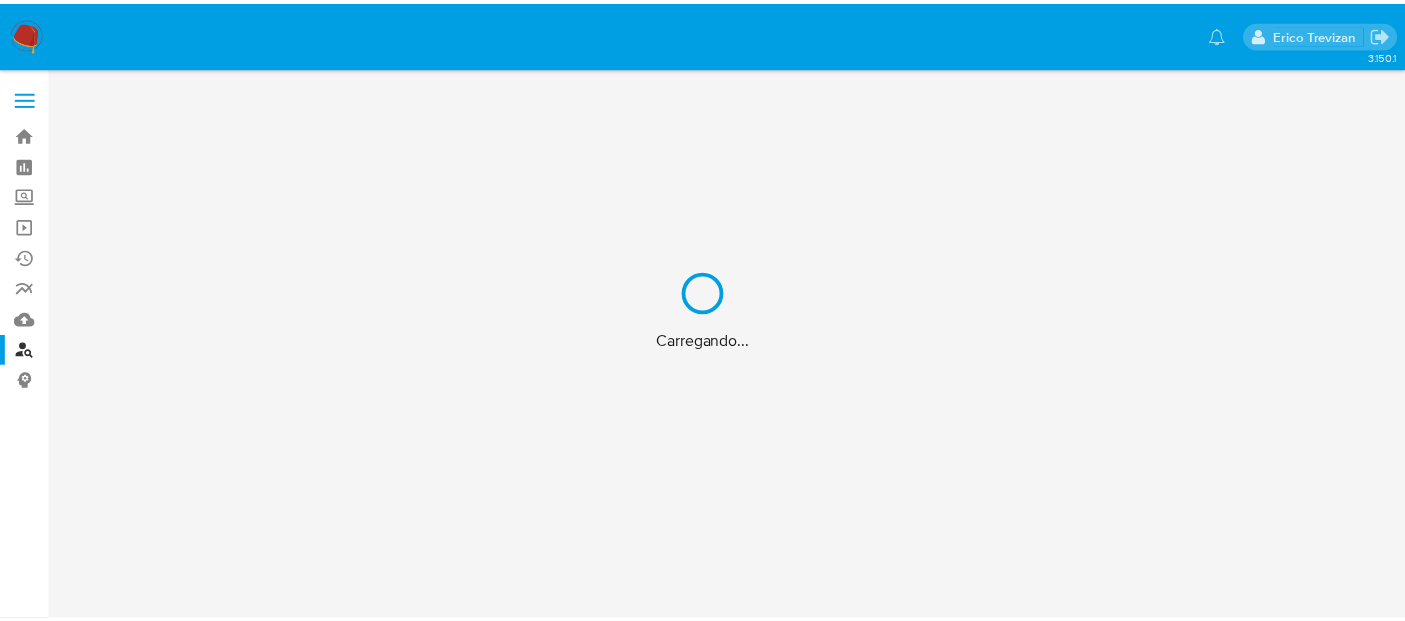 scroll, scrollTop: 0, scrollLeft: 0, axis: both 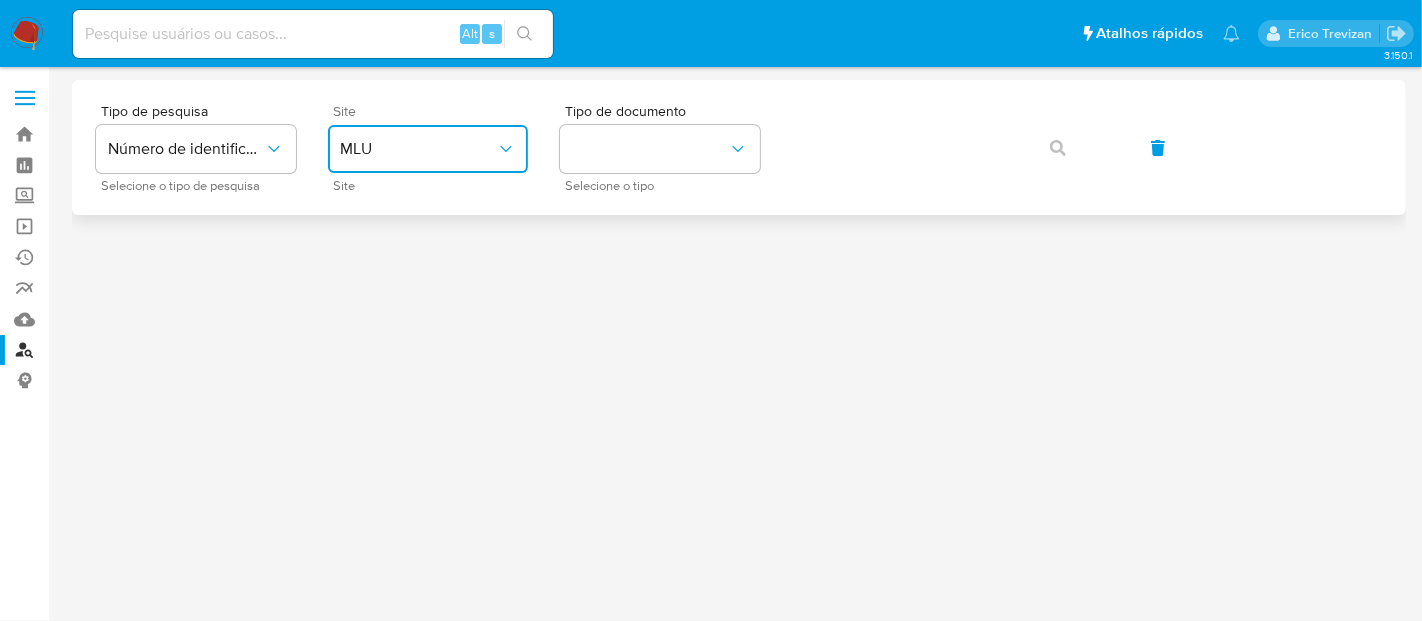 click 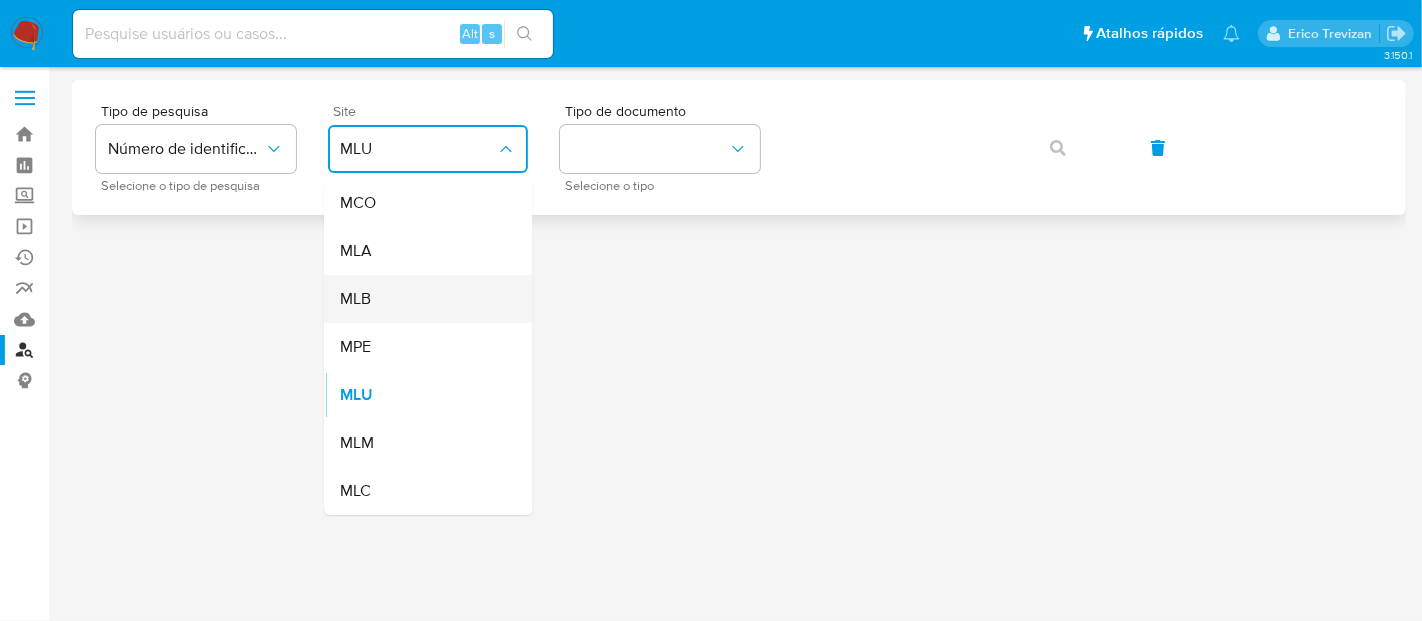 click on "MLB" at bounding box center [422, 299] 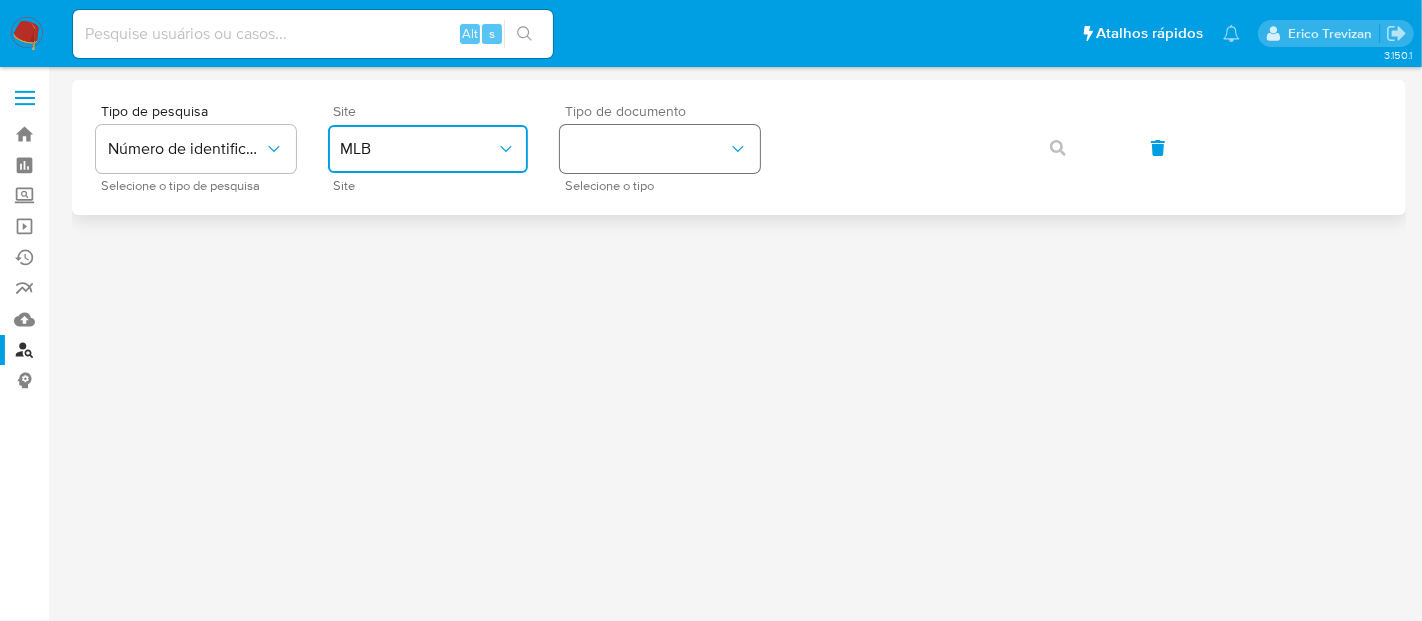 click 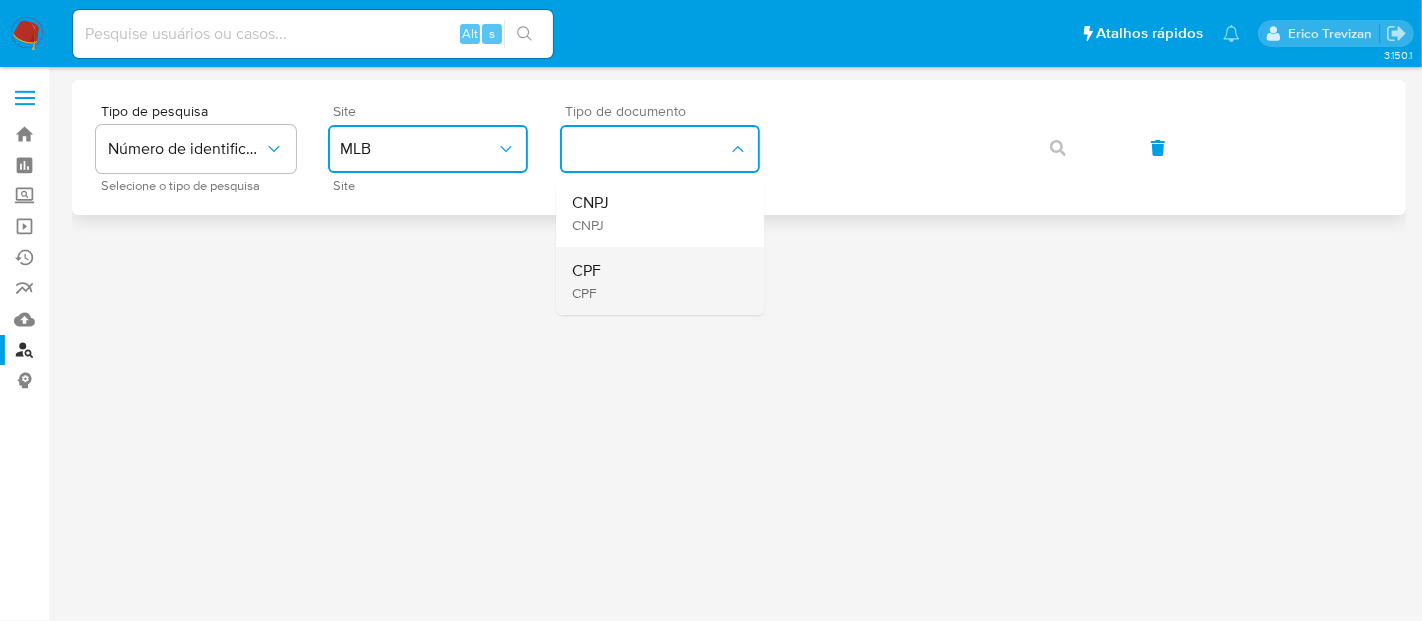 click on "CPF" at bounding box center (586, 271) 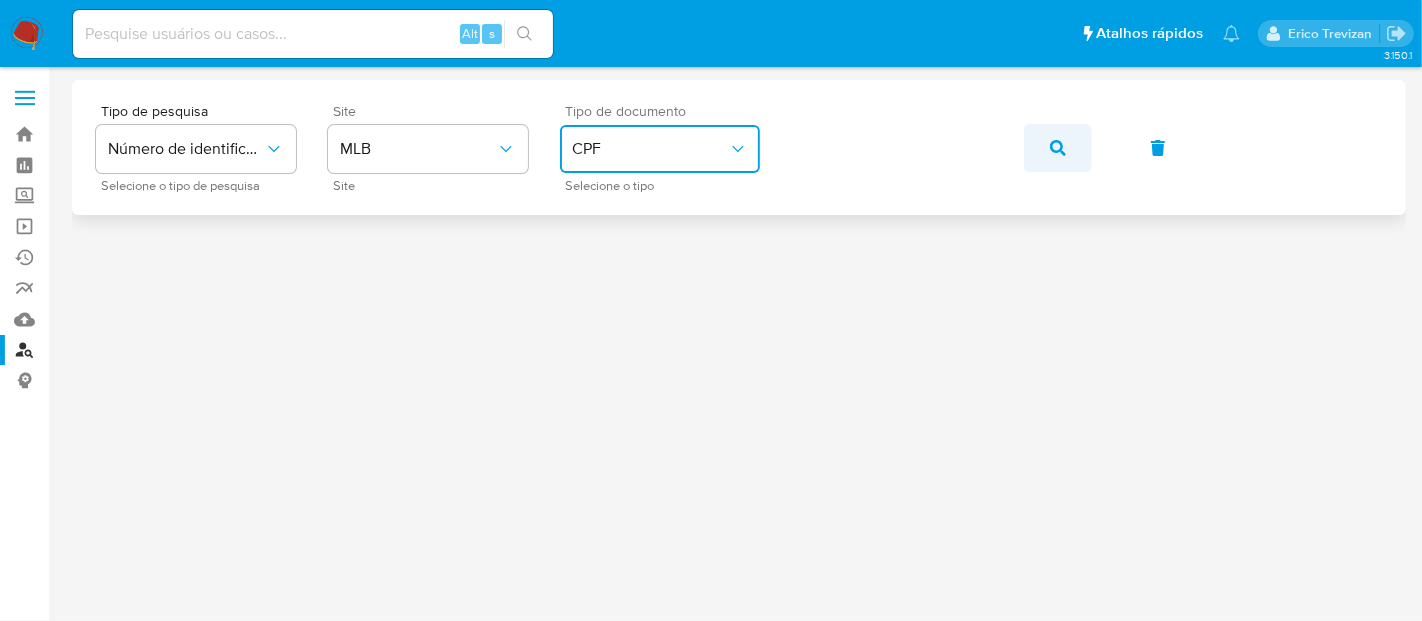 click 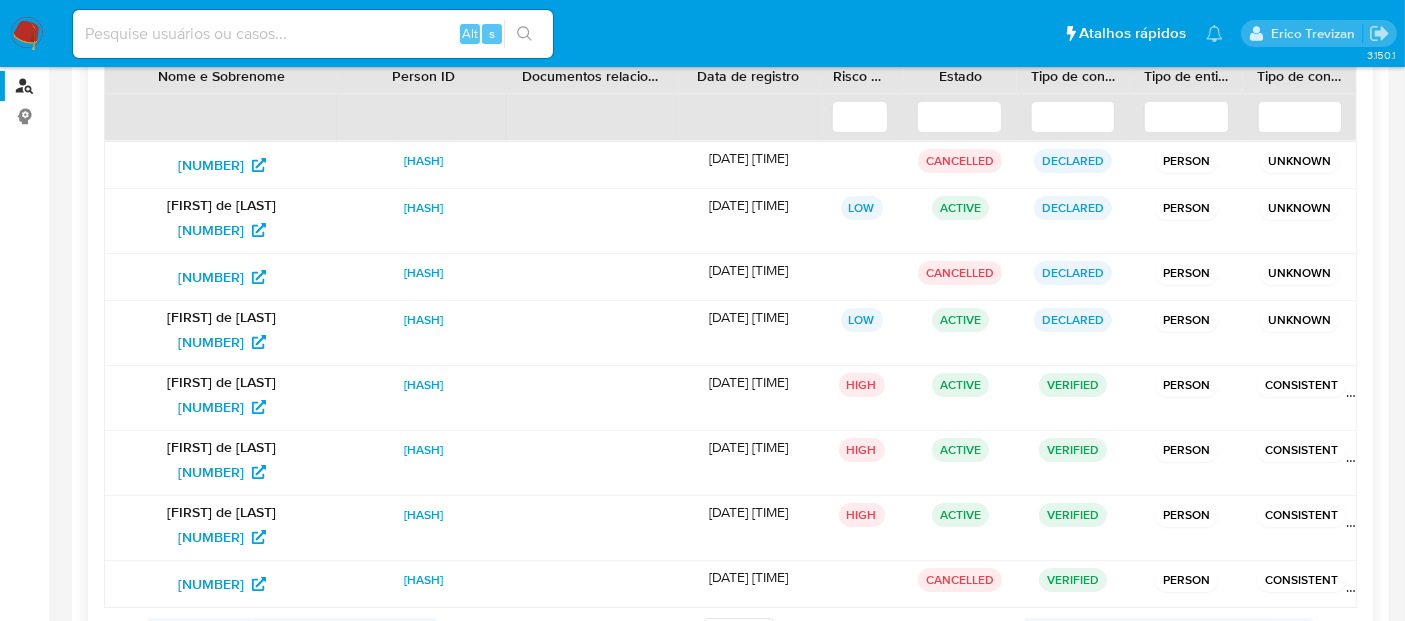 scroll, scrollTop: 25, scrollLeft: 0, axis: vertical 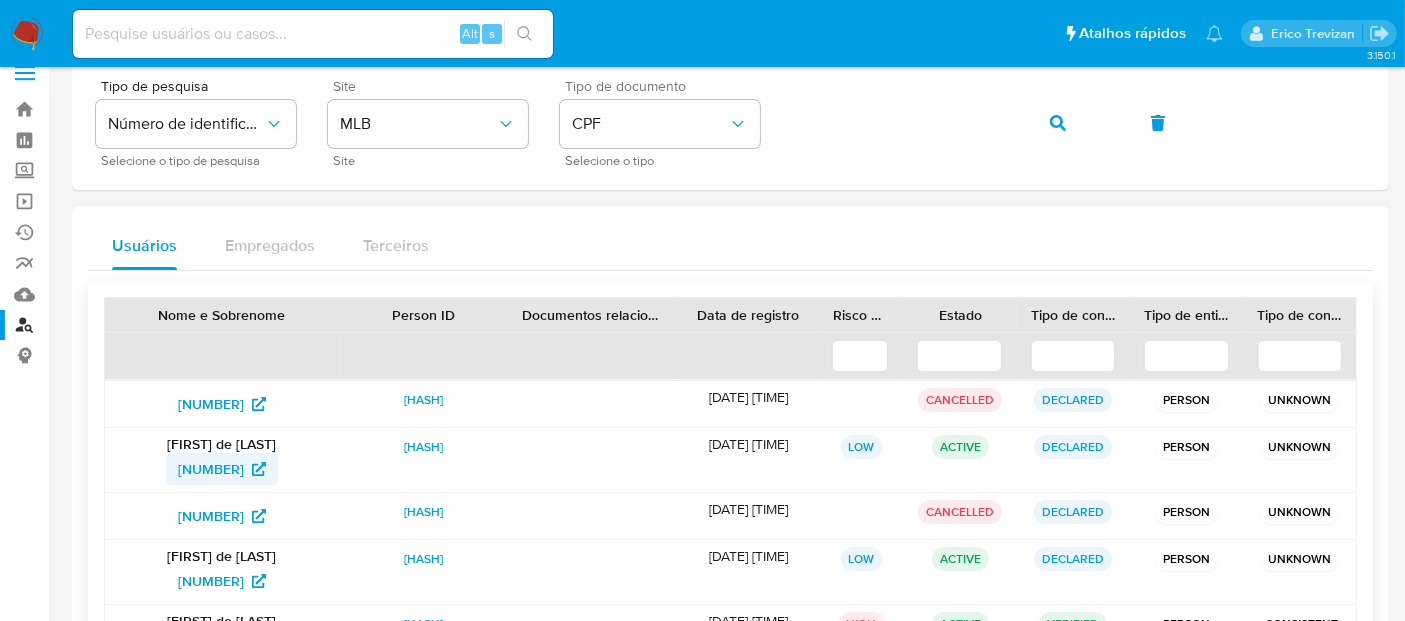 click on "163309460" at bounding box center [211, 469] 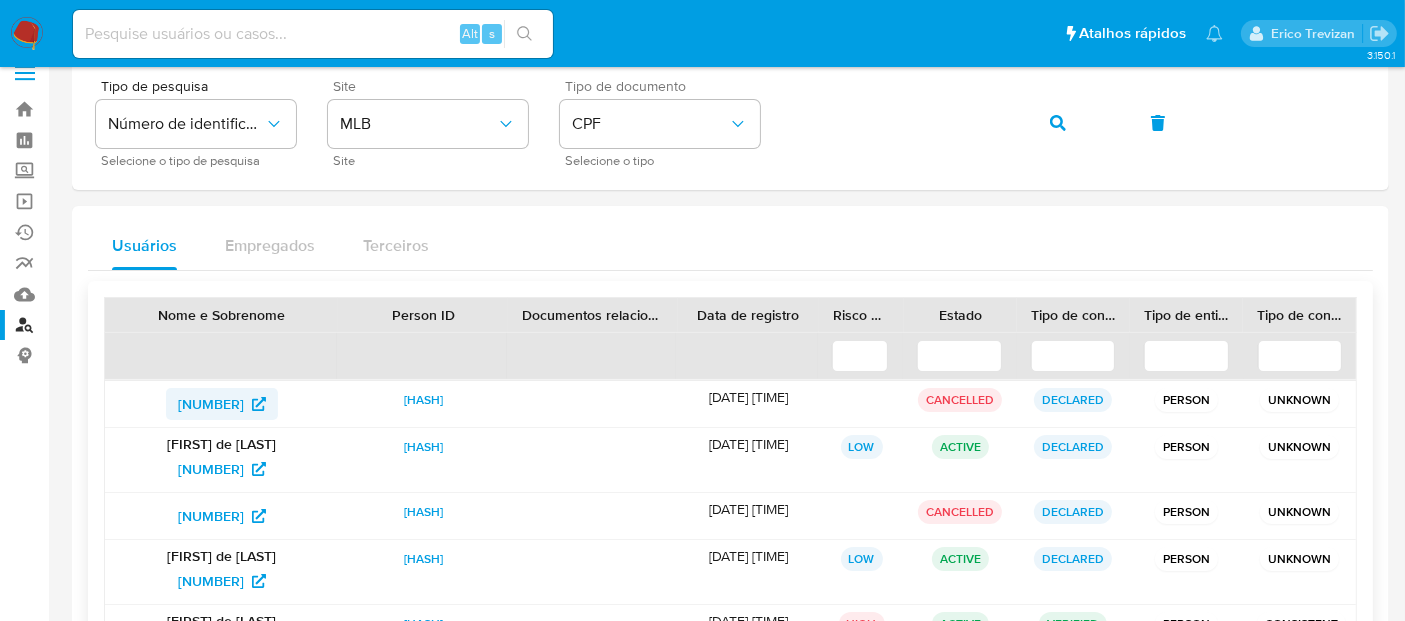 click on "442812163" at bounding box center [211, 404] 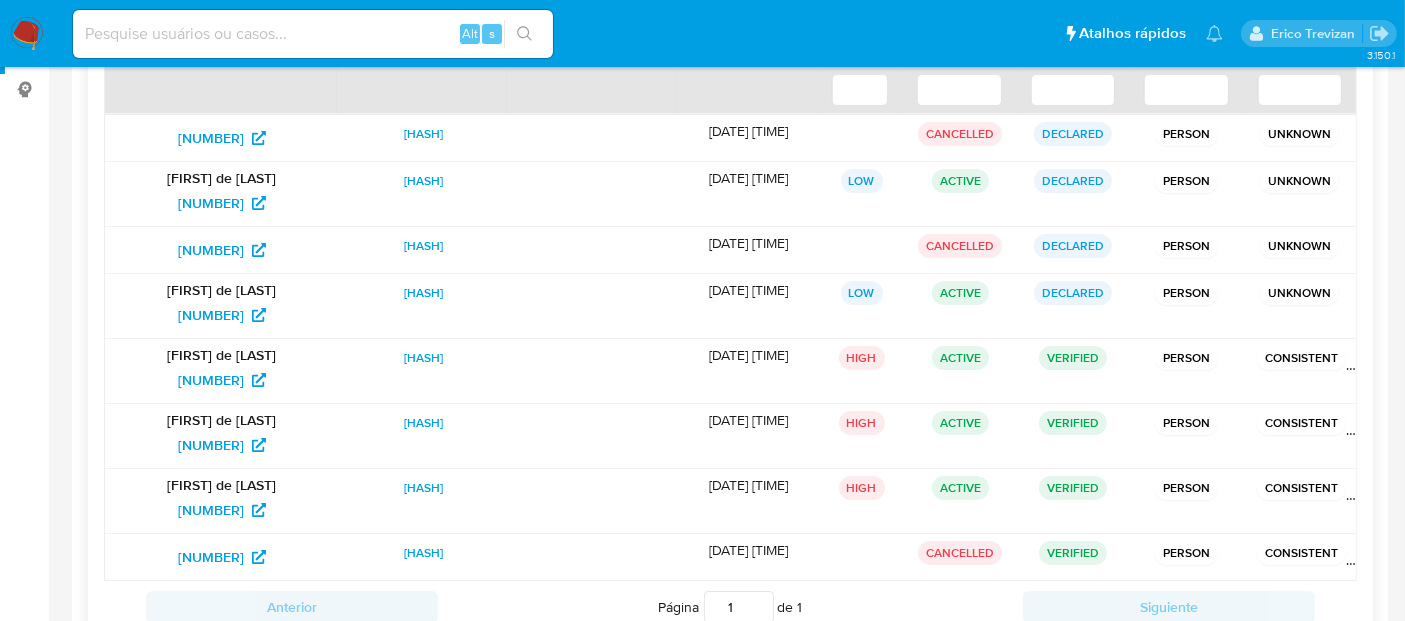 scroll, scrollTop: 358, scrollLeft: 0, axis: vertical 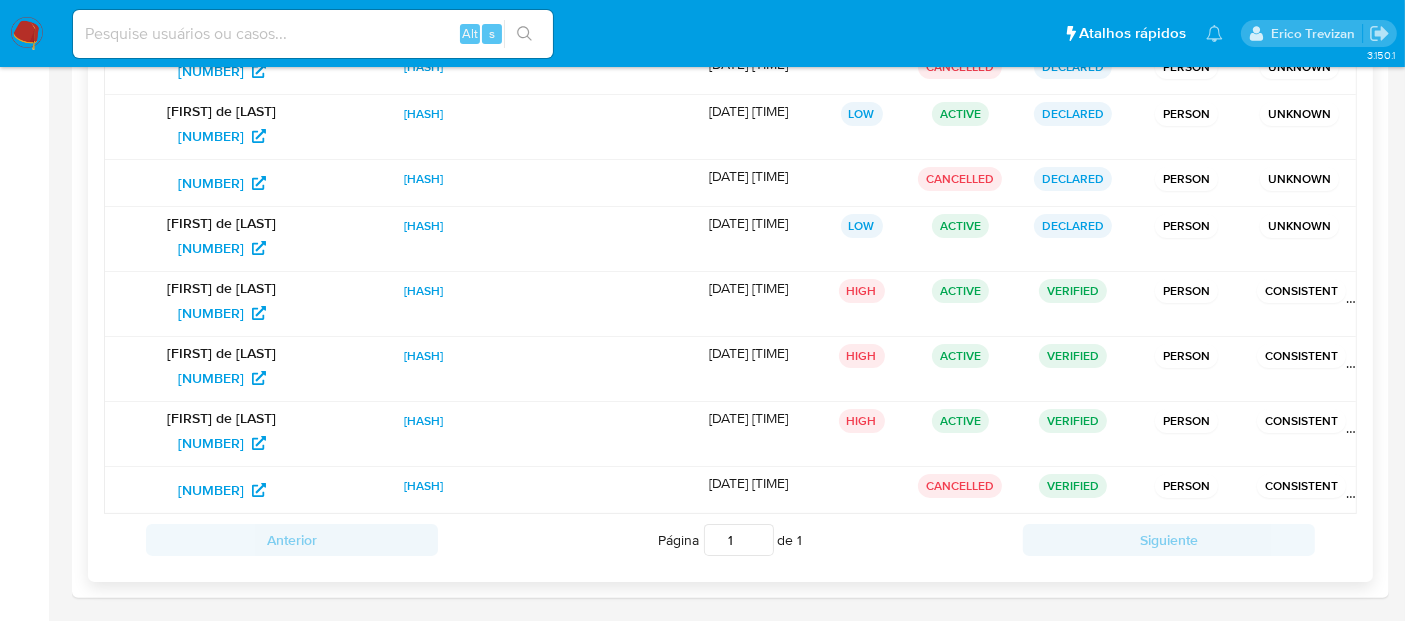 click on "[FIRST] [LAST]" at bounding box center [221, 353] 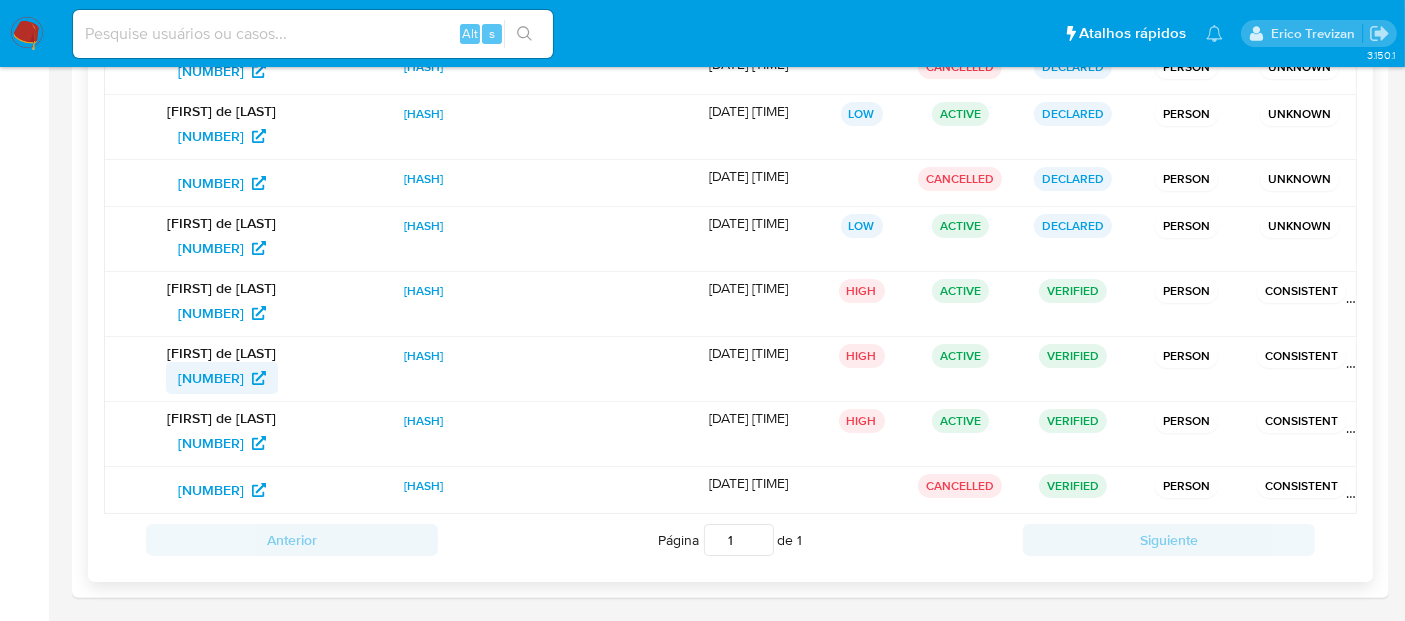 click on "336882402" at bounding box center [211, 378] 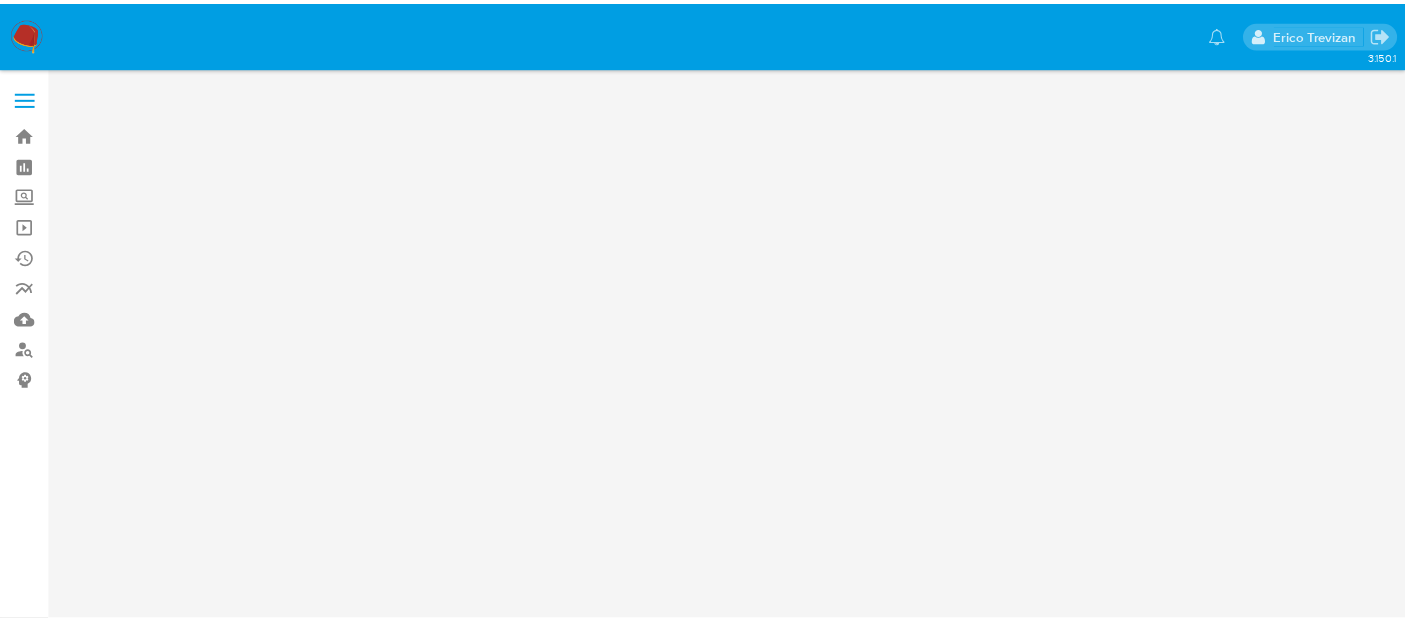 scroll, scrollTop: 0, scrollLeft: 0, axis: both 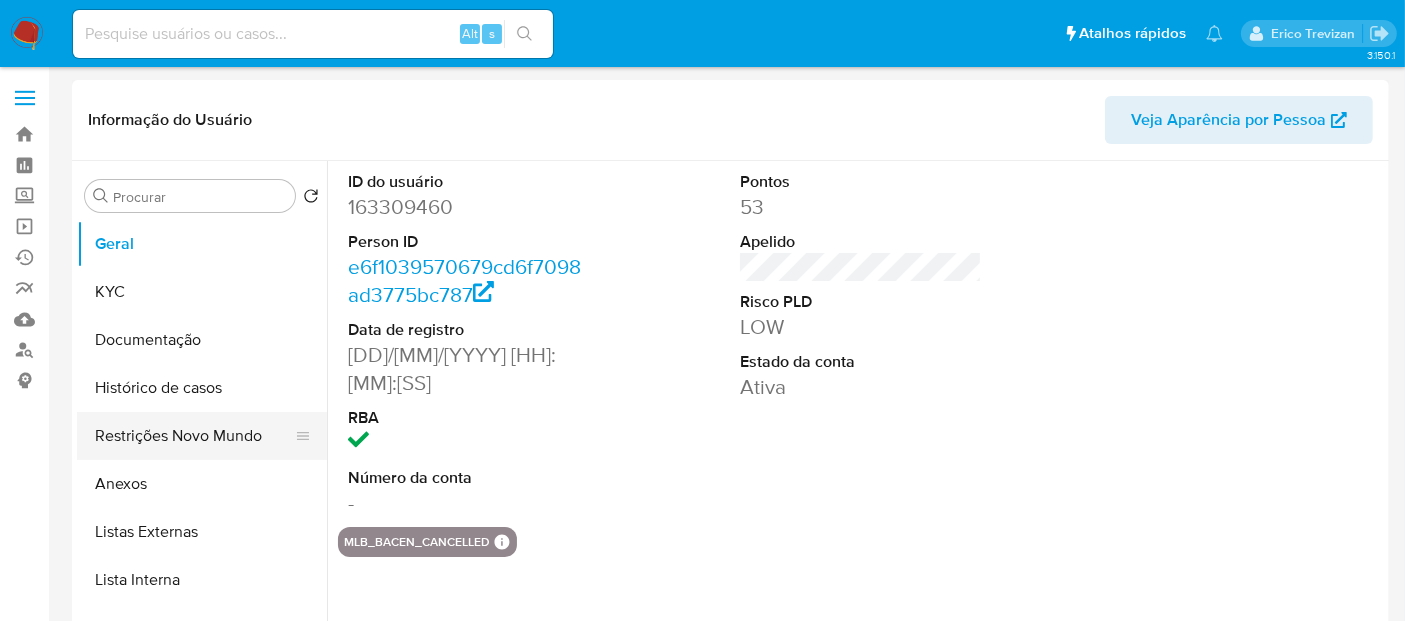 select on "10" 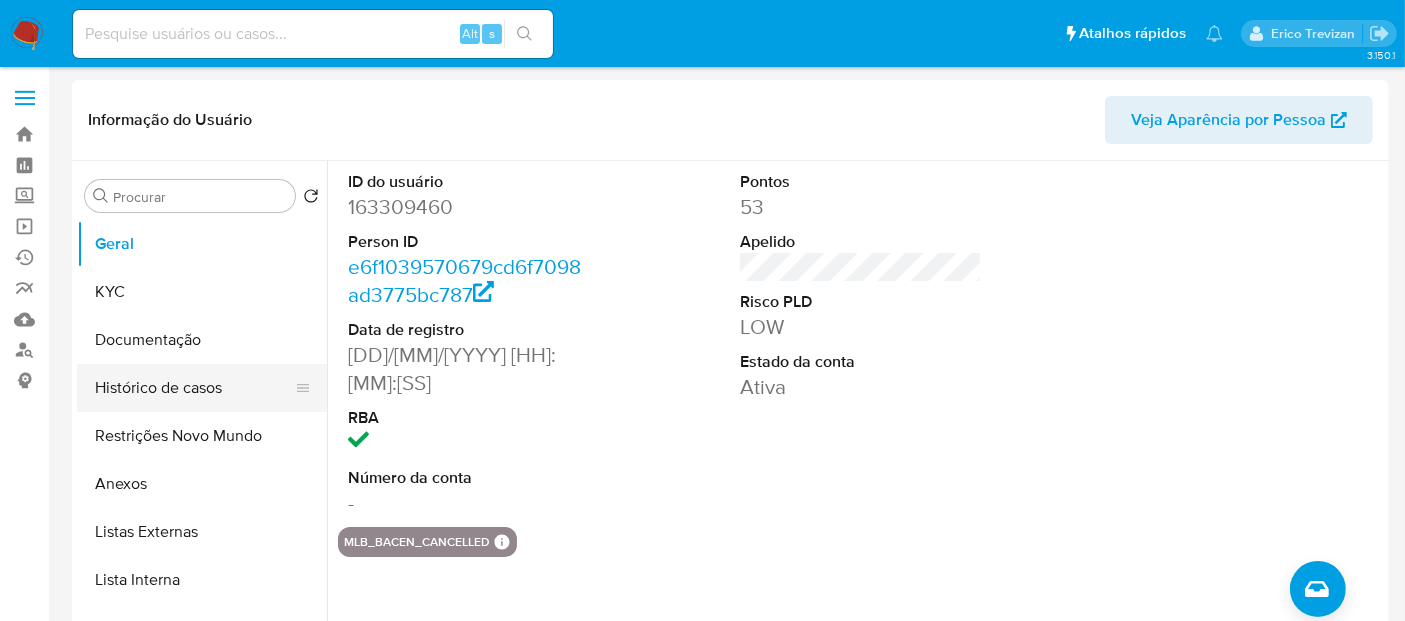 click on "Histórico de casos" at bounding box center [194, 388] 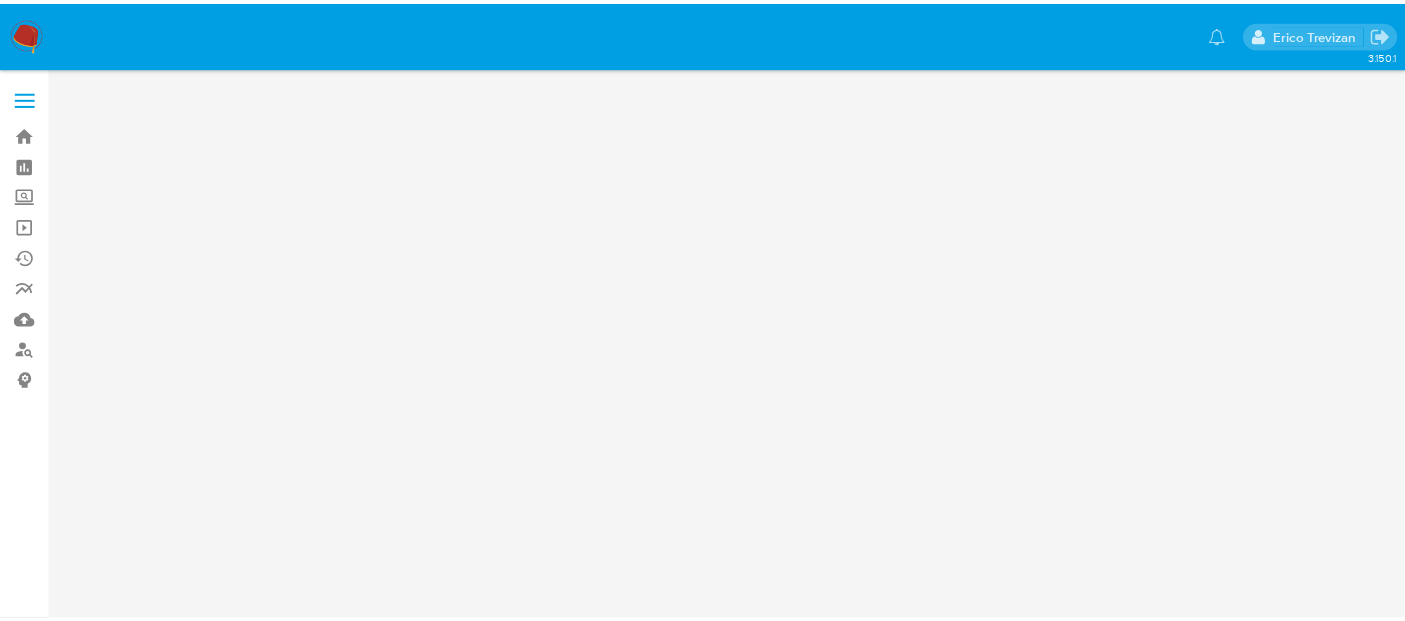 scroll, scrollTop: 0, scrollLeft: 0, axis: both 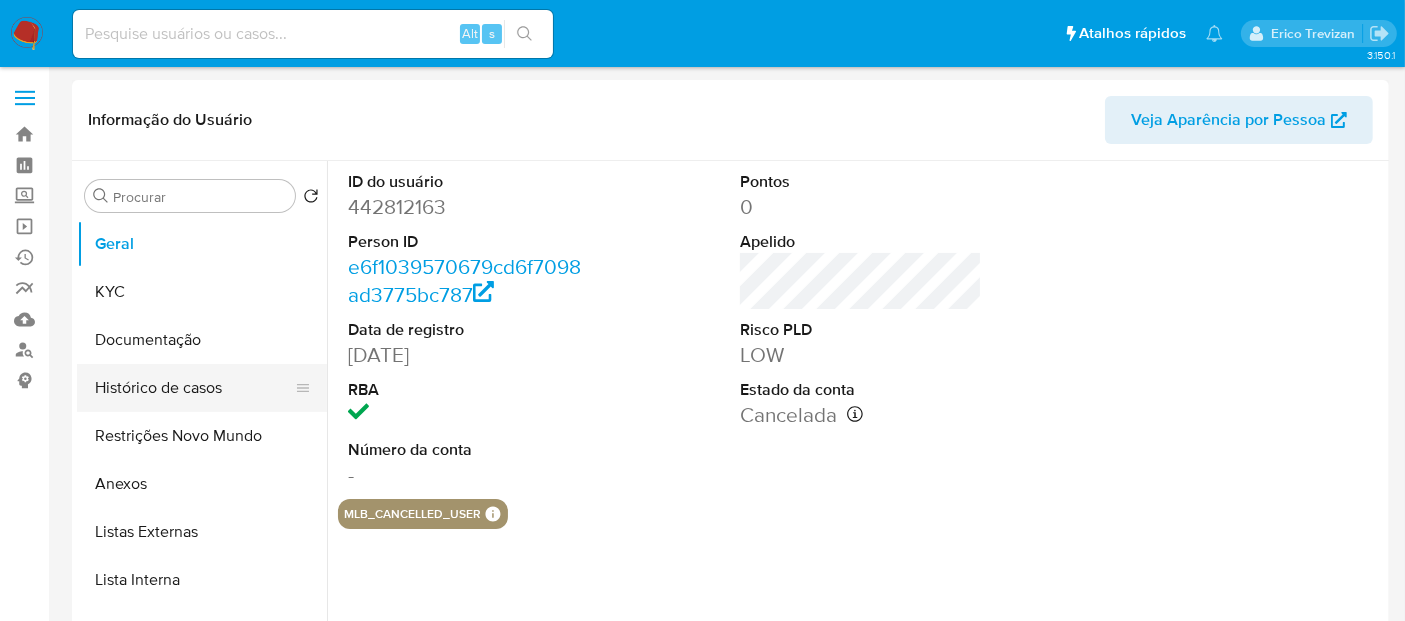 select on "10" 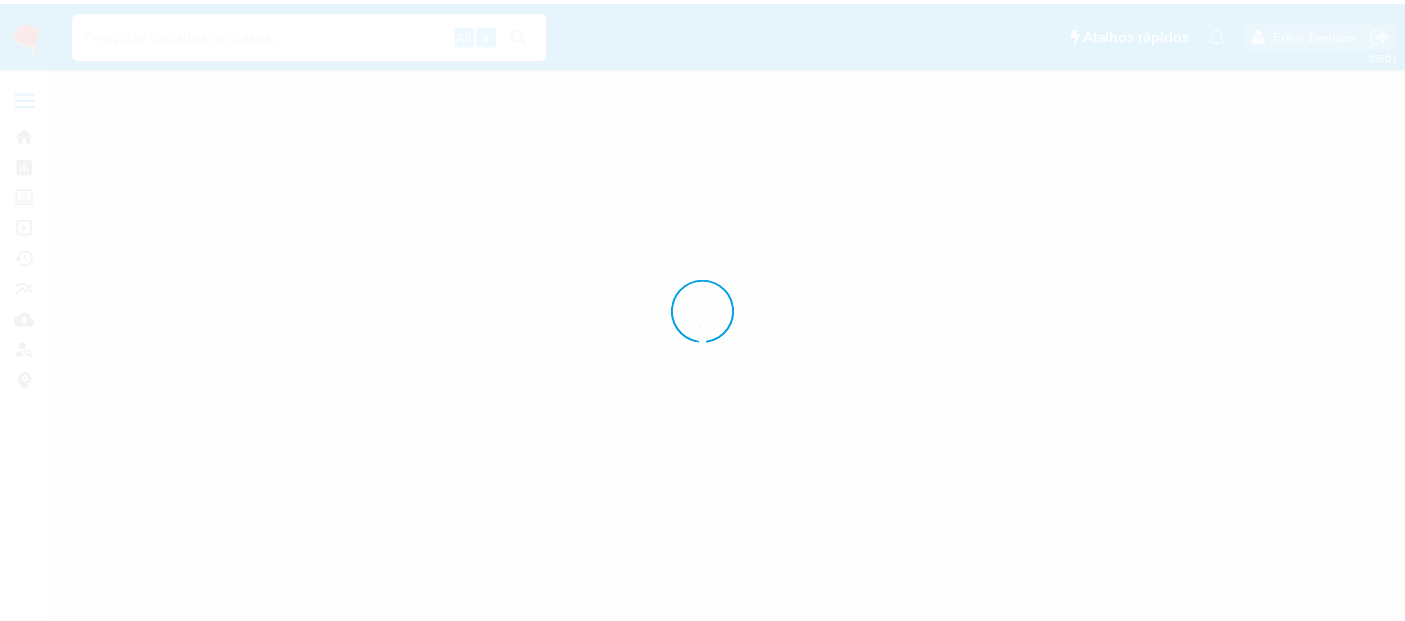 scroll, scrollTop: 0, scrollLeft: 0, axis: both 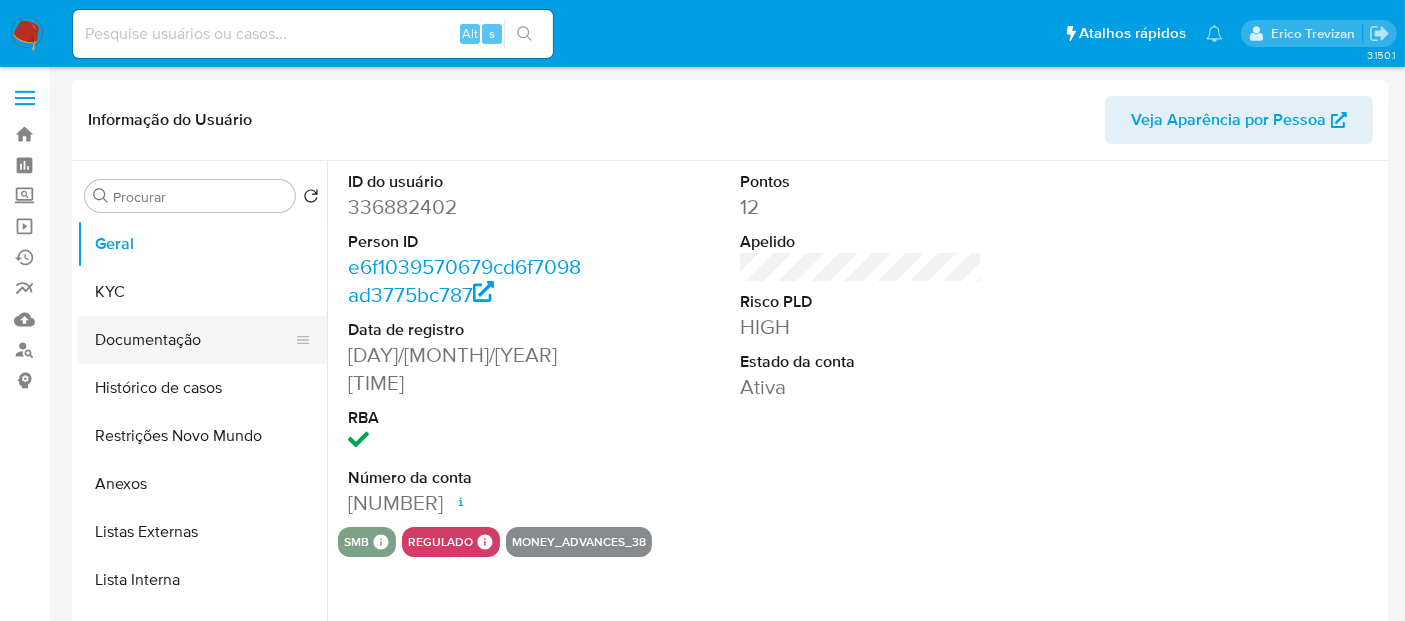 select on "10" 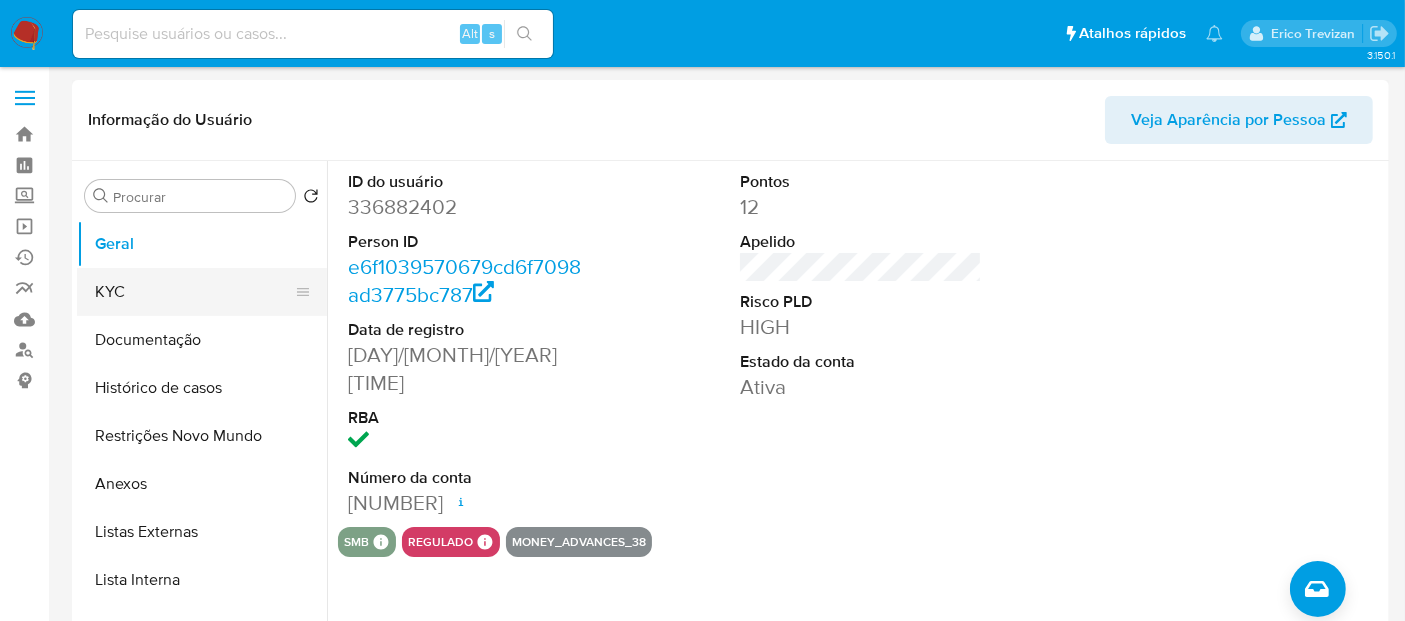 click on "KYC" at bounding box center (194, 292) 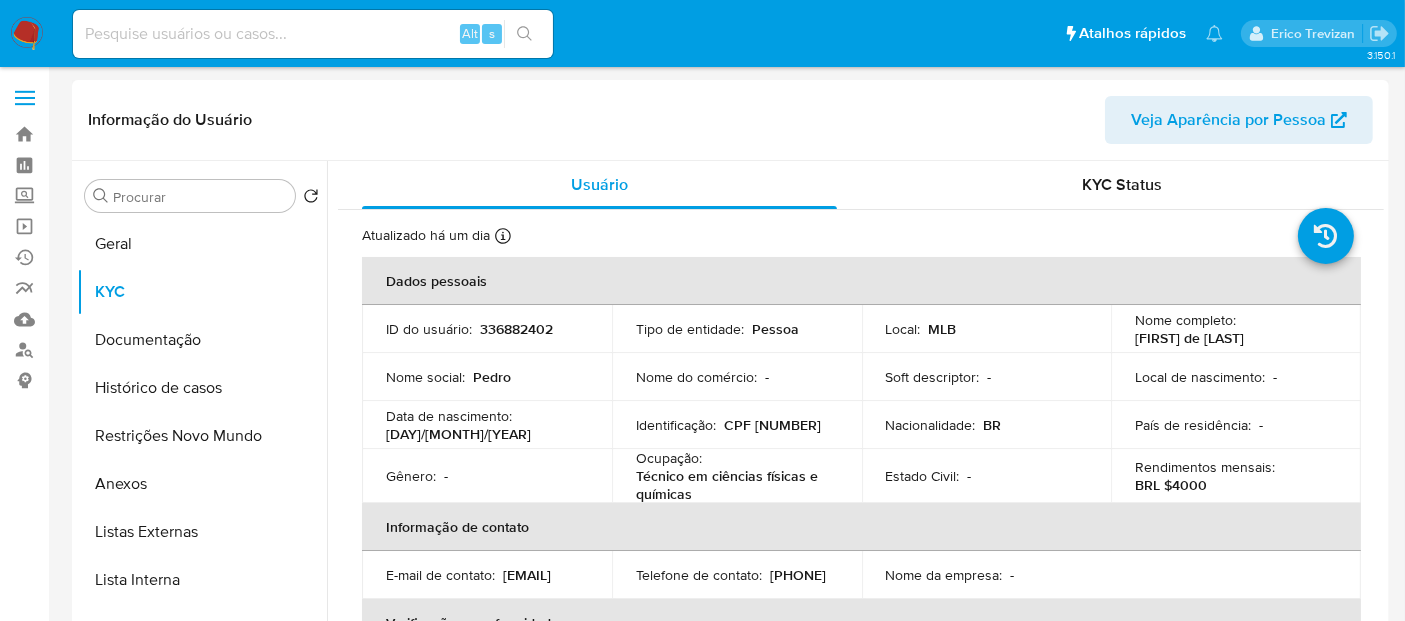 drag, startPoint x: 136, startPoint y: 333, endPoint x: 339, endPoint y: 334, distance: 203.00246 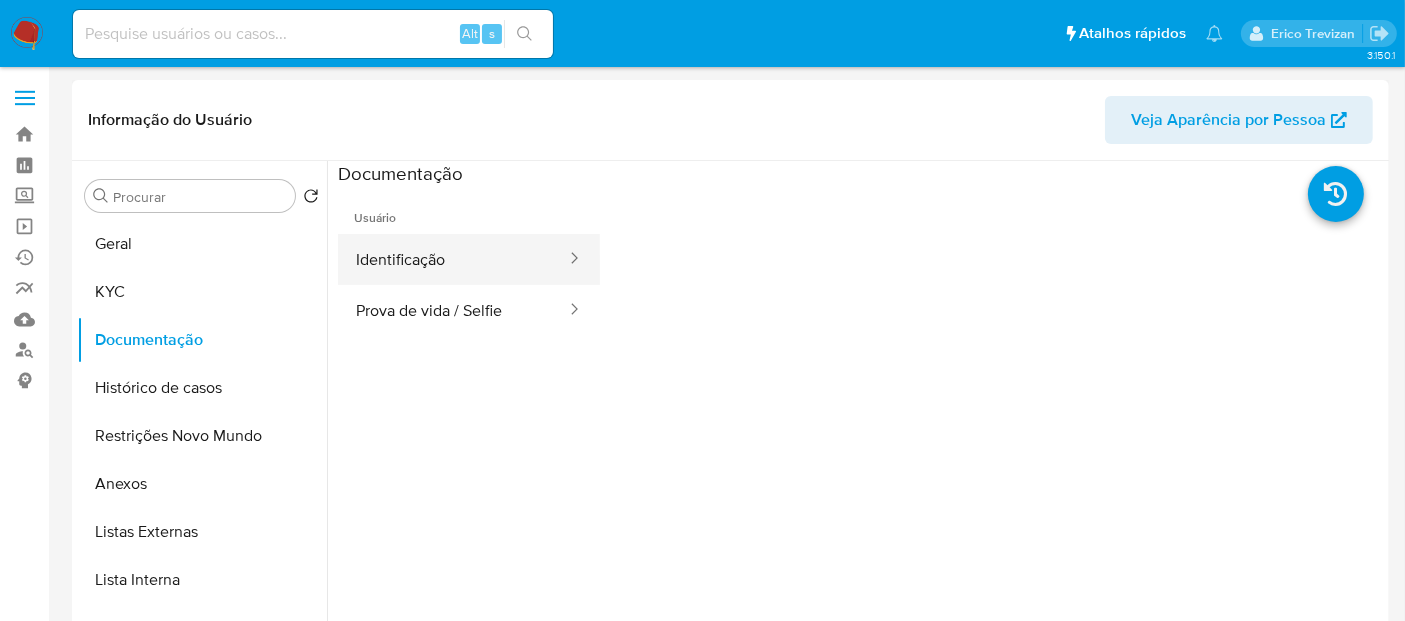 click on "Identificação" at bounding box center [453, 259] 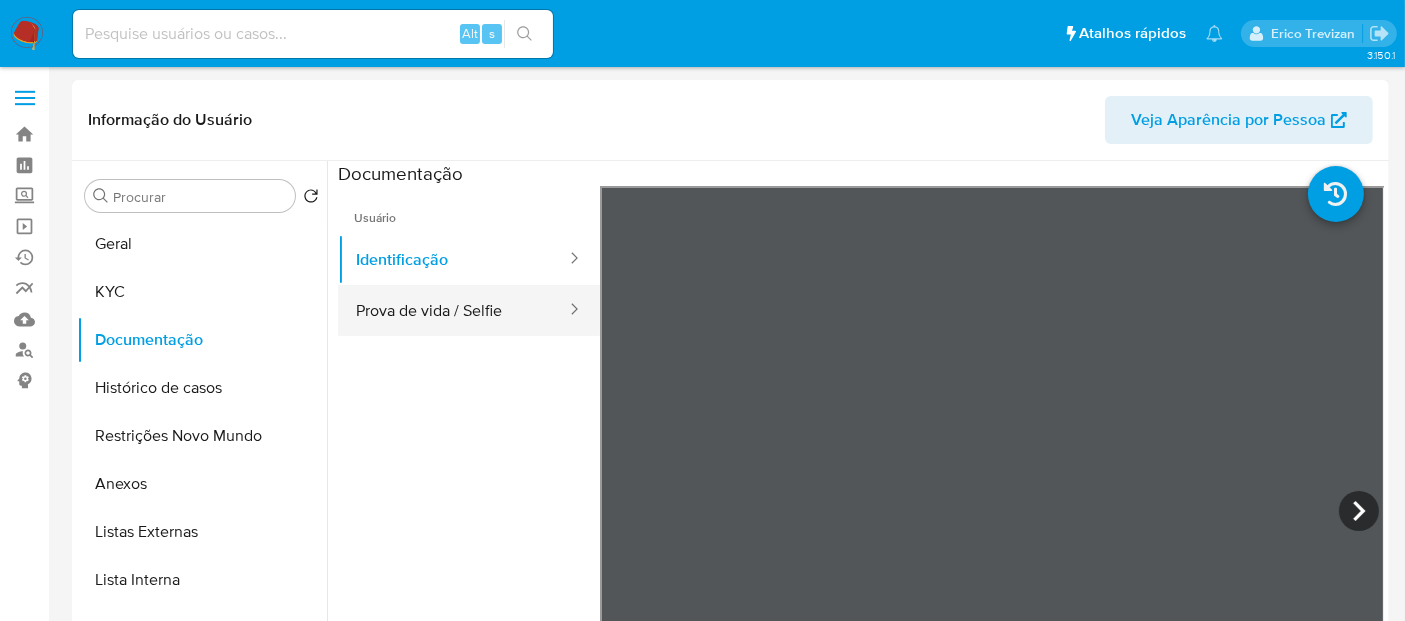 click on "Prova de vida / Selfie" at bounding box center [453, 310] 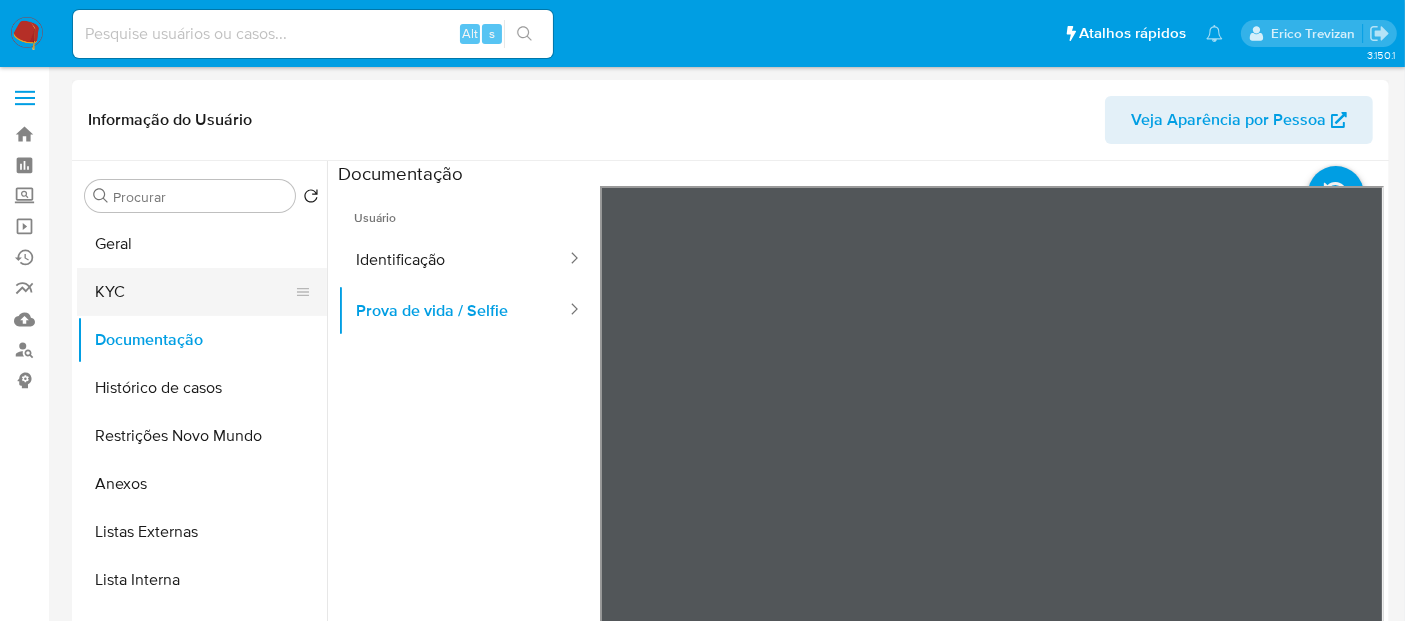 click on "KYC" at bounding box center [194, 292] 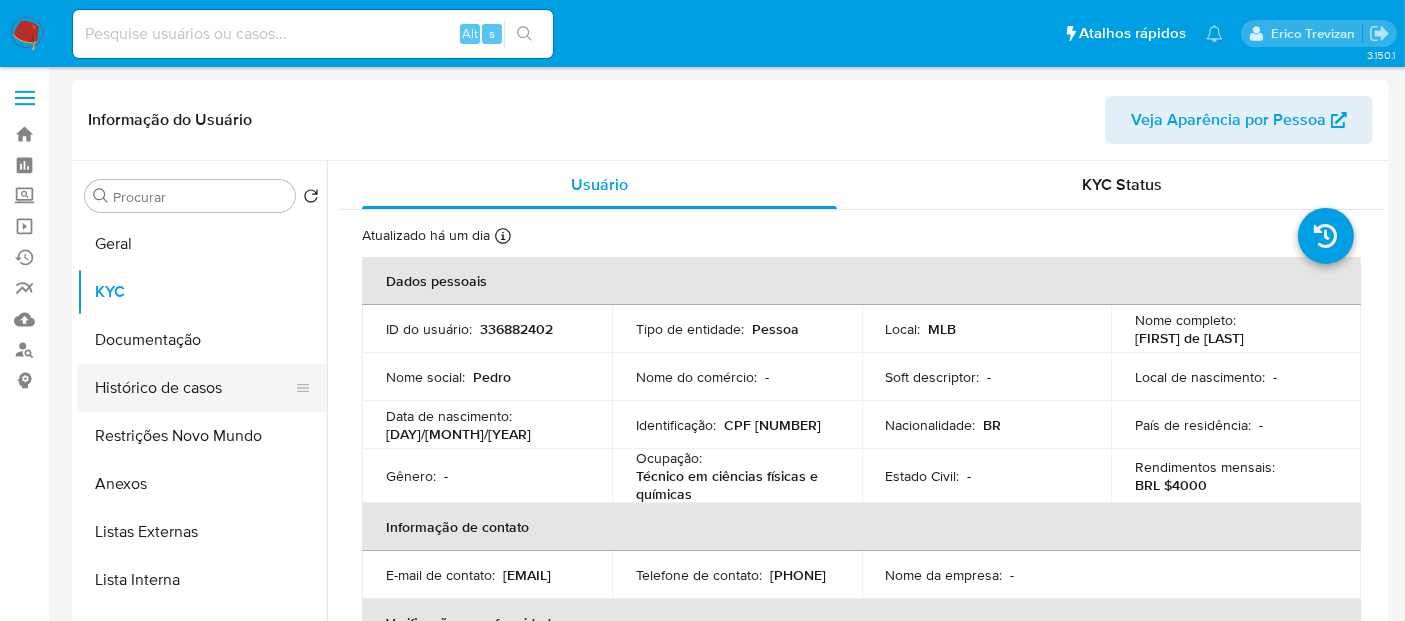 click on "Histórico de casos" at bounding box center (194, 388) 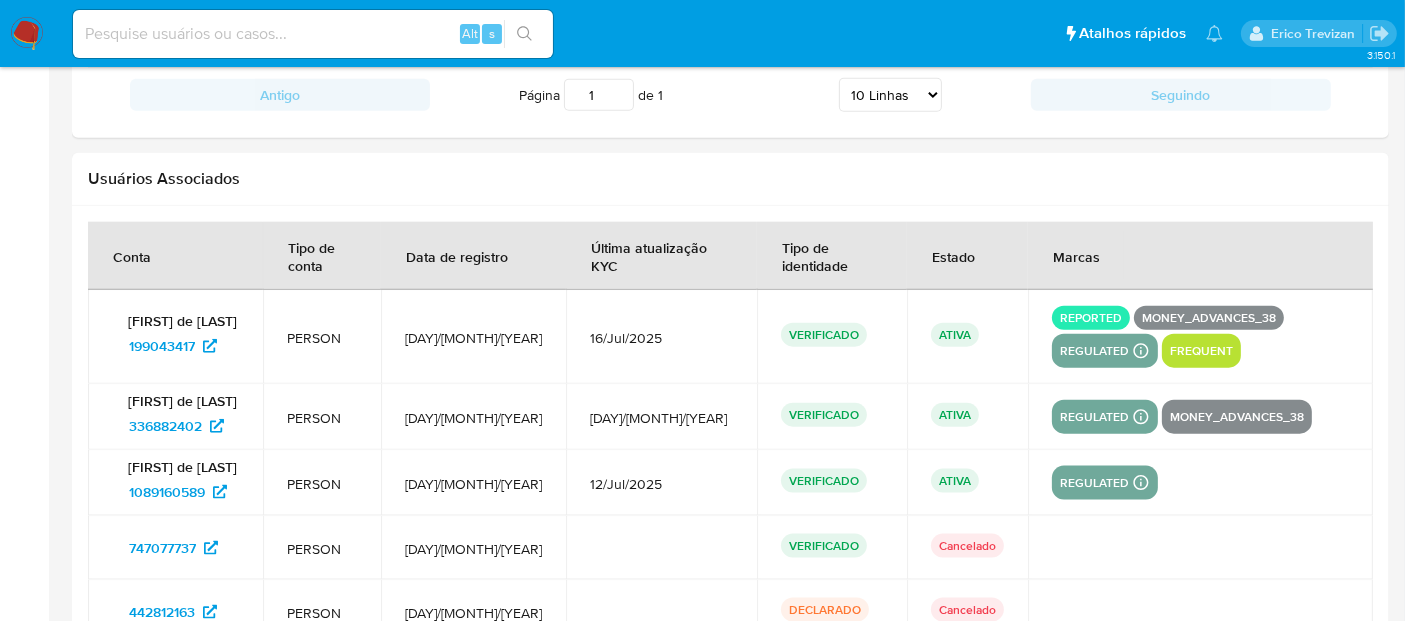 scroll, scrollTop: 2385, scrollLeft: 0, axis: vertical 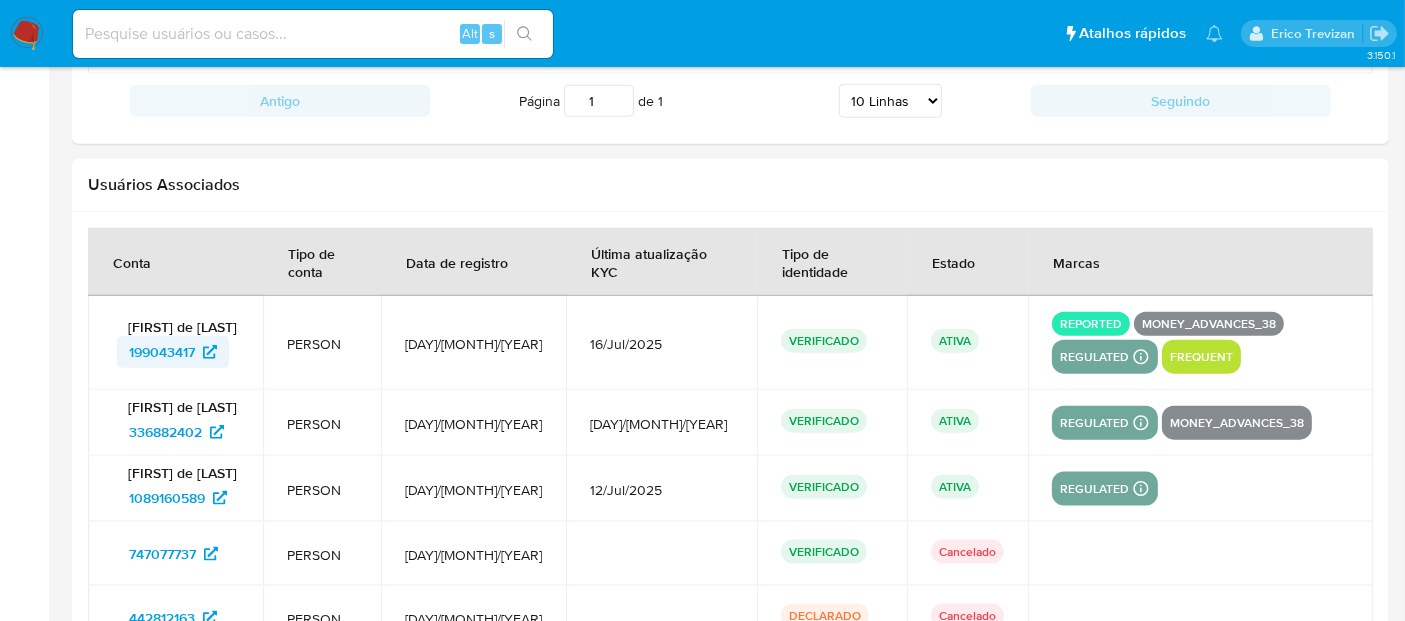 click on "199043417" at bounding box center [162, 352] 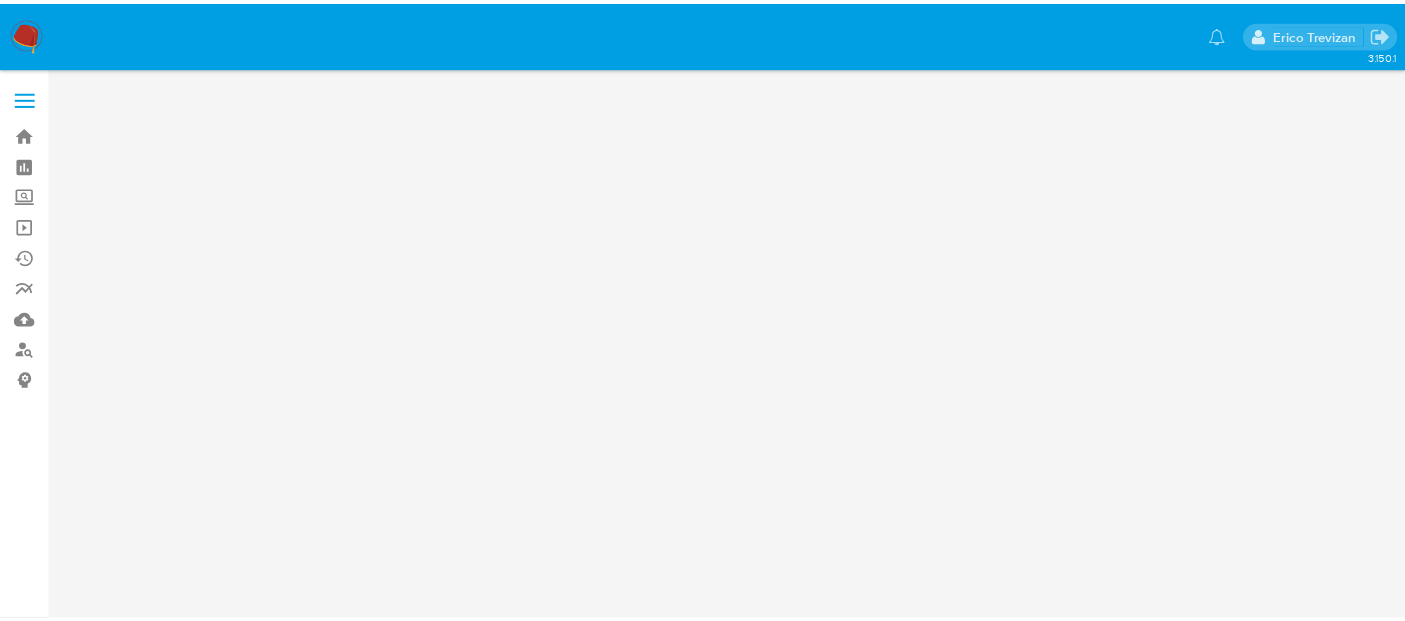 scroll, scrollTop: 0, scrollLeft: 0, axis: both 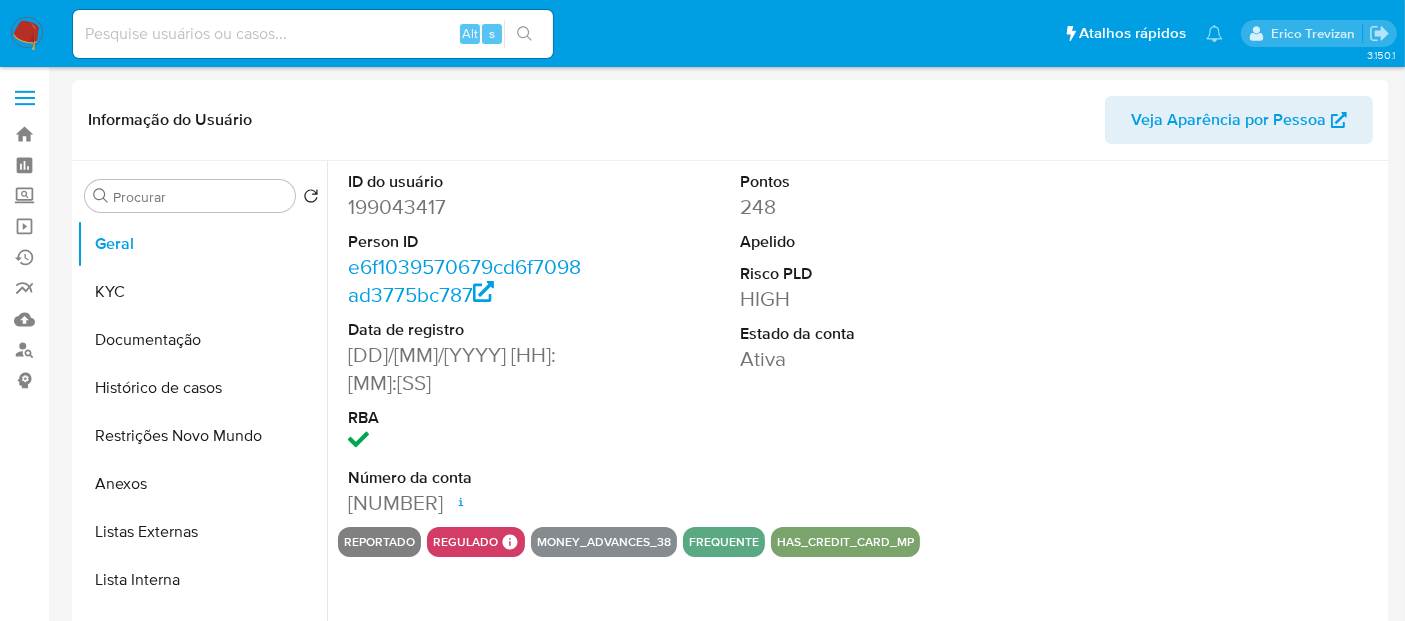 select on "10" 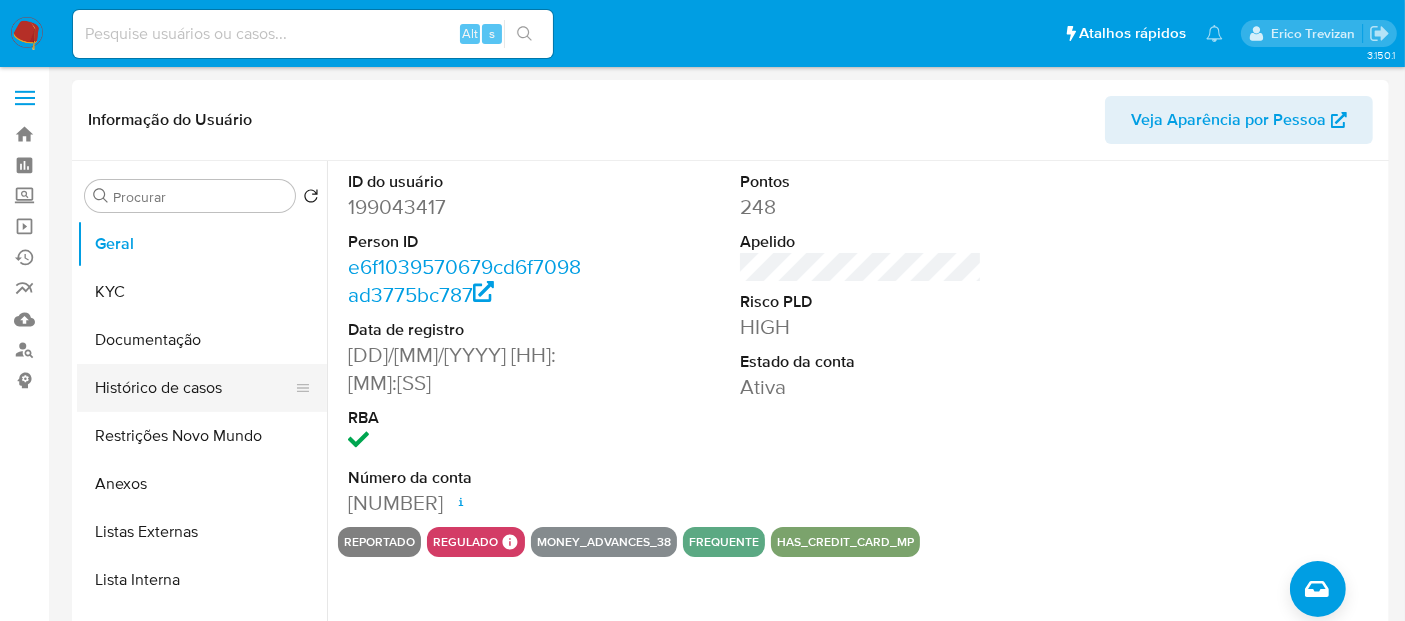 click on "Histórico de casos" at bounding box center [194, 388] 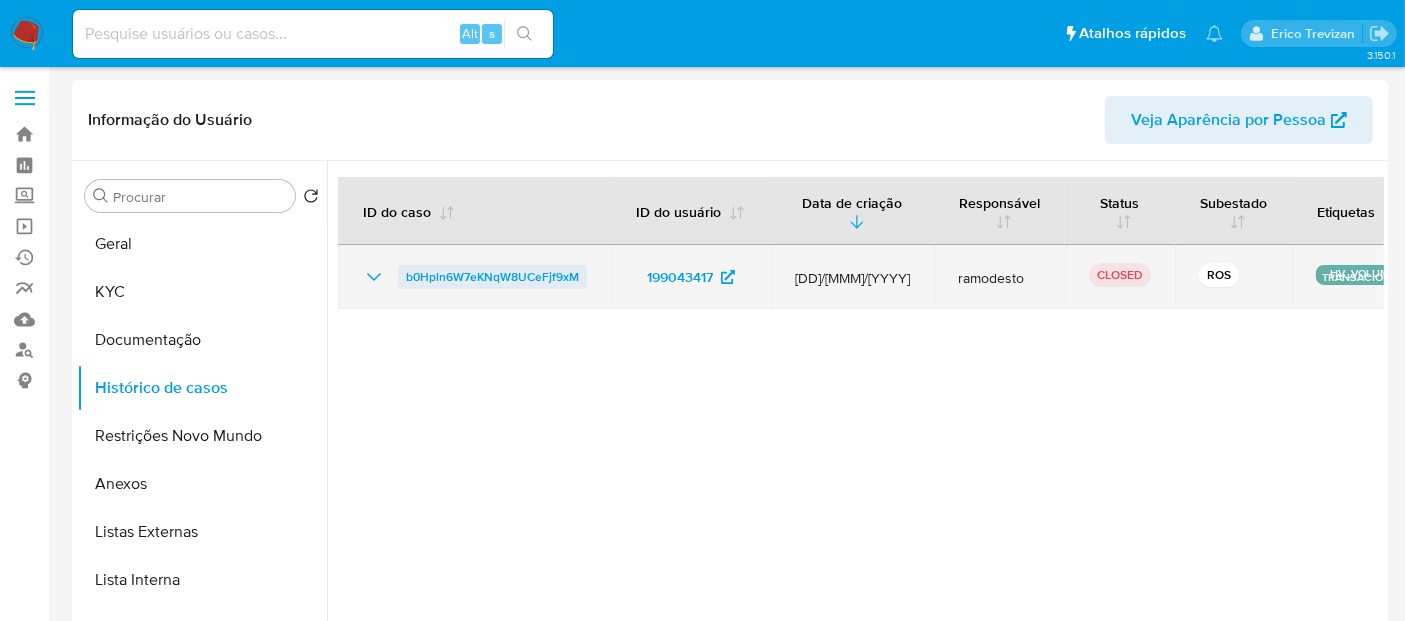 click on "b0Hpln6W7eKNqW8UCeFjf9xM" at bounding box center (492, 277) 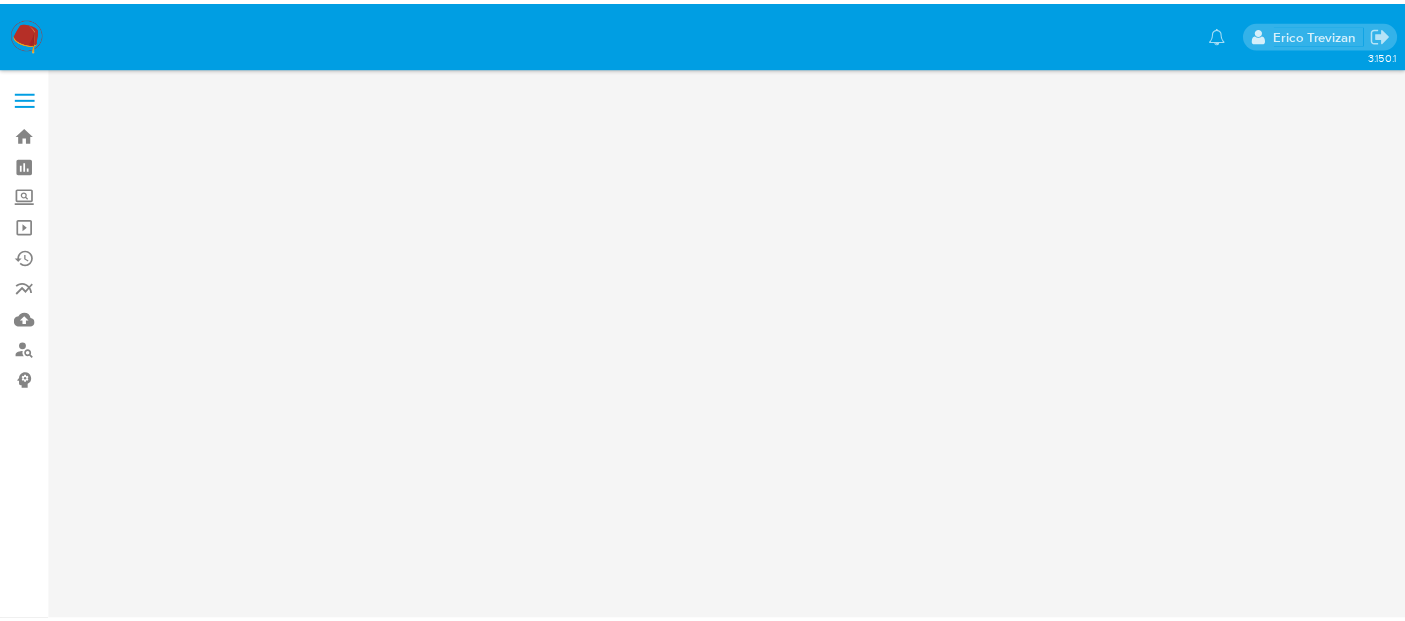 scroll, scrollTop: 0, scrollLeft: 0, axis: both 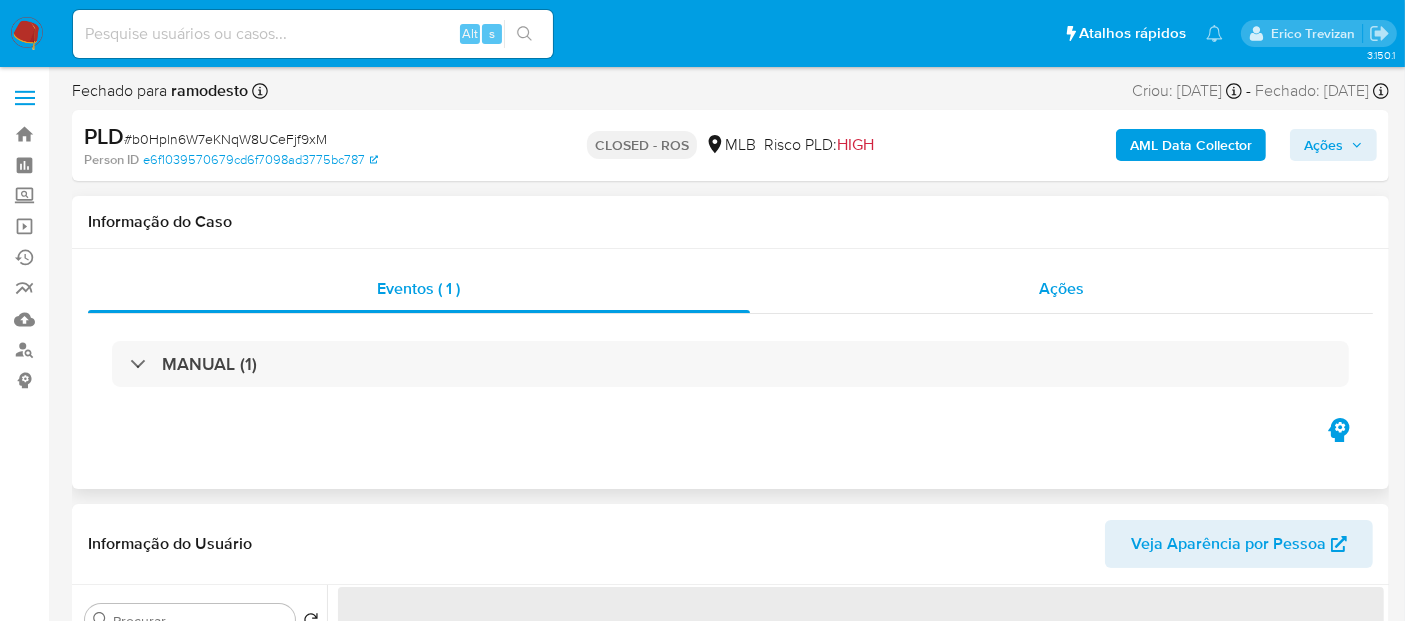 click on "Ações" at bounding box center [1061, 288] 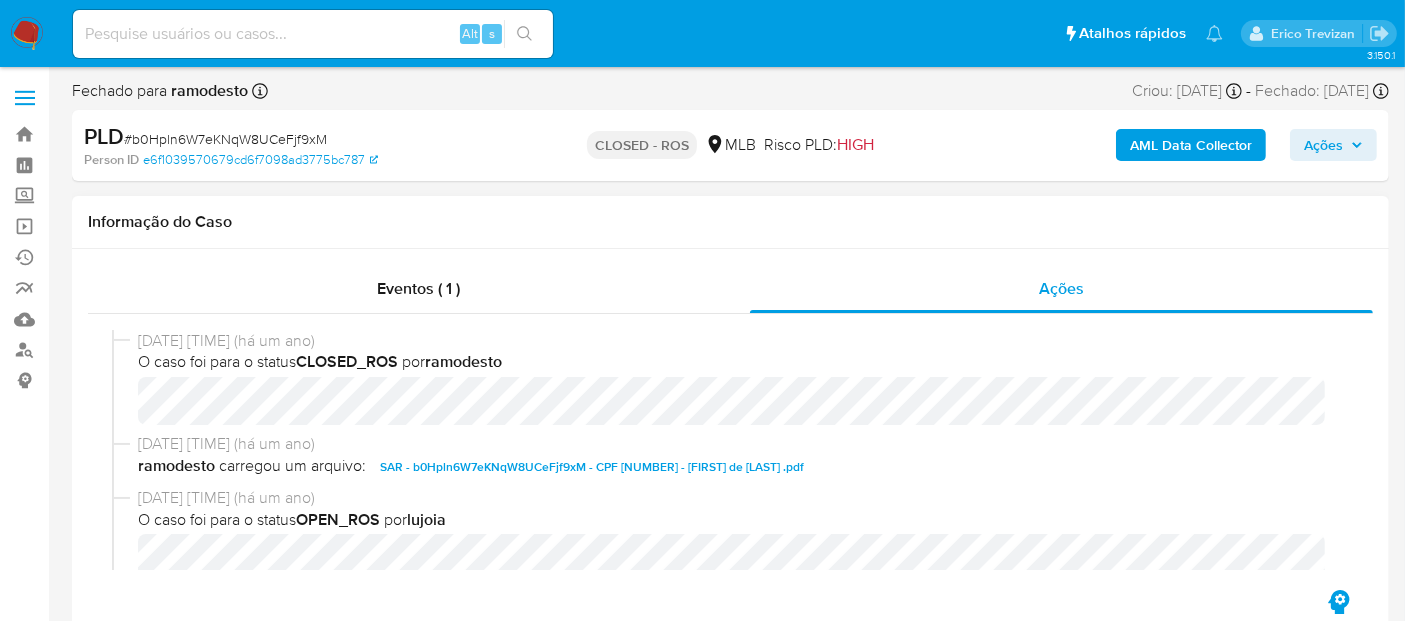 select on "10" 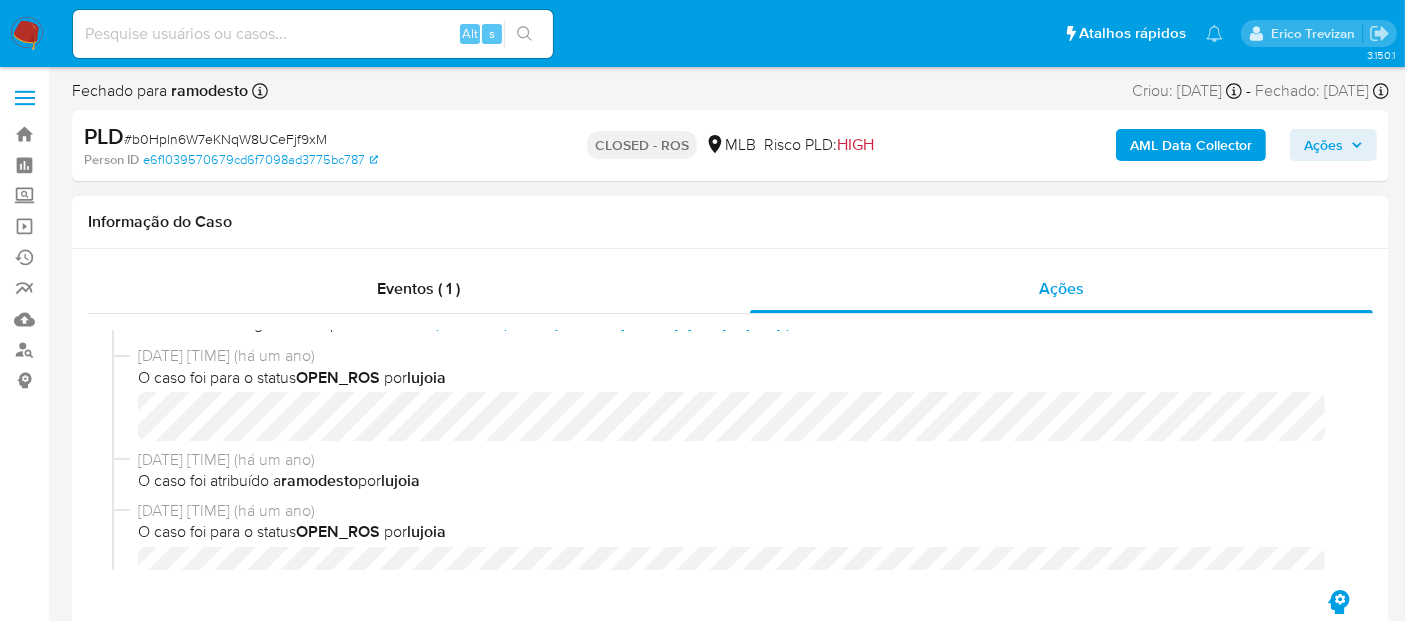scroll, scrollTop: 0, scrollLeft: 0, axis: both 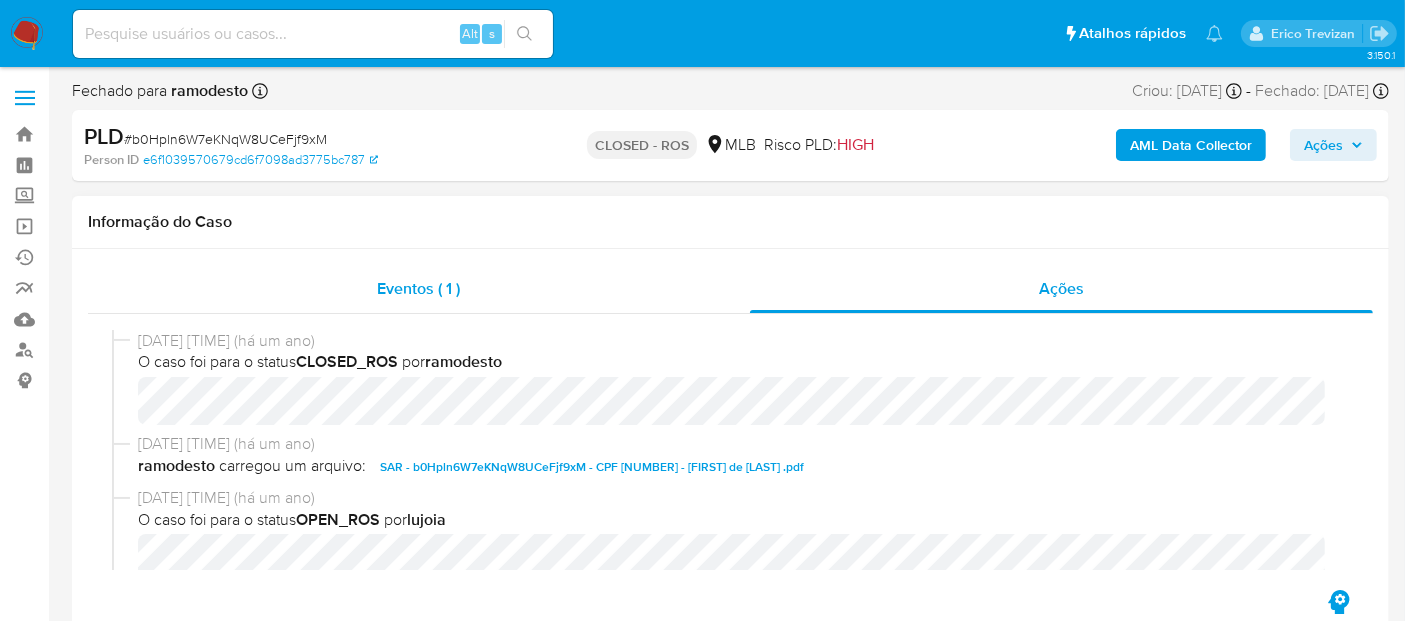 click on "Eventos ( 1 )" at bounding box center [418, 288] 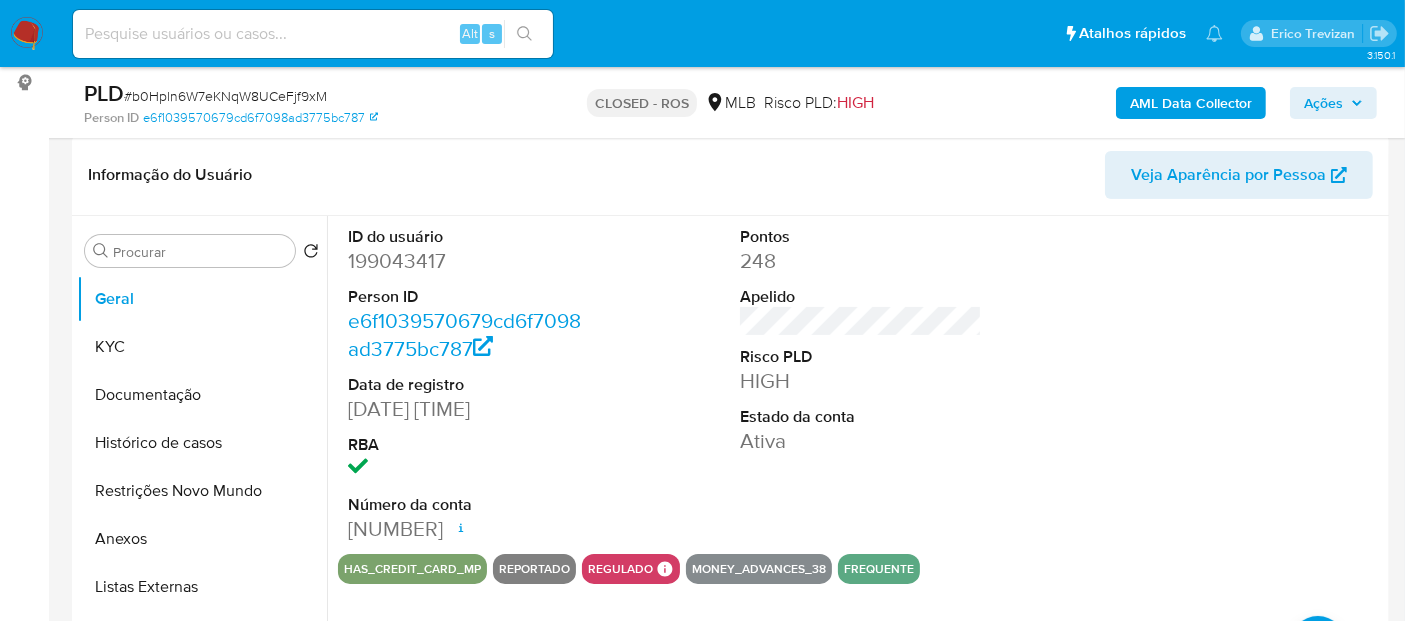 scroll, scrollTop: 333, scrollLeft: 0, axis: vertical 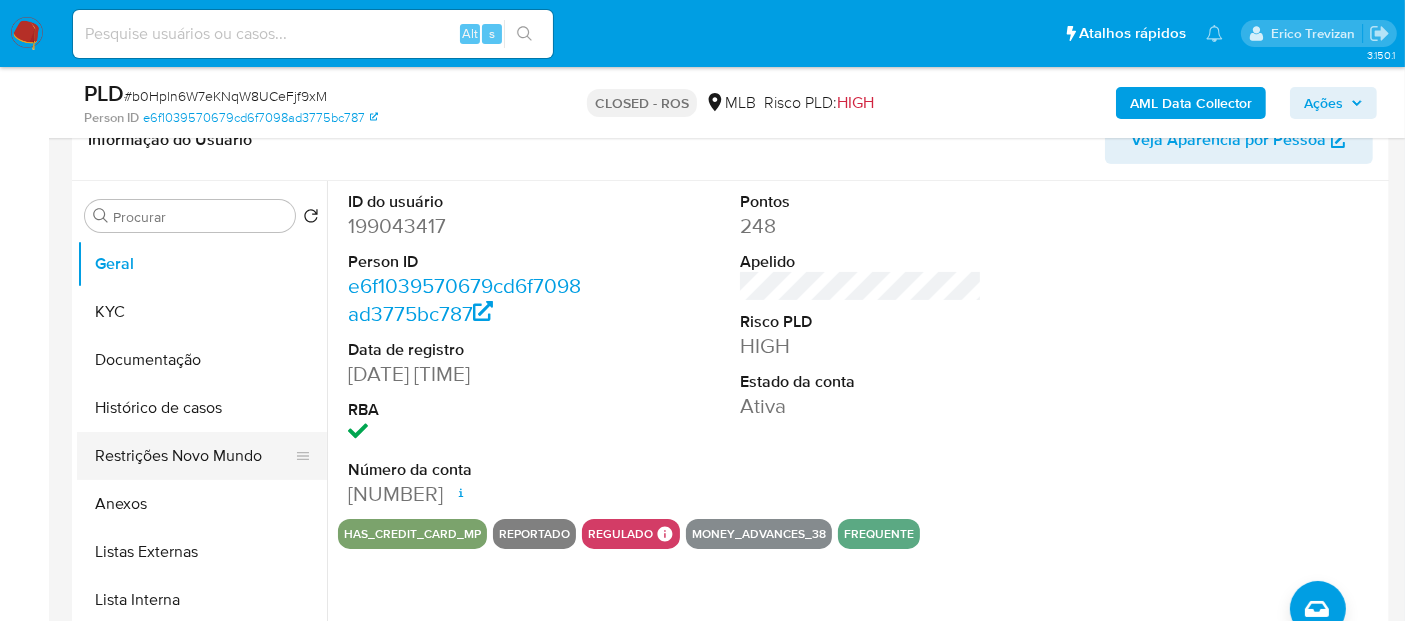 click on "Restrições Novo Mundo" at bounding box center [194, 456] 